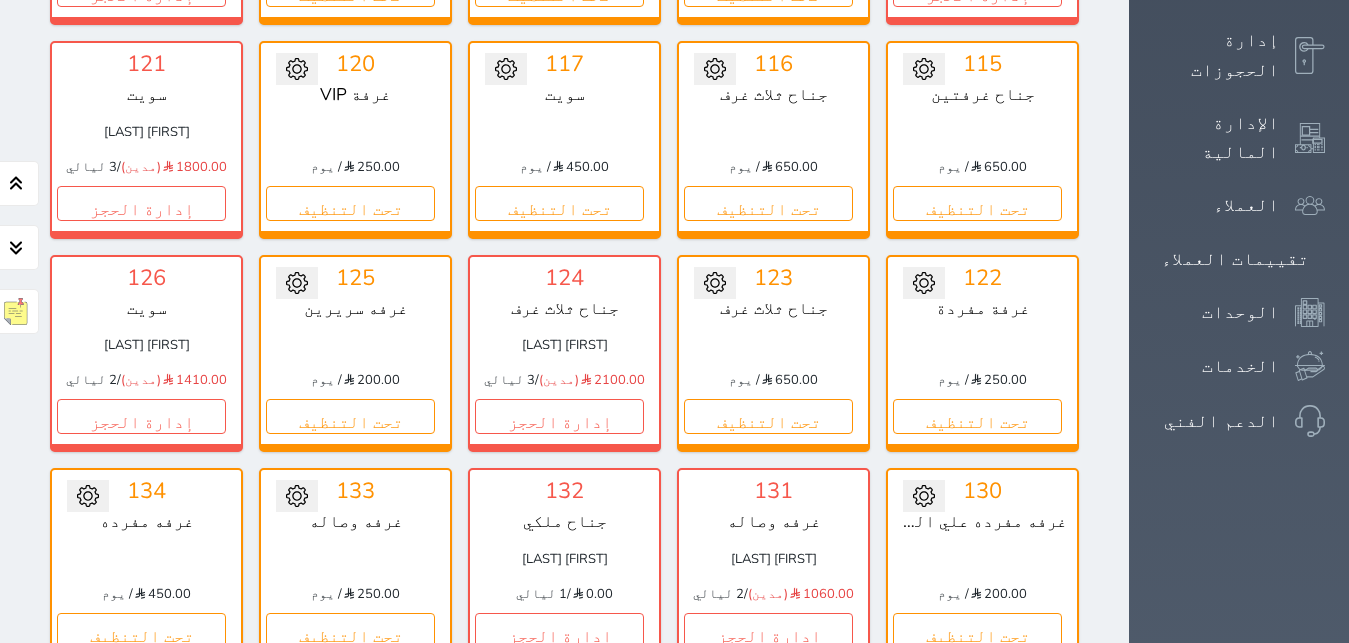 scroll, scrollTop: 518, scrollLeft: 0, axis: vertical 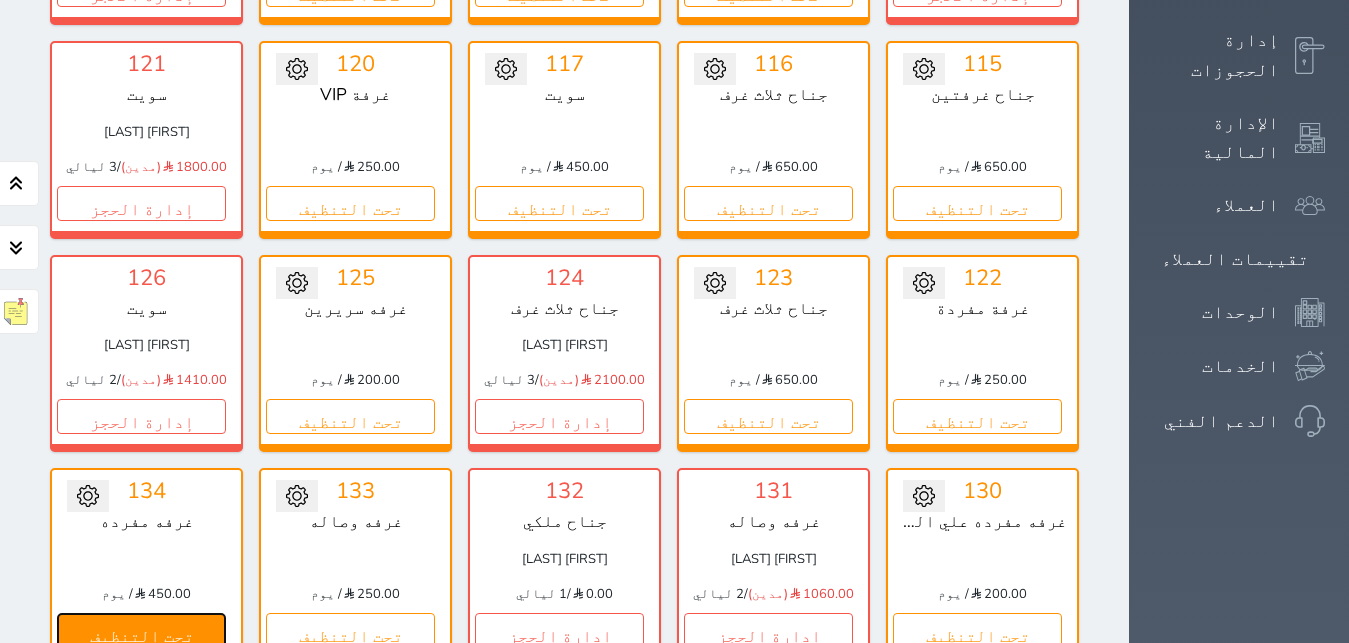 click on "تحت التنظيف" at bounding box center (141, 630) 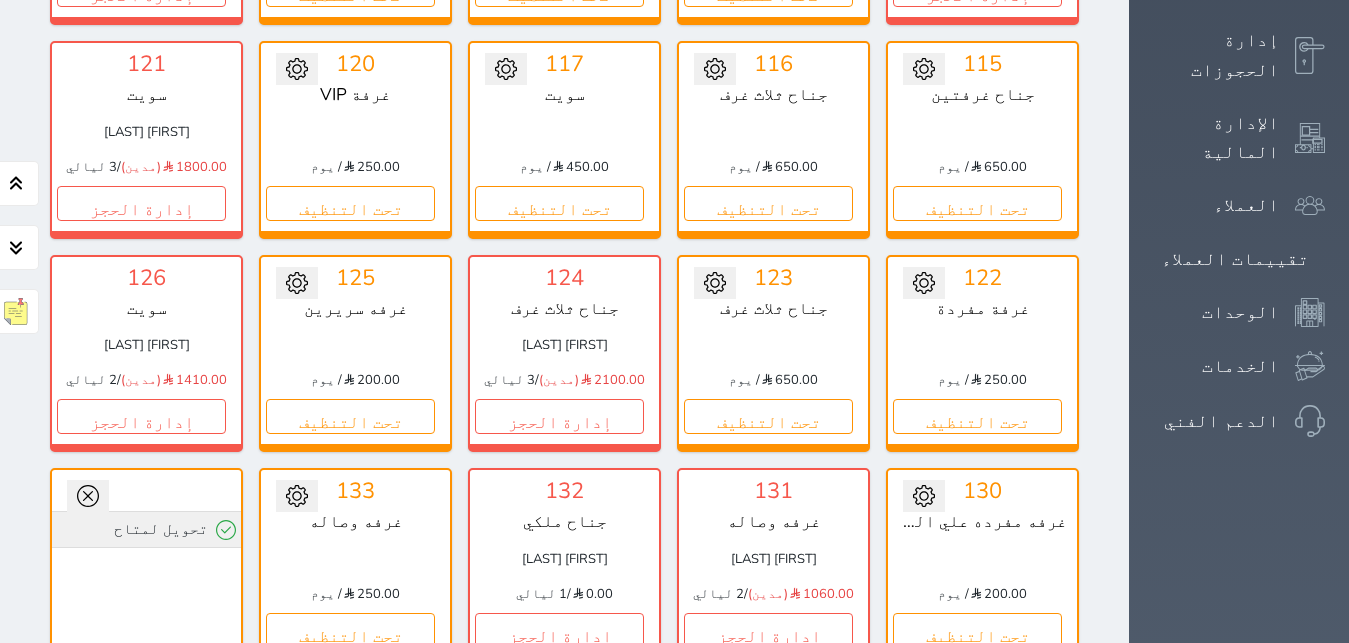 click on "تحويل لمتاح" at bounding box center (146, 529) 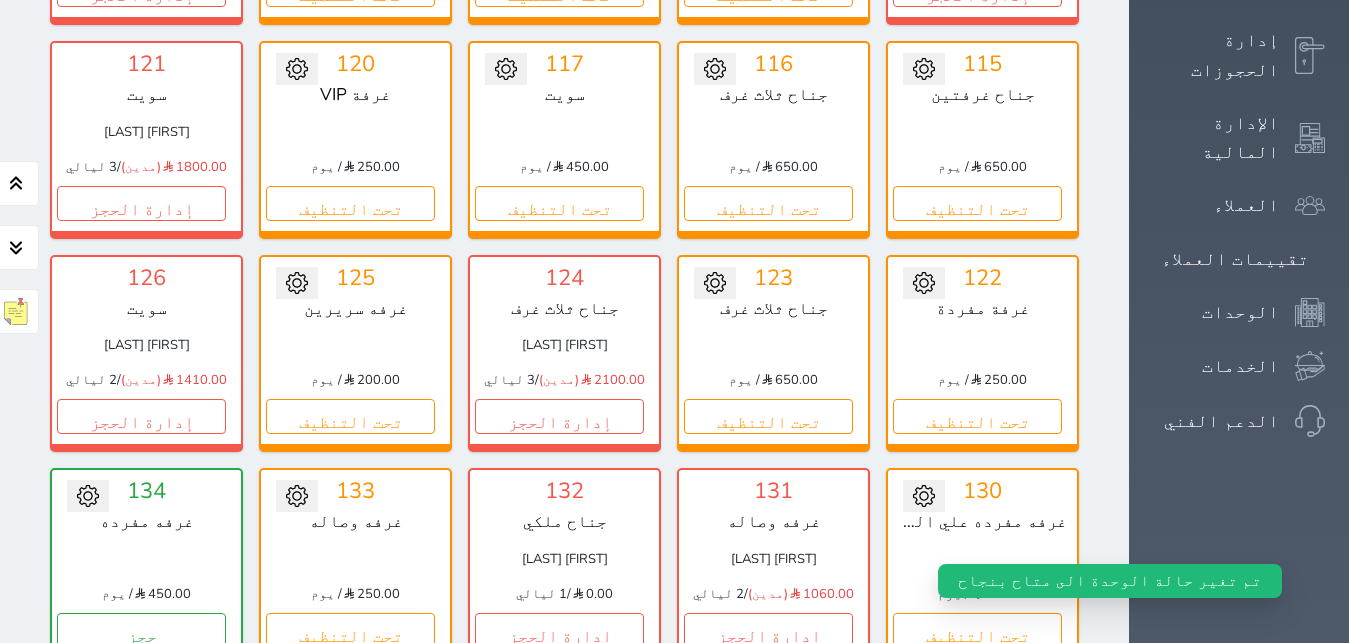 click on "إدارة الحجز" at bounding box center (977, 843) 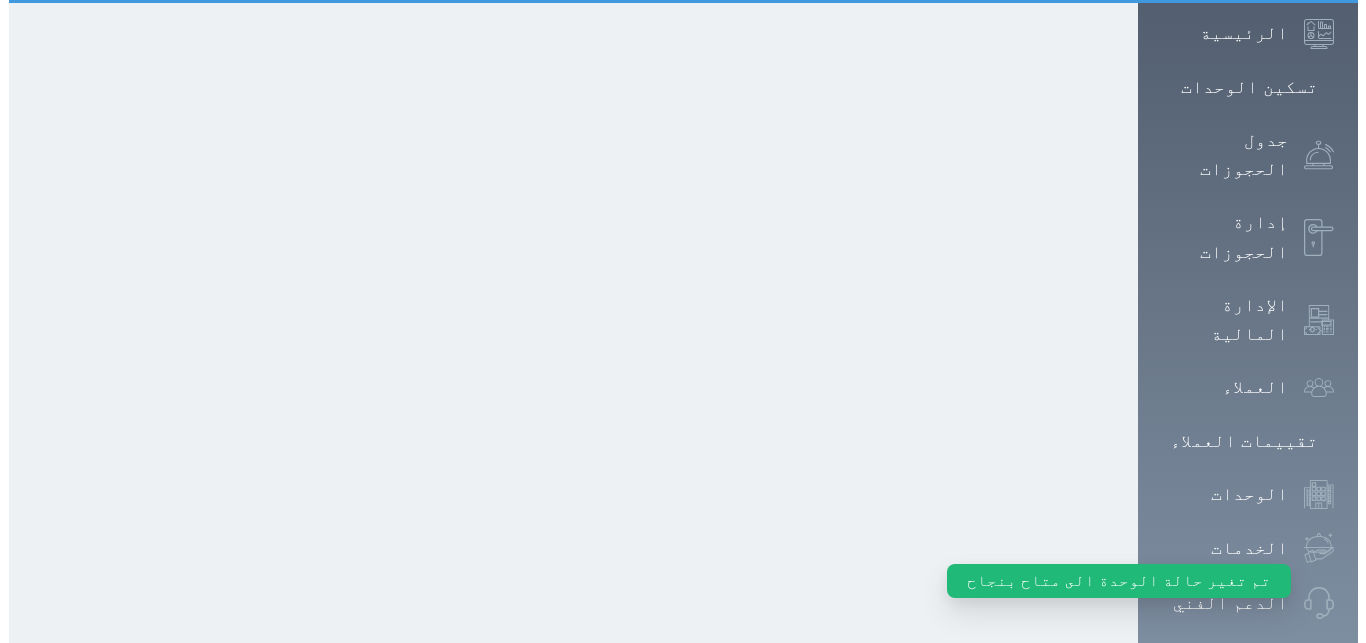 scroll, scrollTop: 0, scrollLeft: 0, axis: both 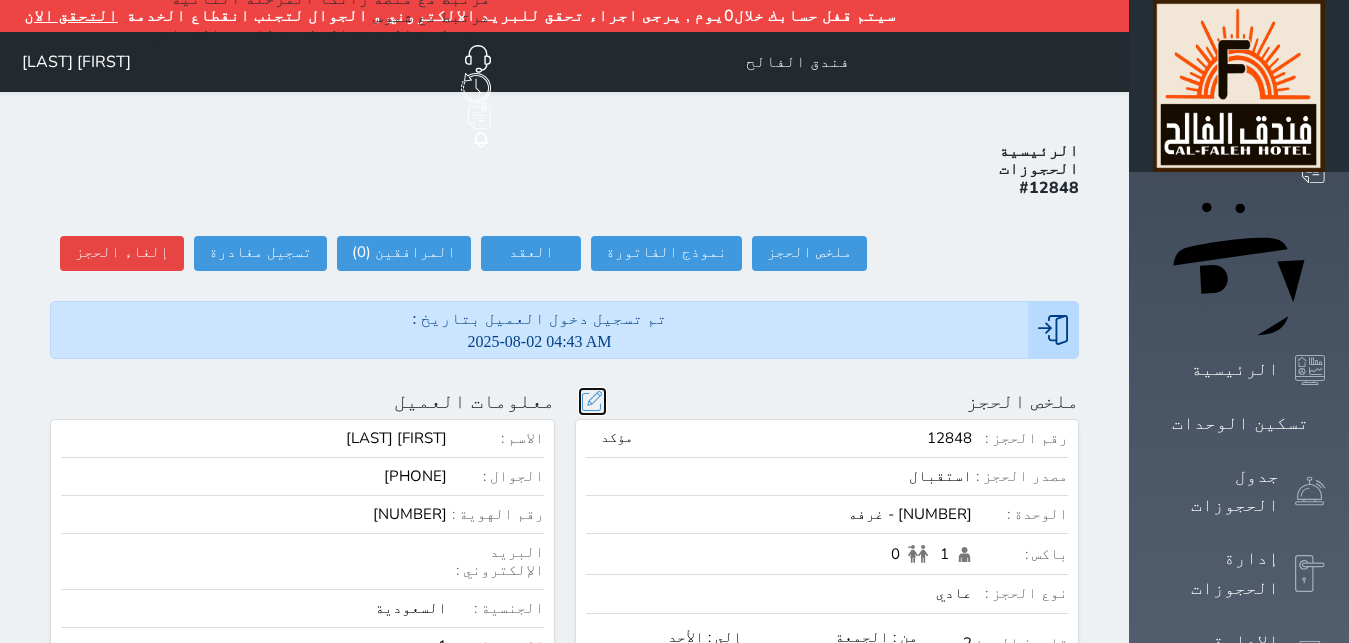 click at bounding box center [592, 401] 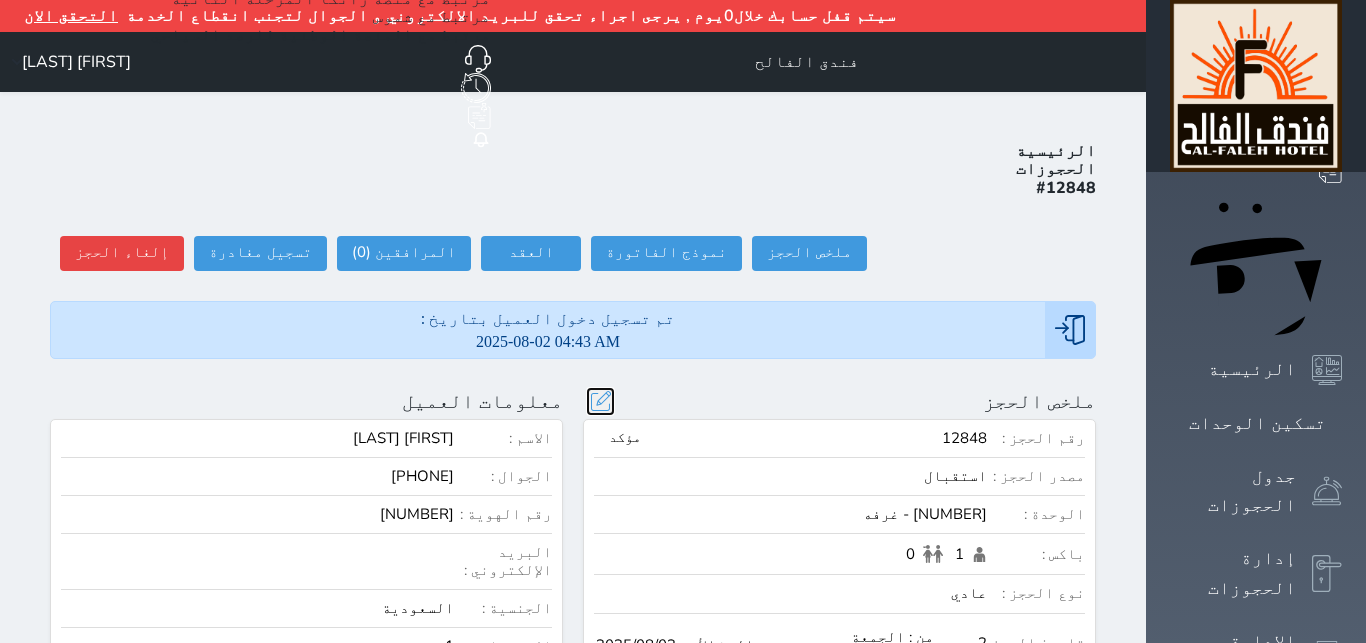 scroll, scrollTop: 45, scrollLeft: 0, axis: vertical 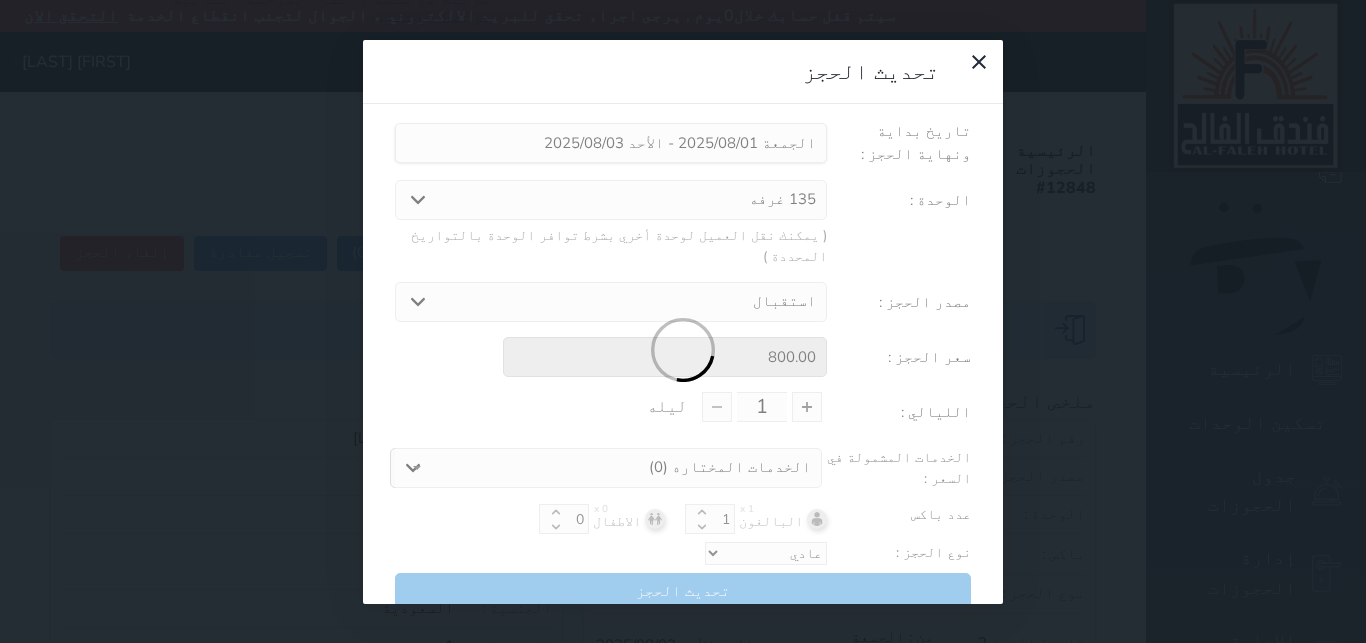type on "2" 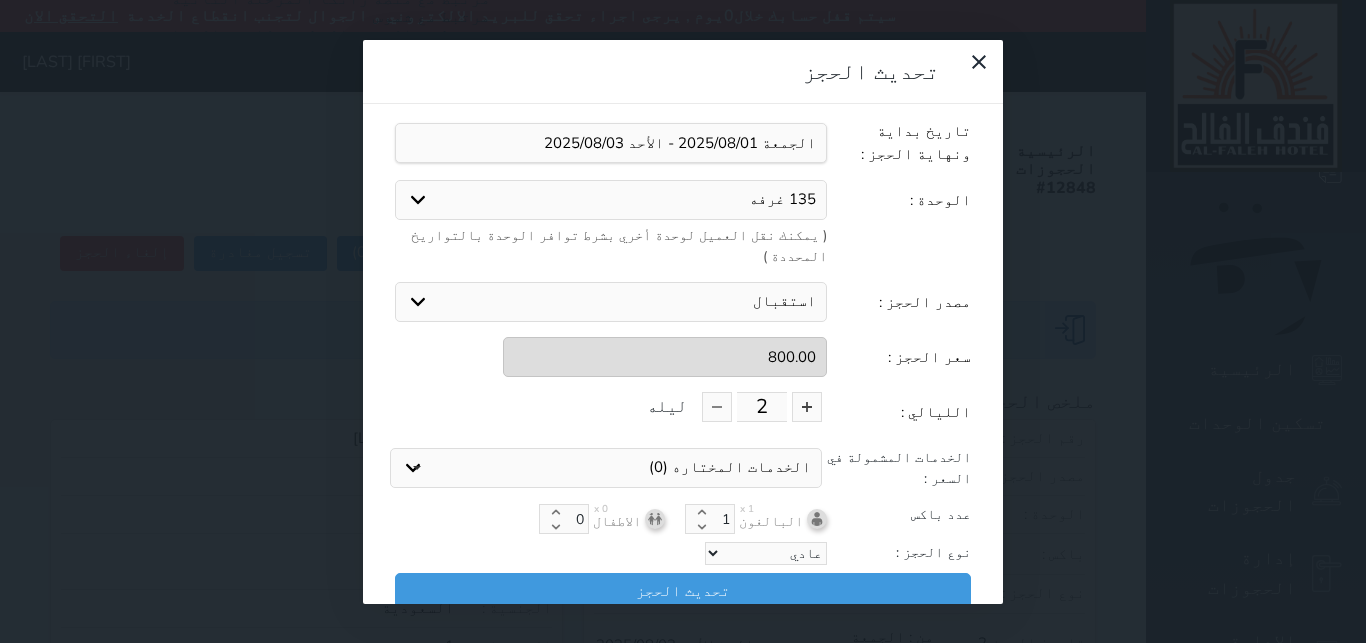click on "[NUMBER] غرفه   [NUMBER] غرفه مفرده [NUMBER] [NUMBER] [NUMBER]" at bounding box center (611, 200) 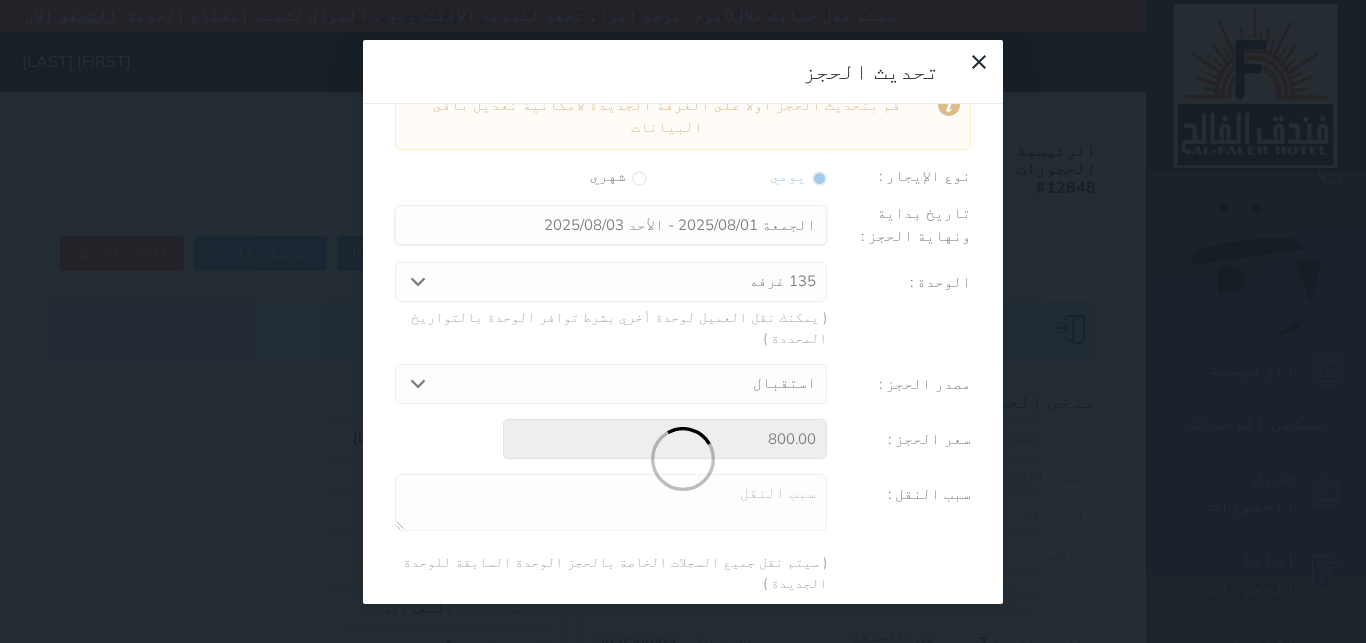 scroll, scrollTop: 104, scrollLeft: 0, axis: vertical 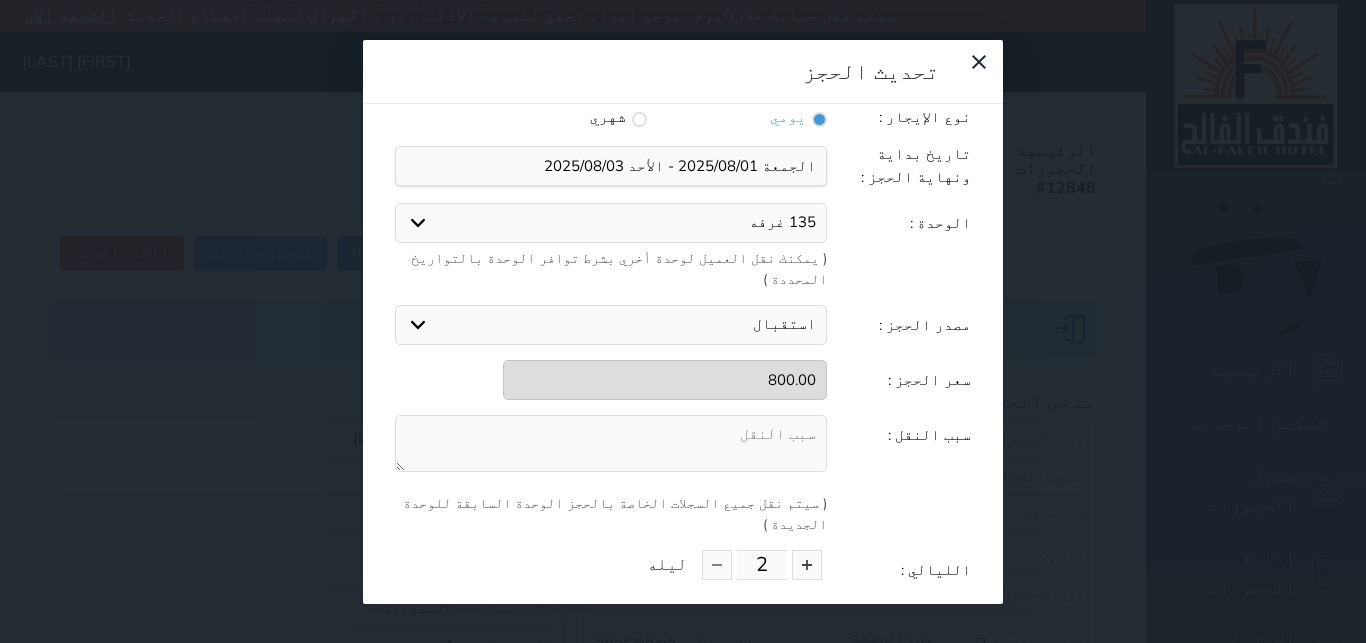 click at bounding box center (611, 443) 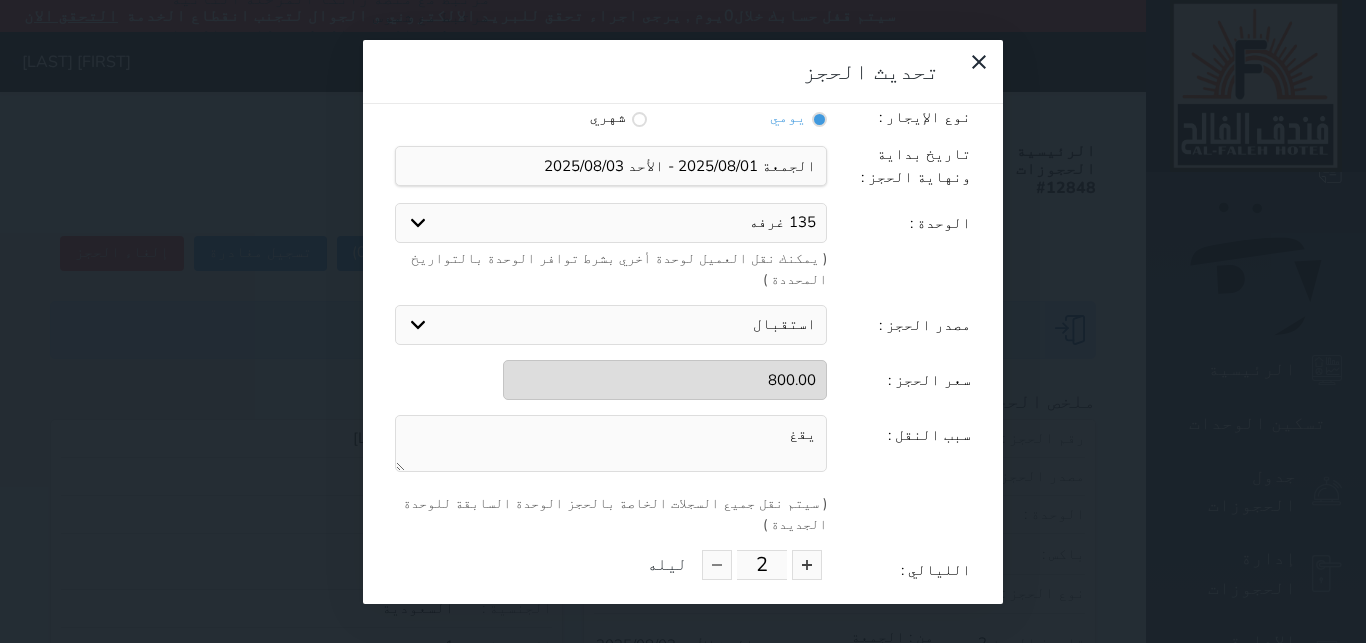 scroll, scrollTop: 212, scrollLeft: 0, axis: vertical 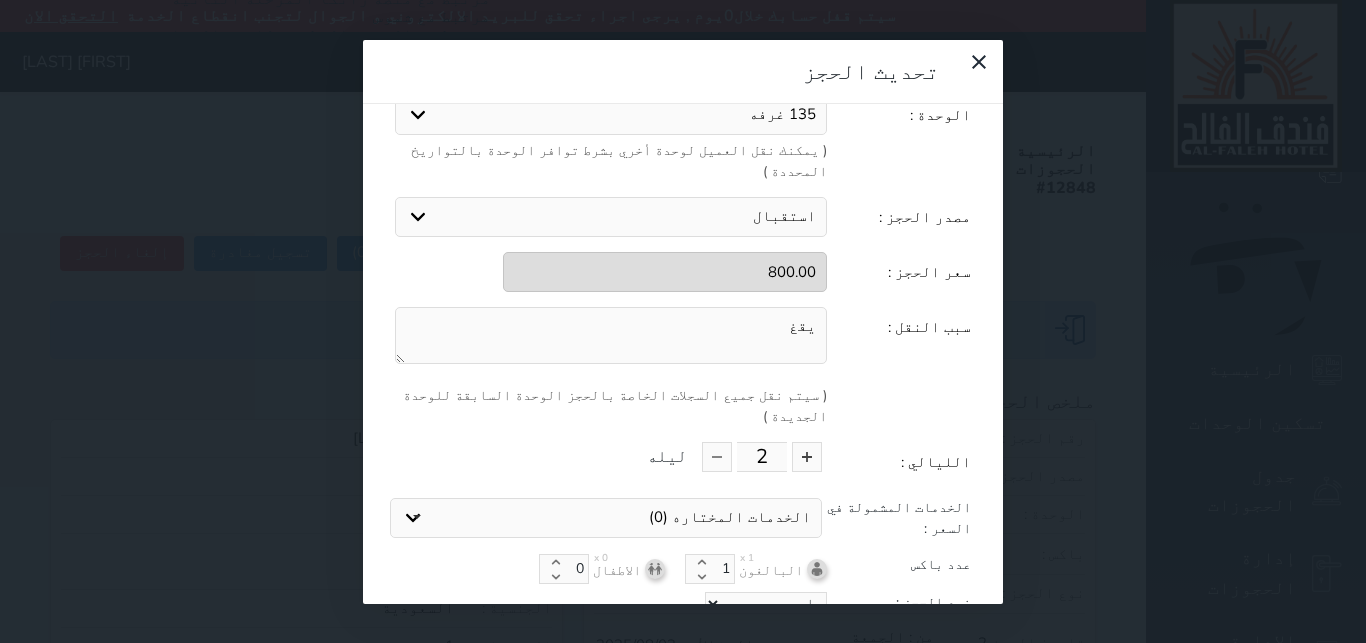 type on "يقغ" 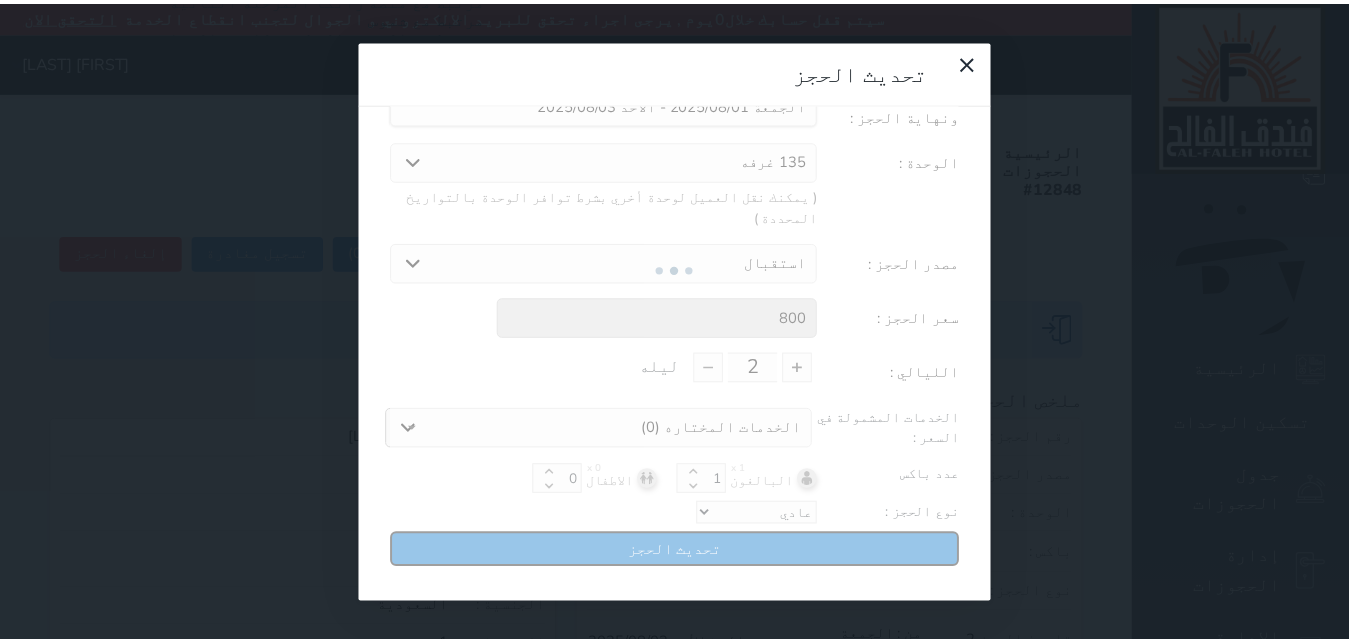 scroll, scrollTop: 104, scrollLeft: 0, axis: vertical 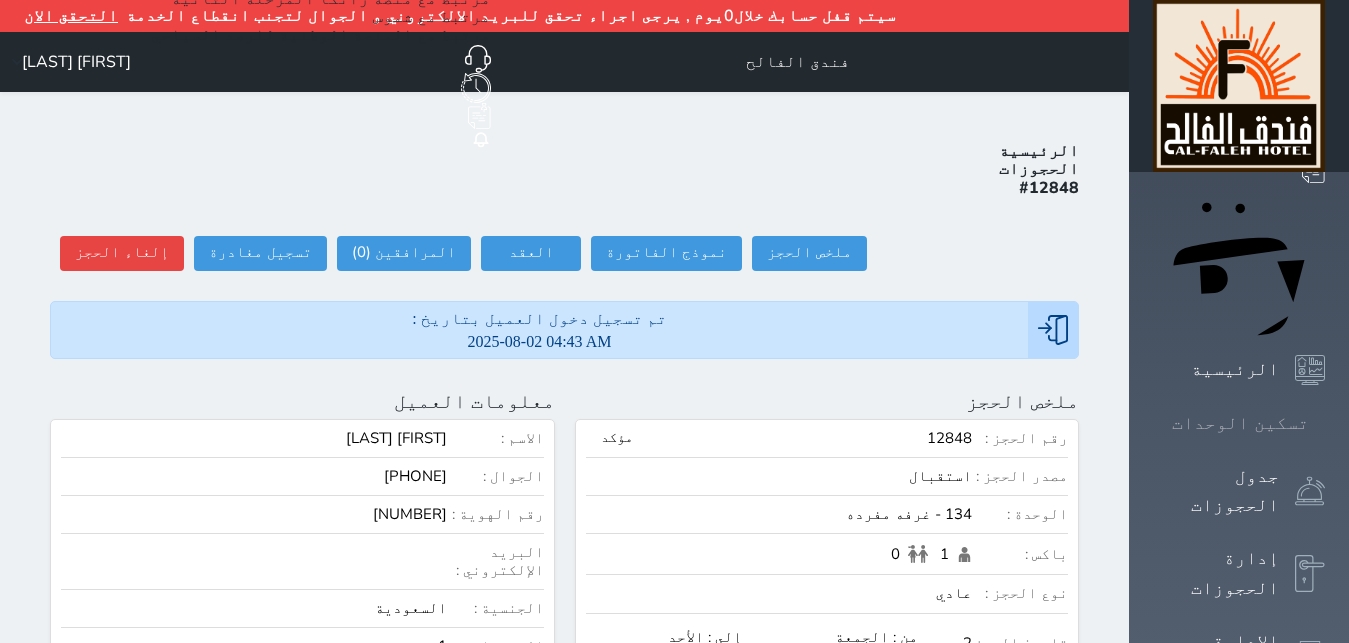 click at bounding box center [1325, 423] 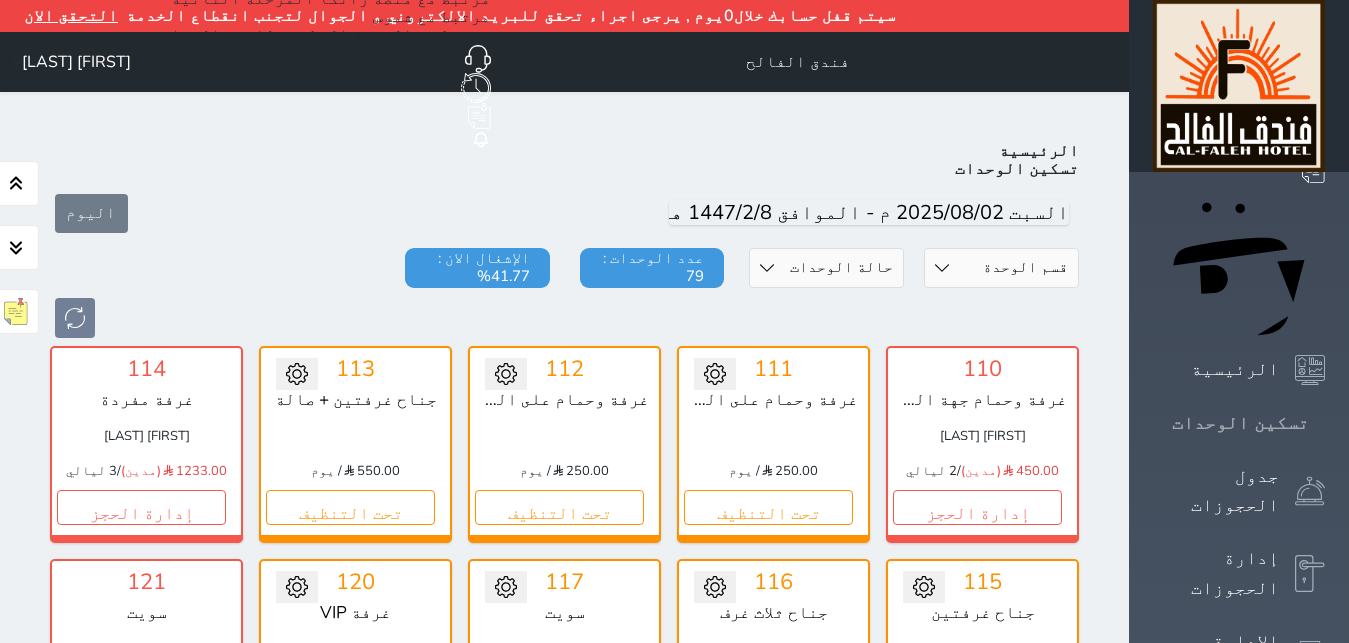 scroll, scrollTop: 110, scrollLeft: 0, axis: vertical 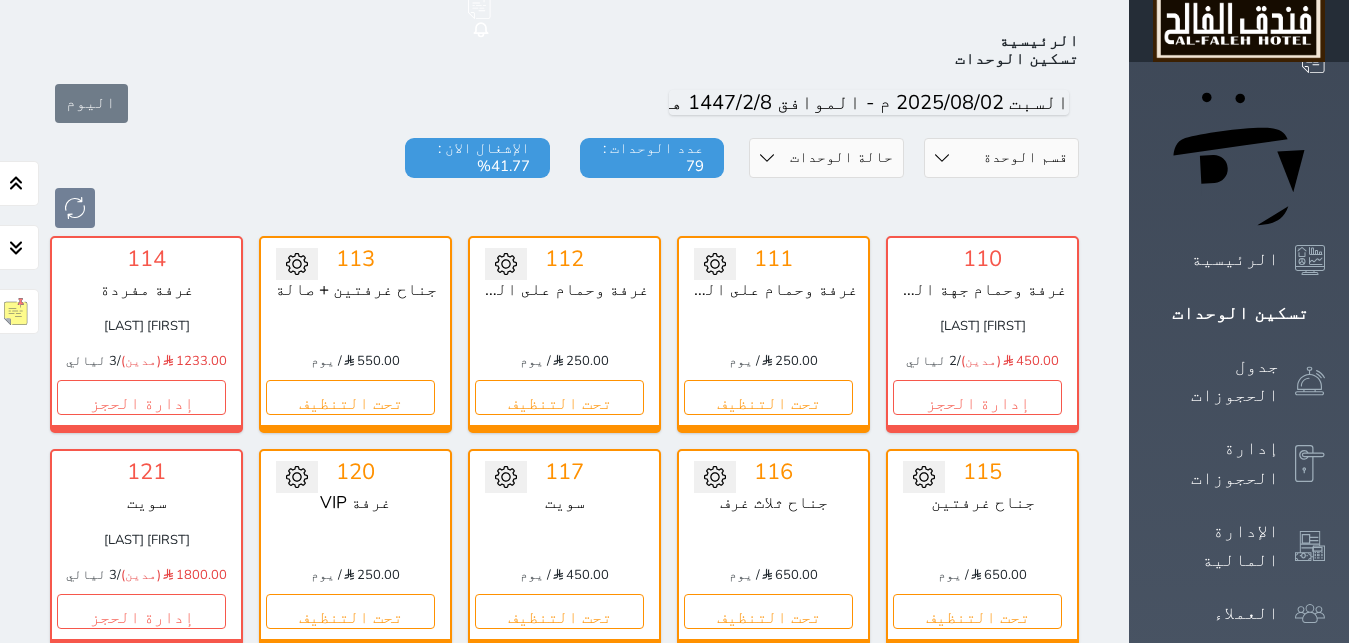 click on "تحويل لمتاح
120   غرفة VIP
250.00
/ يوم             تحت التنظيف         تغيير الحالة الى صيانة                   التاريخ المتوقع للانتهاء       حفظ" at bounding box center (355, 547) 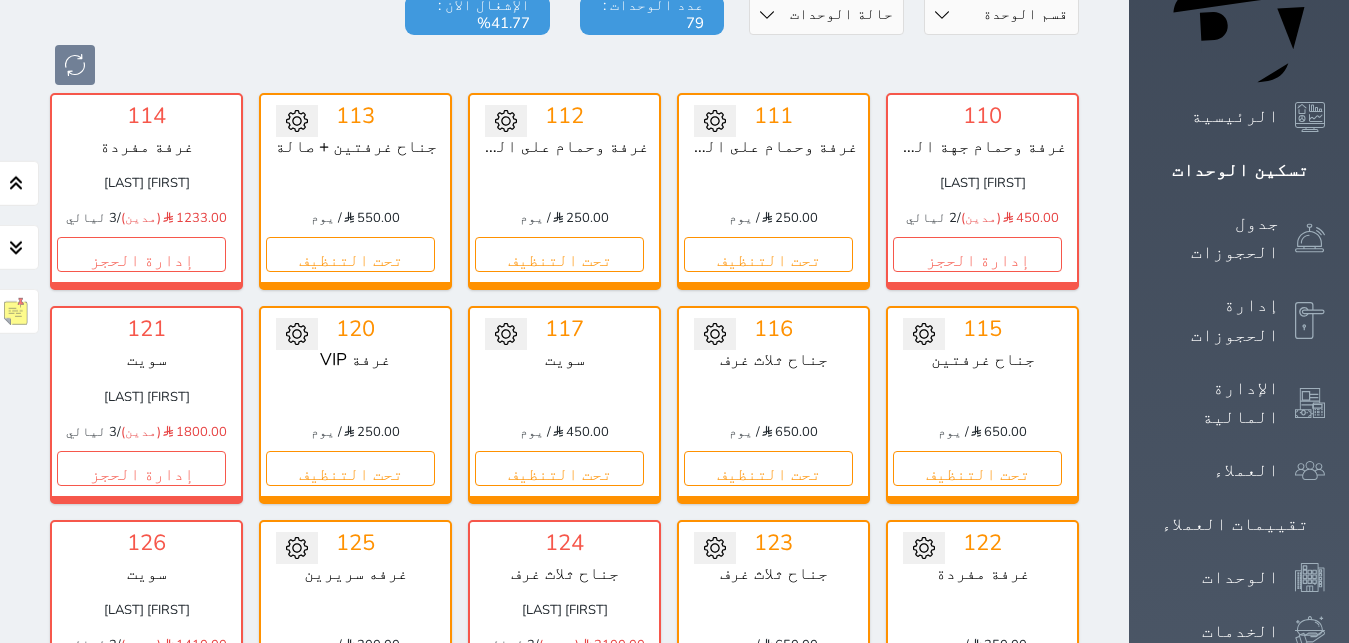 scroll, scrollTop: 314, scrollLeft: 0, axis: vertical 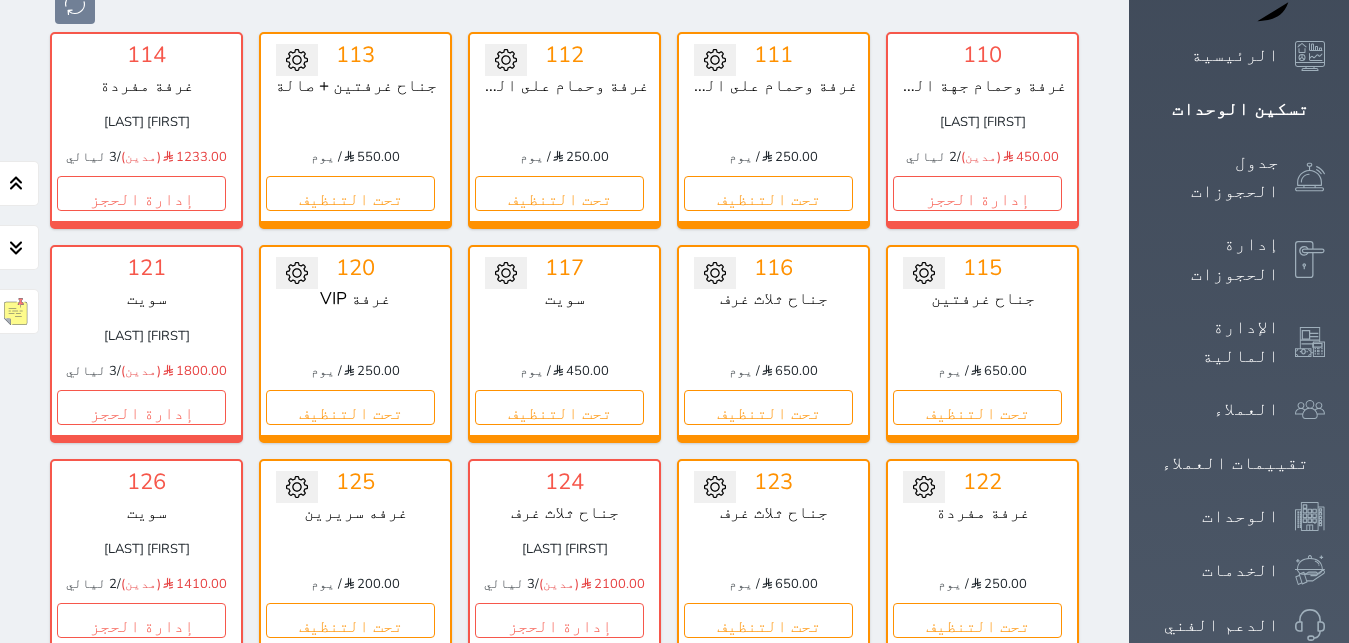 click on "تحت التنظيف" at bounding box center [977, 834] 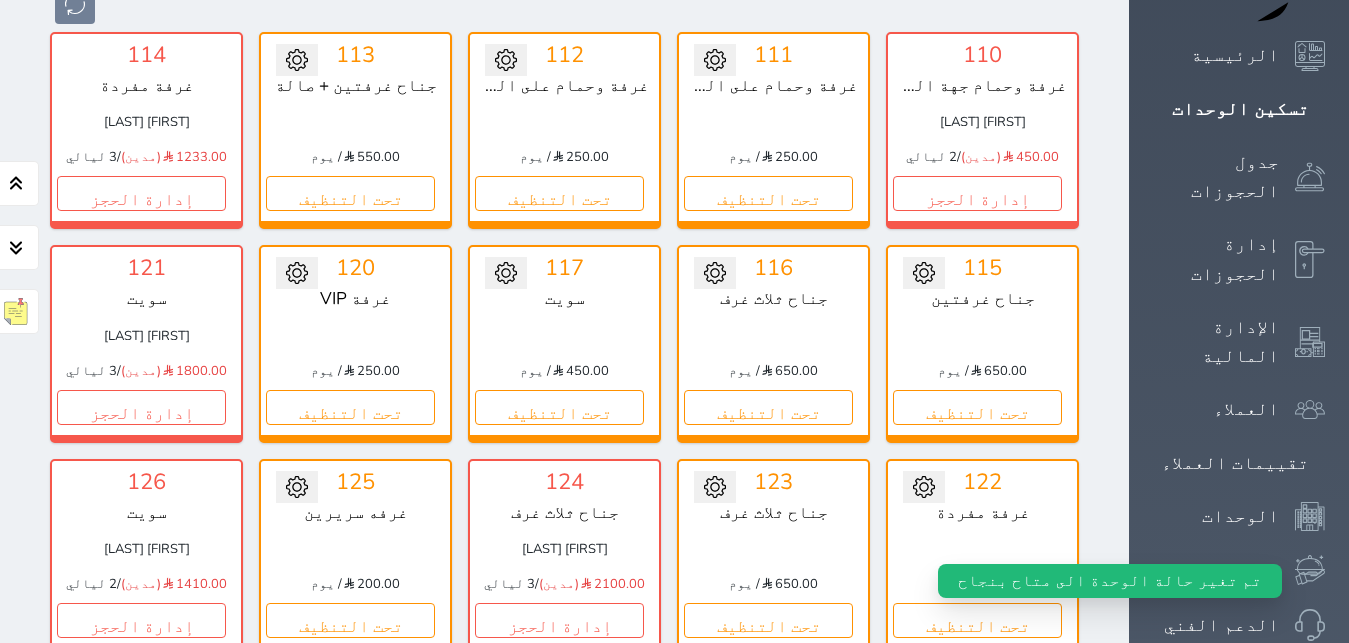 click on "حجز" at bounding box center [977, 834] 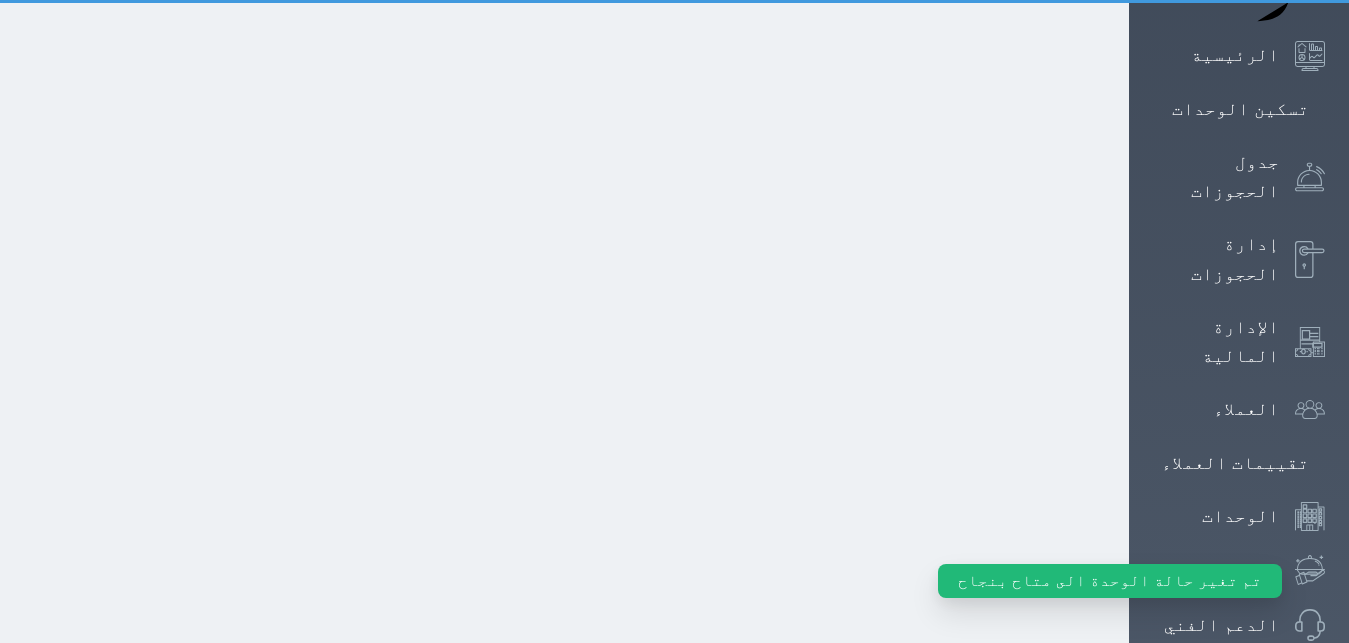 scroll, scrollTop: 49, scrollLeft: 0, axis: vertical 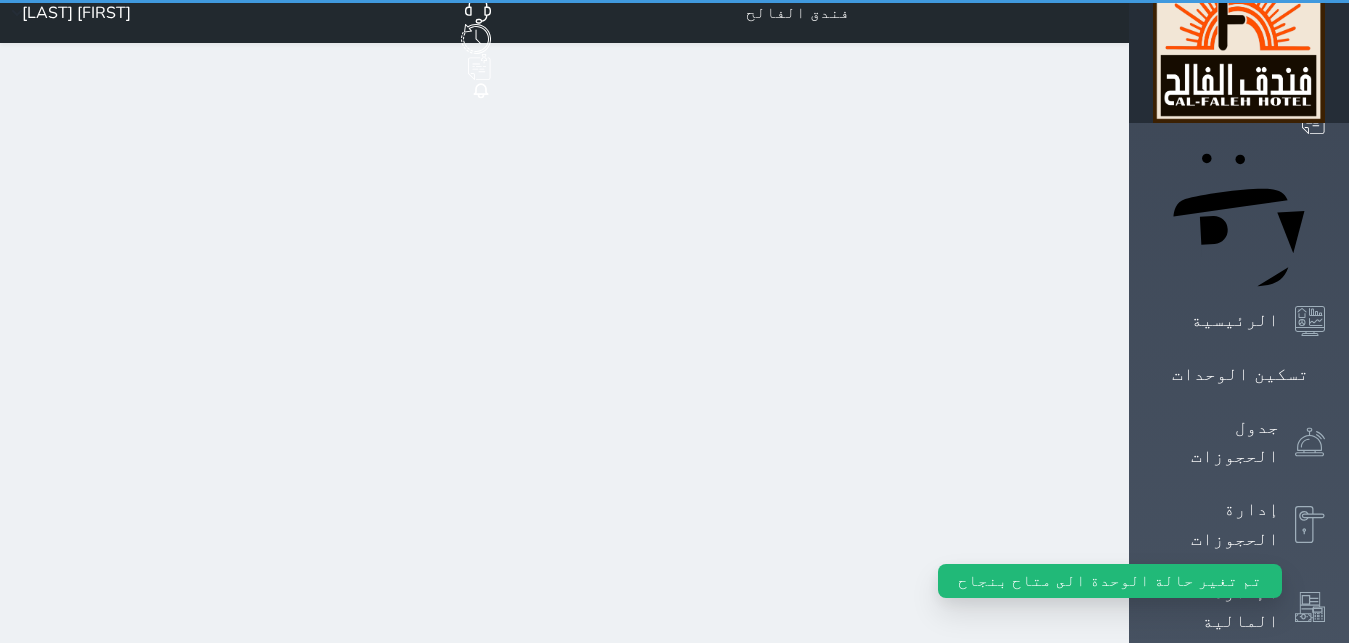 select on "1" 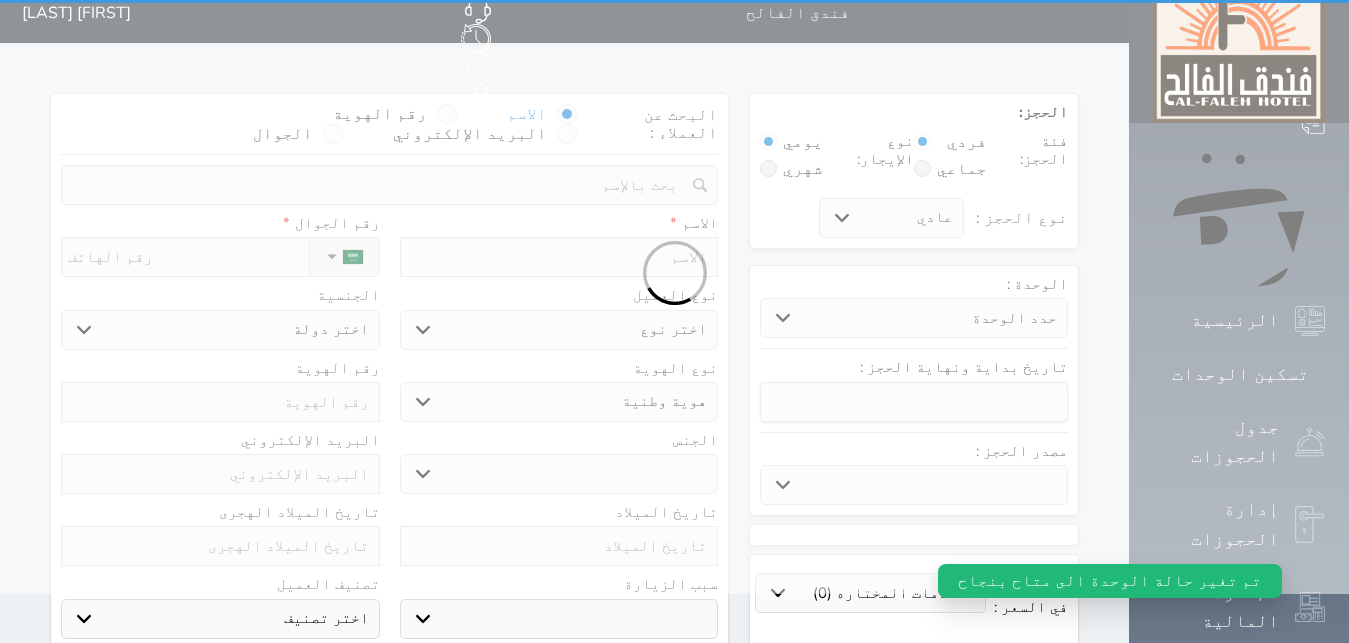 scroll, scrollTop: 0, scrollLeft: 0, axis: both 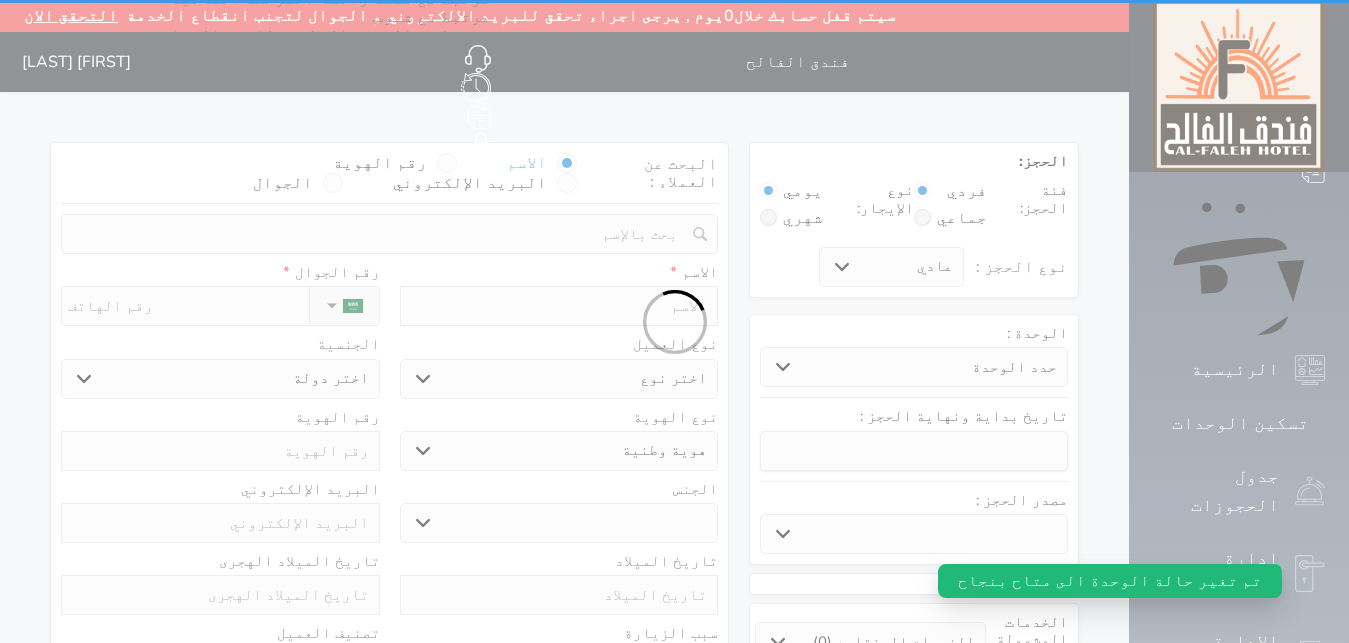 select 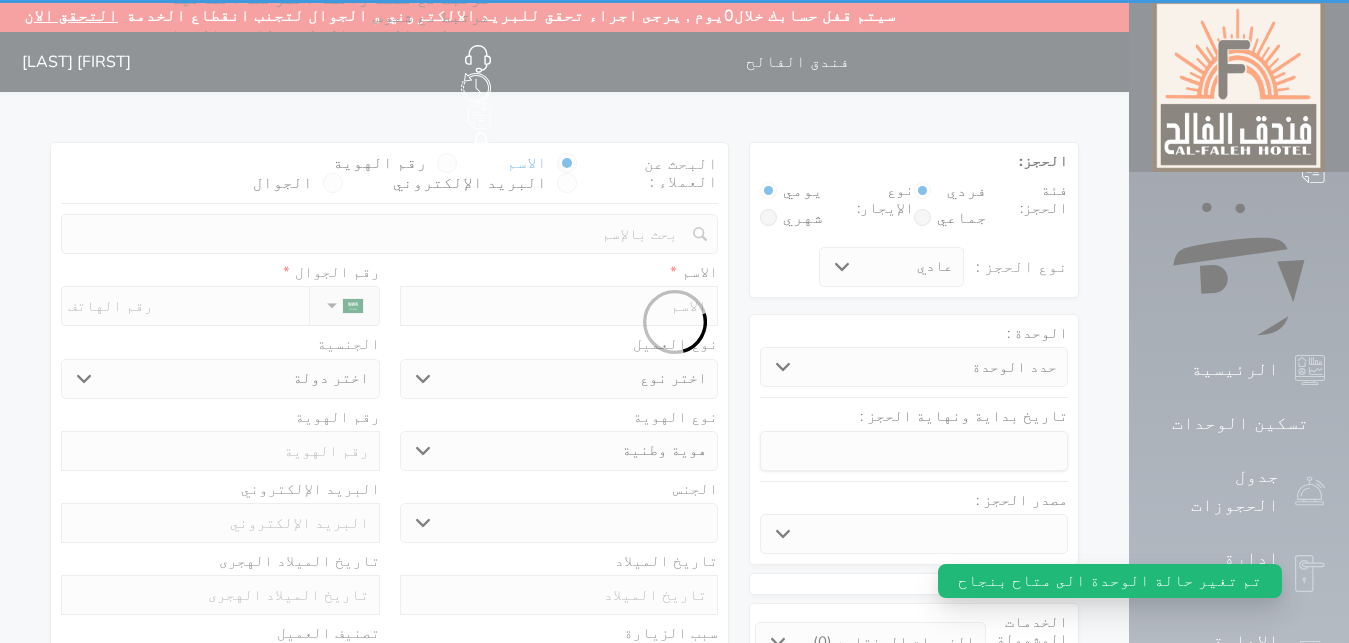 select 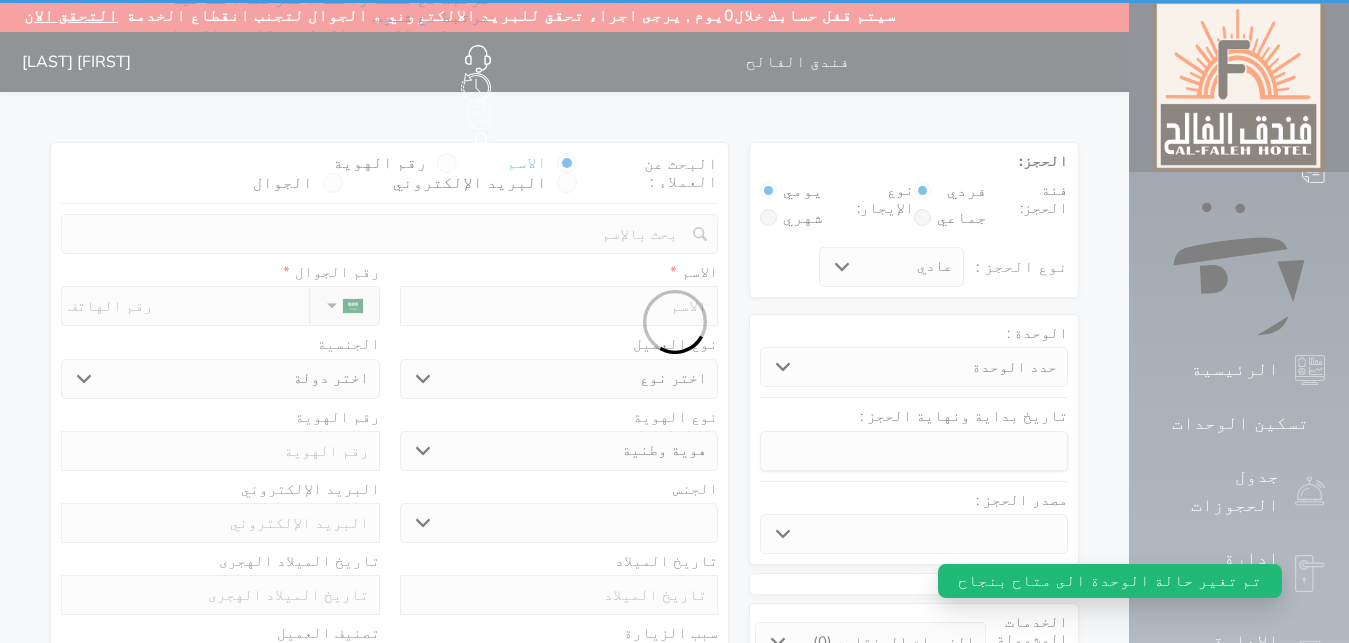 select 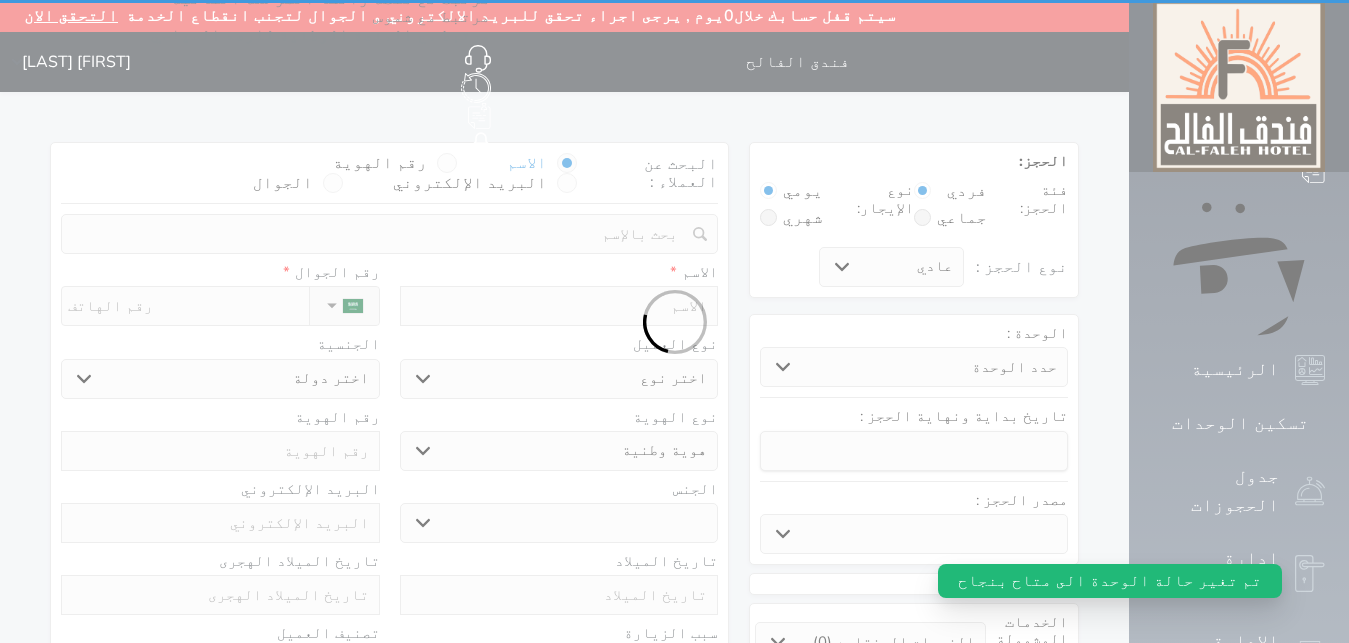 select 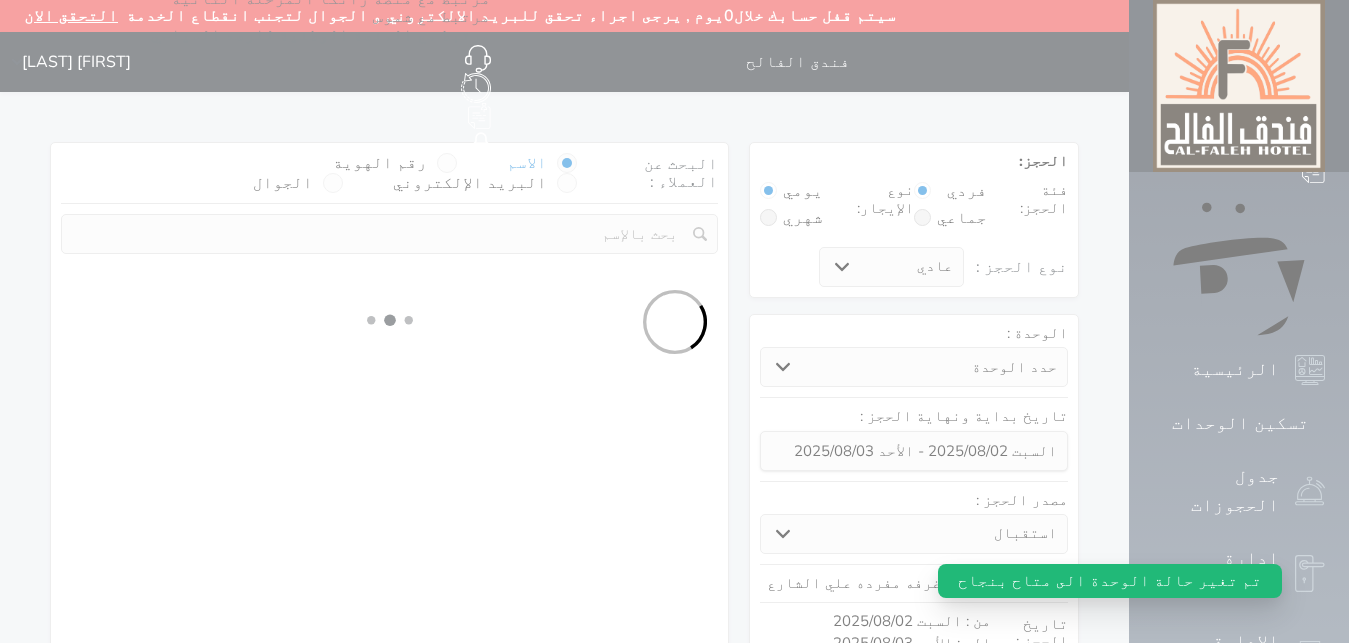select 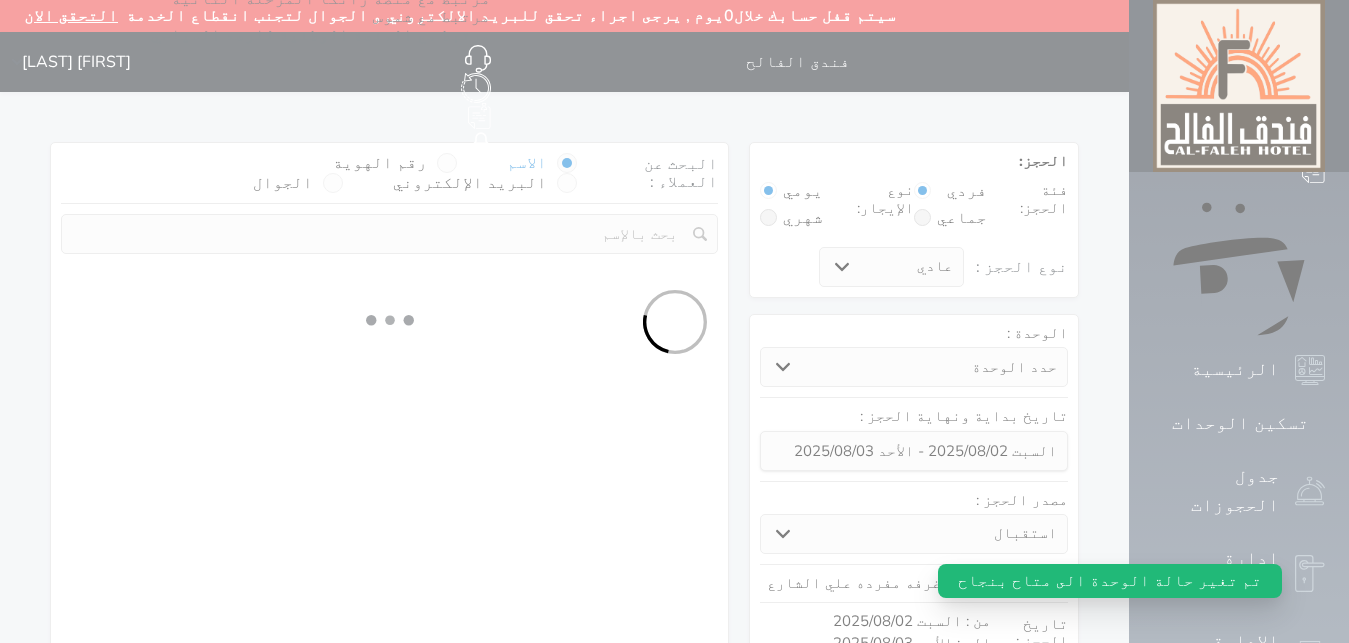 select on "113" 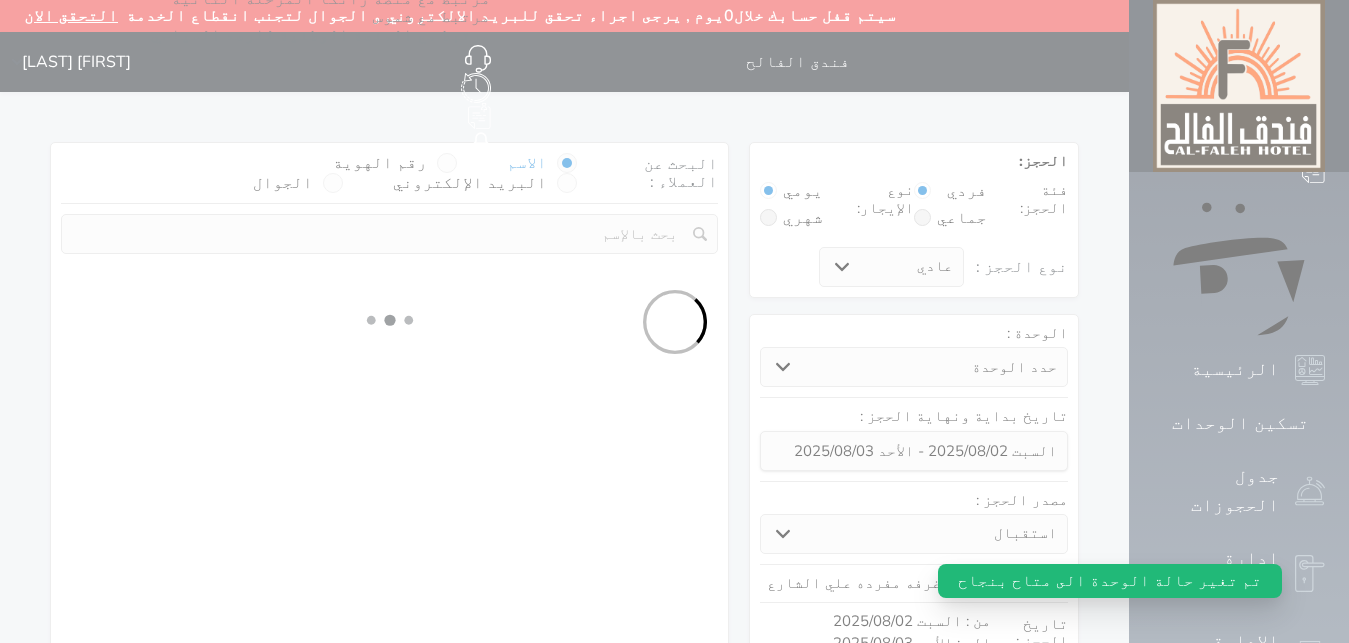 select on "1" 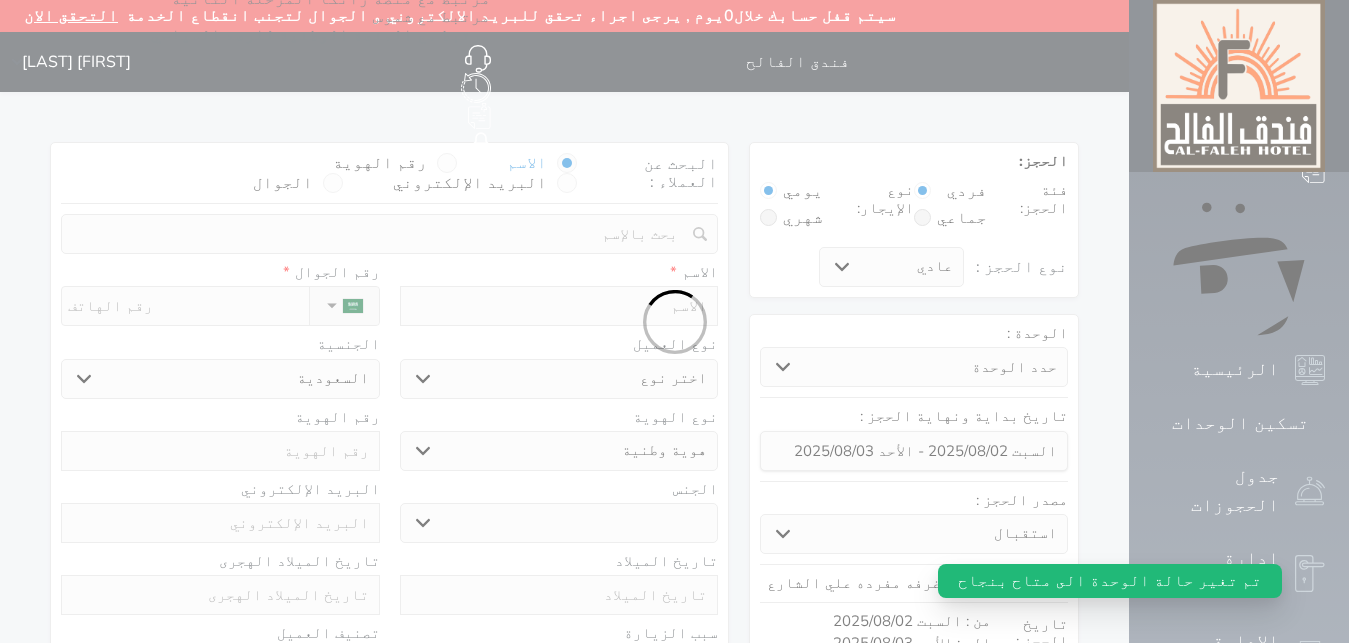 select 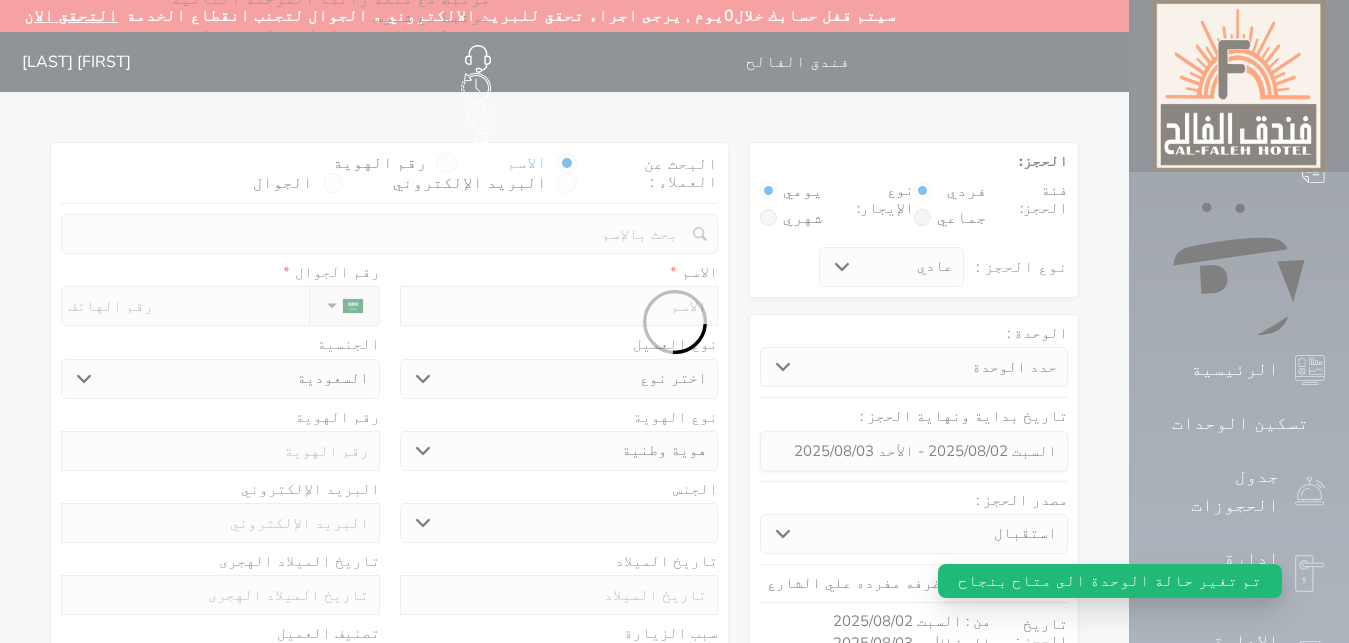 select on "1" 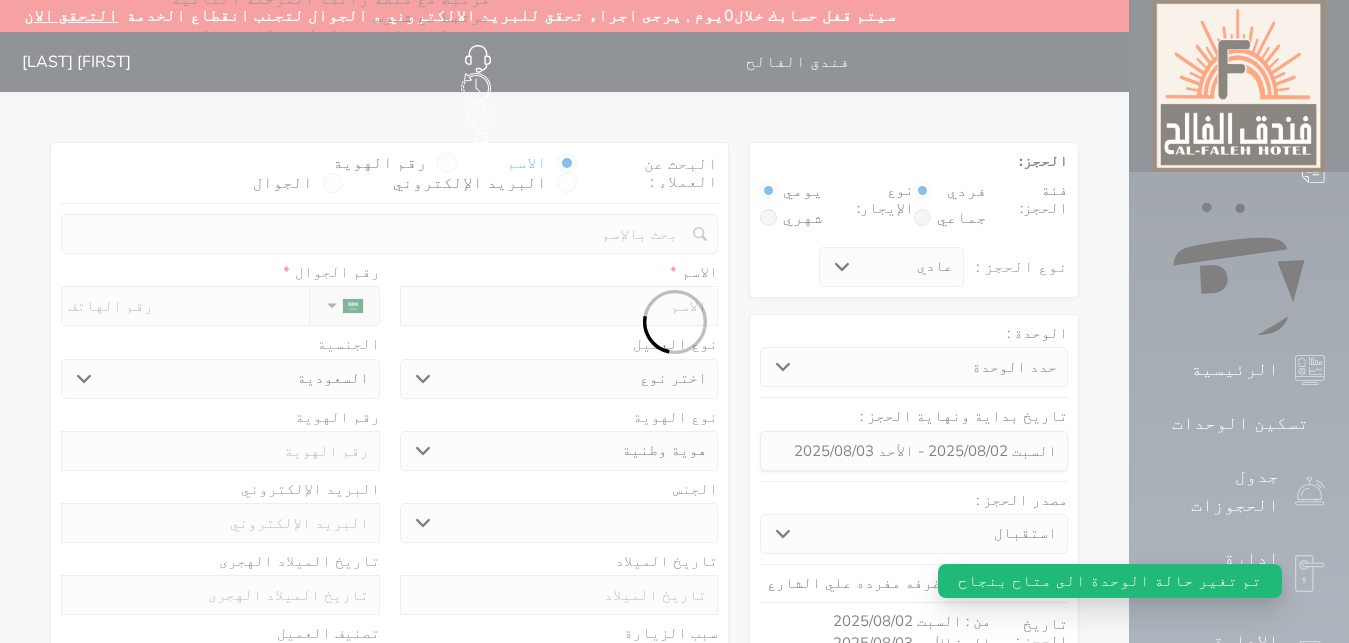 select on "7" 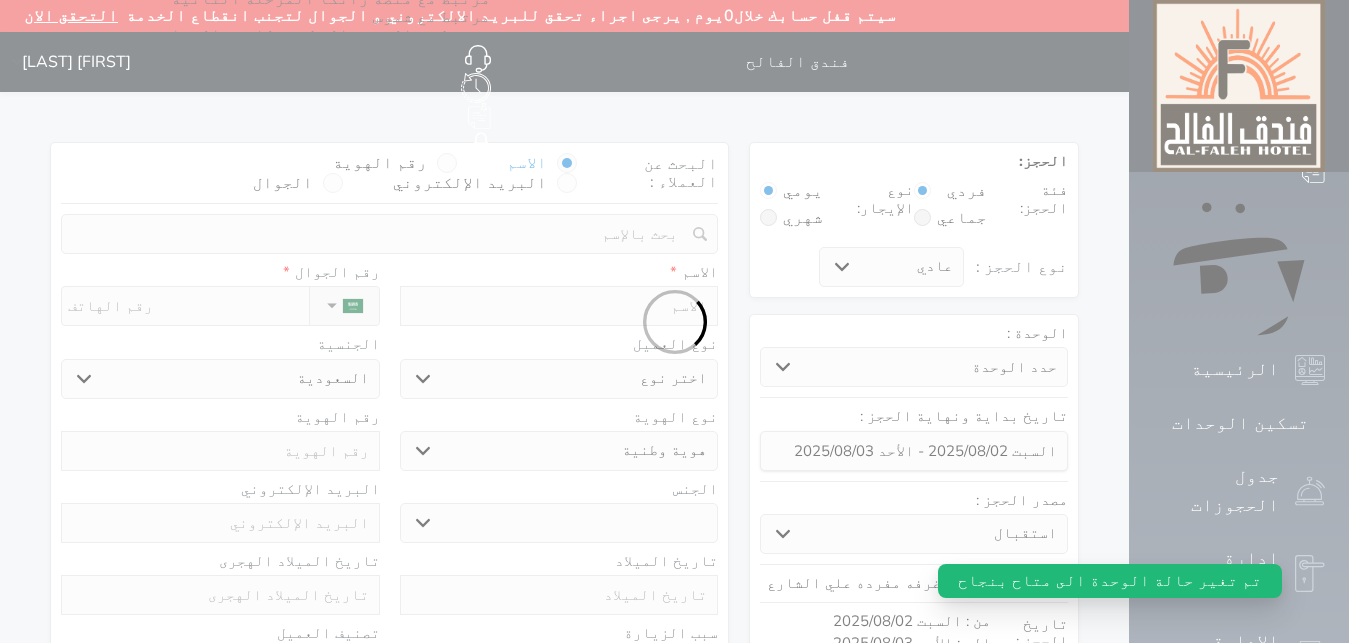 select 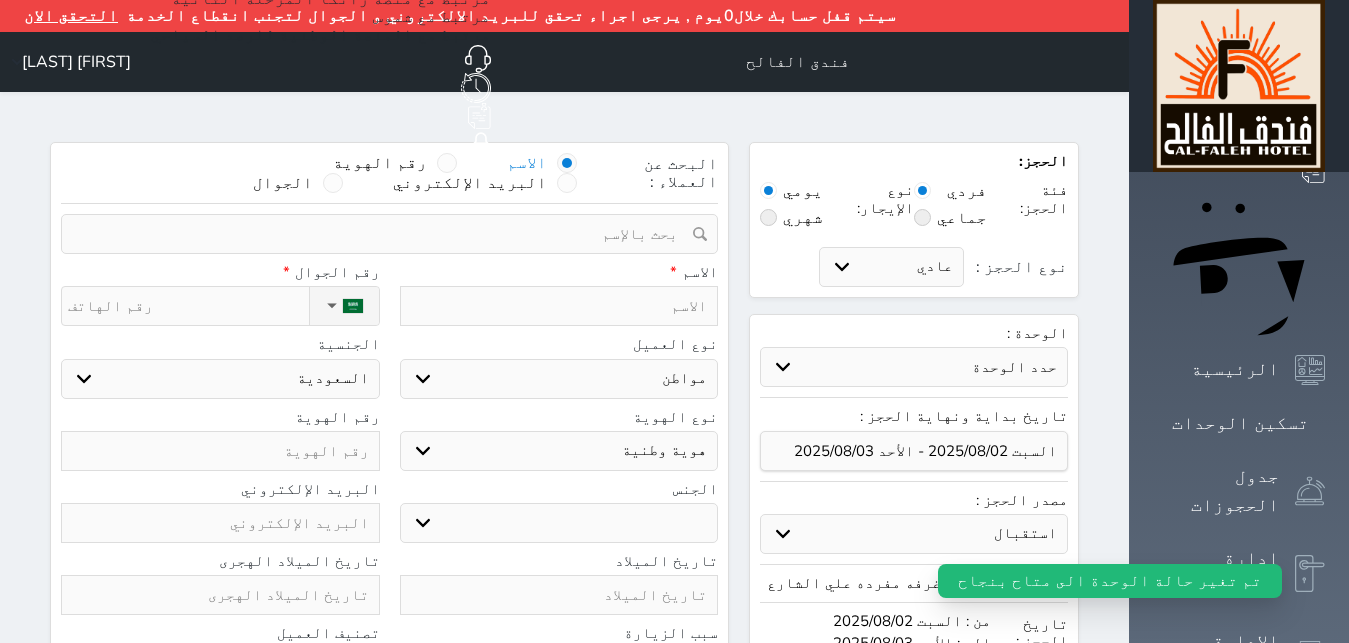 select 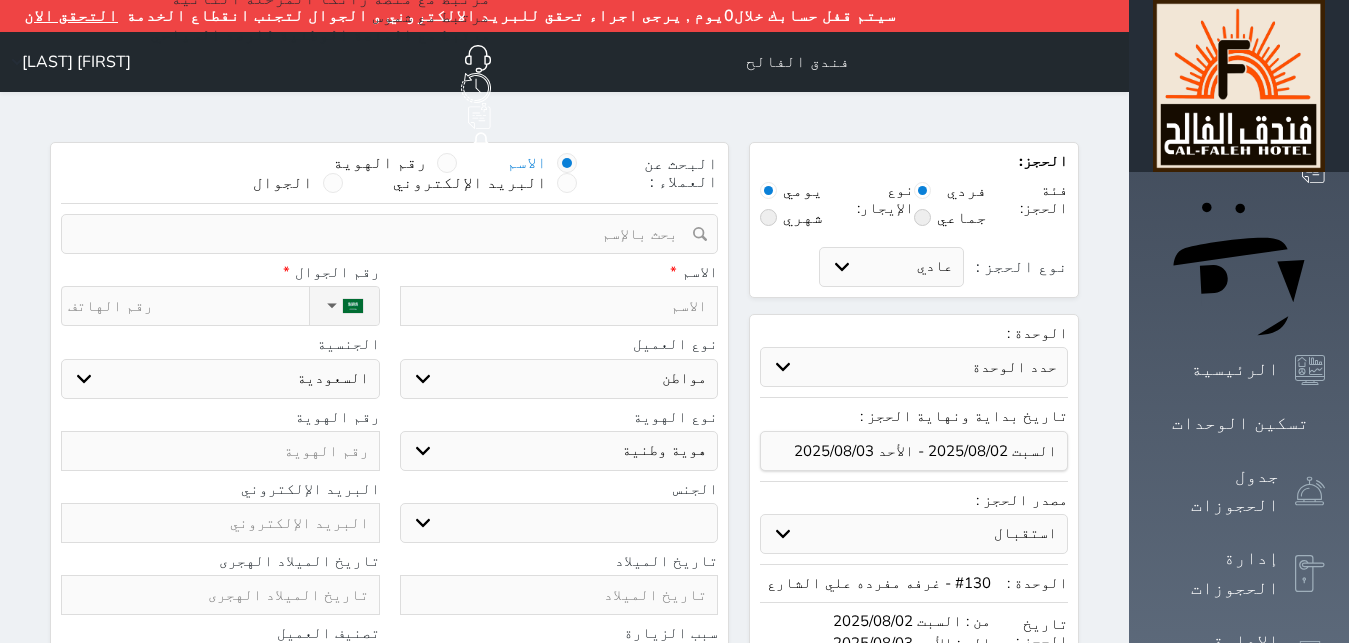 click on "البحث عن العملاء :        الاسم       رقم الهوية       البريد الإلكتروني       الجوال" at bounding box center (389, 178) 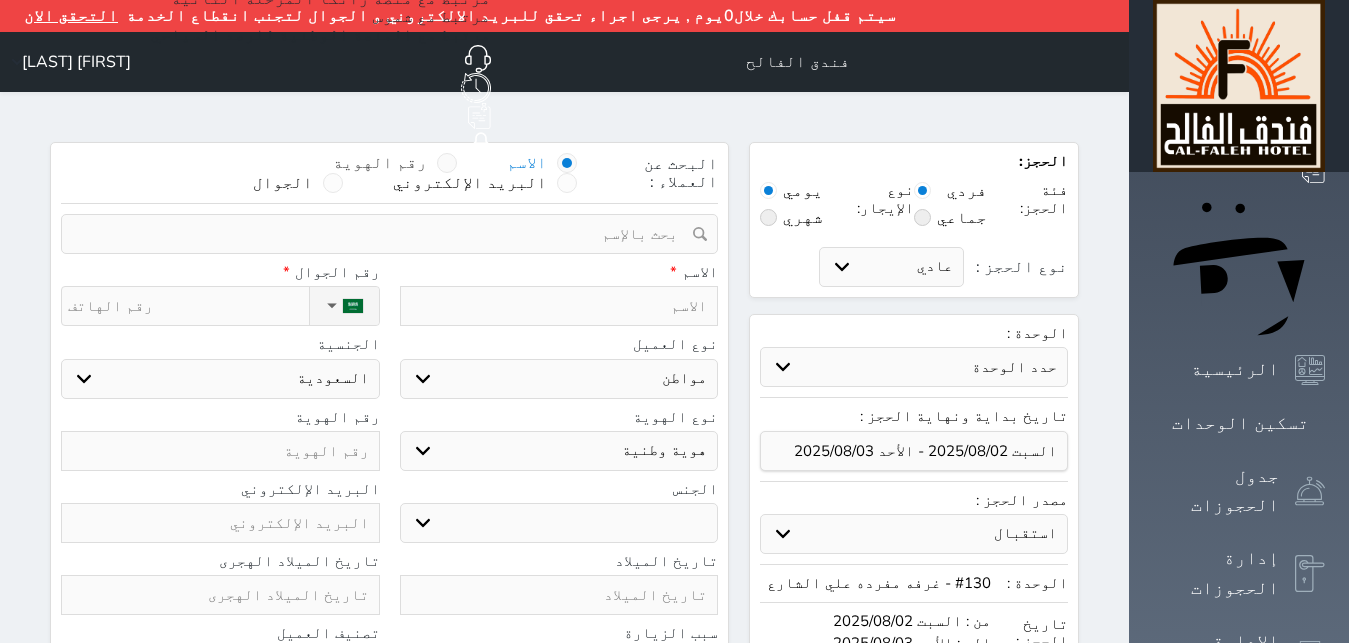 click at bounding box center (447, 163) 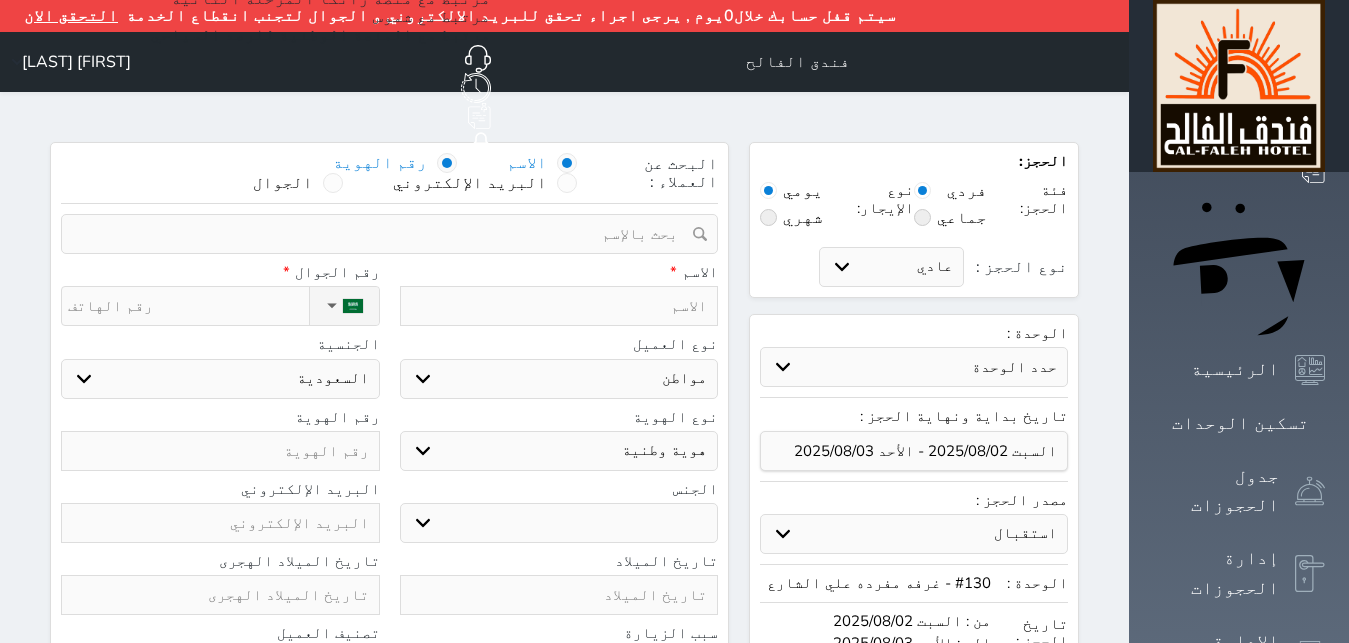 select 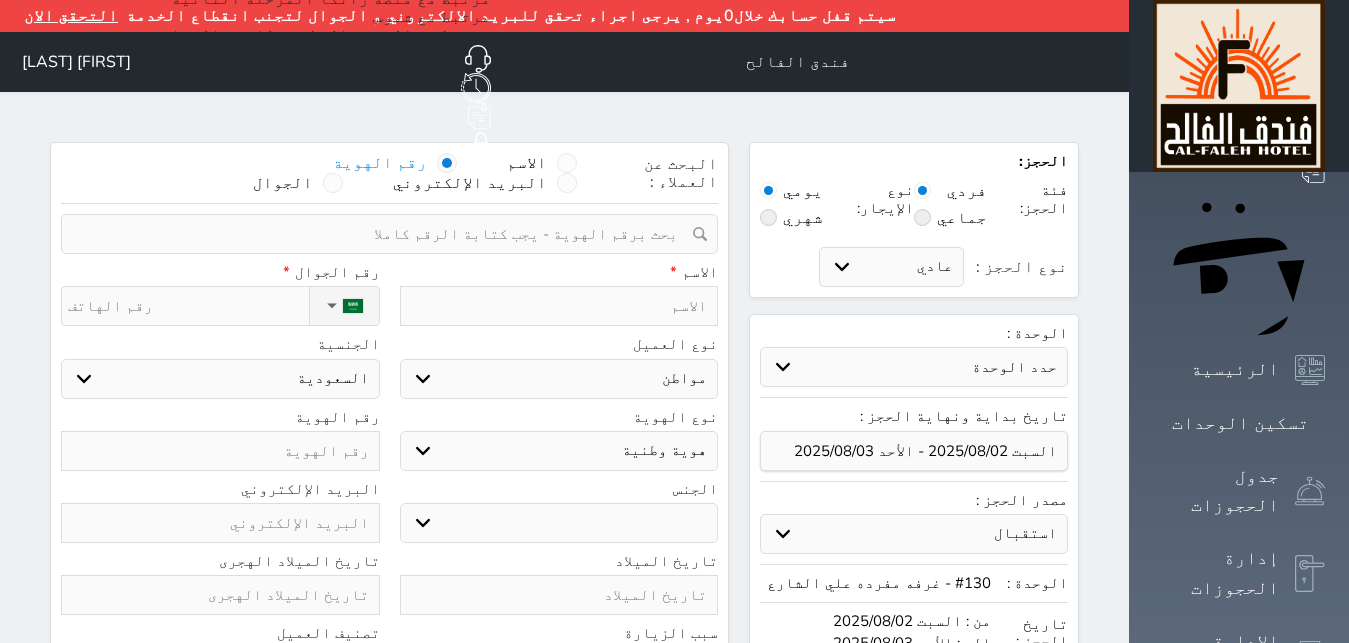 click at bounding box center (382, 234) 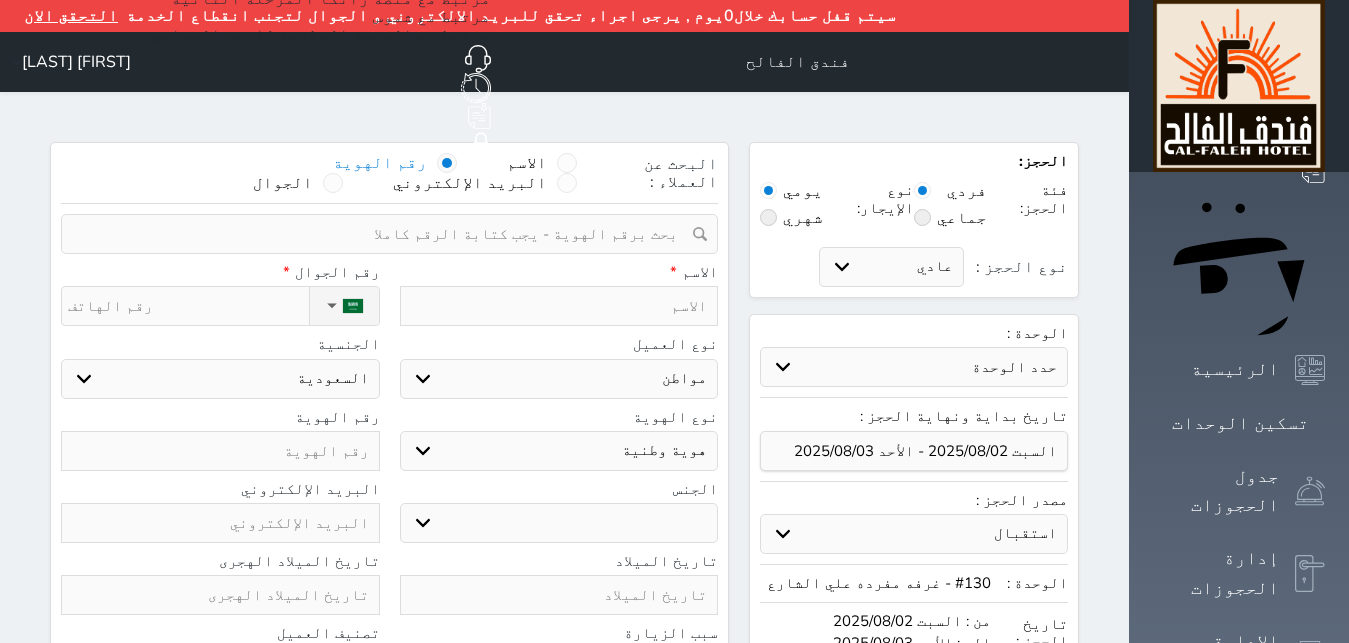 click at bounding box center [382, 234] 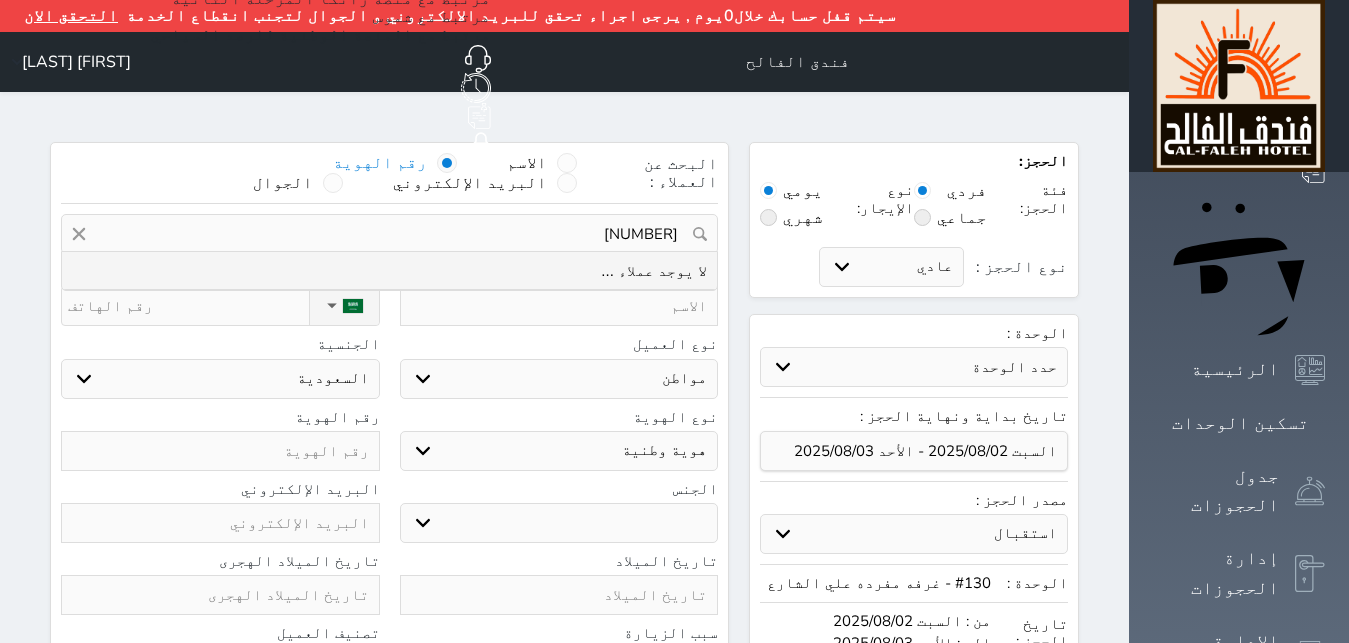 click on "[NUMBER]" at bounding box center [389, 234] 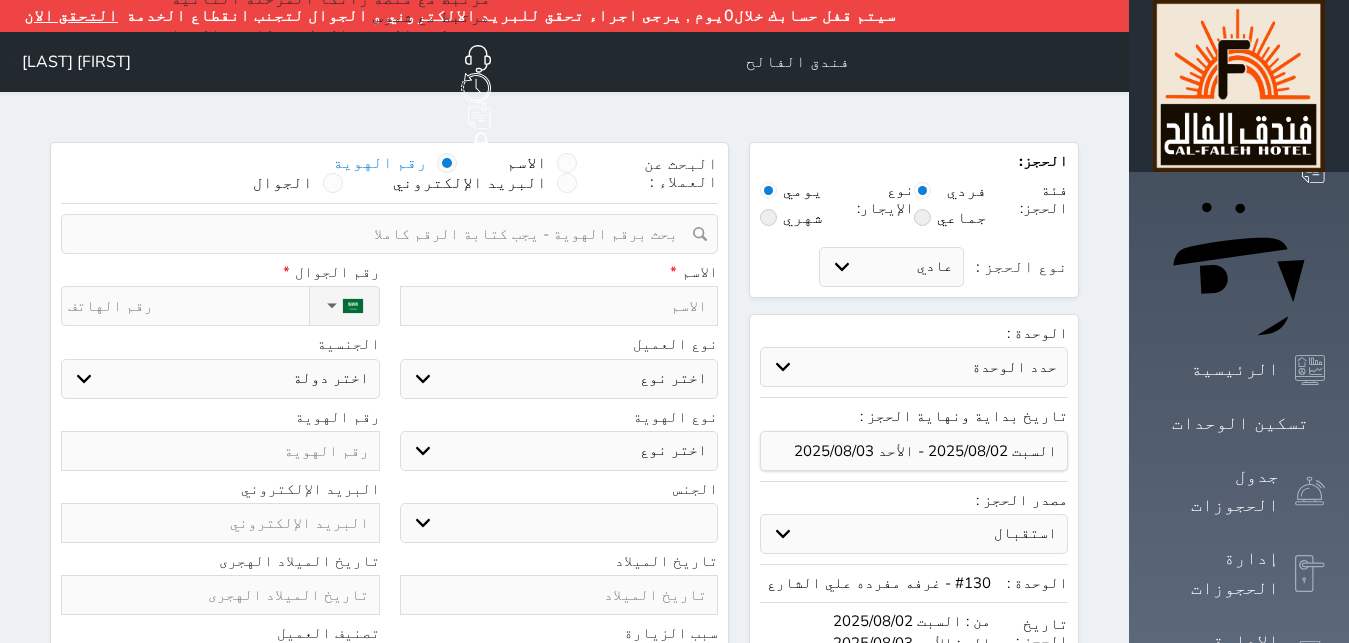 select 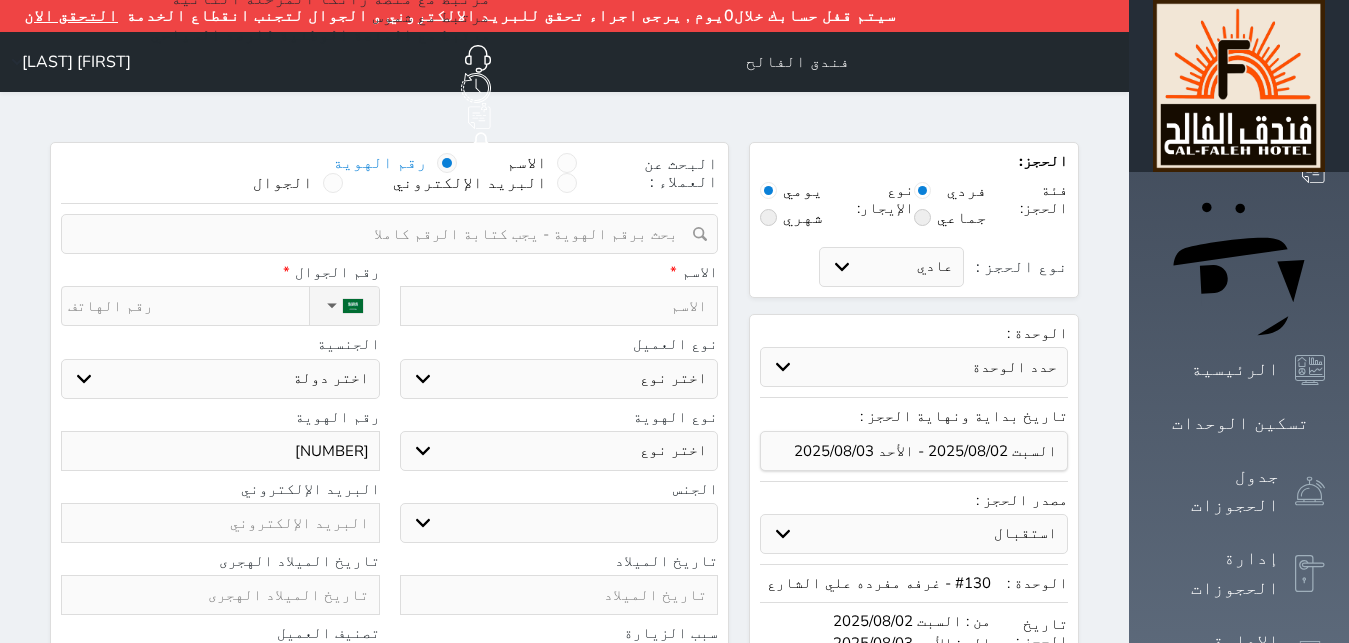 type on "[NUMBER]" 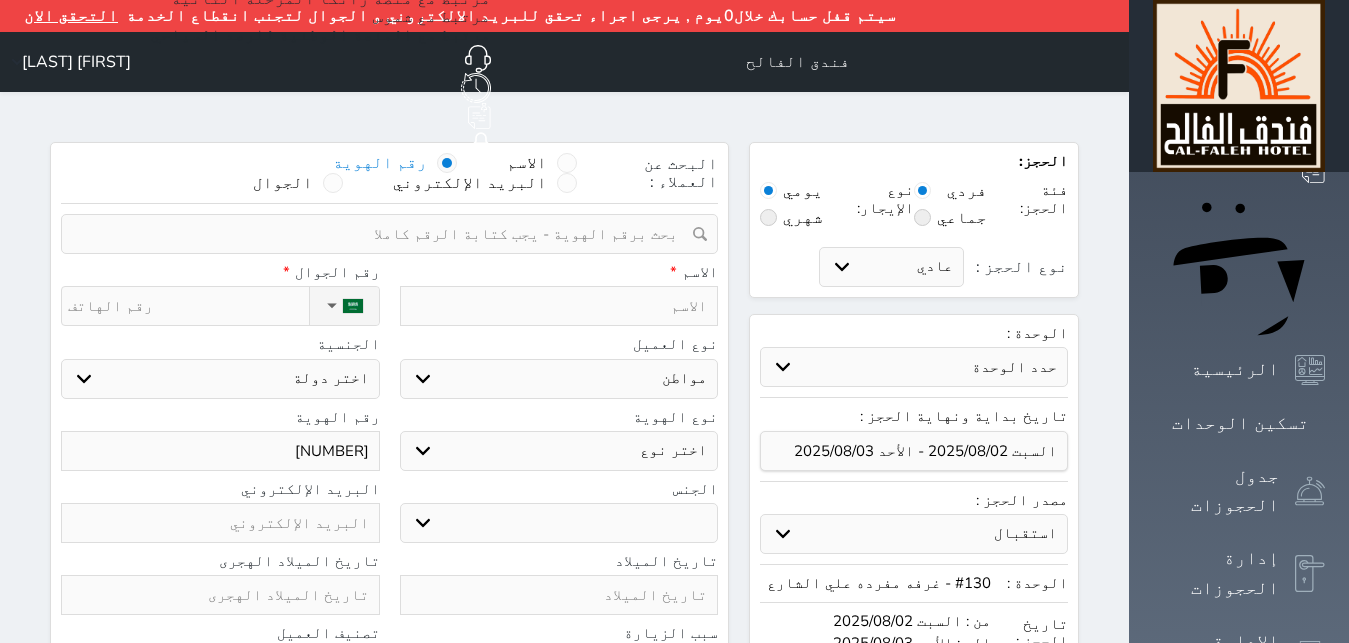 select on "113" 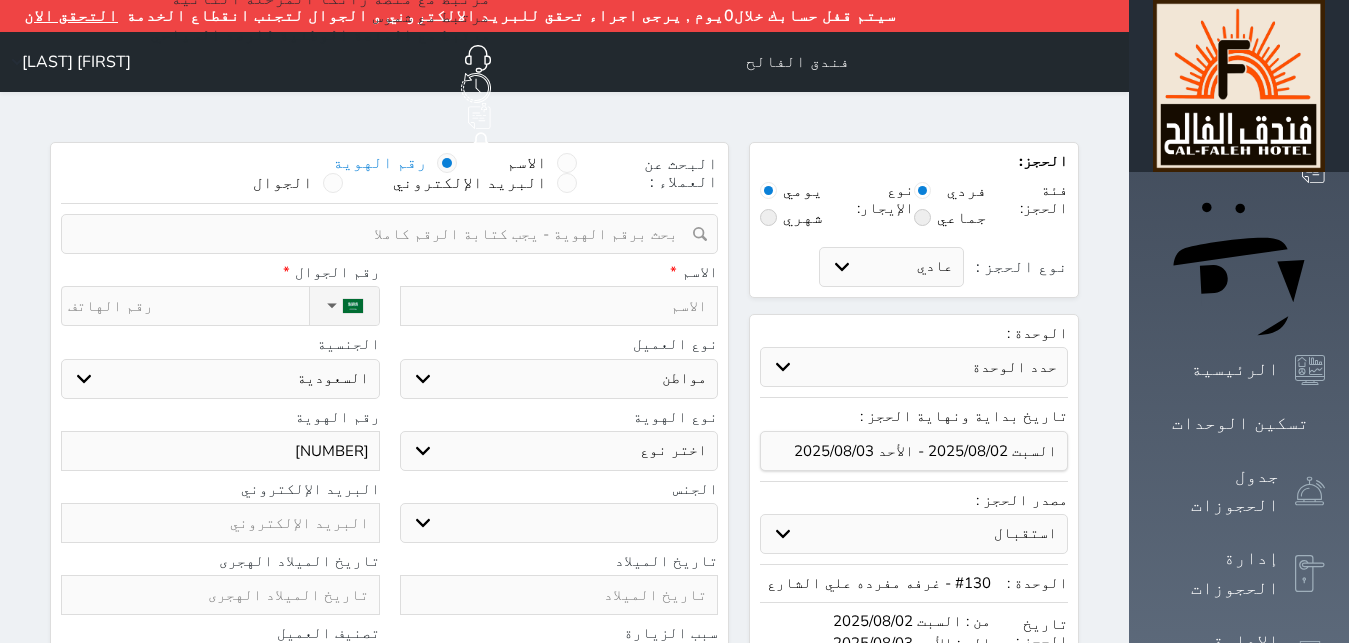 click on "اختر نوع   هوية وطنية هوية عائلية جواز السفر" at bounding box center [559, 451] 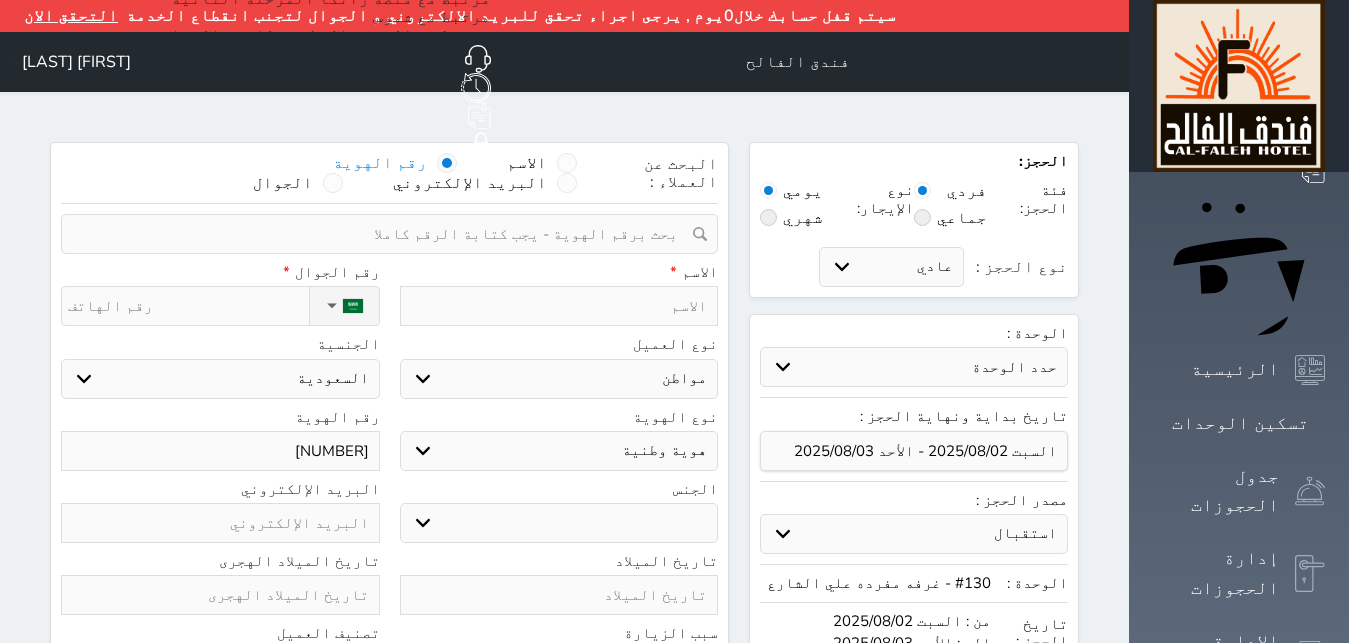 select 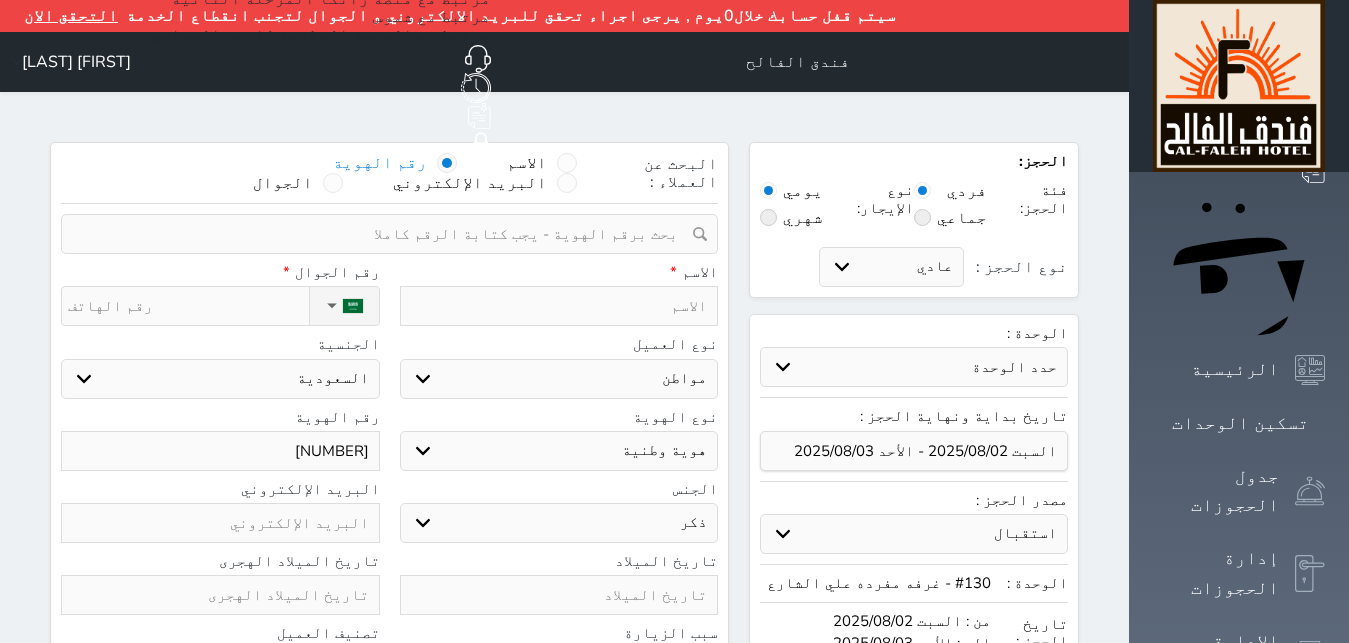 select 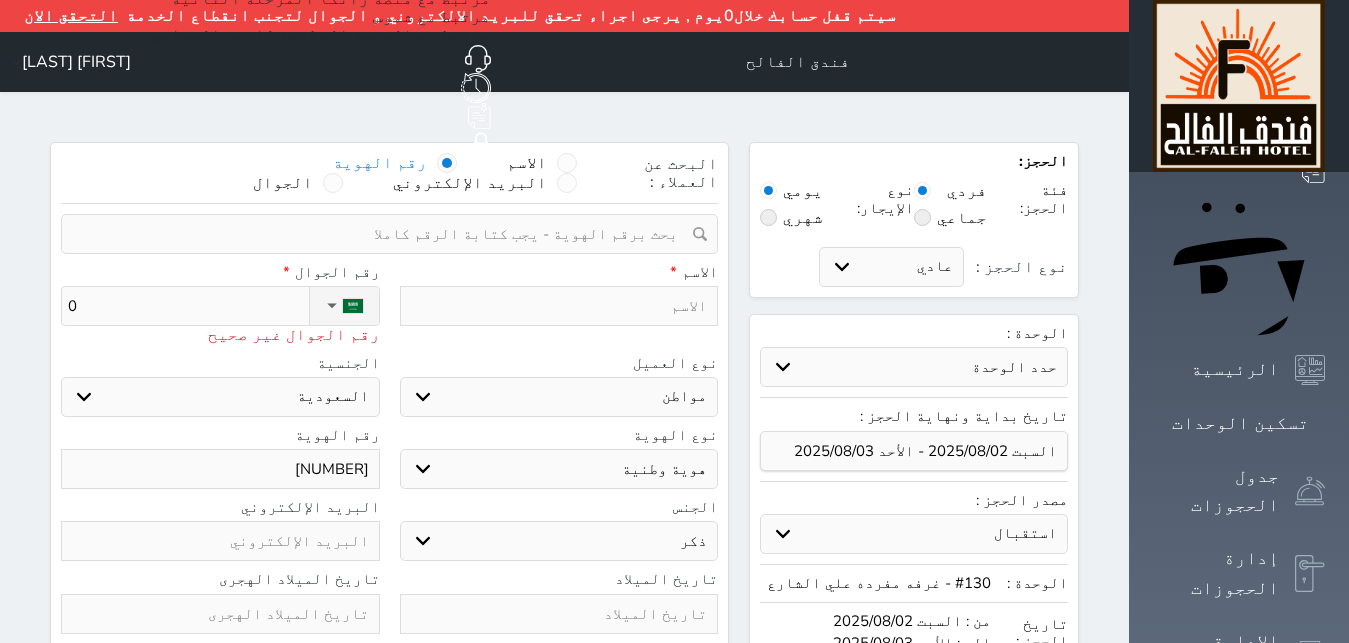 type on "05" 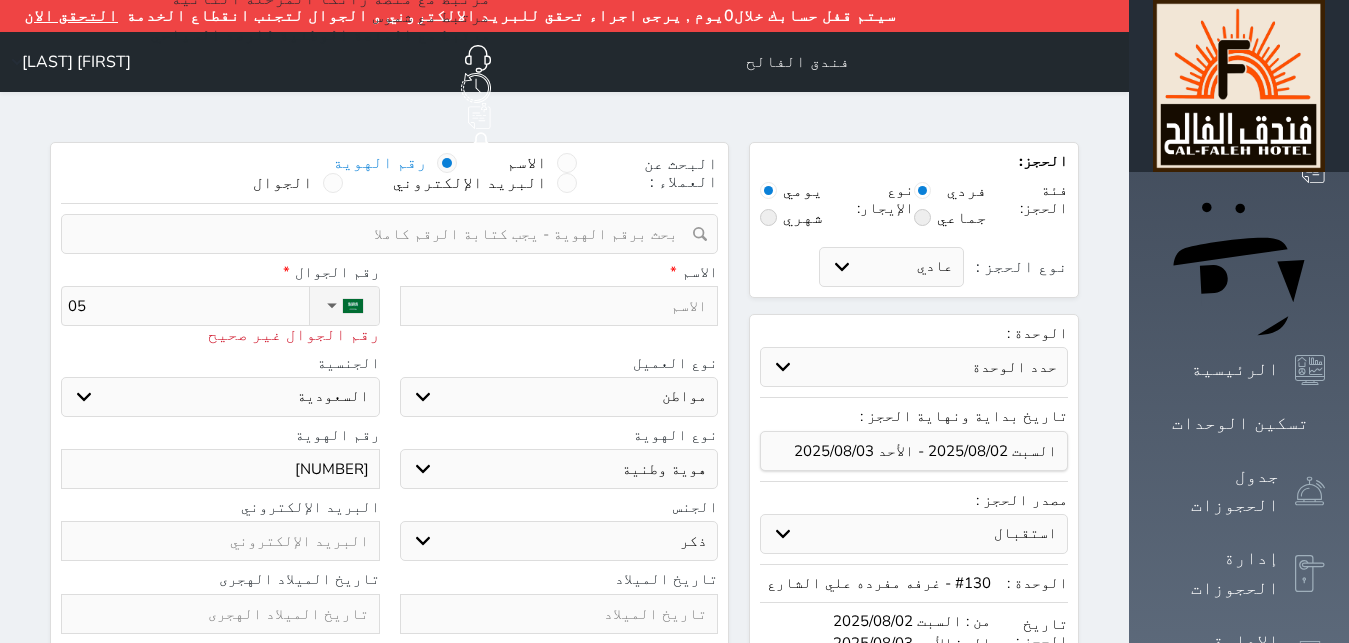 type on "055" 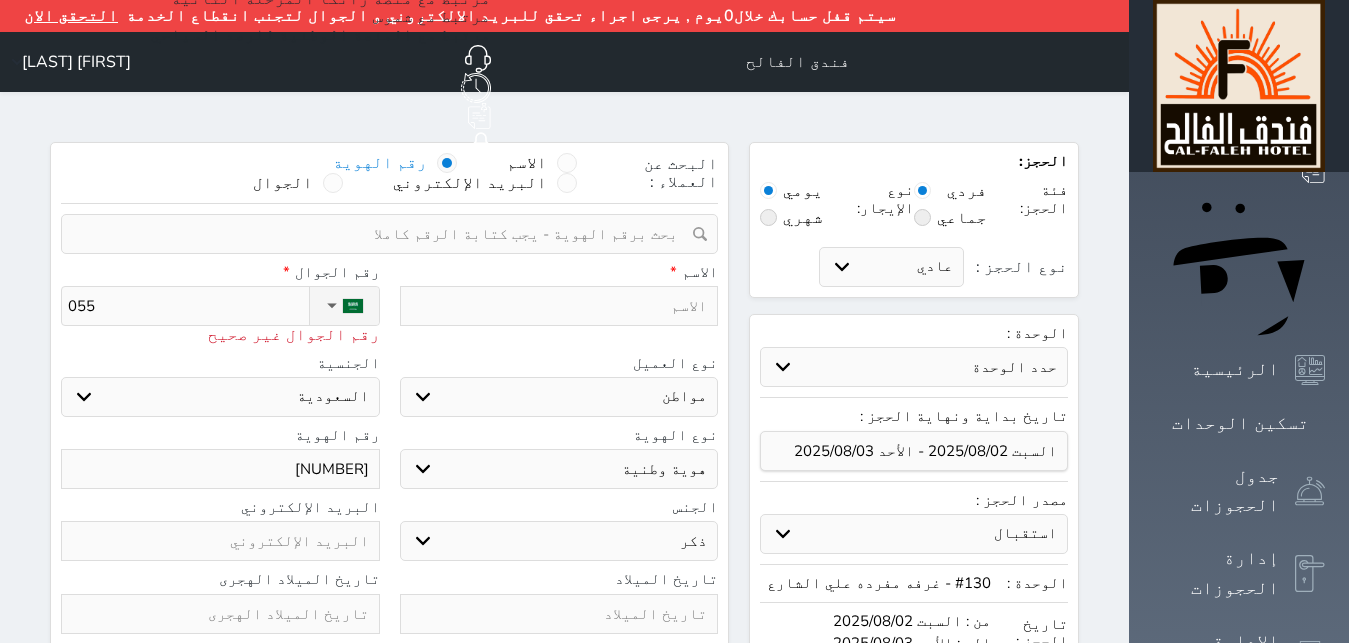 type on "0550" 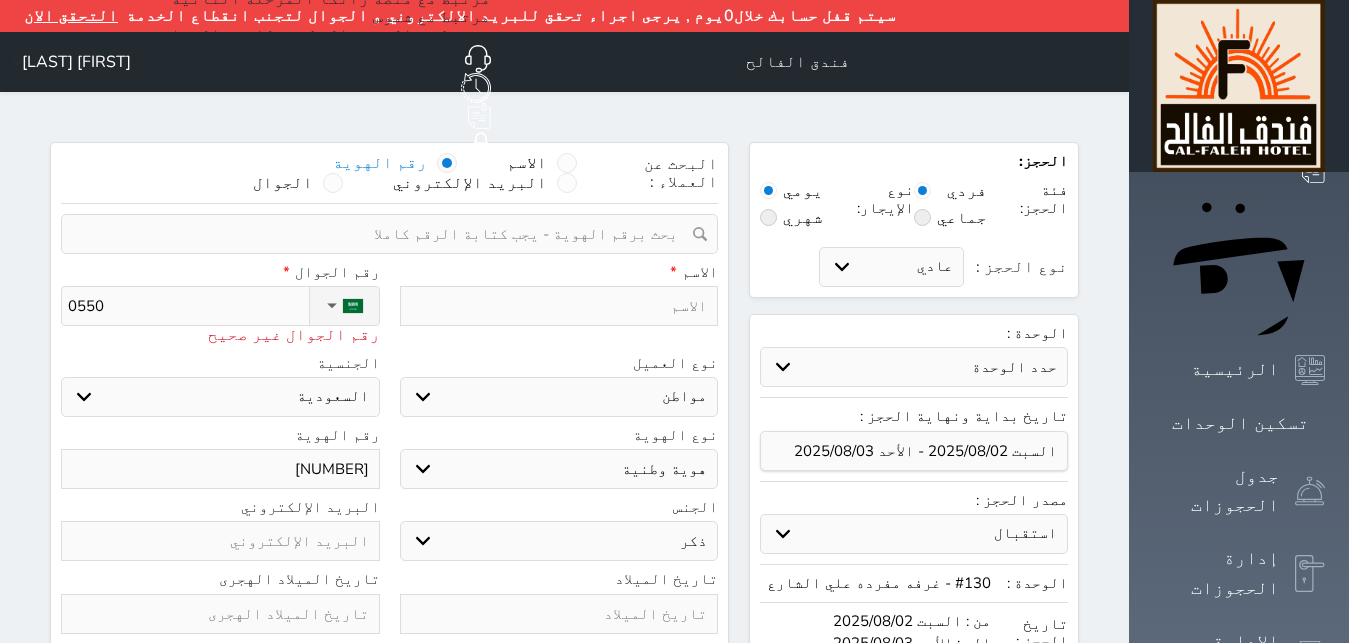 type on "[PHONE]" 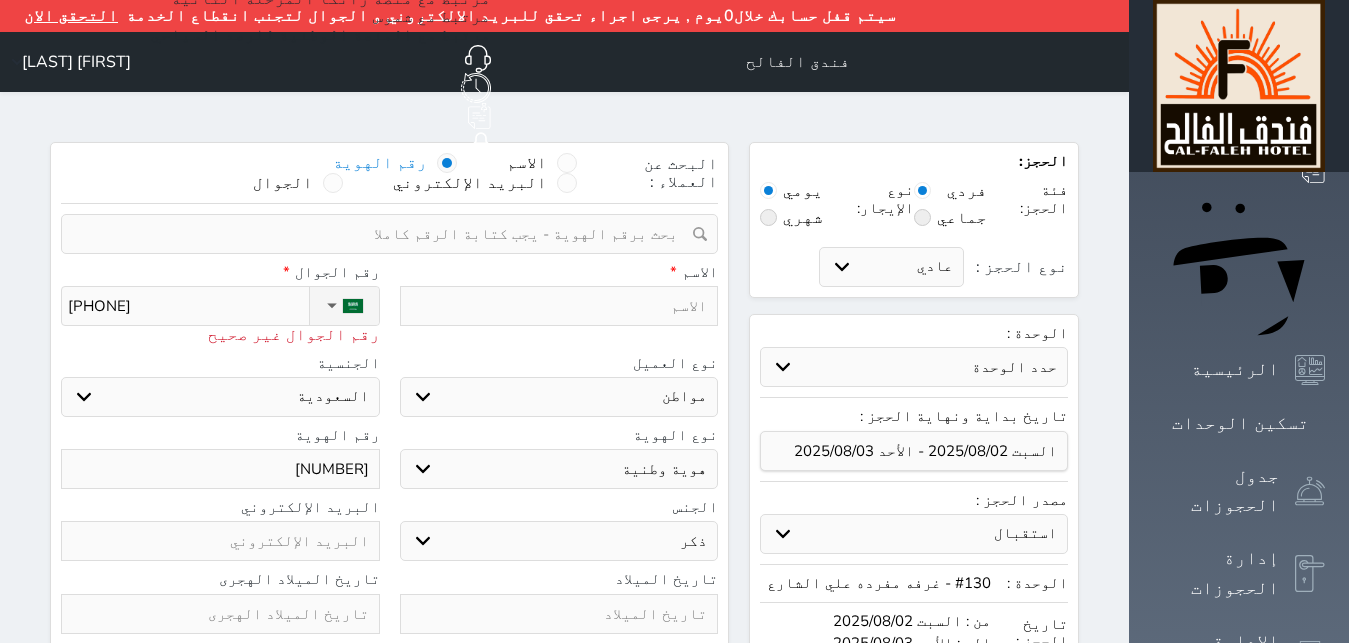 type on "[PHONE]" 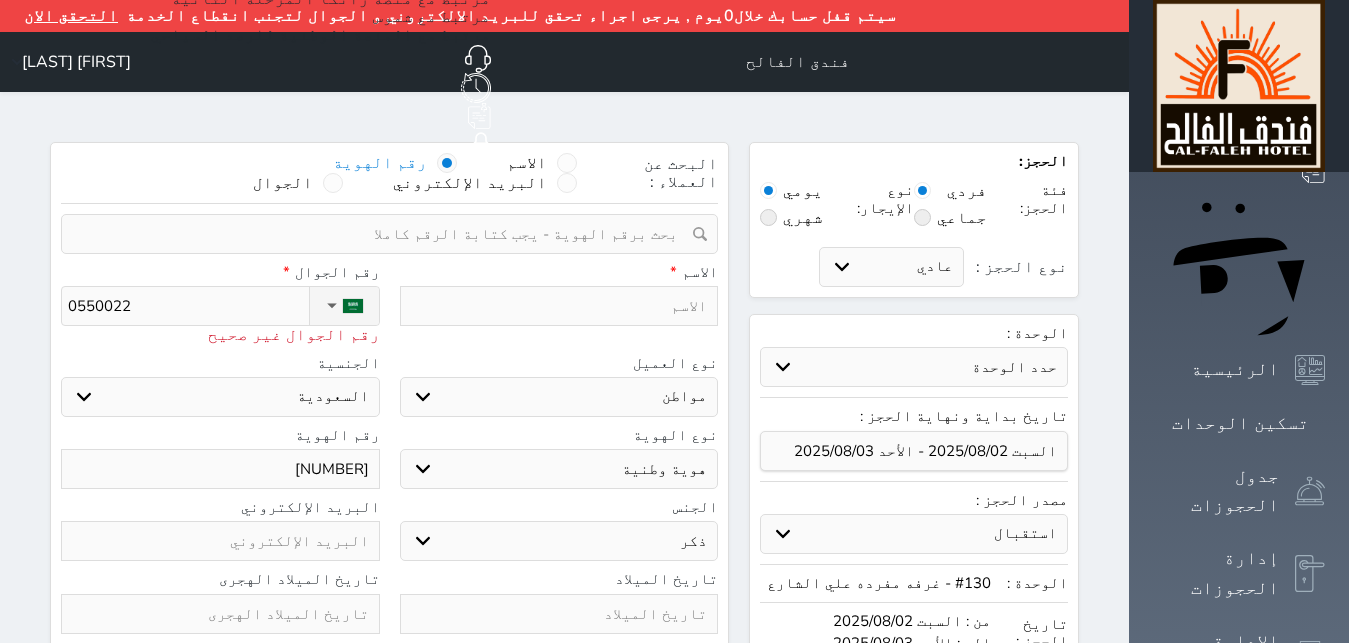 type on "[PHONE]" 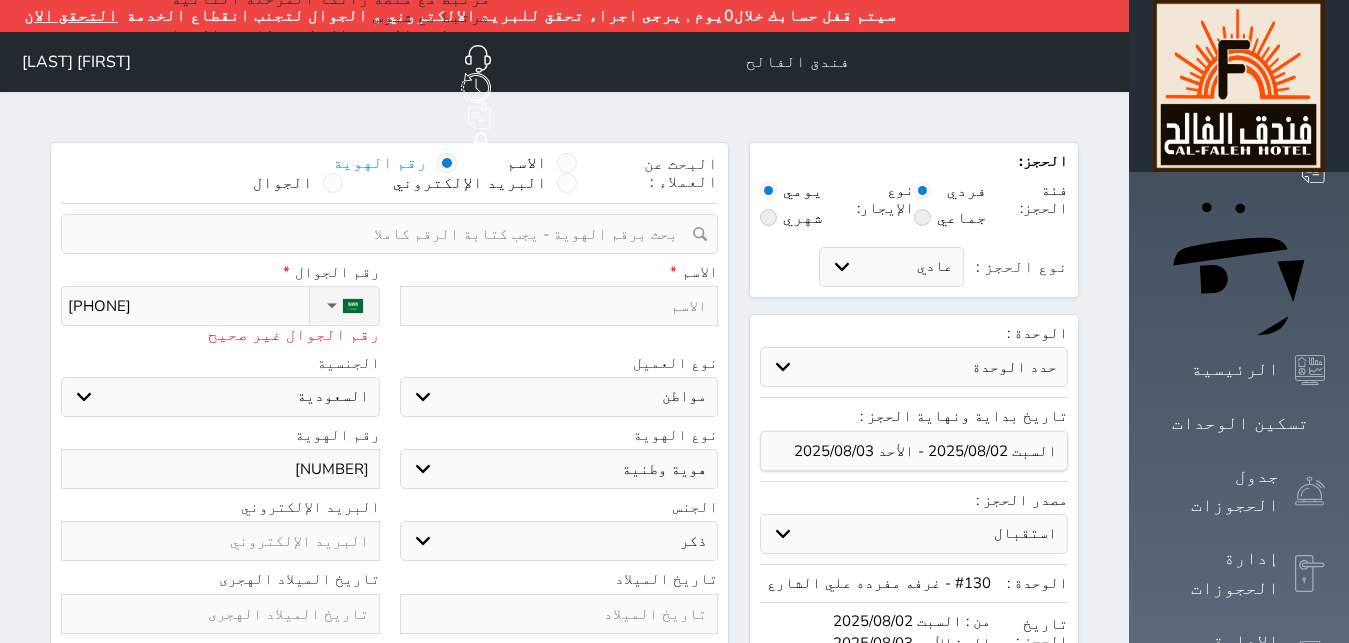 type on "[PHONE]" 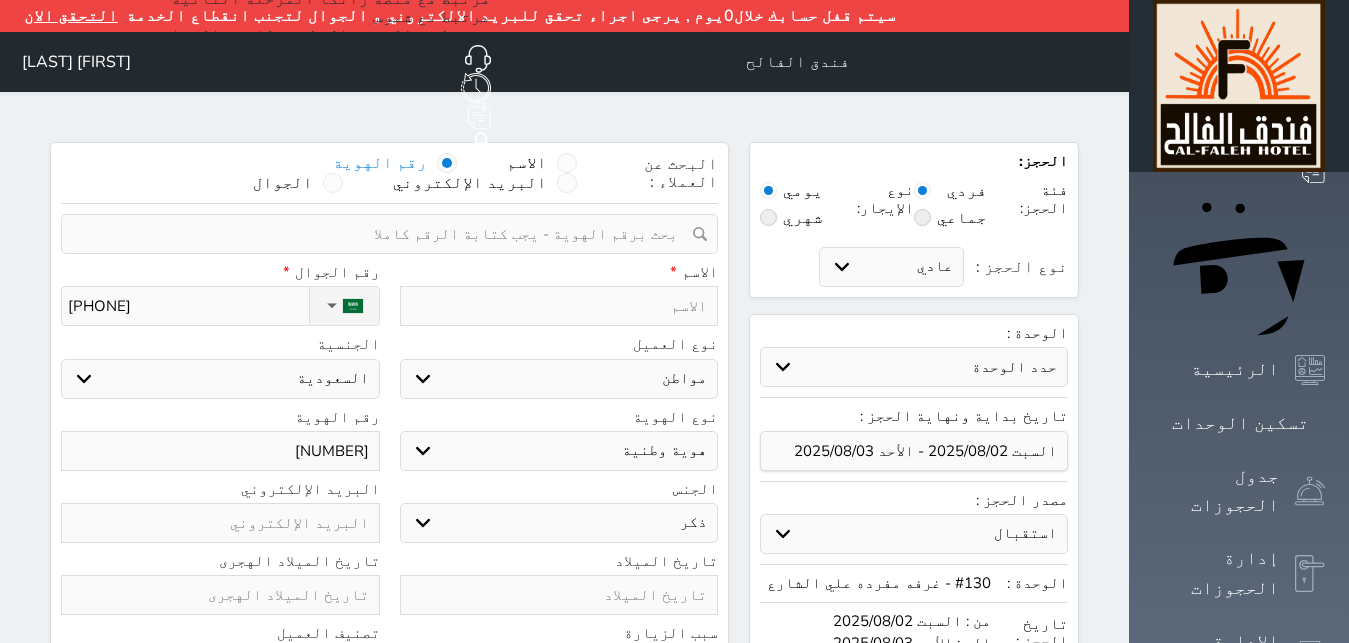 type on "[PHONE]" 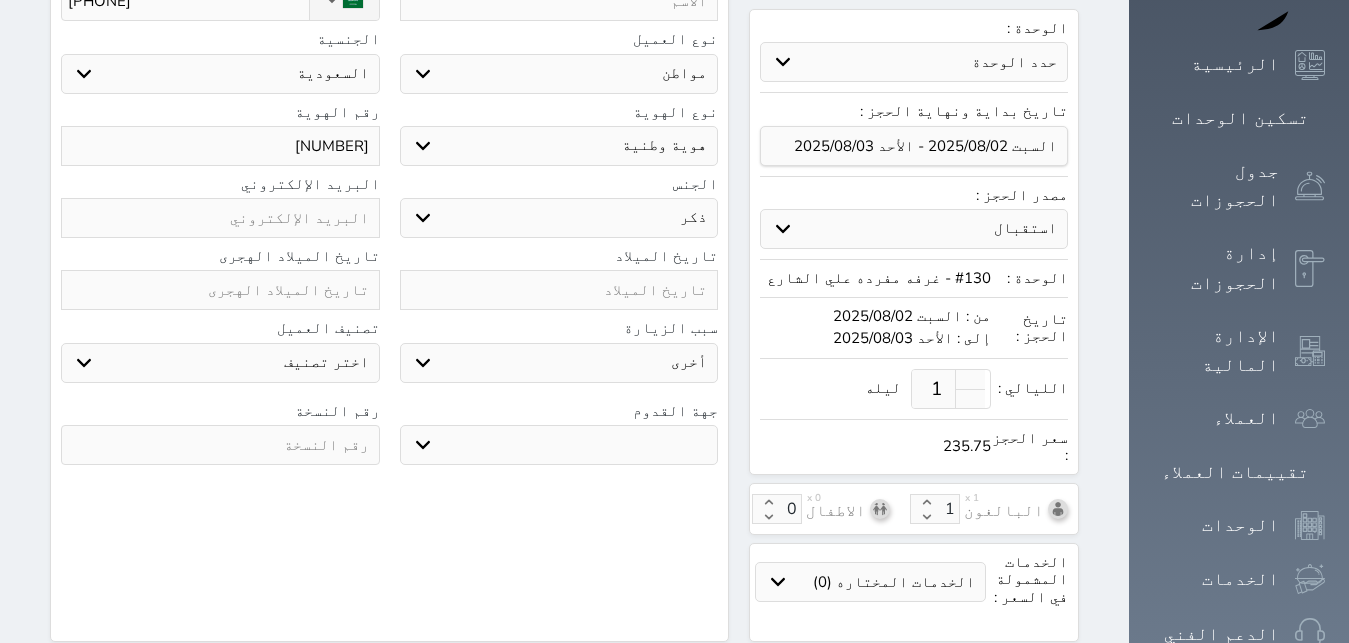 scroll, scrollTop: 306, scrollLeft: 0, axis: vertical 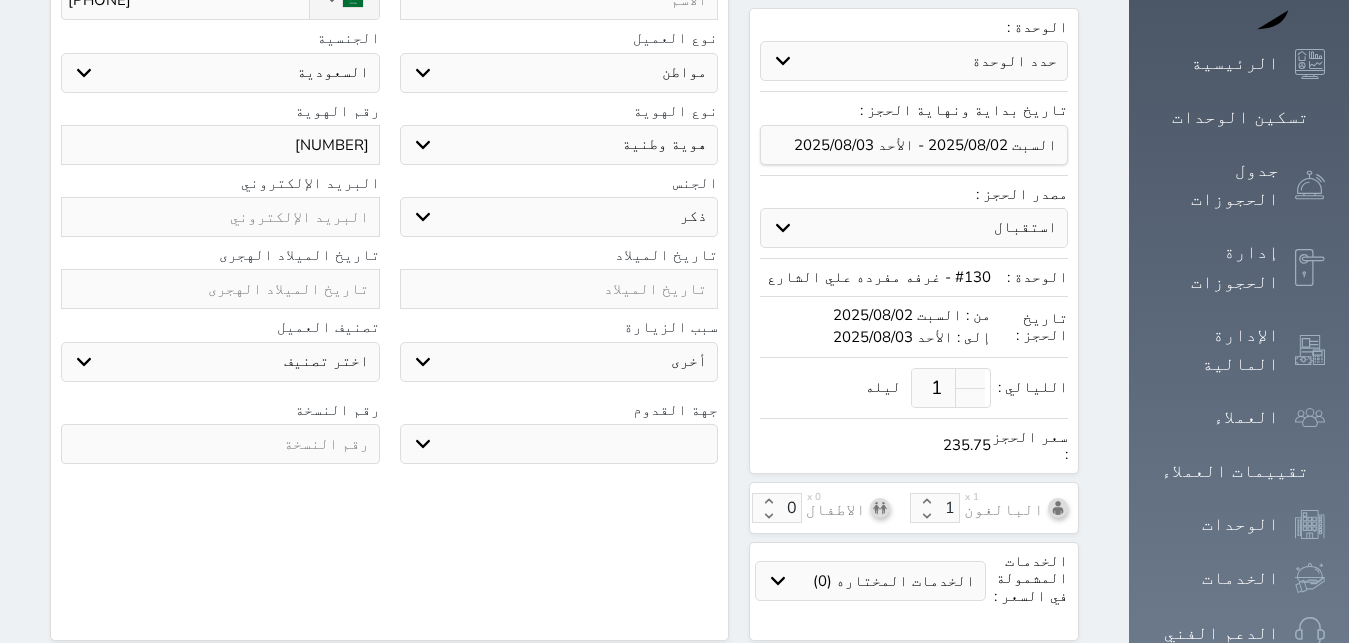 click at bounding box center [220, 444] 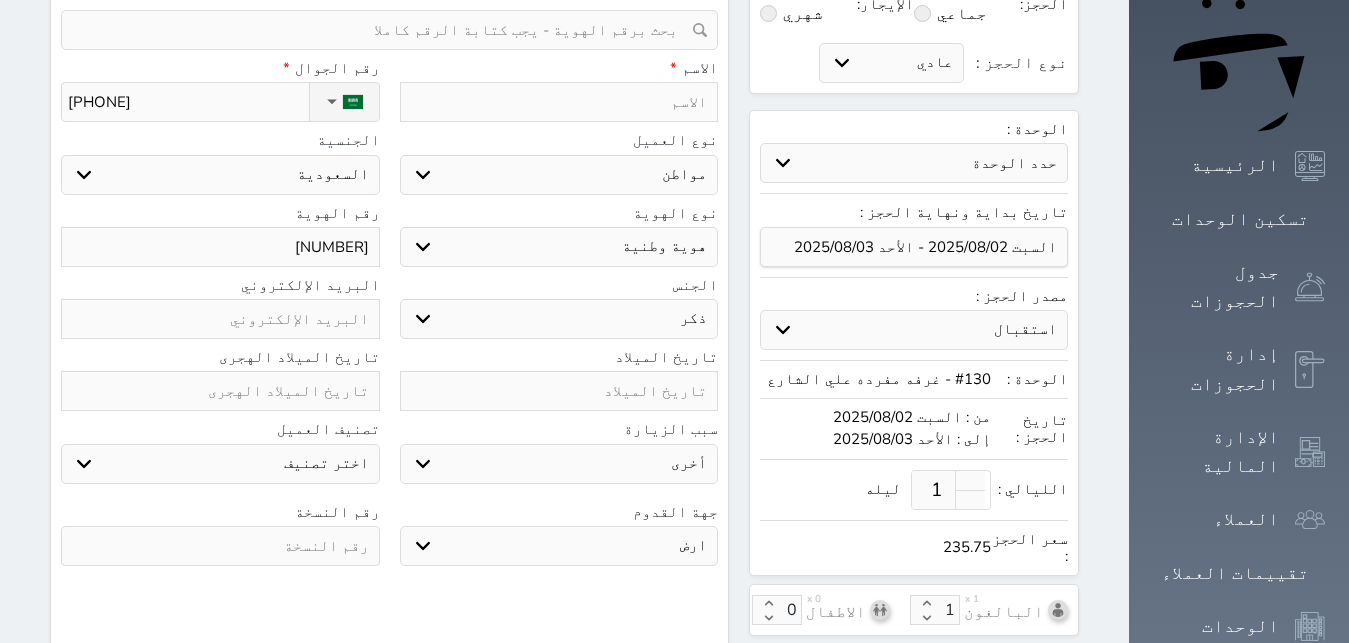 scroll, scrollTop: 102, scrollLeft: 0, axis: vertical 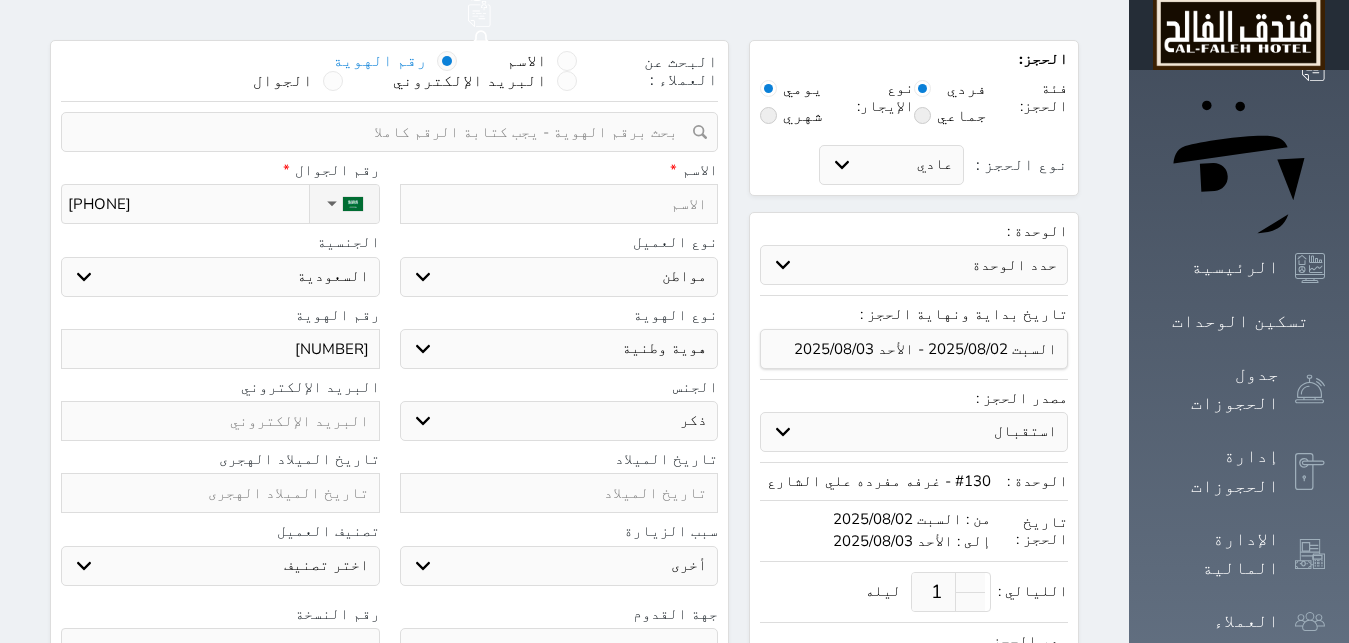 click on "الاسم *" at bounding box center [559, 193] 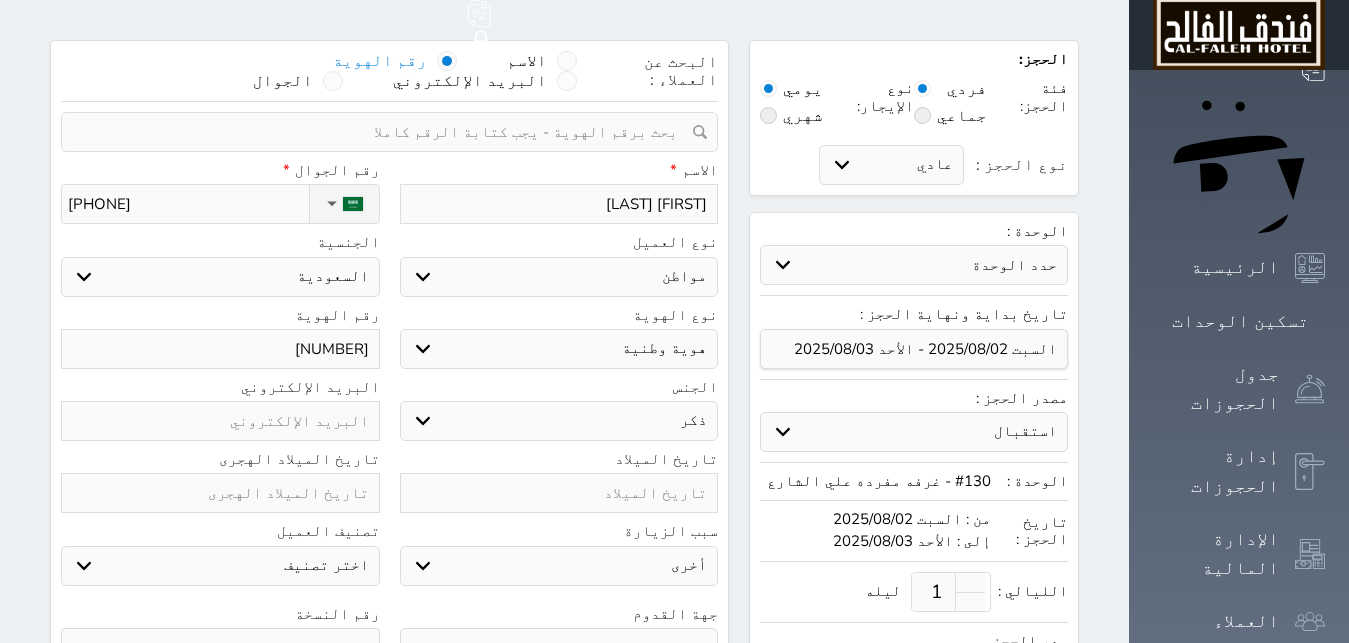 scroll, scrollTop: 408, scrollLeft: 0, axis: vertical 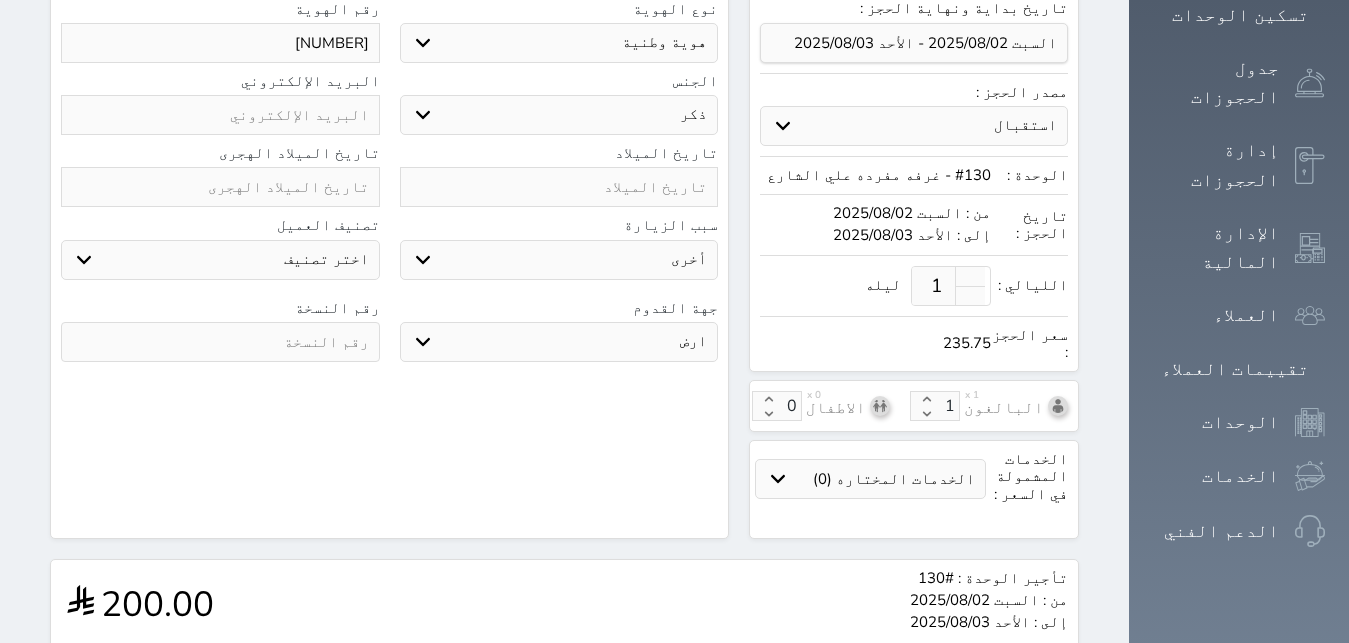 type on "[FIRST] [LAST]" 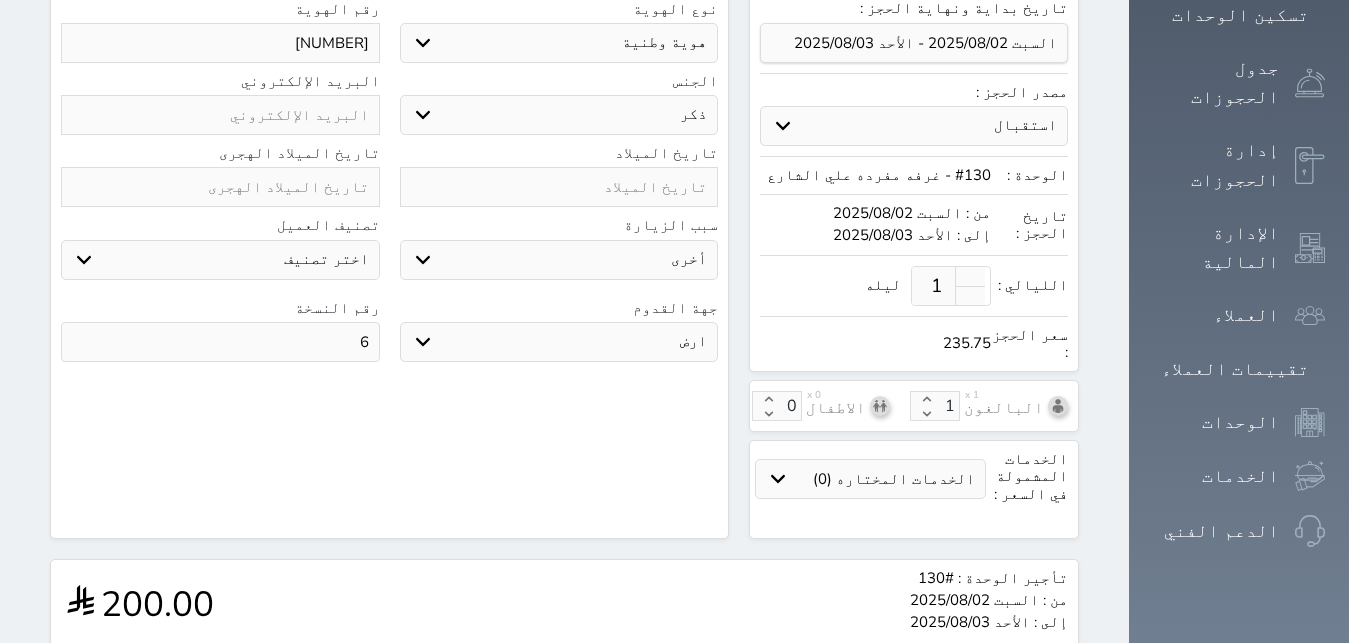 type on "6" 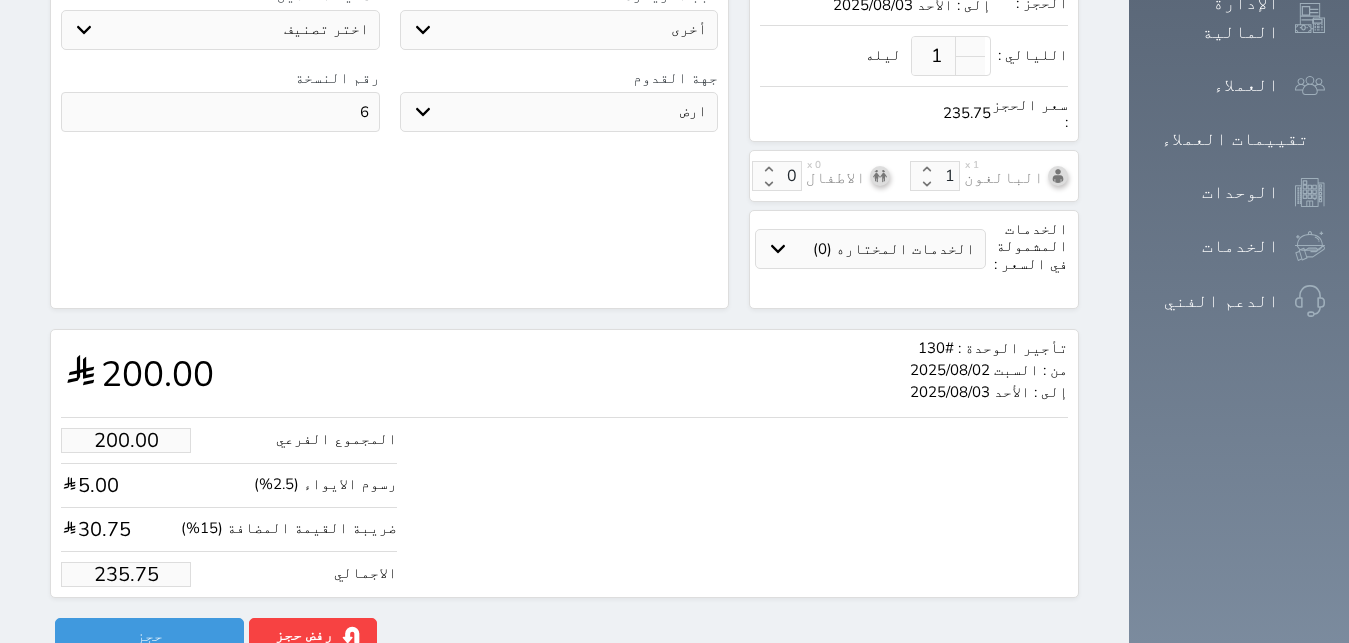 click on "235.75" at bounding box center (126, 574) 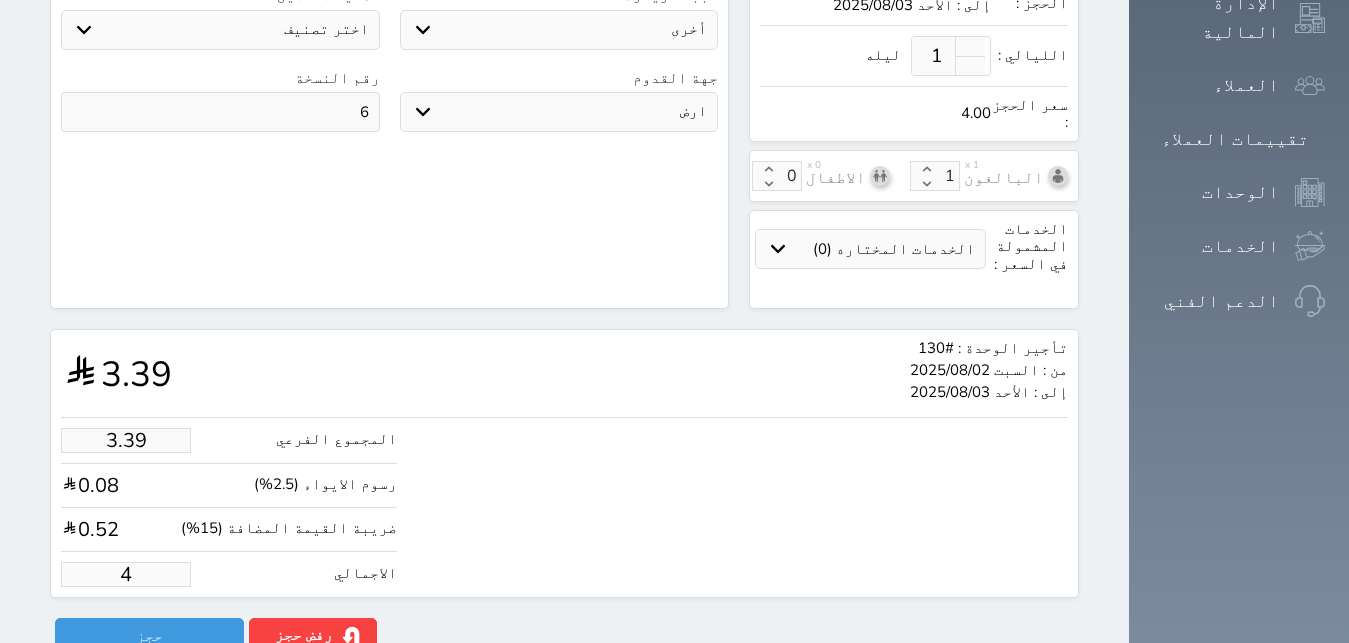 type on "38.18" 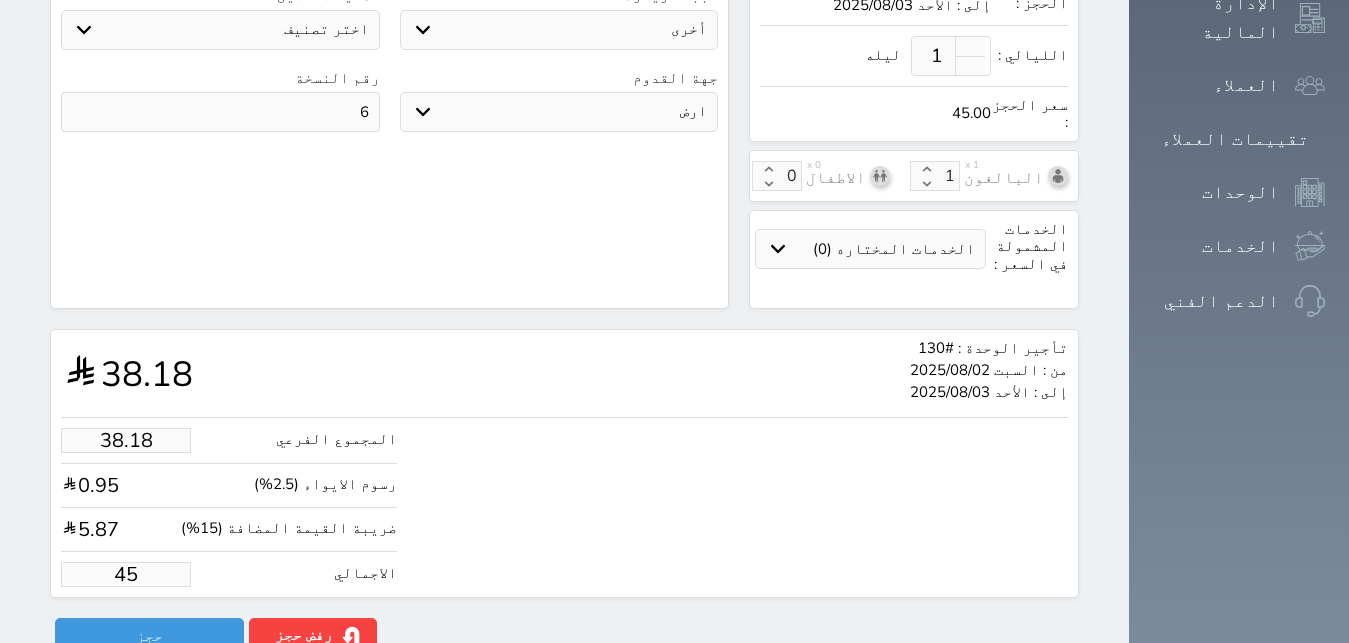type on "381.76" 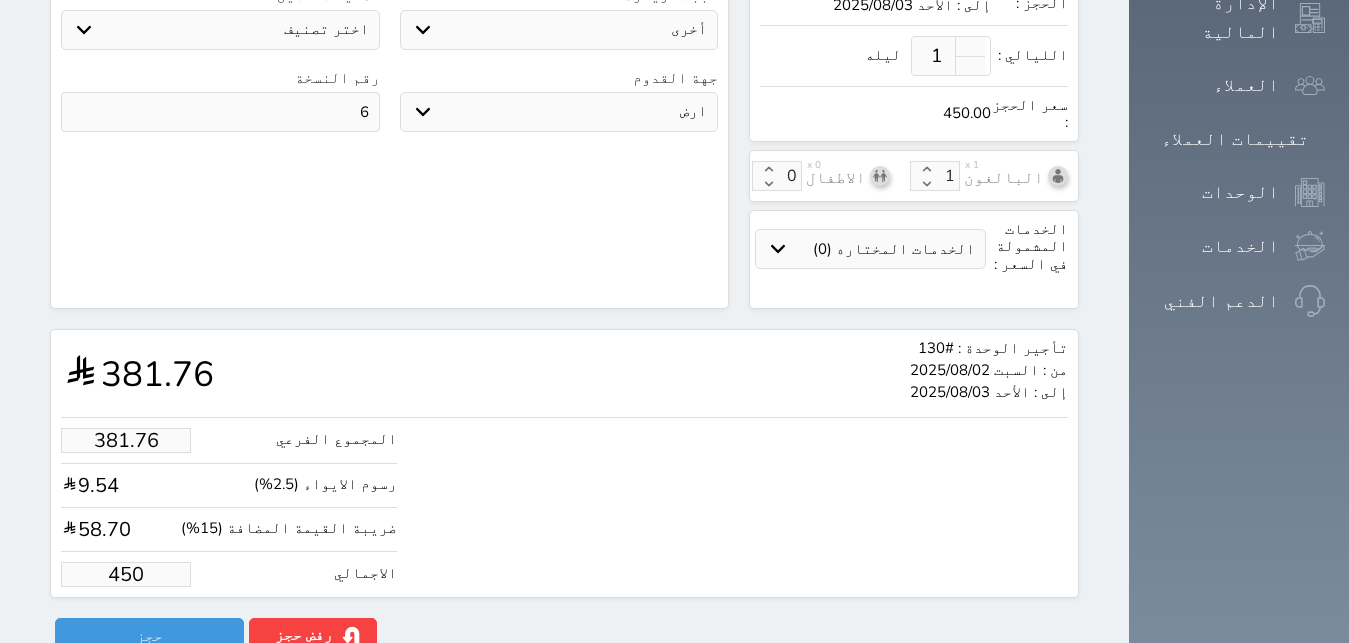 type on "450.00" 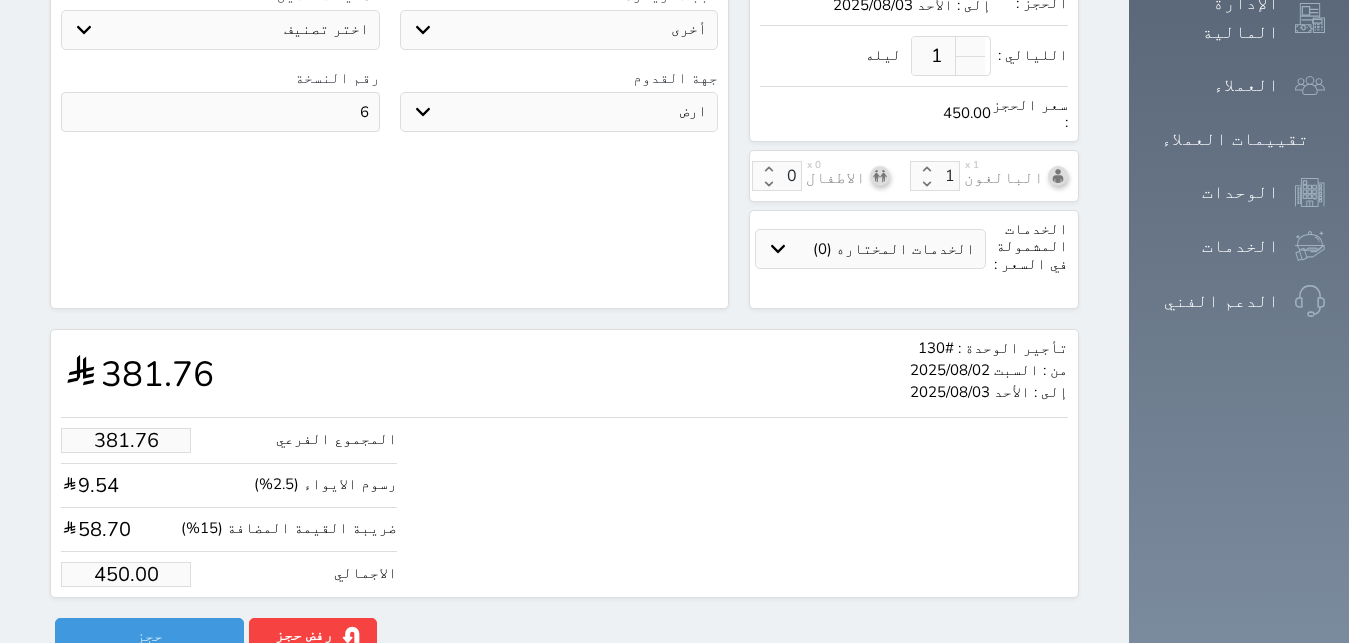click on "الاجمالي   450.00" at bounding box center [229, 574] 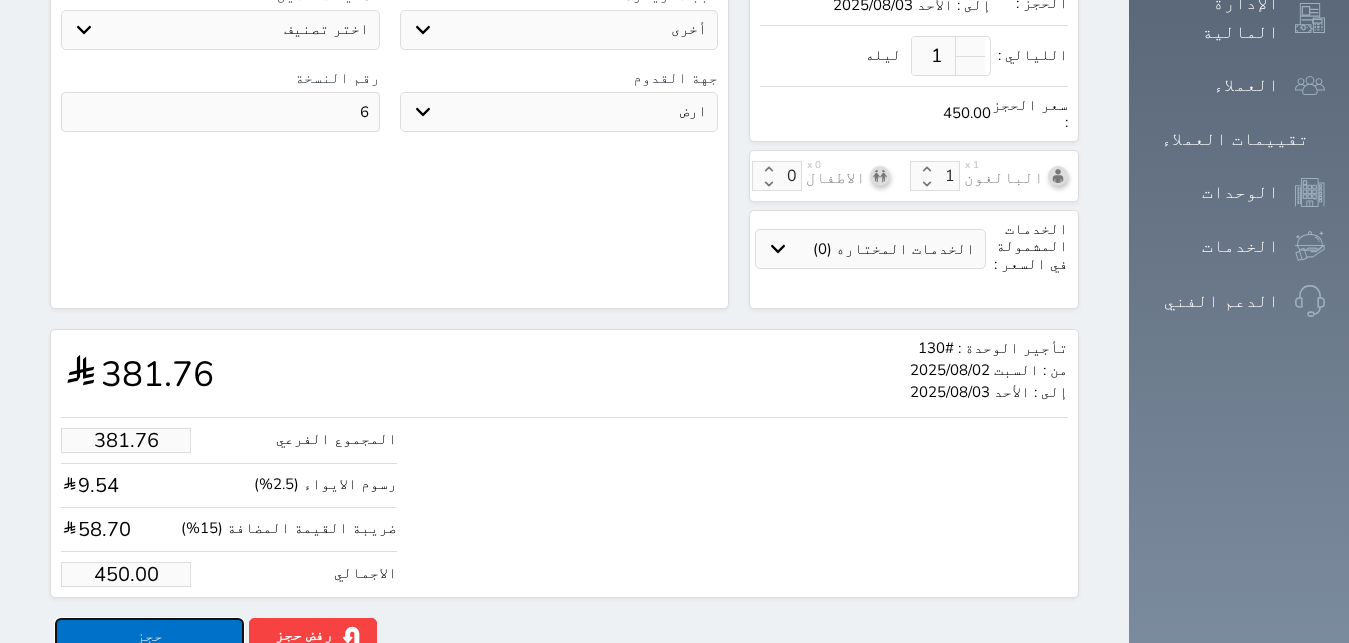 click on "حجز" at bounding box center [149, 635] 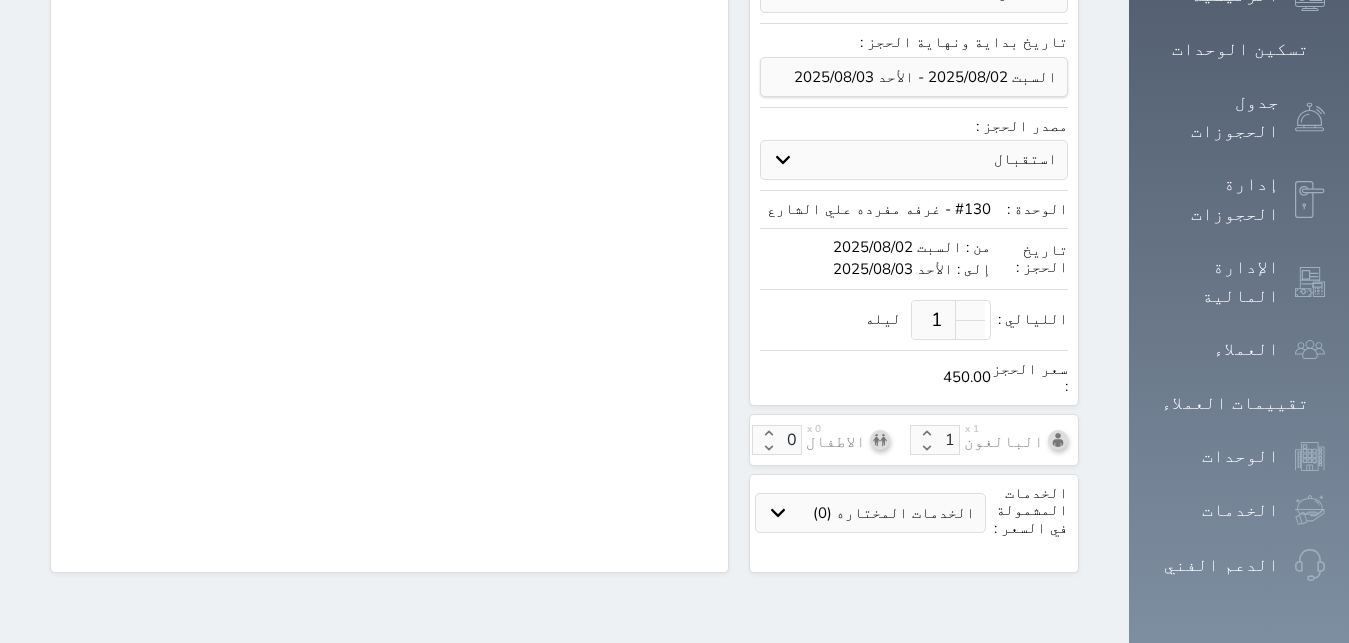 scroll, scrollTop: 299, scrollLeft: 0, axis: vertical 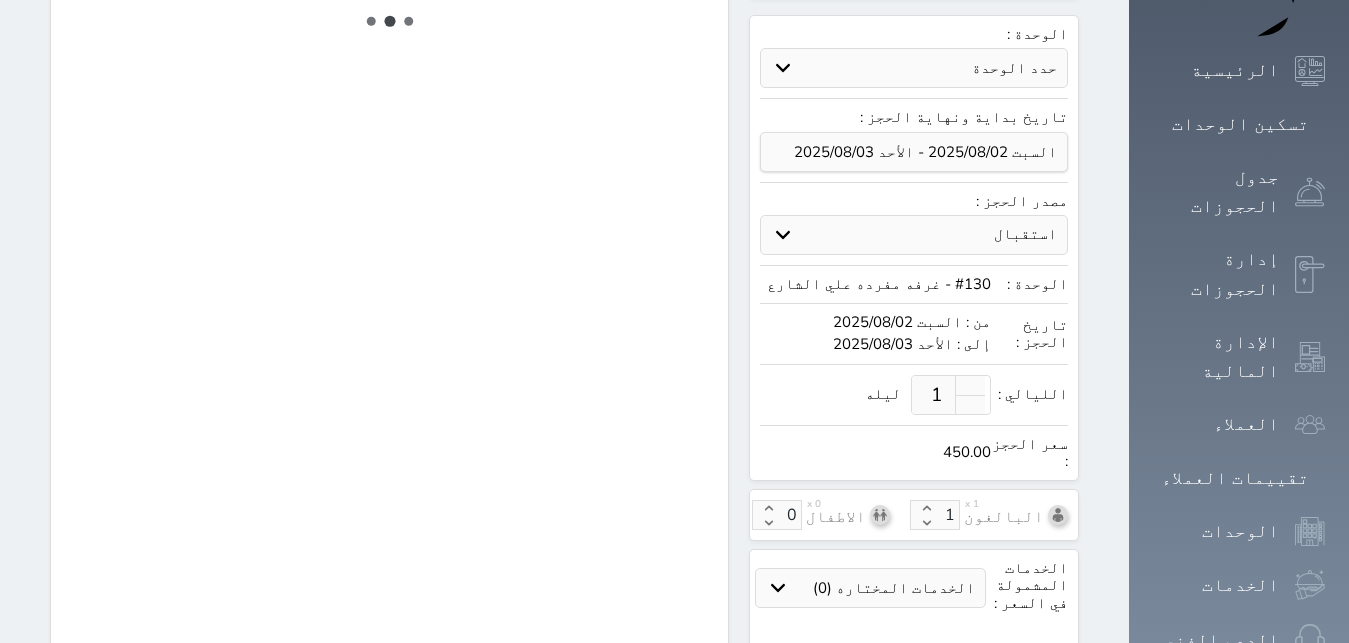 click at bounding box center (674, 321) 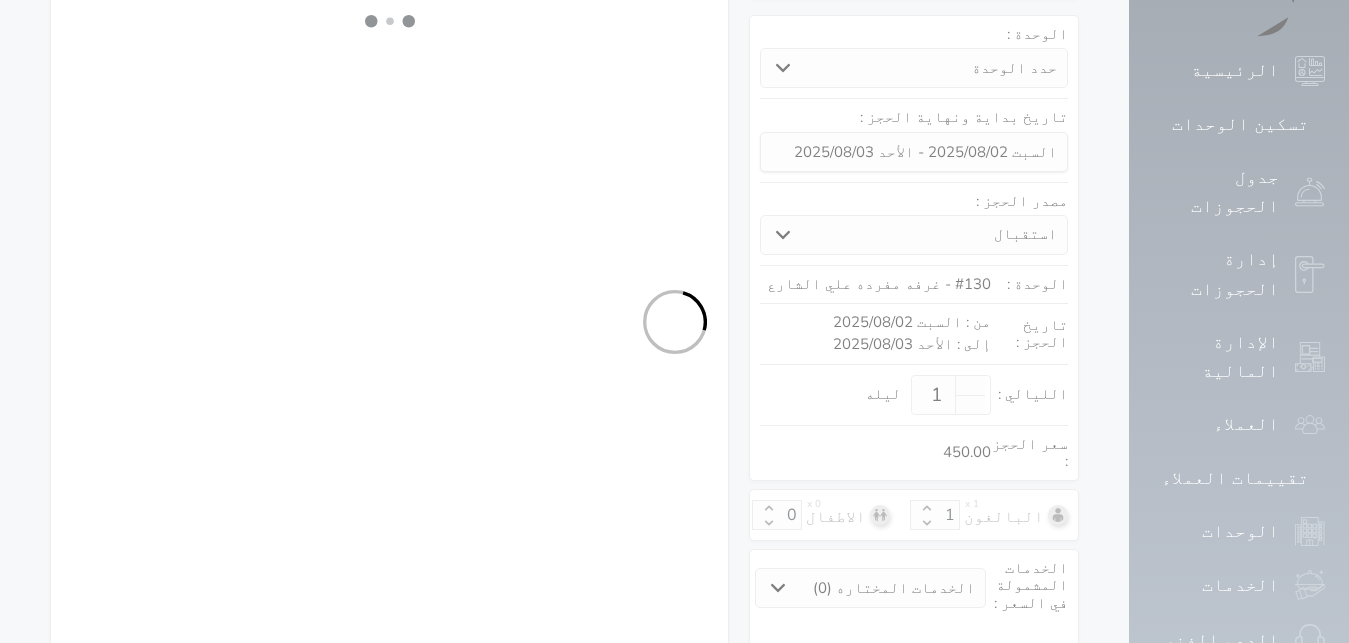 select on "1" 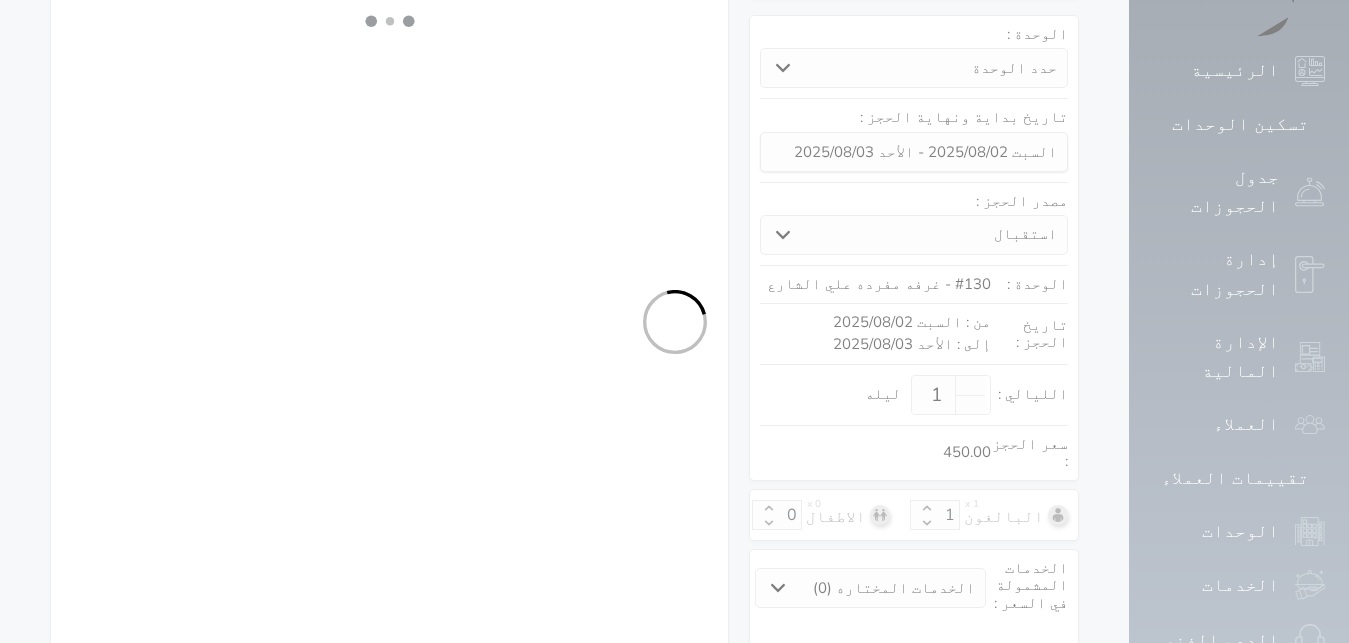 select on "113" 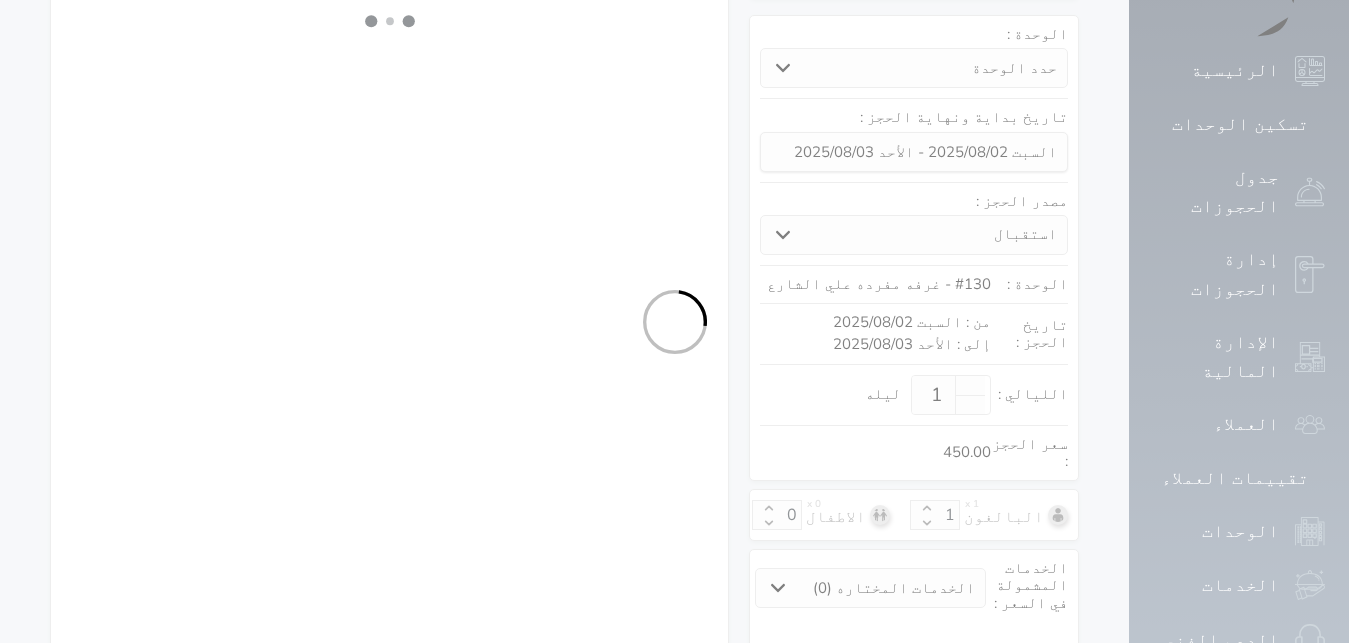select on "1" 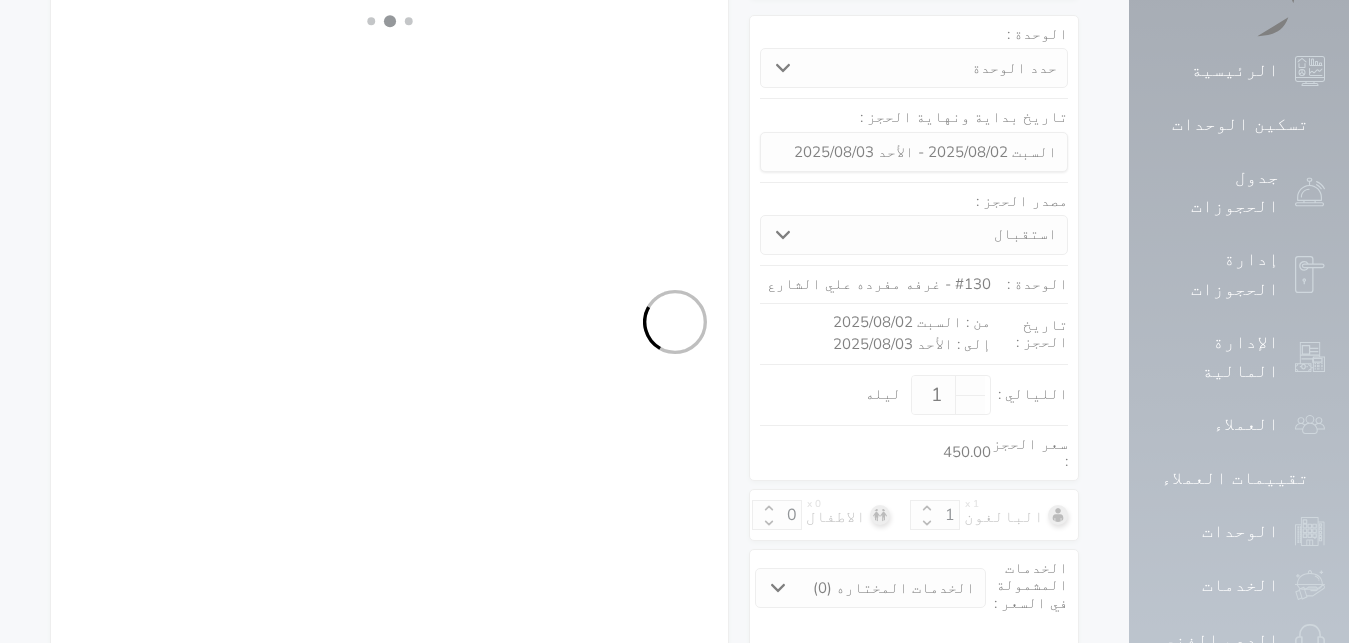 select on "7" 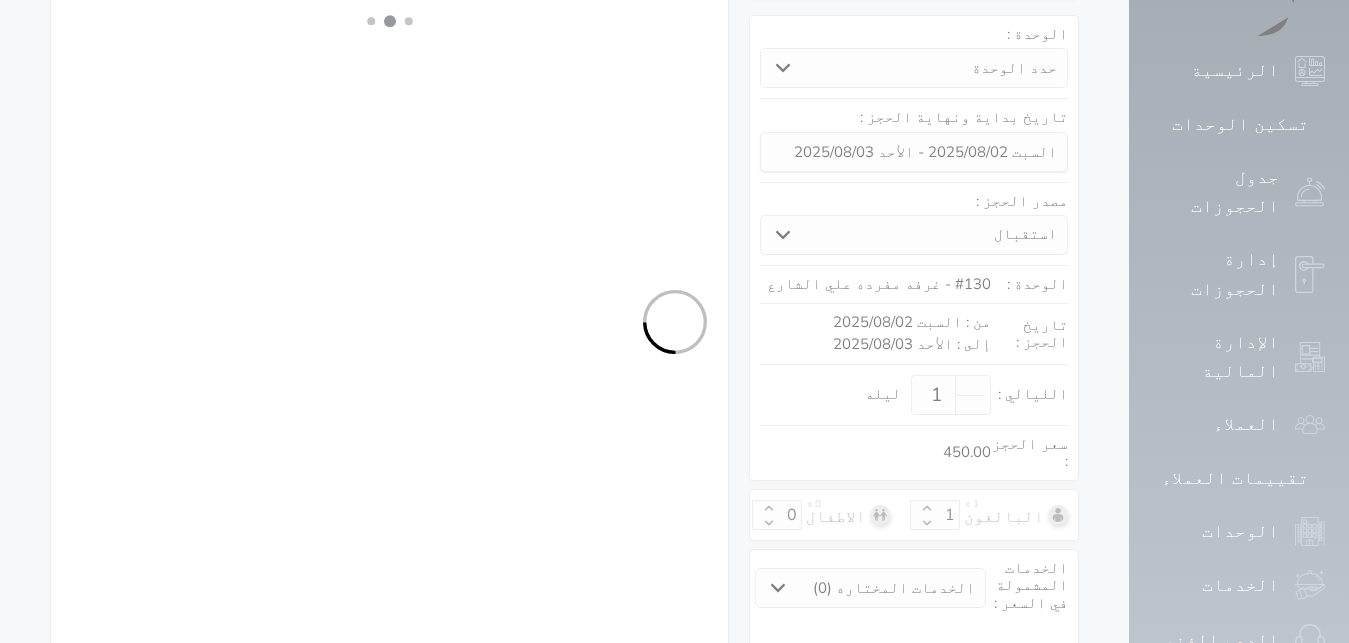 select on "9" 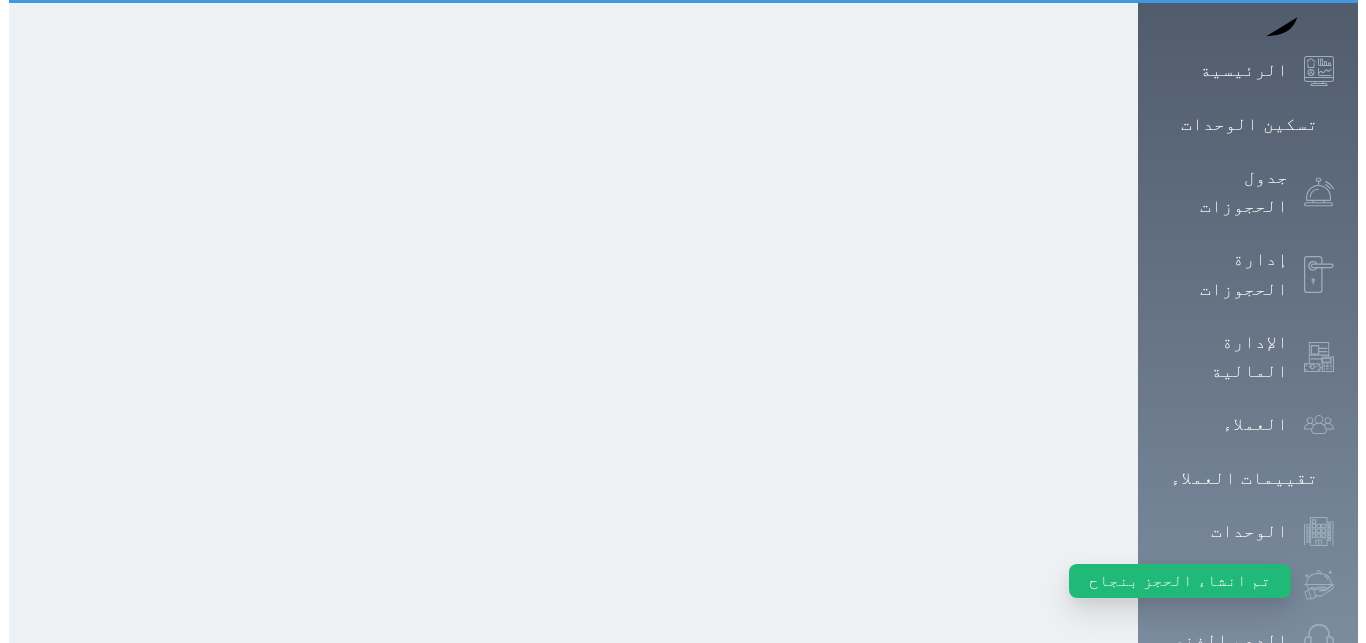 scroll, scrollTop: 0, scrollLeft: 0, axis: both 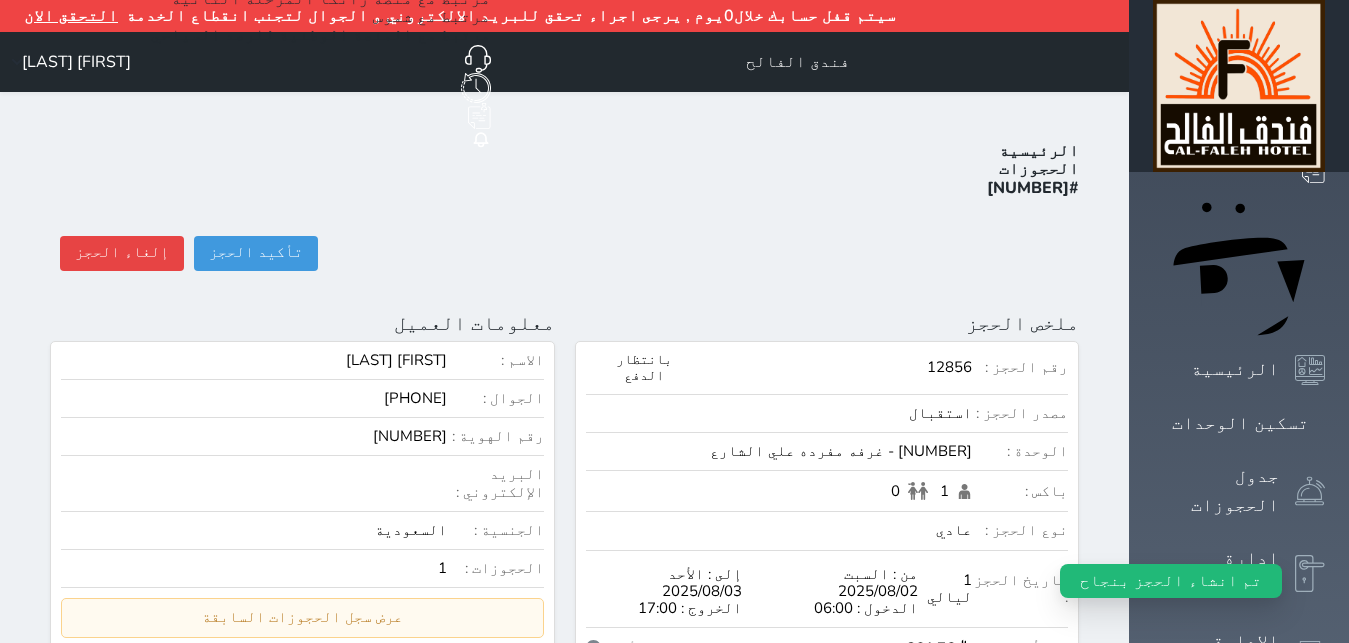 click on "تأكيد الحجز         تأكيد الحجز                 هل تريد تأكيد هذا الحجز ؟   تأكيد الحجز     إلغاء الحجز         إلغاء الحجز                   رسوم الإلغاء   0   رسوم عدم حضور   0   إلغاء الحجز" at bounding box center [564, 253] 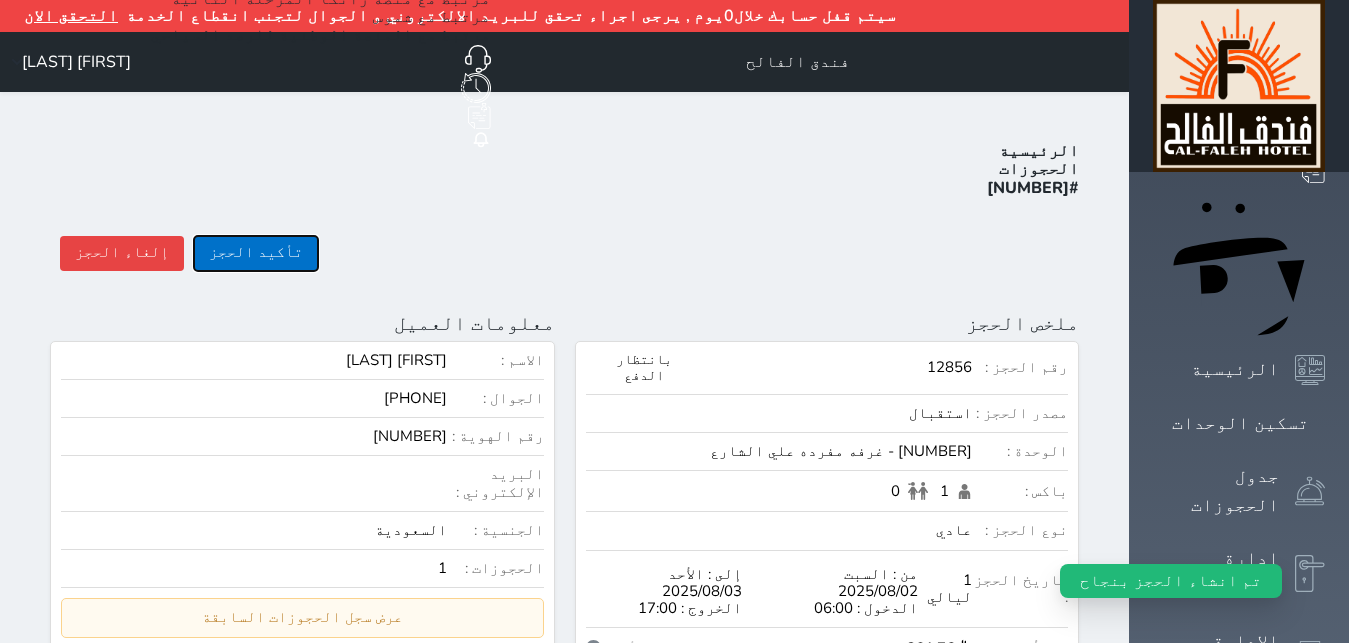 click on "تأكيد الحجز" at bounding box center (256, 253) 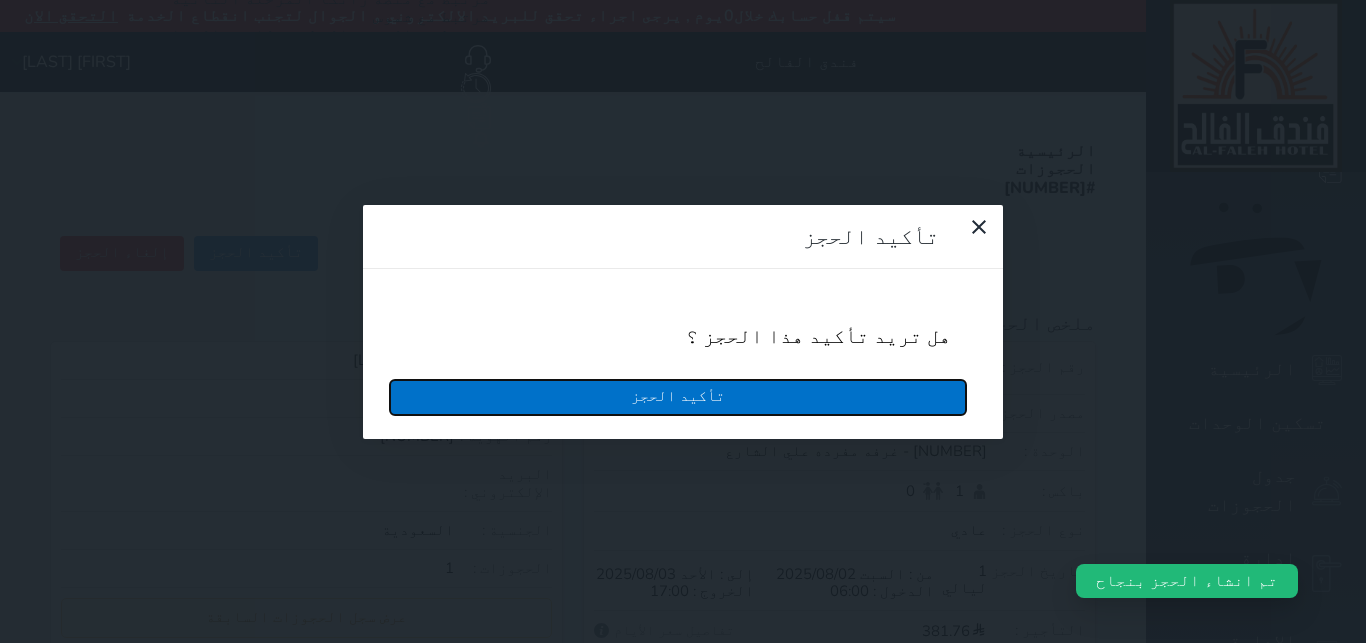 click on "تأكيد الحجز" at bounding box center [678, 397] 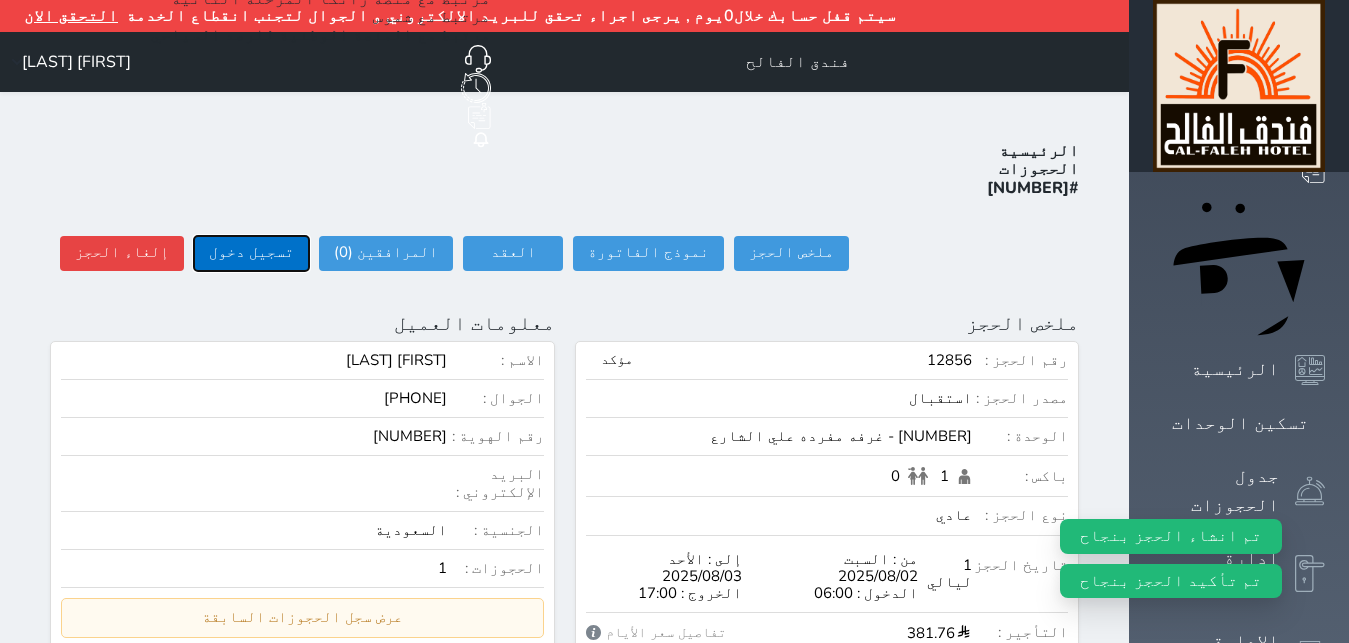 click on "تسجيل دخول" at bounding box center (251, 253) 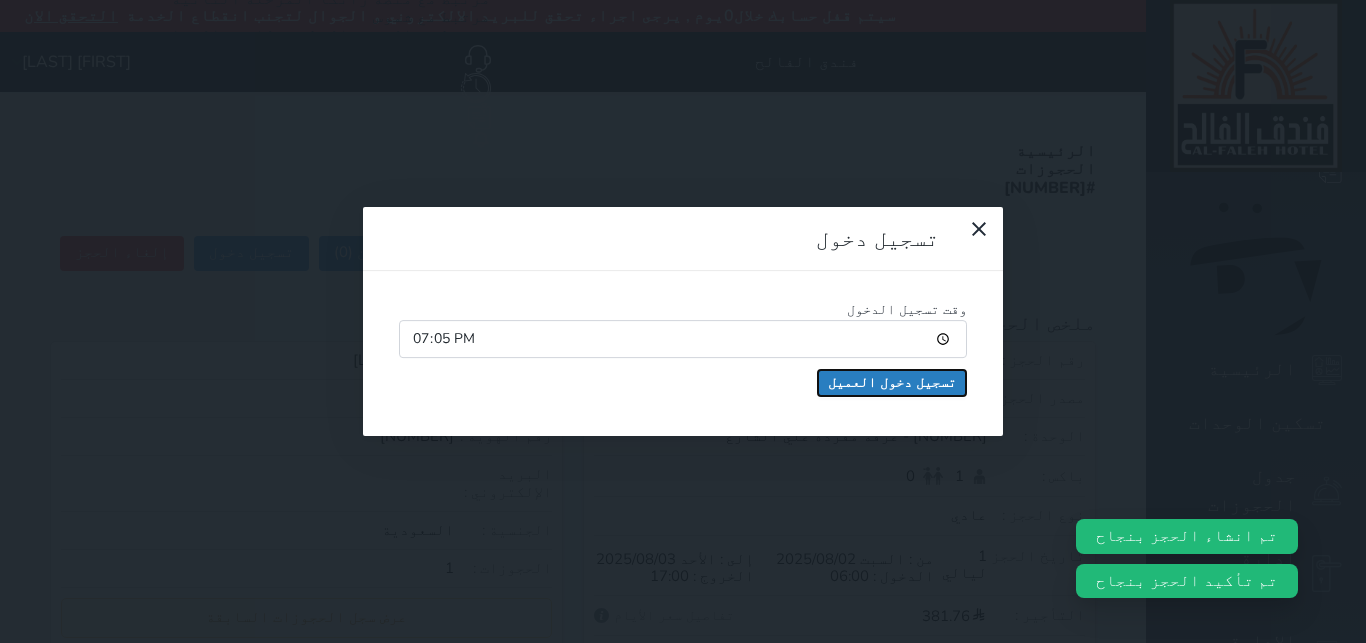 click on "تسجيل دخول العميل" at bounding box center [892, 383] 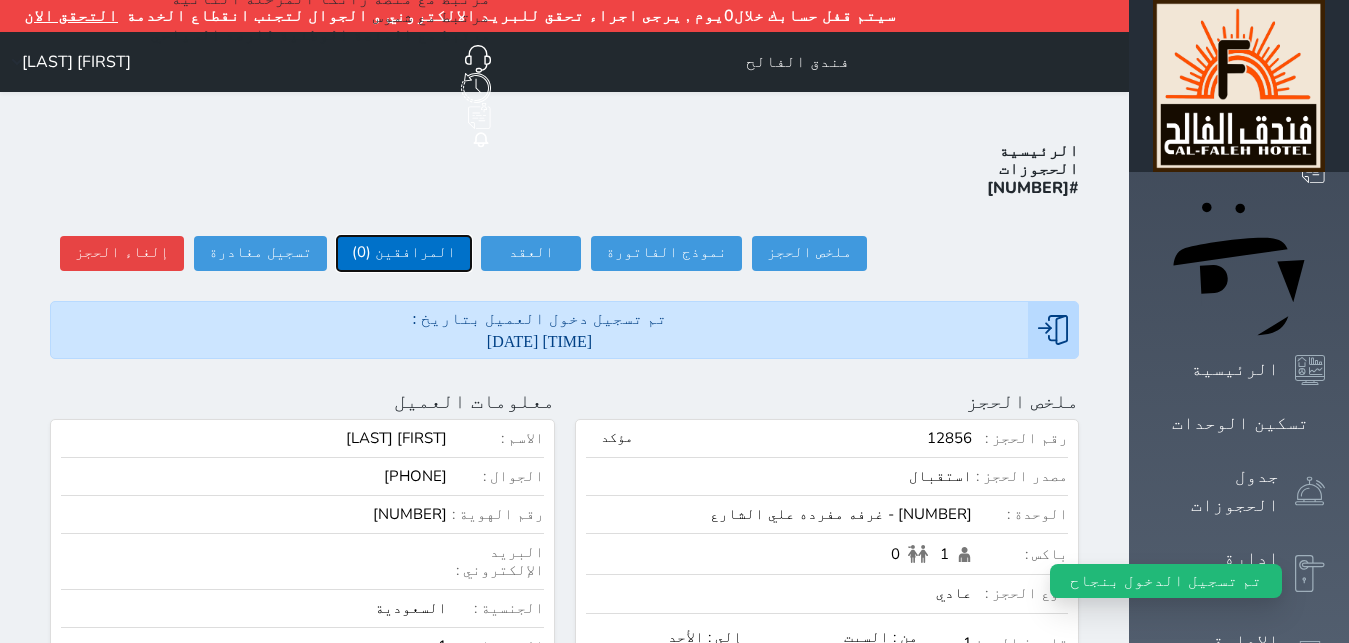 click on "المرافقين (0)" at bounding box center [404, 253] 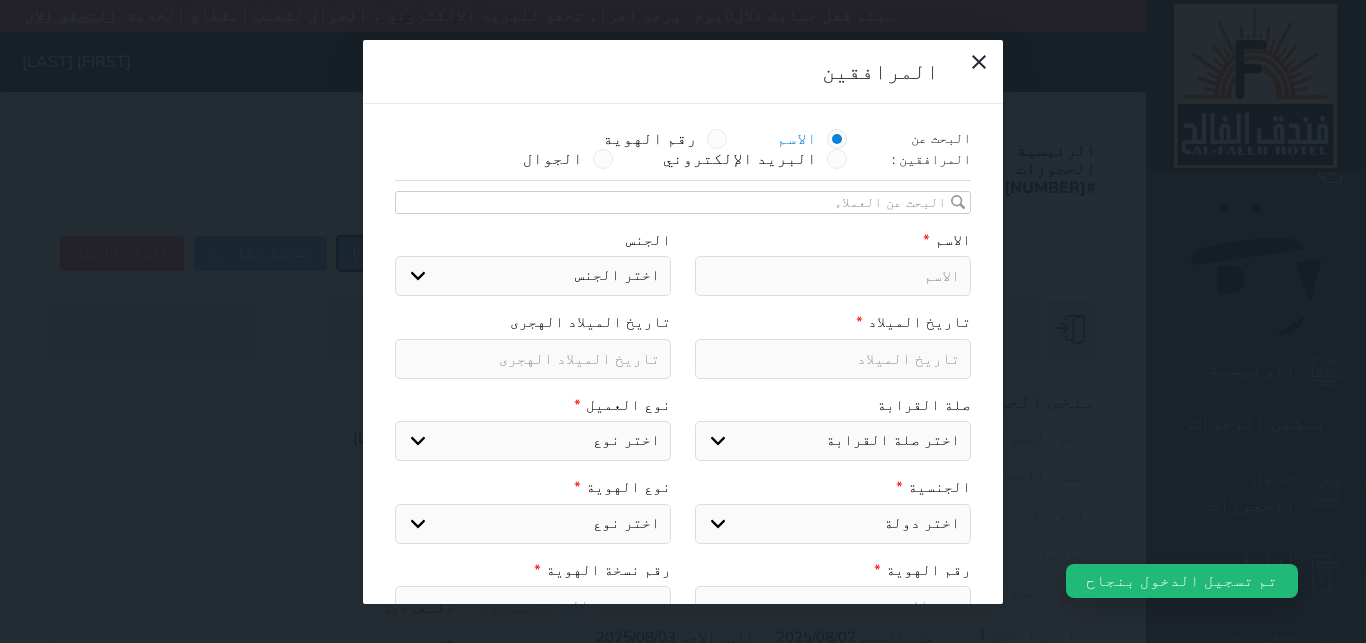 select 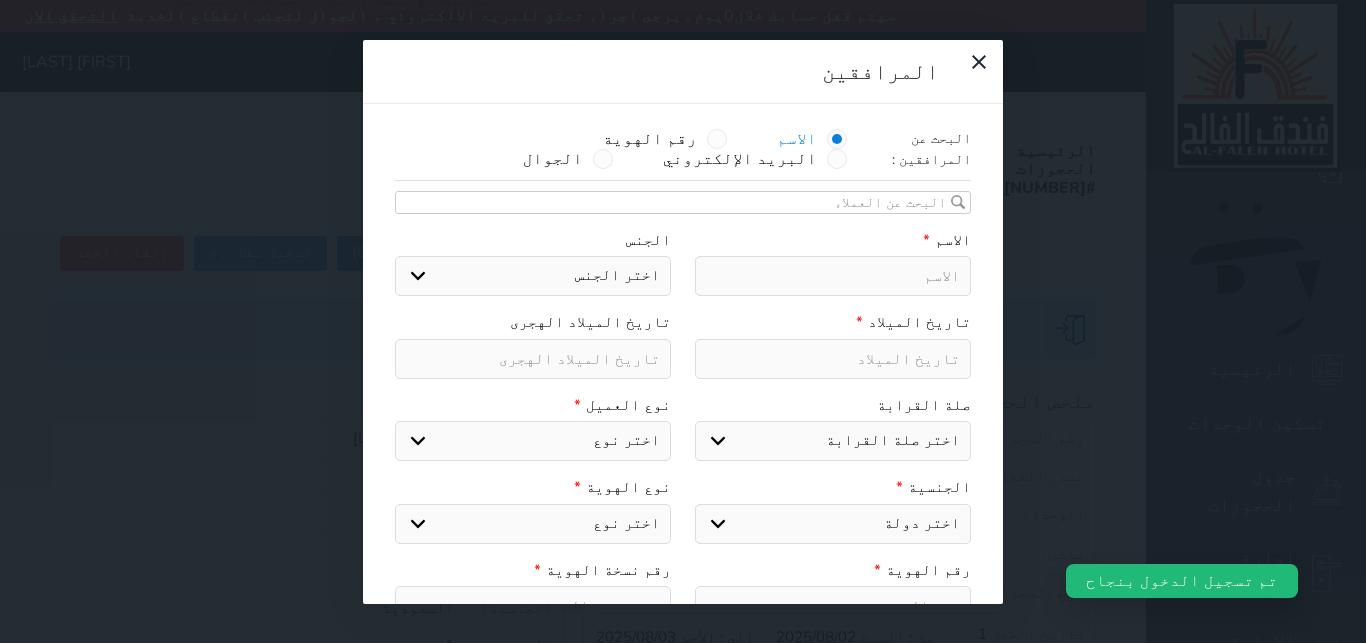 click on "المرافقين                 البحث عن المرافقين :        الاسم       رقم الهوية       البريد الإلكتروني       الجوال           تغيير العميل              الاسم *     الجنس    اختر الجنس   ذكر انثى   تاريخ الميلاد *         تاريخ الميلاد الهجرى         صلة القرابة
اختر صلة القرابة   ابن ابنه زوجة اخ اخت اب ام زوج أخرى   نوع العميل *   اختر نوع   مواطن مواطن خليجي زائر مقيم   الجنسية *   اختر دولة   الامارات العربية الاردن البحرين سوريا العراق عمان فلسطين قطر الكويت لبنان اليمن اليمن الجنوبي السعودية يمني جنوبي-السلاطين بني حارث الكويت-بدون افراد القبائل من سكان البحرين قبائل مجاورة للعطفين غير قطري" at bounding box center [683, 321] 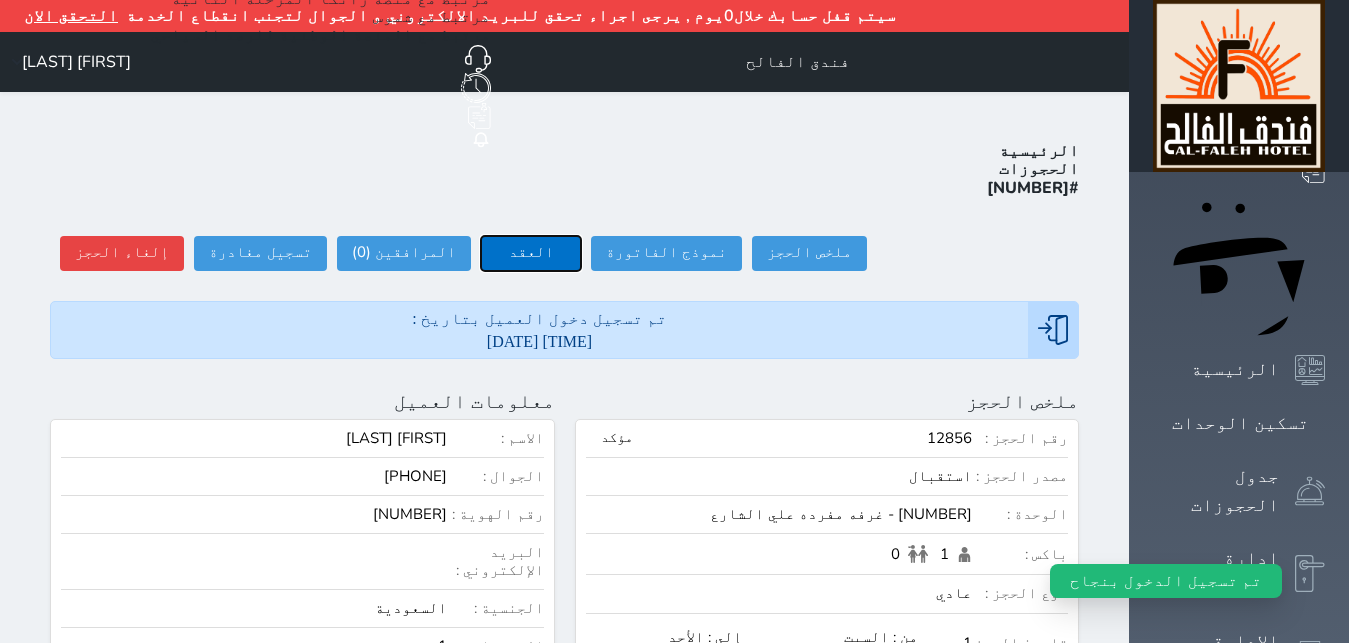 click on "العقد" at bounding box center (531, 253) 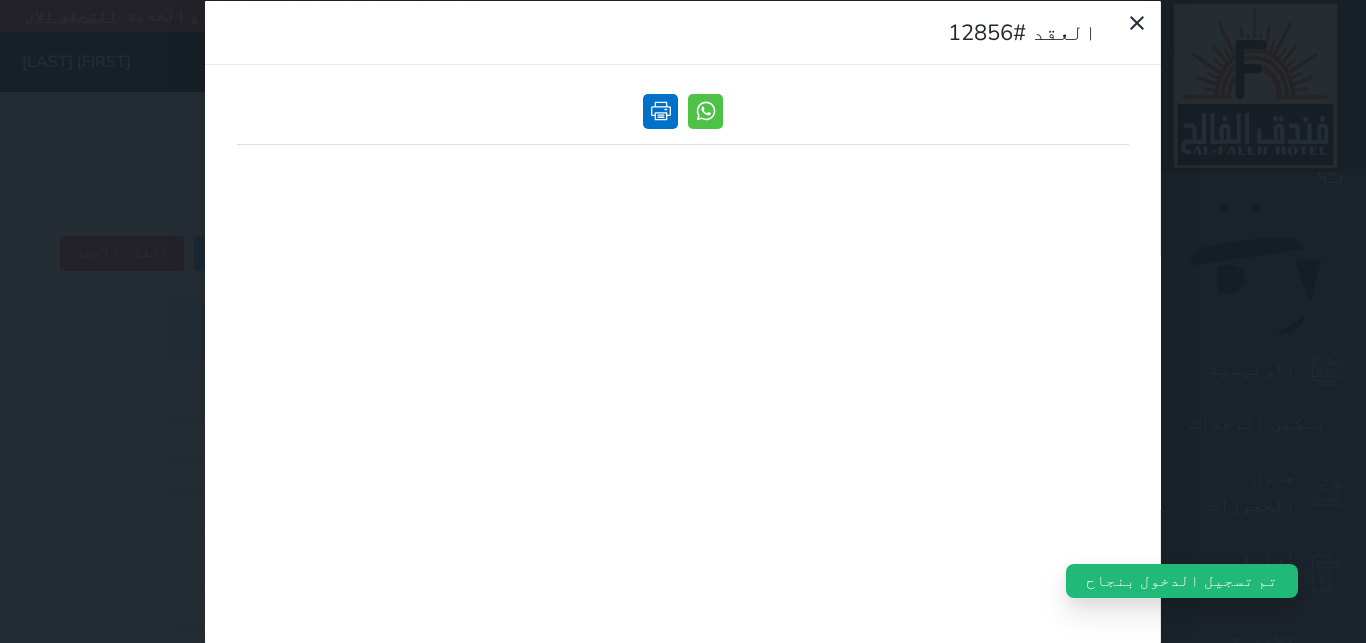 click at bounding box center [660, 110] 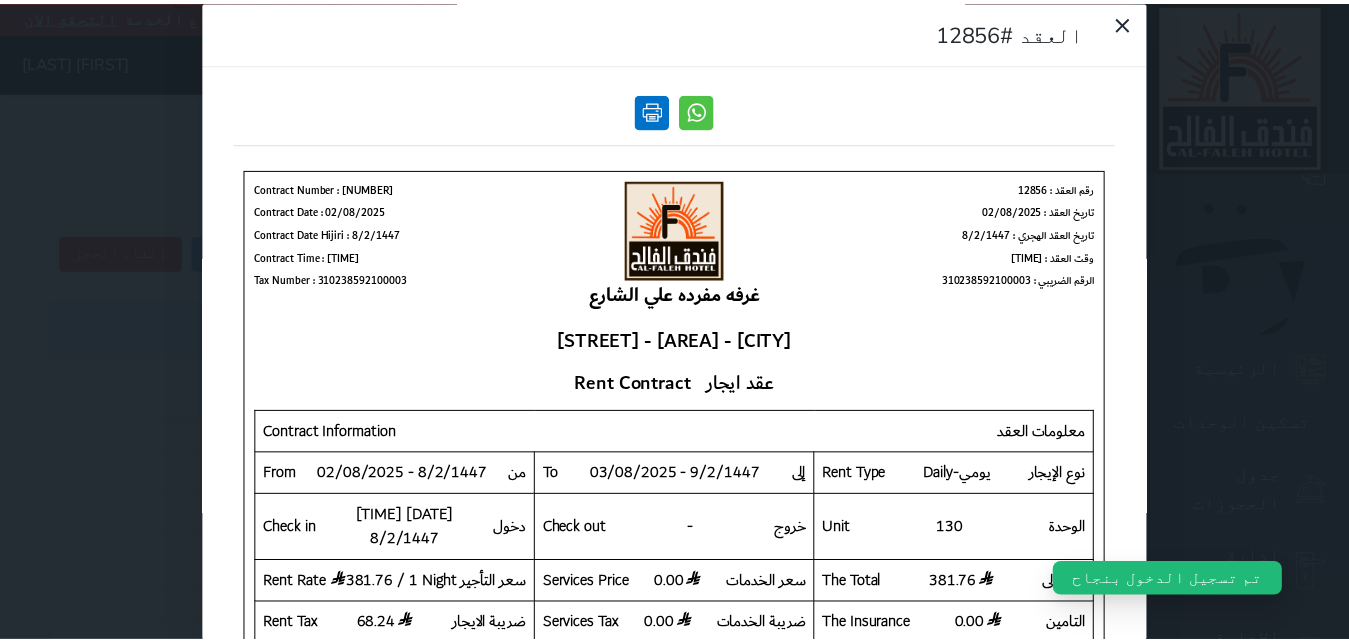 scroll, scrollTop: 0, scrollLeft: 0, axis: both 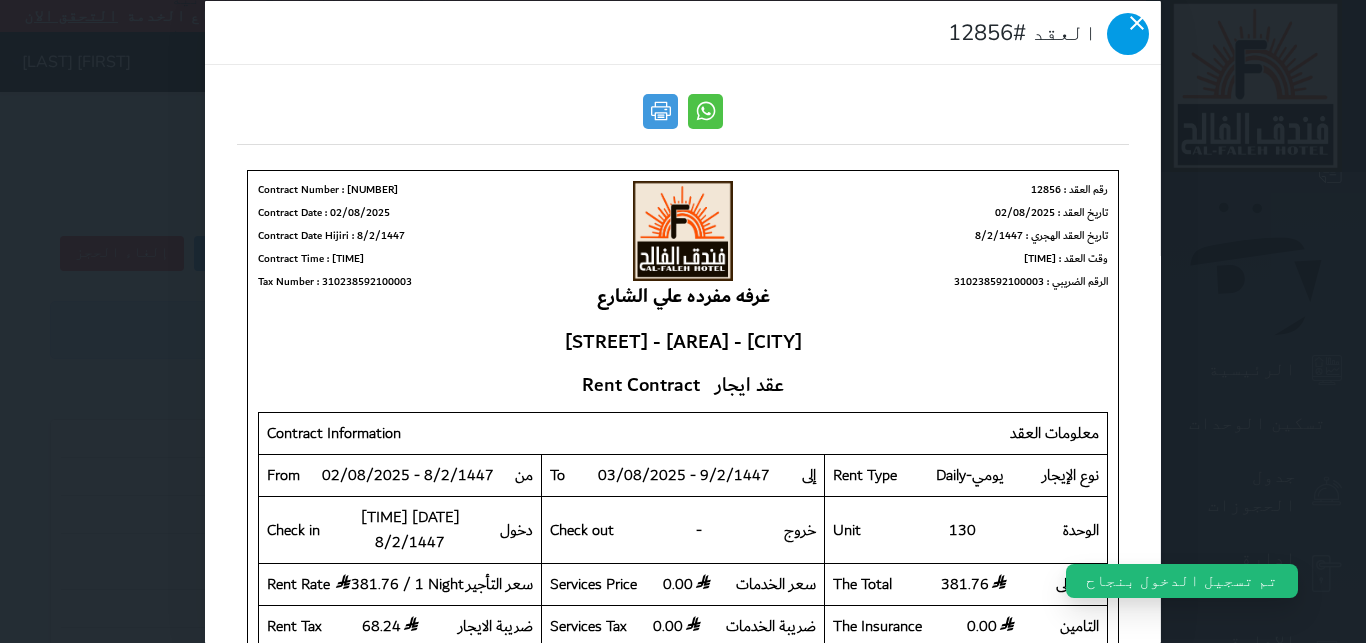 click 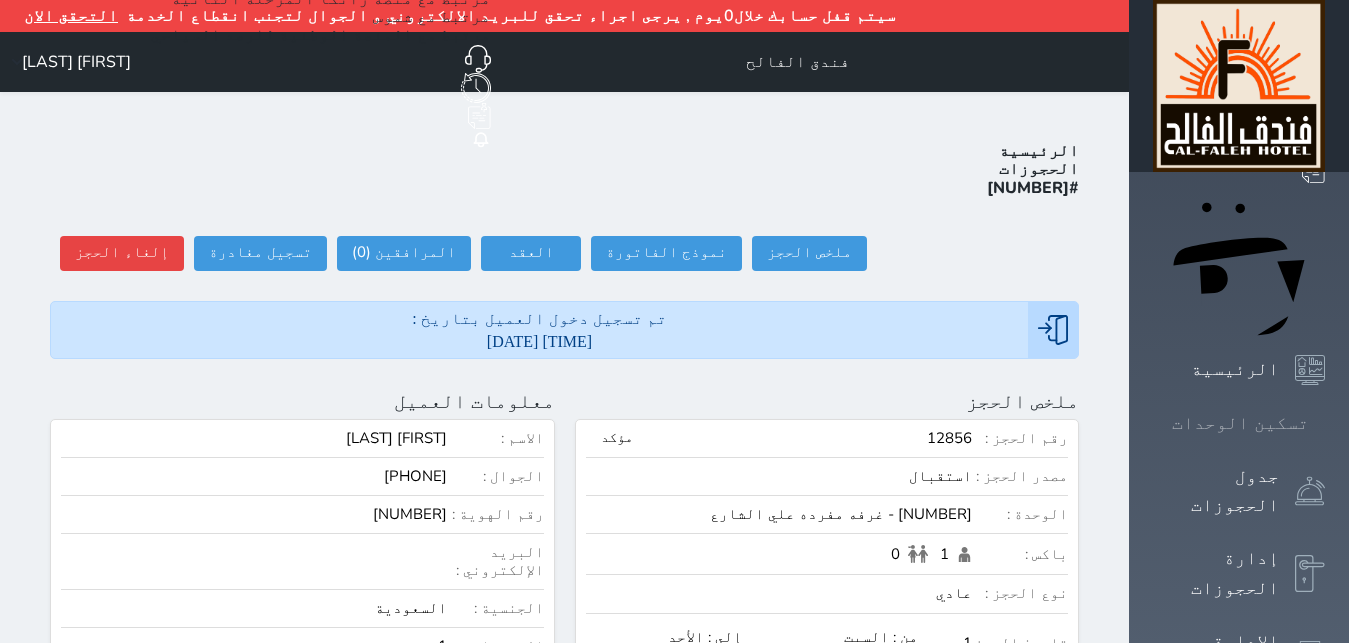 click 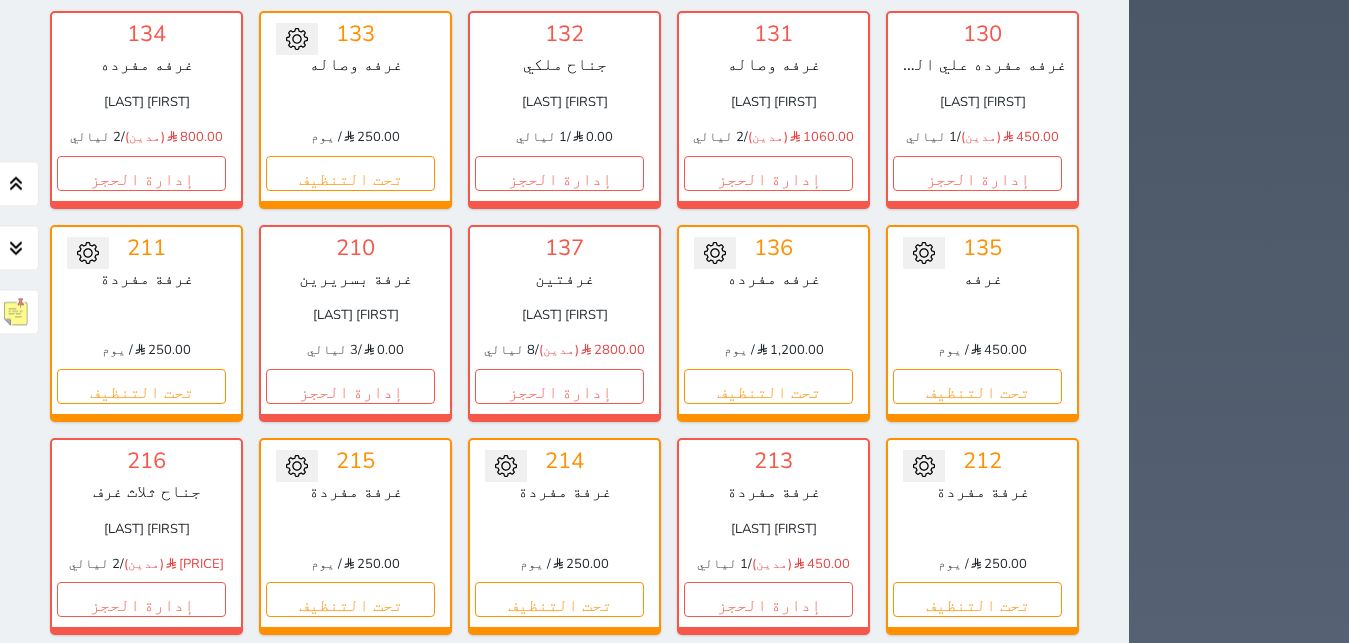 scroll, scrollTop: 1028, scrollLeft: 0, axis: vertical 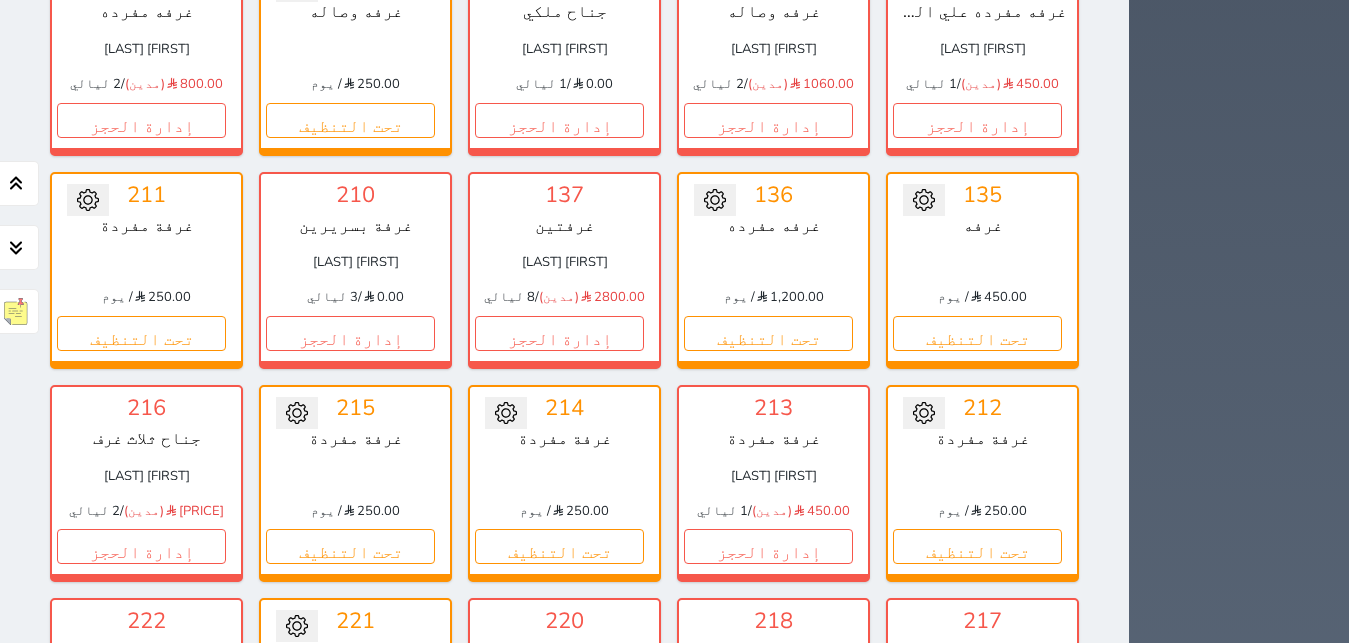 click on "تحويل لمتاح
[NUMBER] غرفة مفردة
[PRICE]
/ يوم             تحت التنظيف" at bounding box center [564, 483] 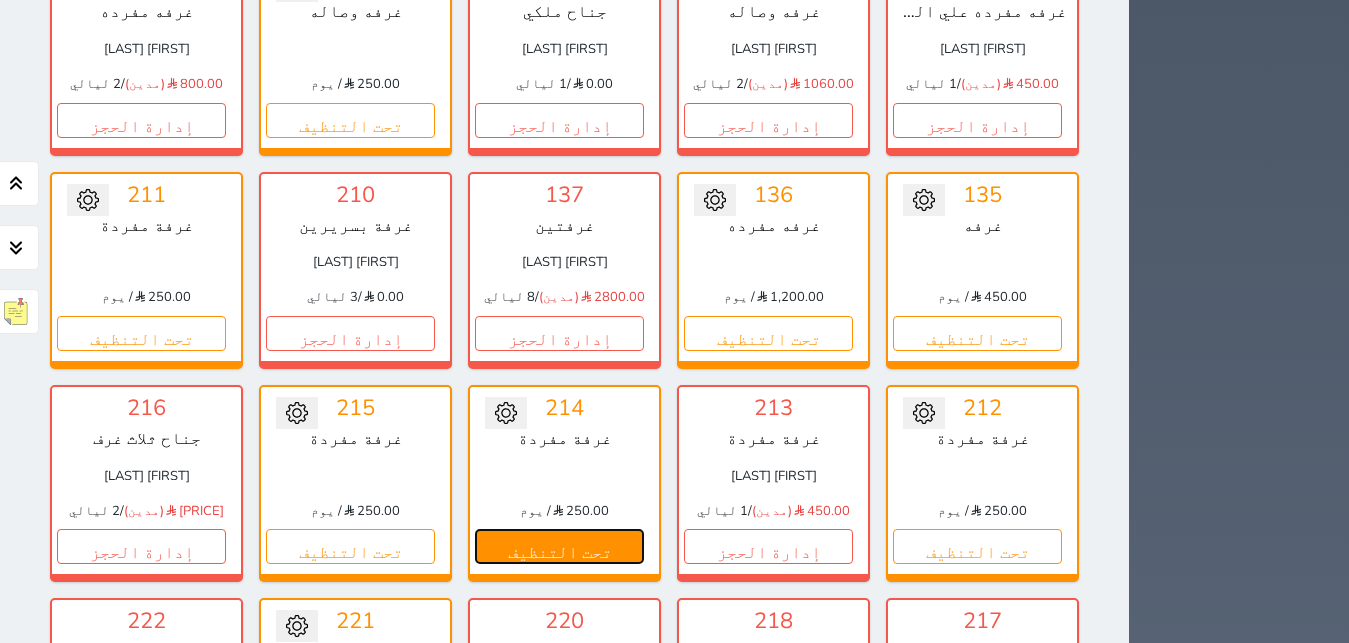 click on "تحت التنظيف" at bounding box center [559, 546] 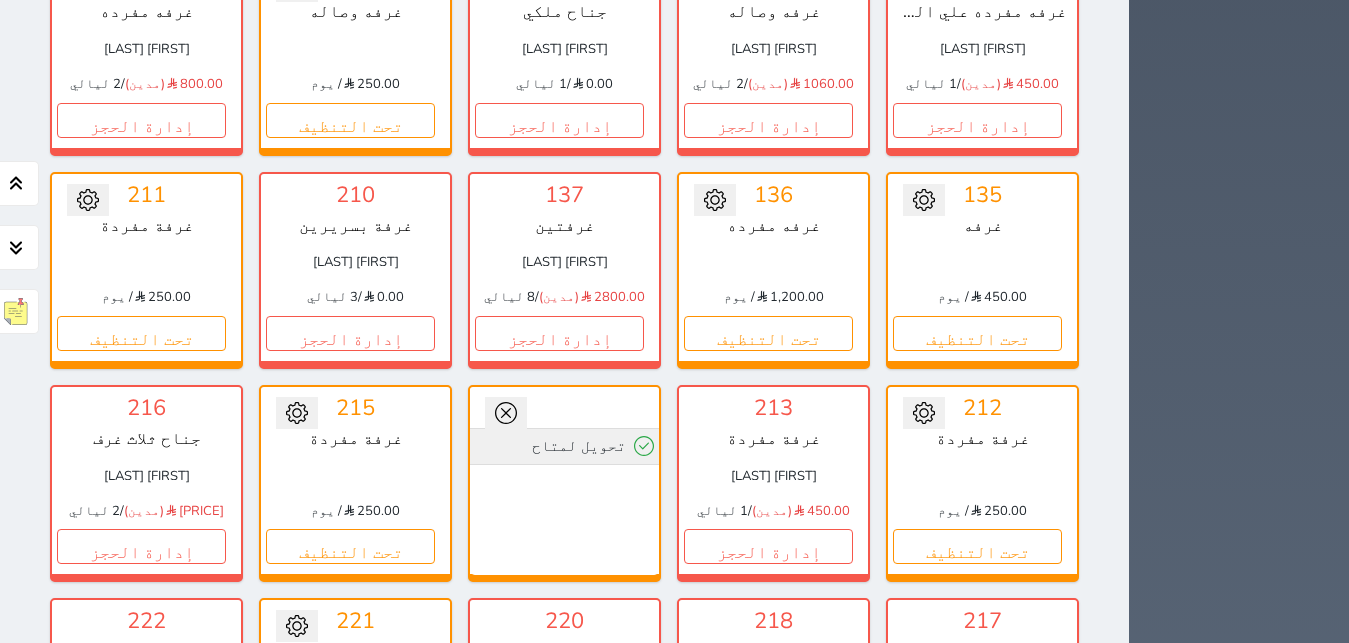 click on "تحويل لمتاح" at bounding box center (564, 446) 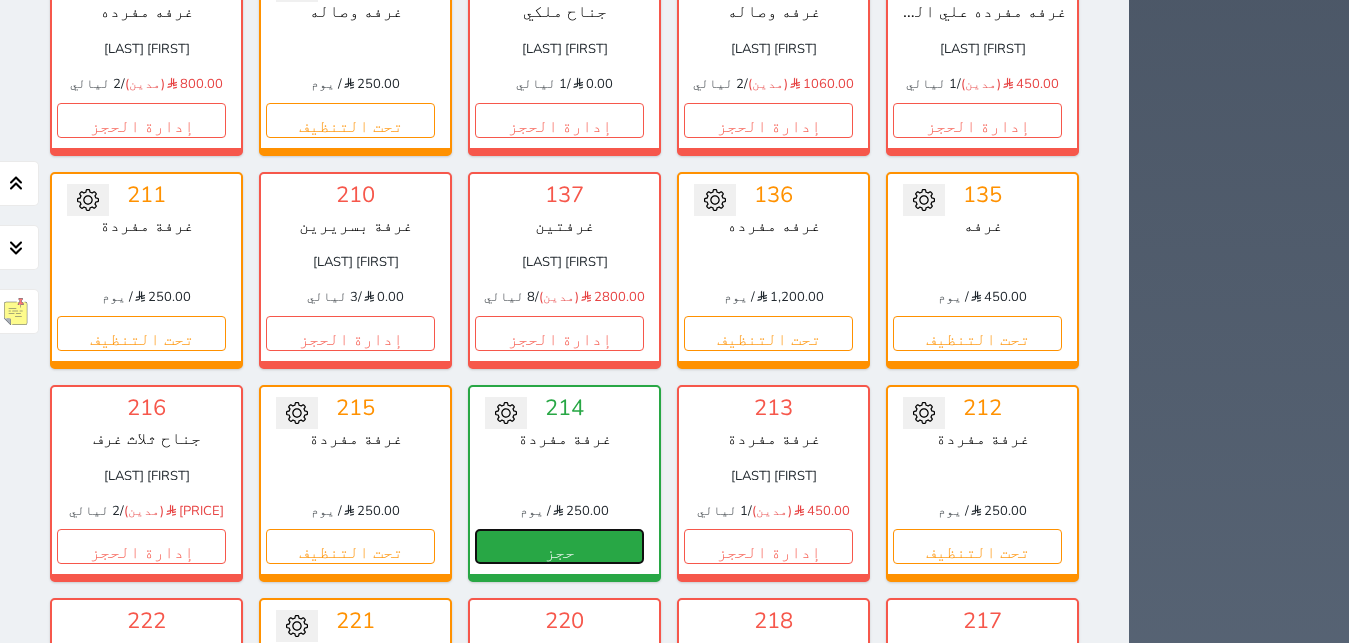 click on "حجز" at bounding box center [559, 546] 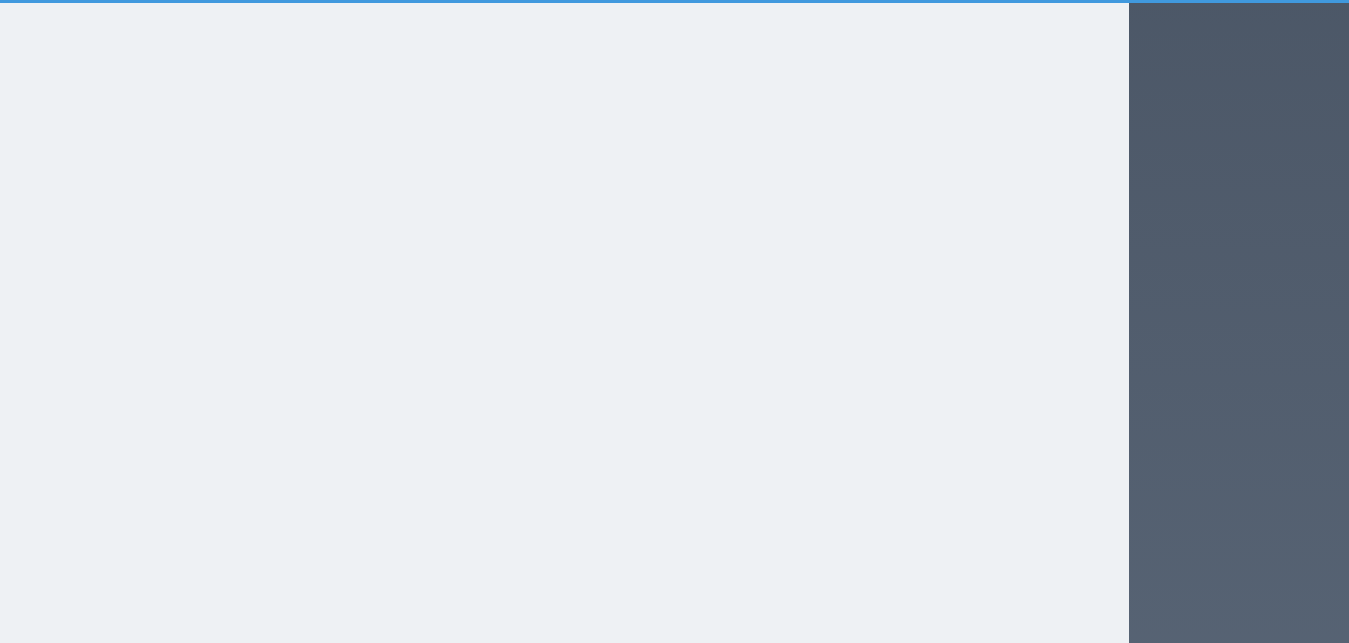 scroll, scrollTop: 453, scrollLeft: 0, axis: vertical 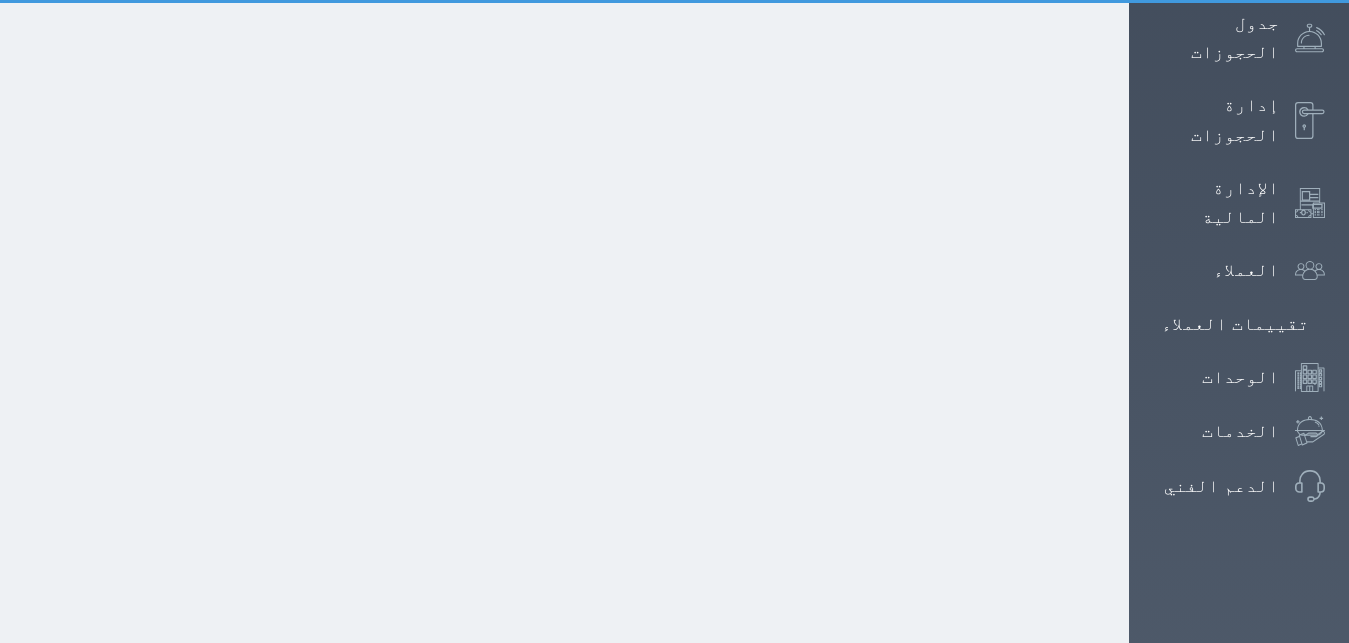 select on "1" 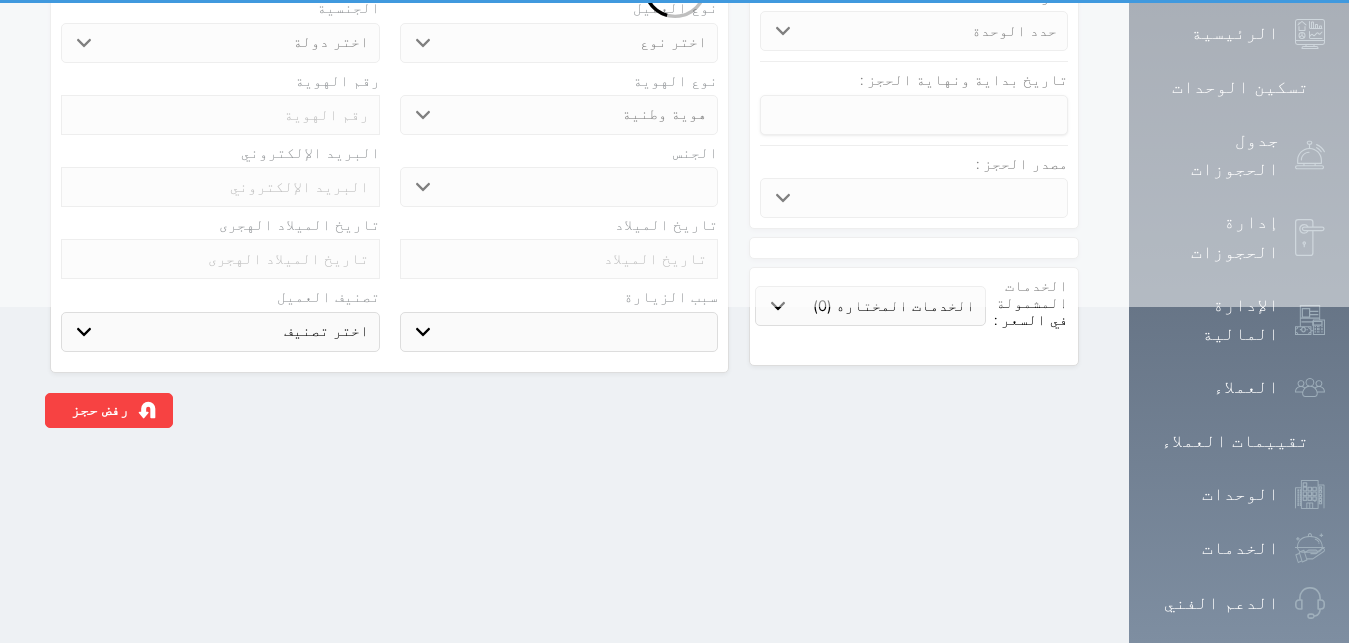 scroll, scrollTop: 0, scrollLeft: 0, axis: both 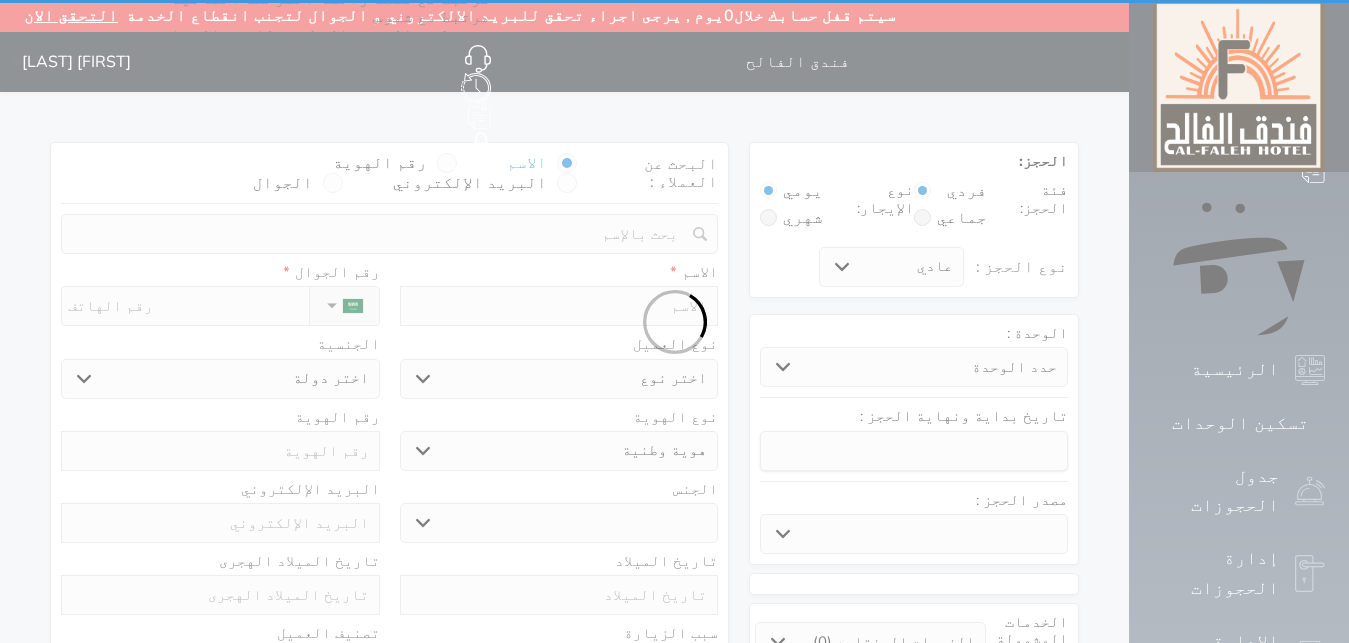 select 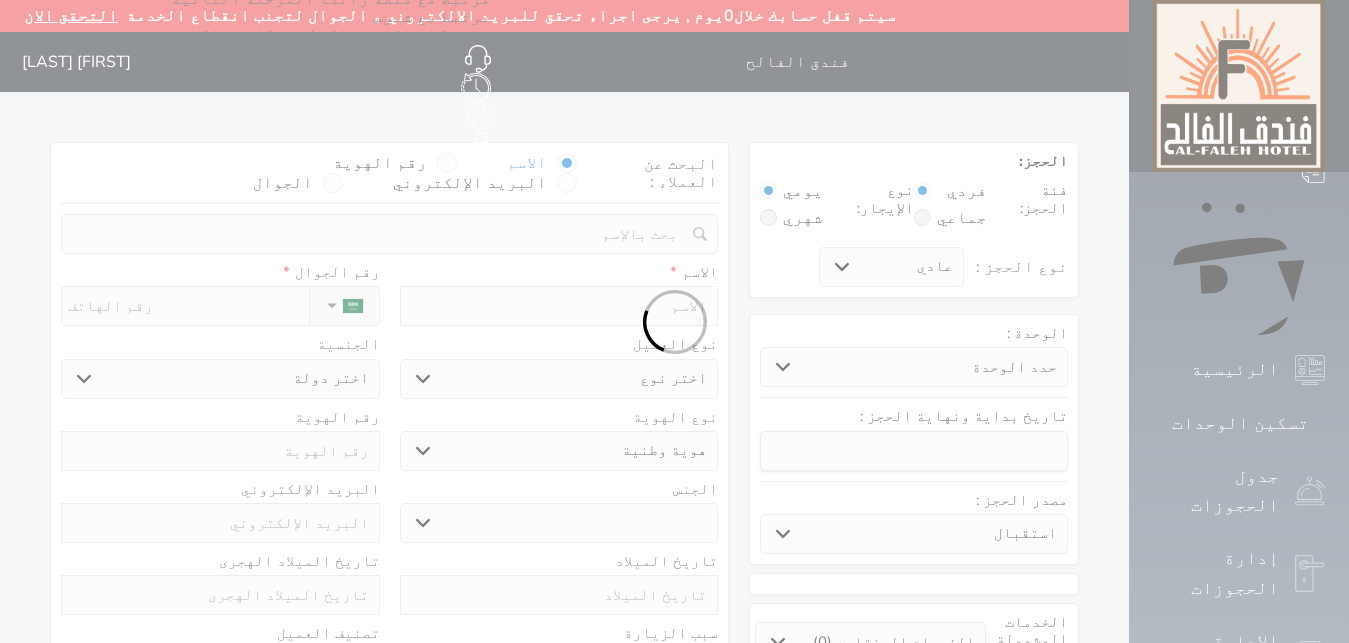 select 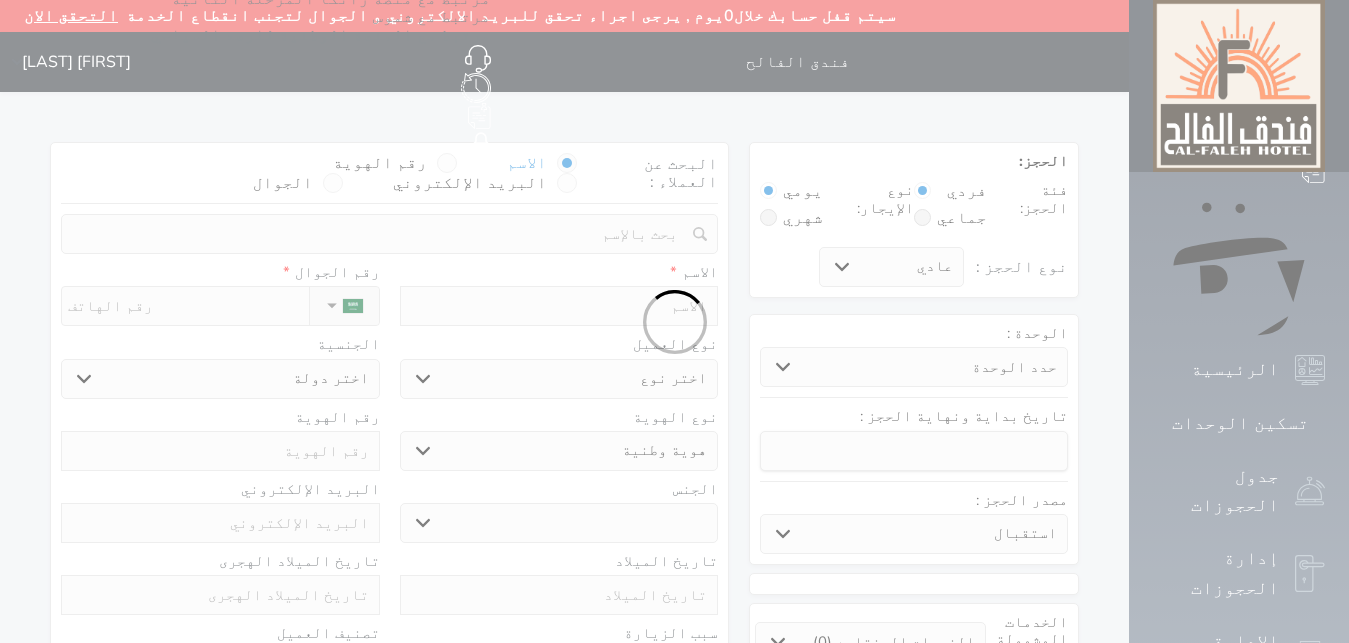 select 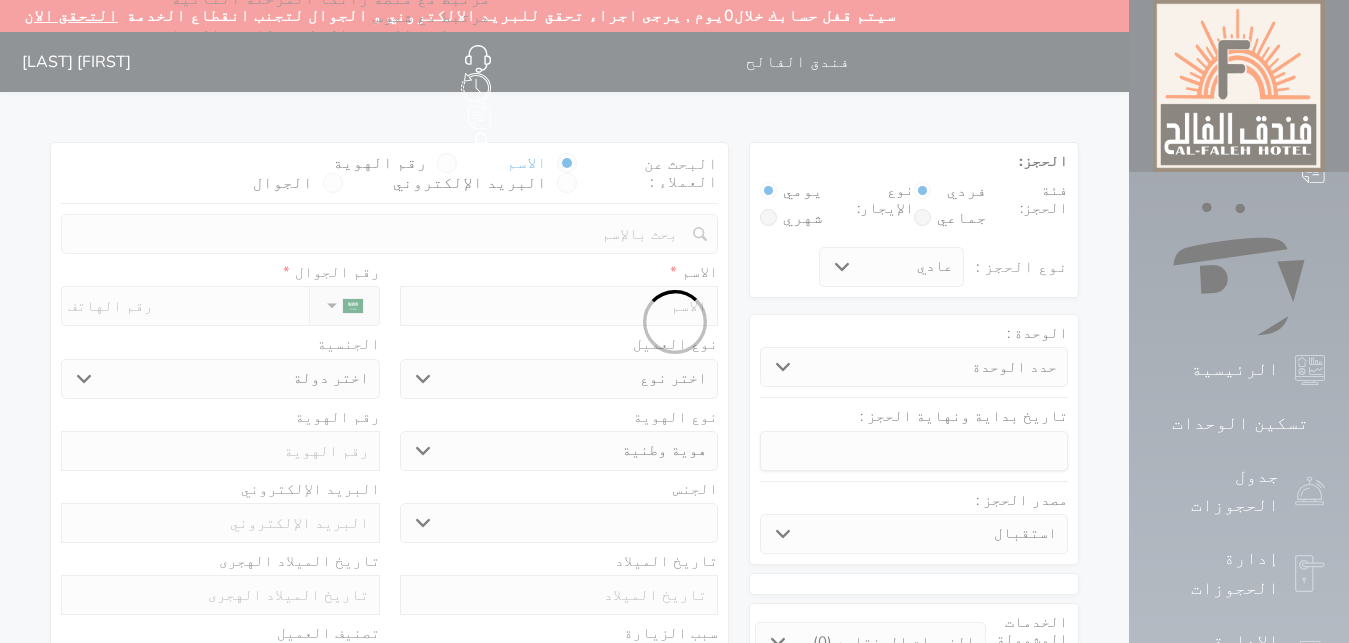 select 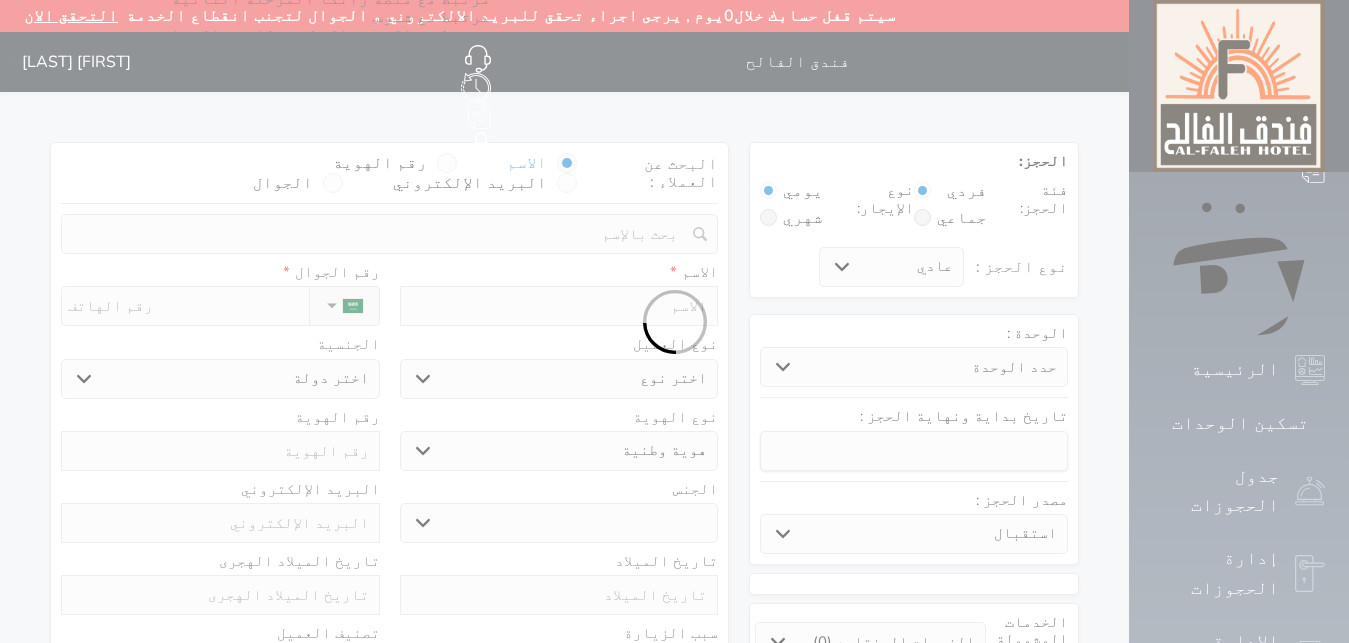 select 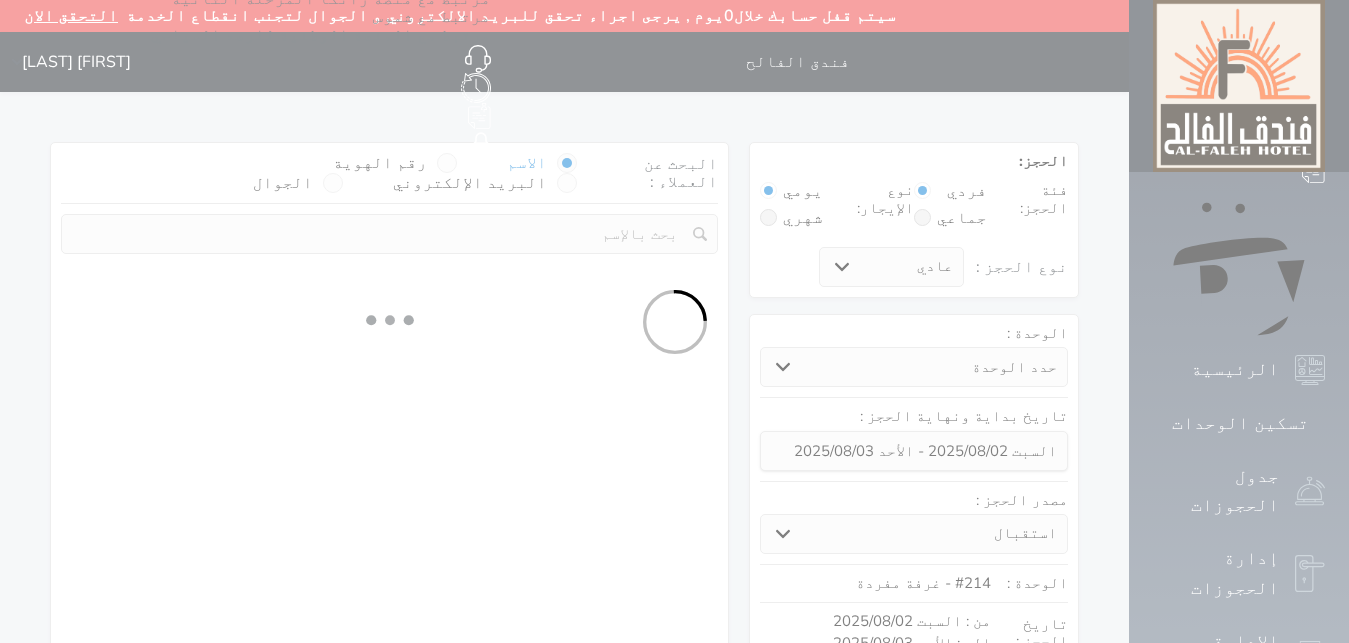 select 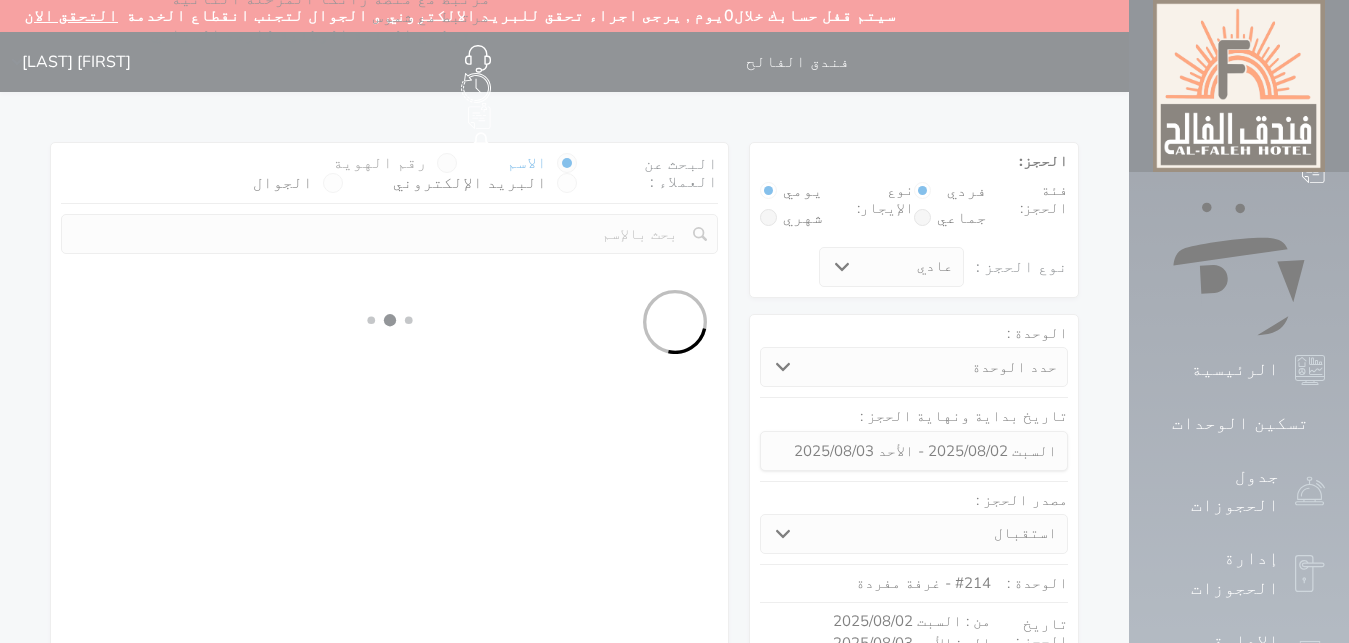 select on "1" 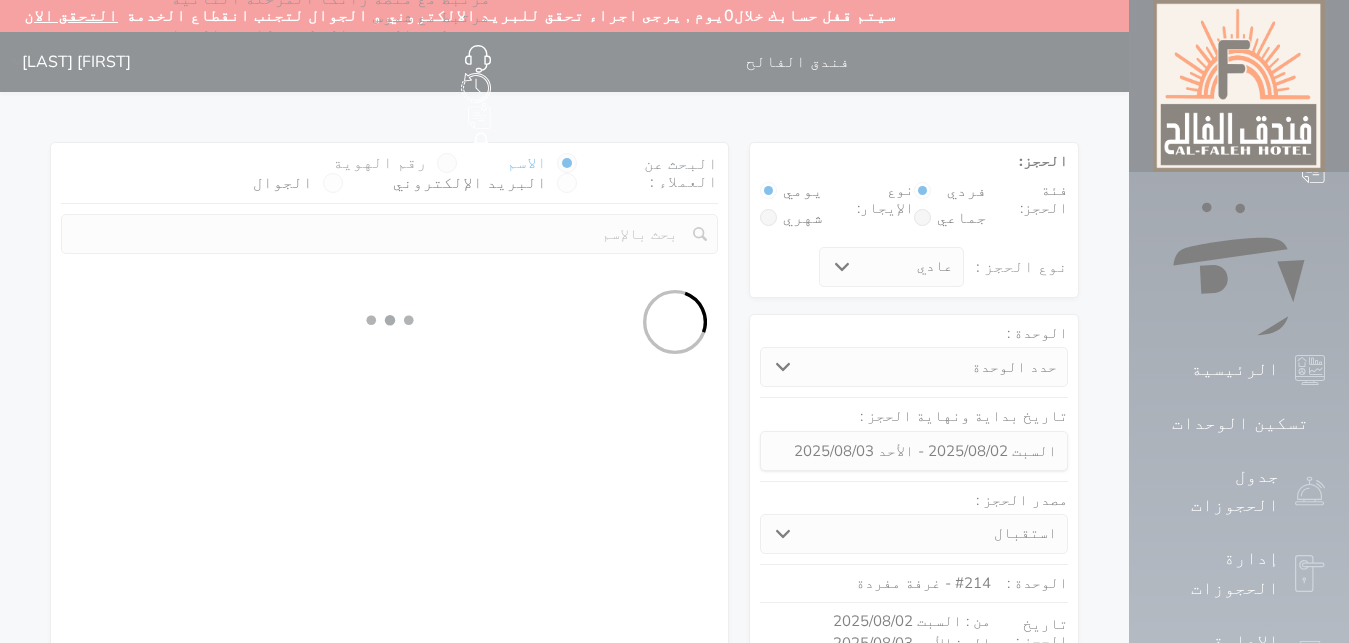 select on "1" 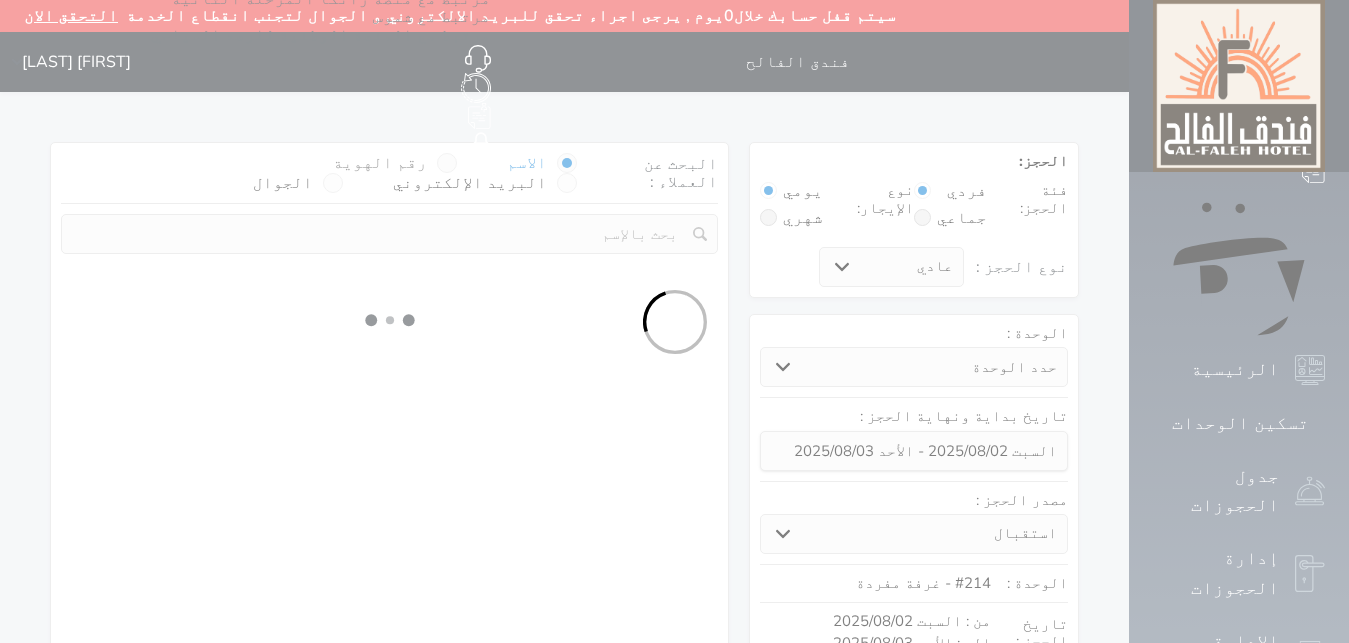 select 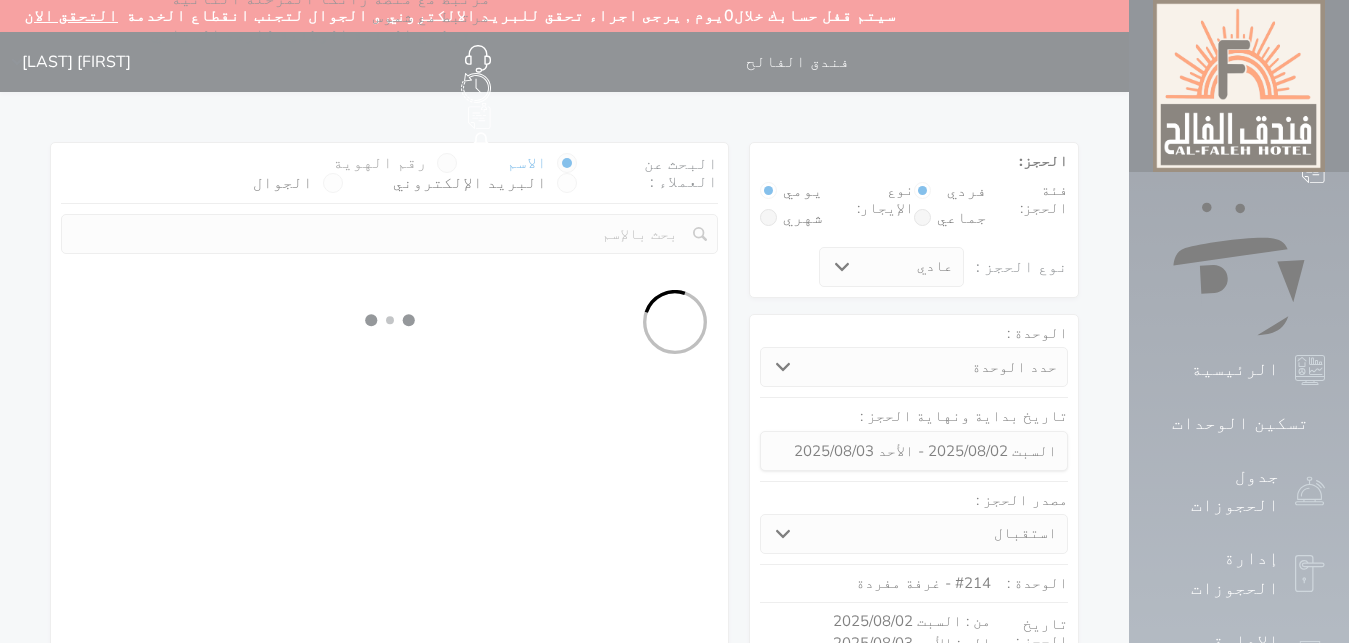 select on "7" 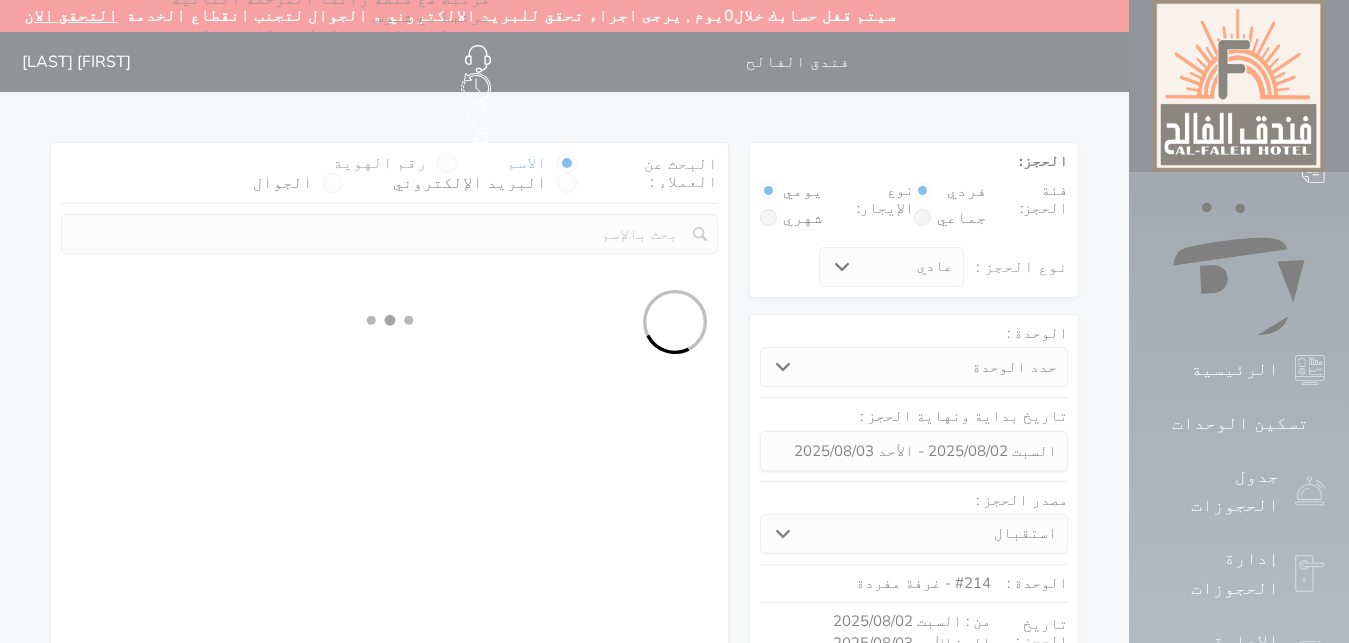 select 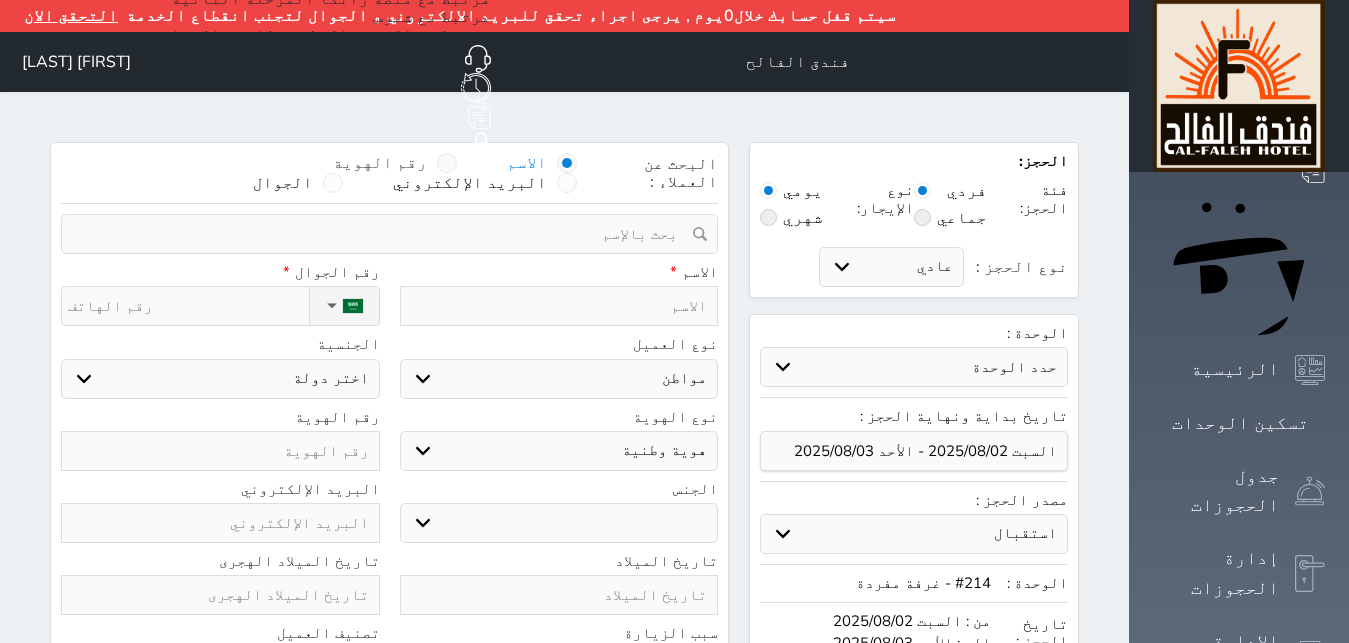 select 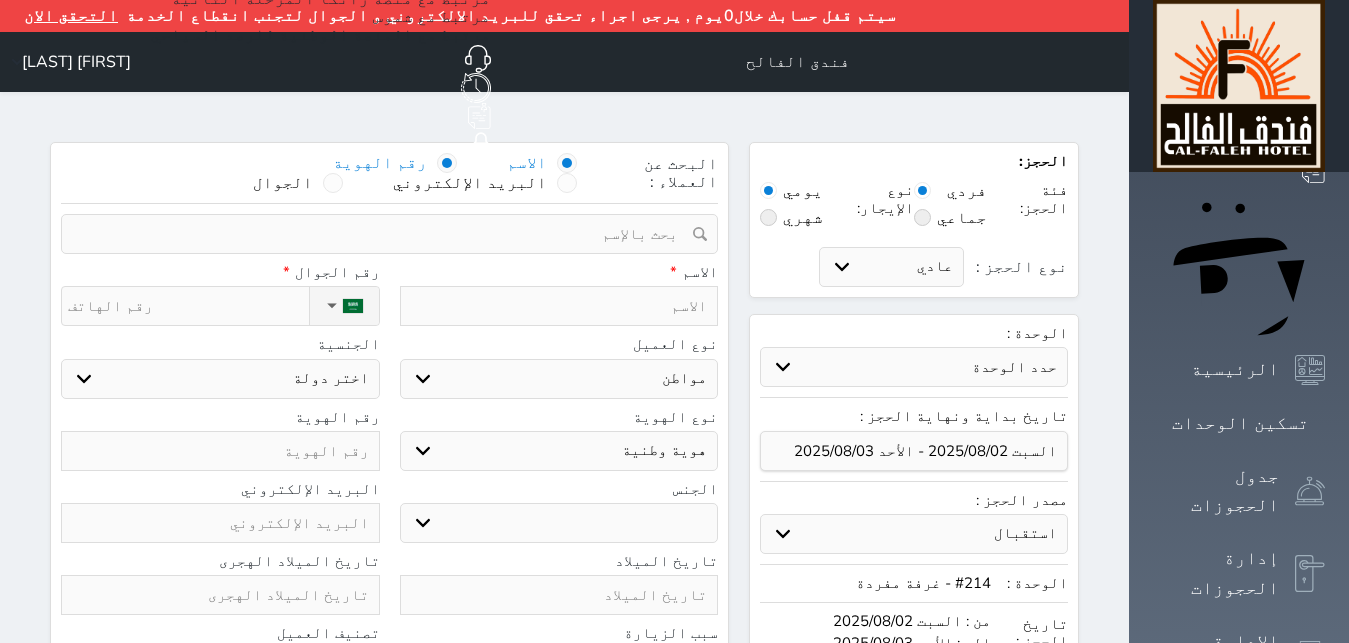 select 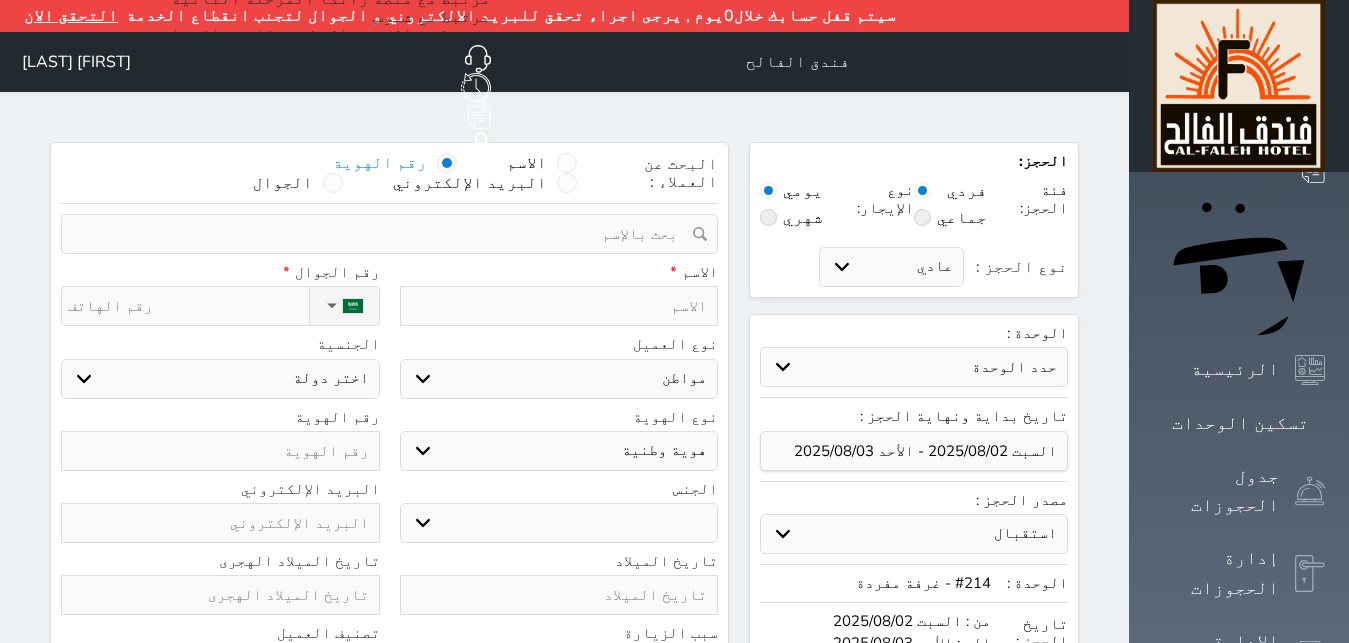 select 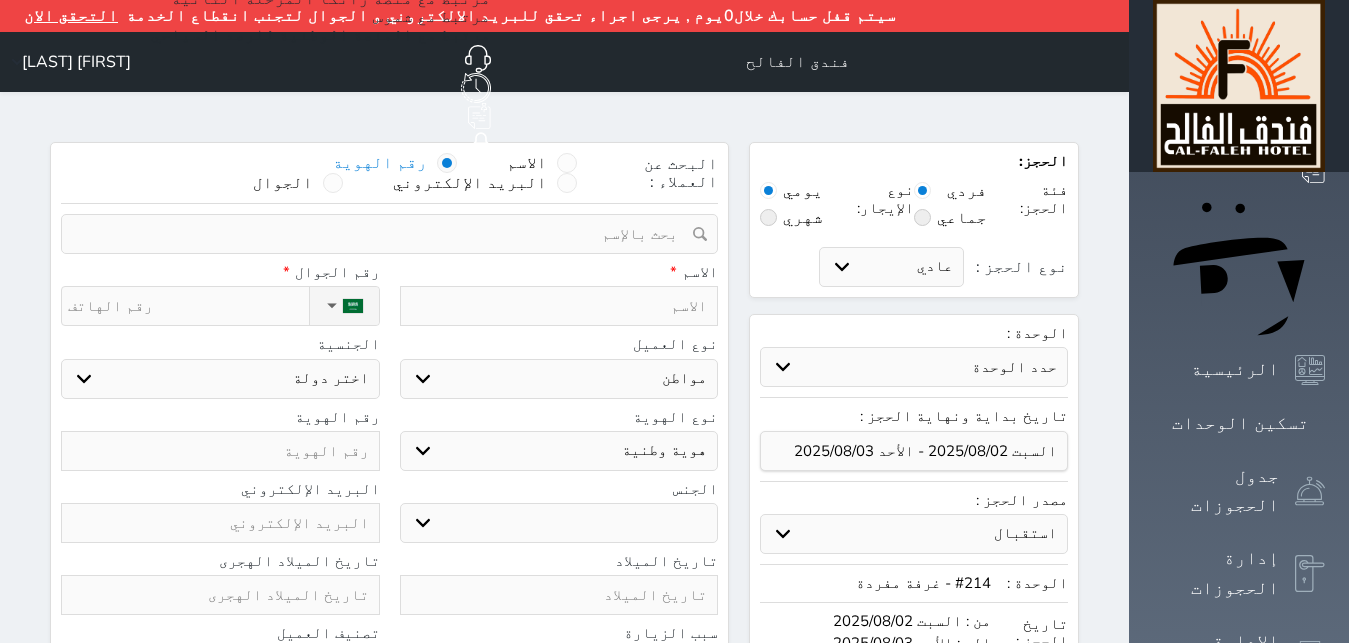 select 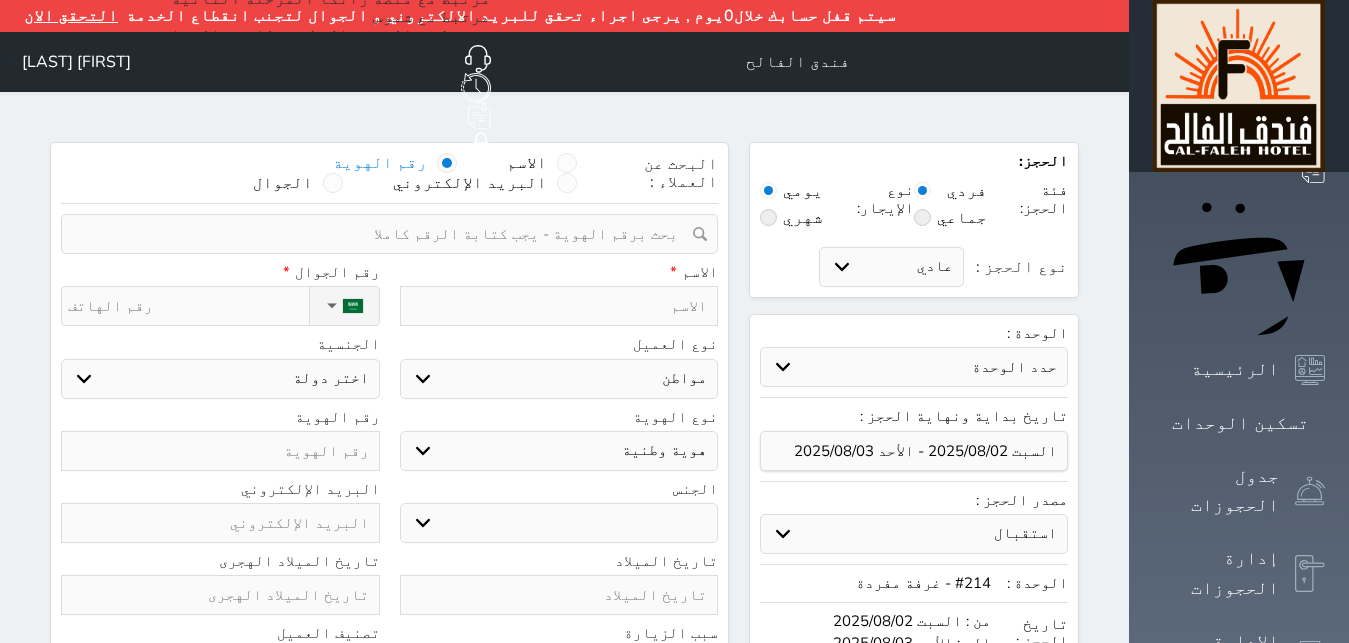 click at bounding box center (382, 234) 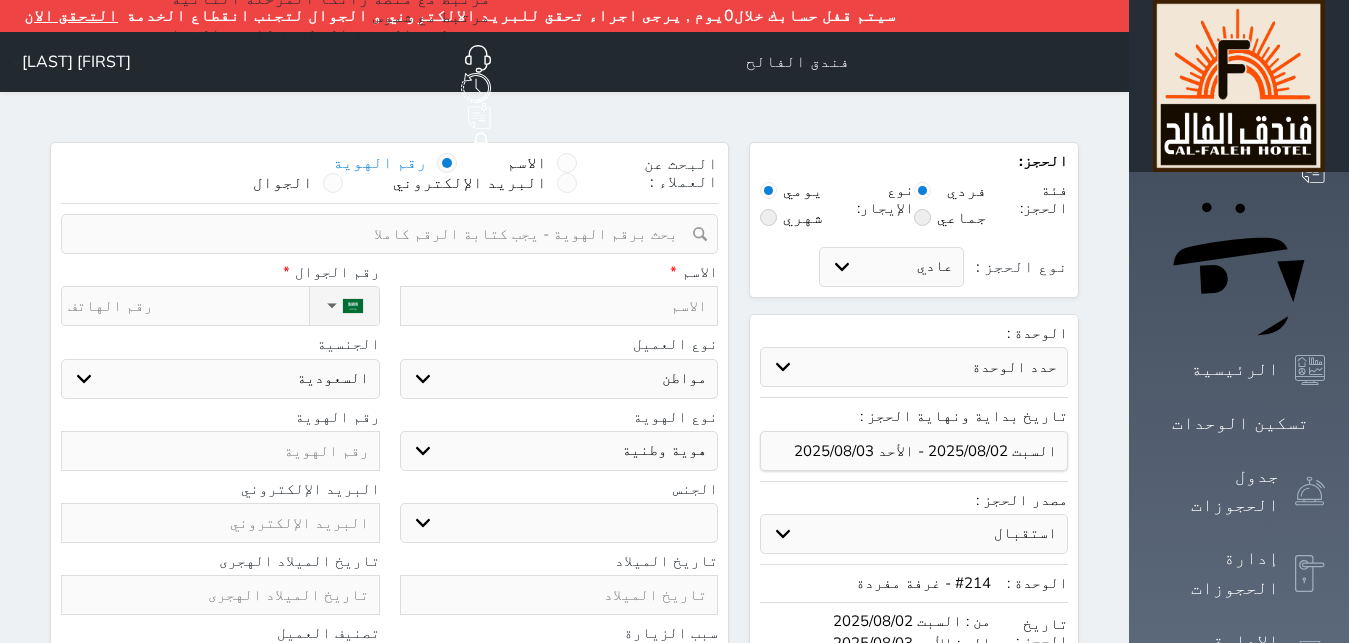 select 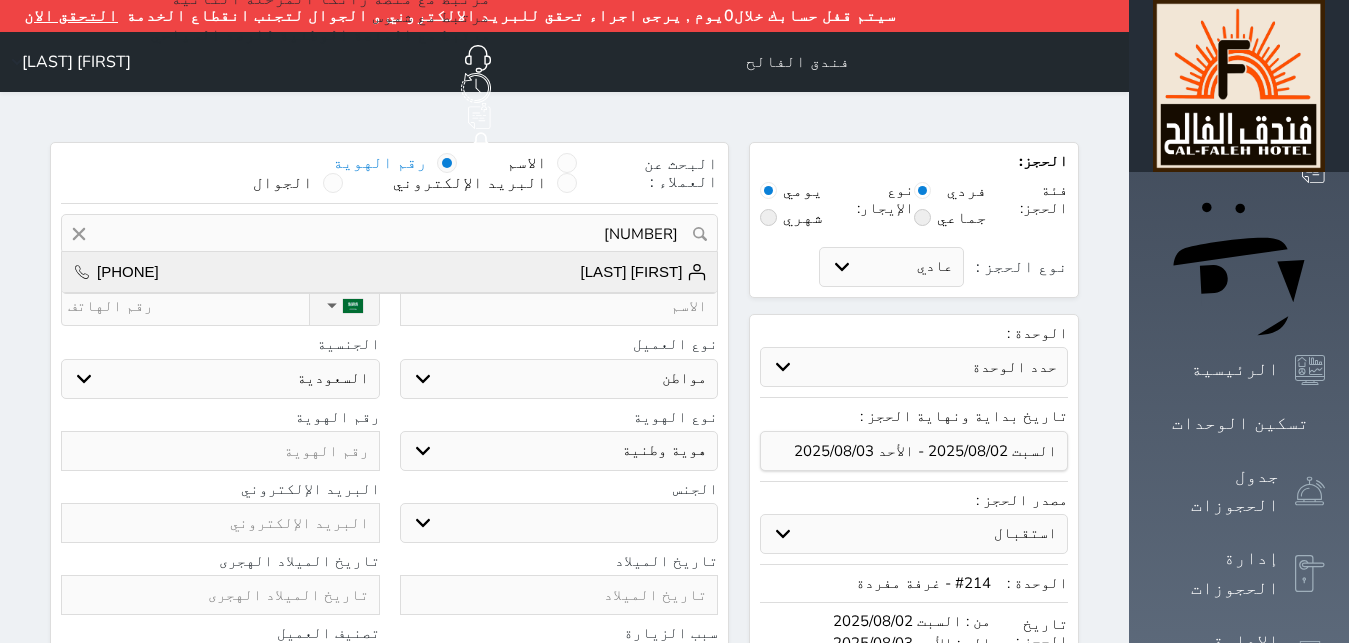 click on "[FIRST] [LAST]" at bounding box center (644, 272) 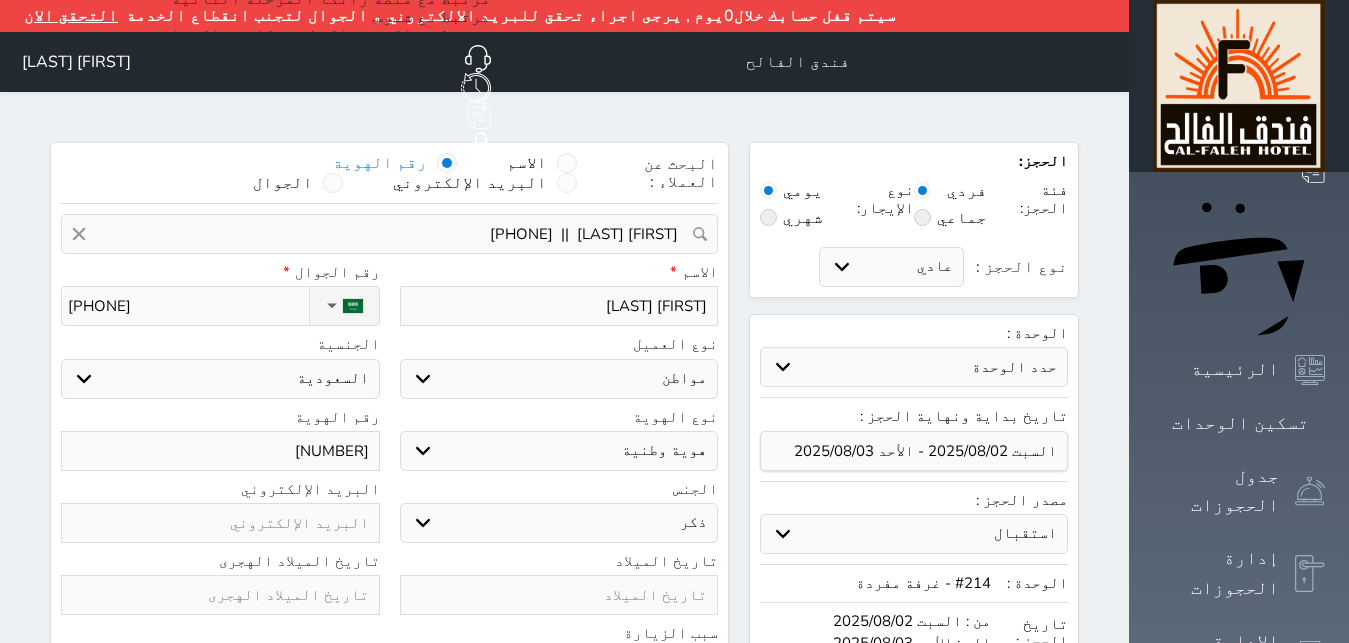 click on "[NUMBER]" at bounding box center [220, 451] 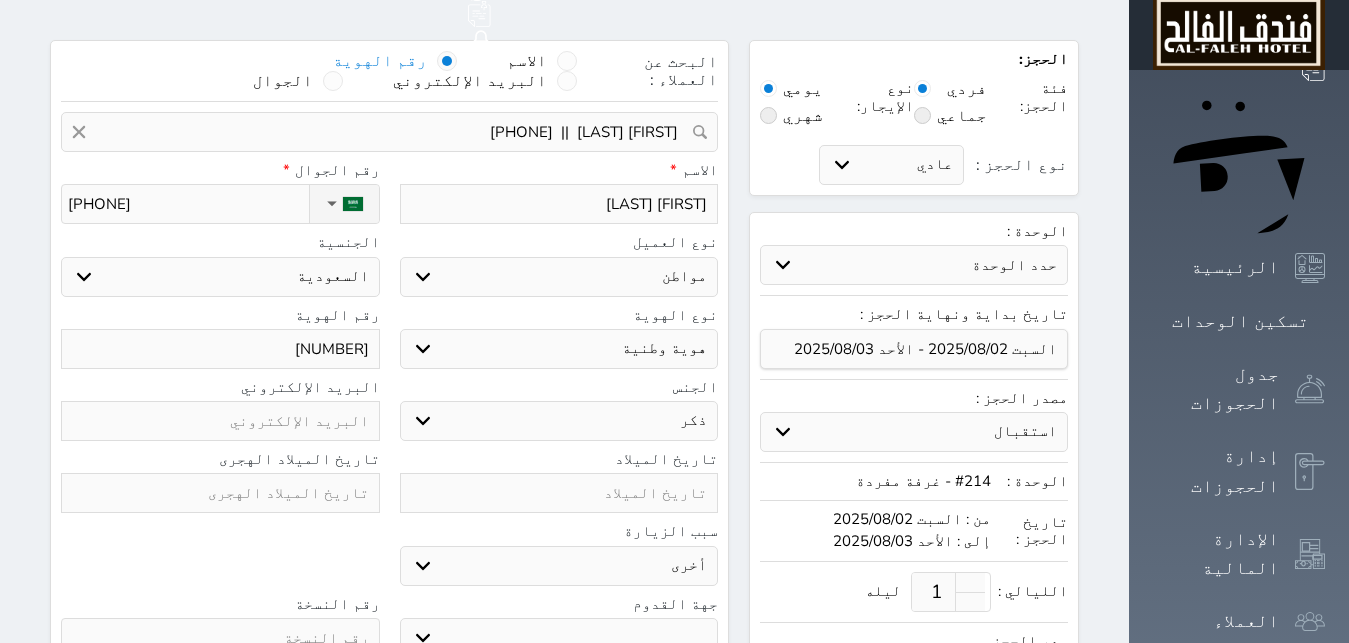 scroll, scrollTop: 408, scrollLeft: 0, axis: vertical 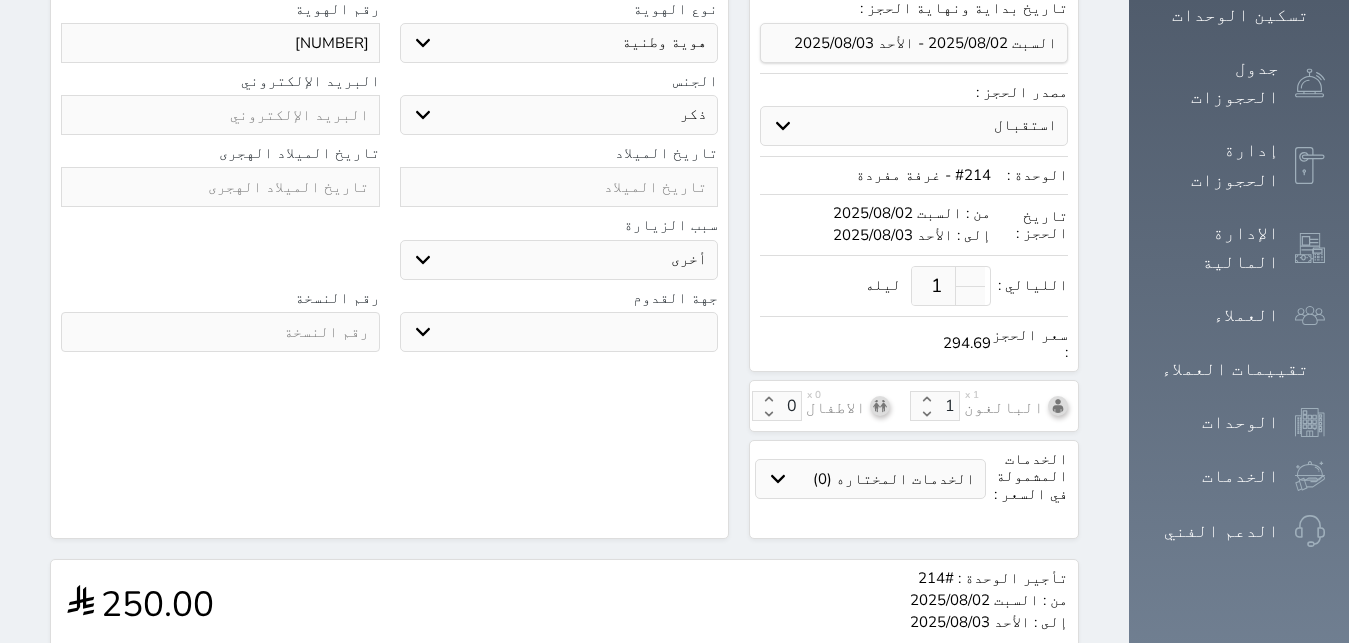 click at bounding box center (220, 332) 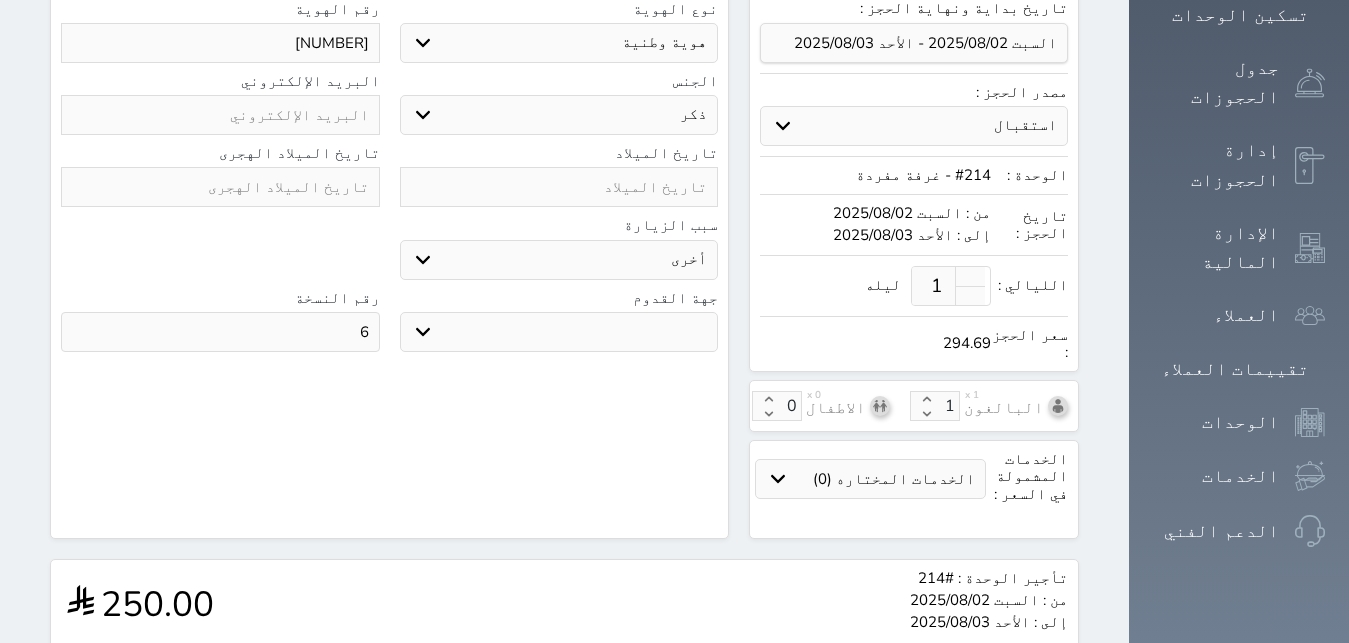 type on "6" 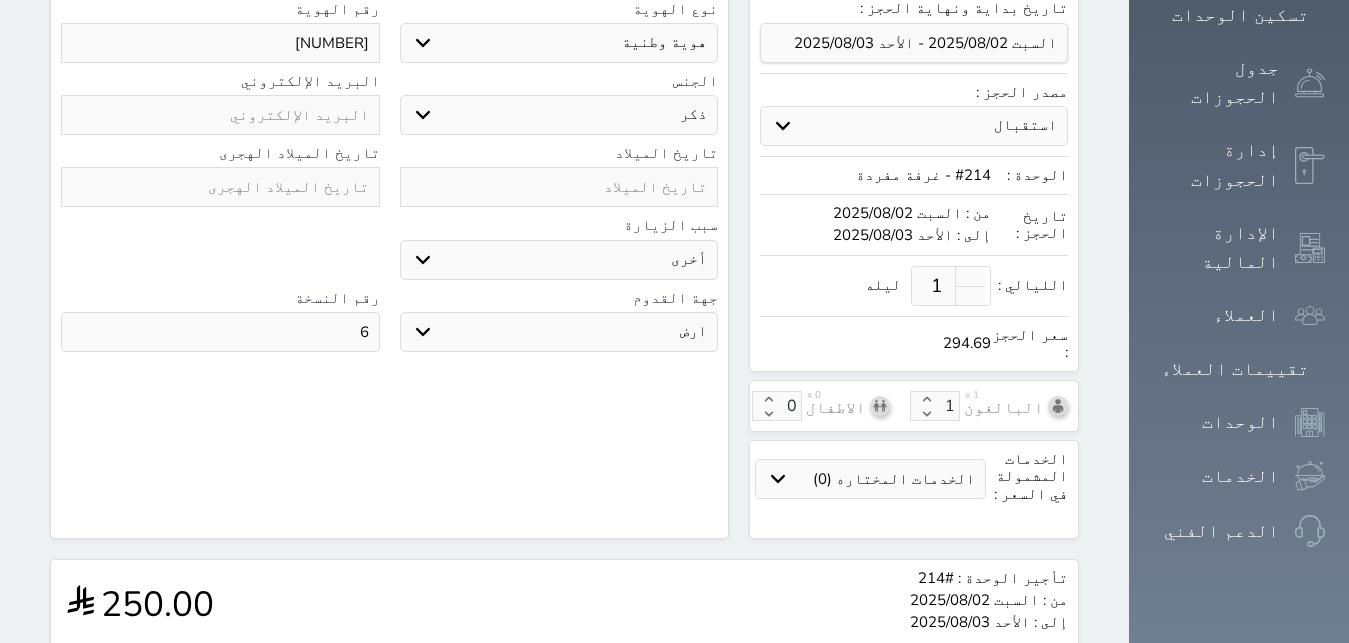 scroll, scrollTop: 638, scrollLeft: 0, axis: vertical 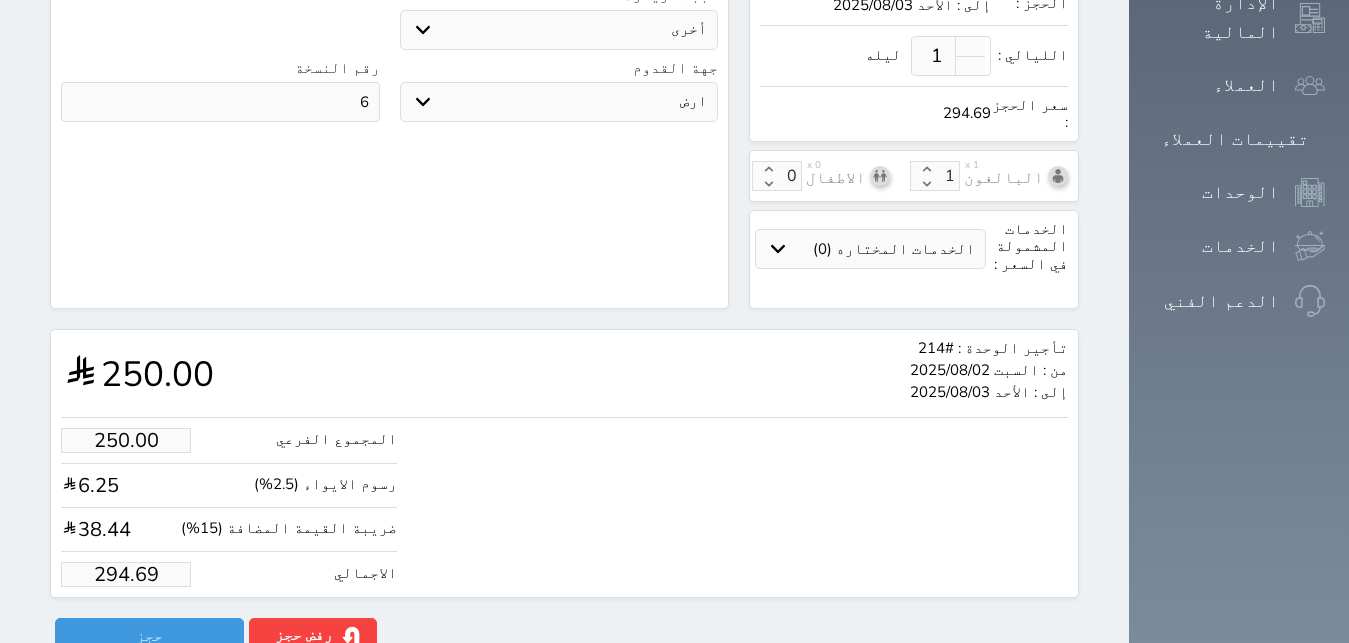 click on "294.69" at bounding box center (126, 574) 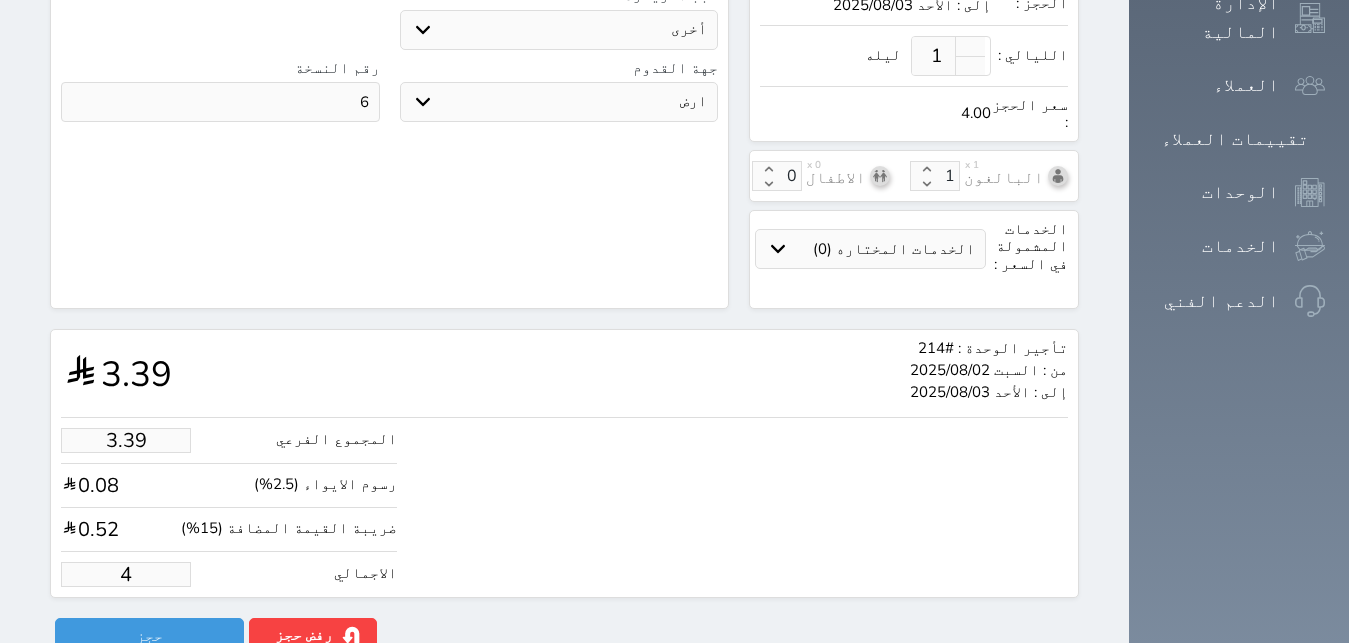 type on "38.18" 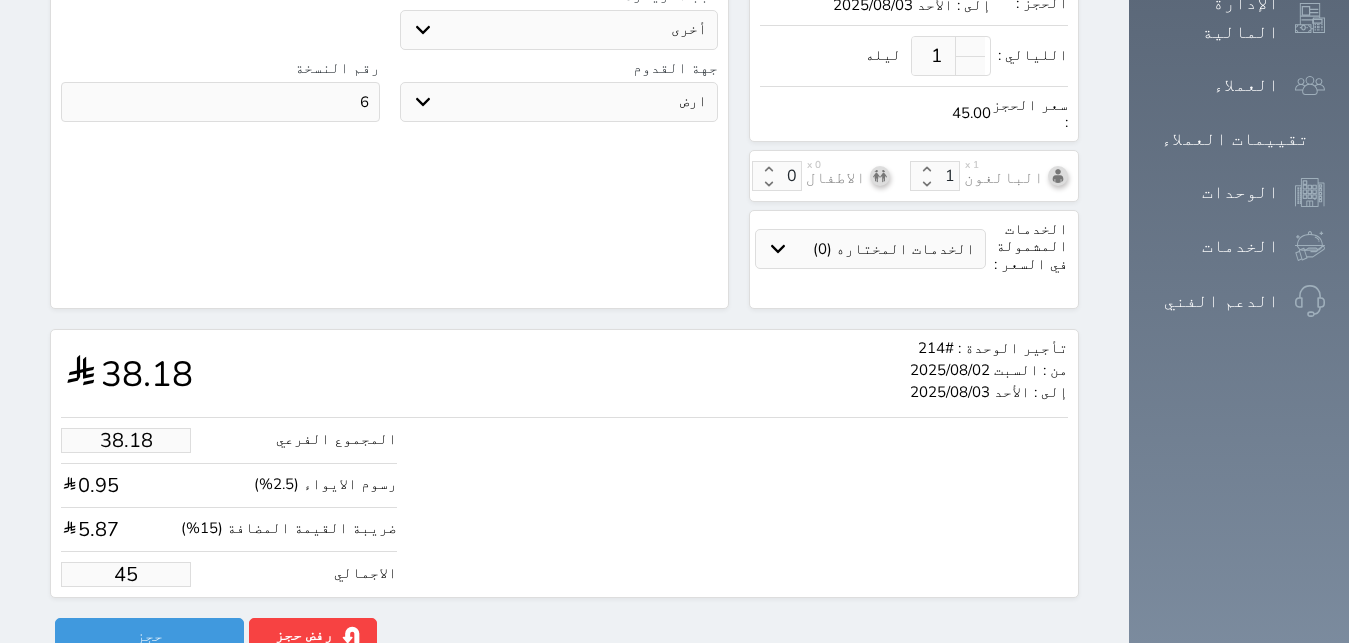 type on "450" 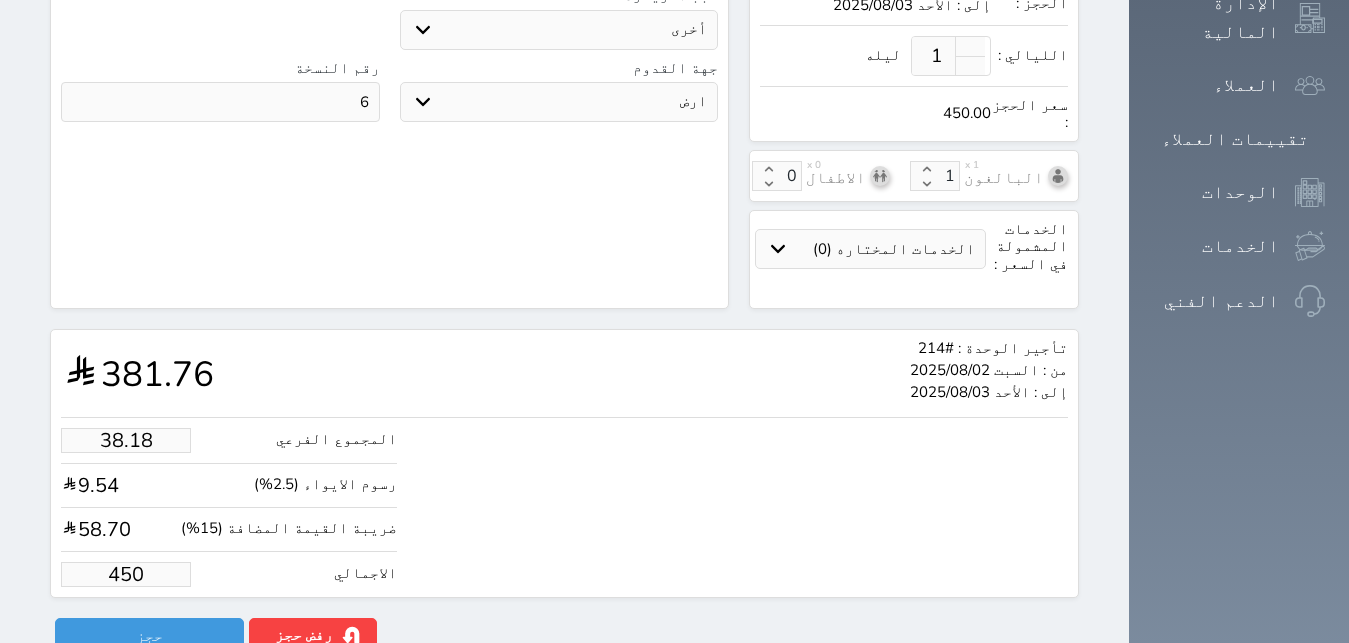 type on "381.76" 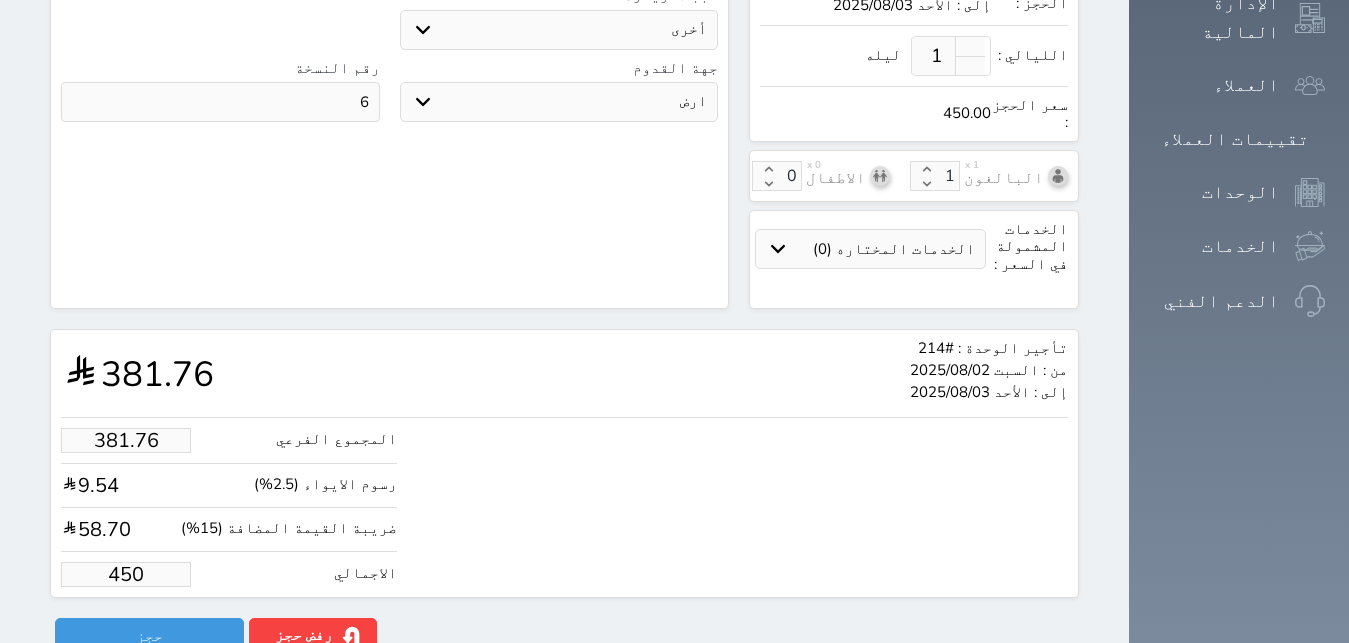 type on "450.00" 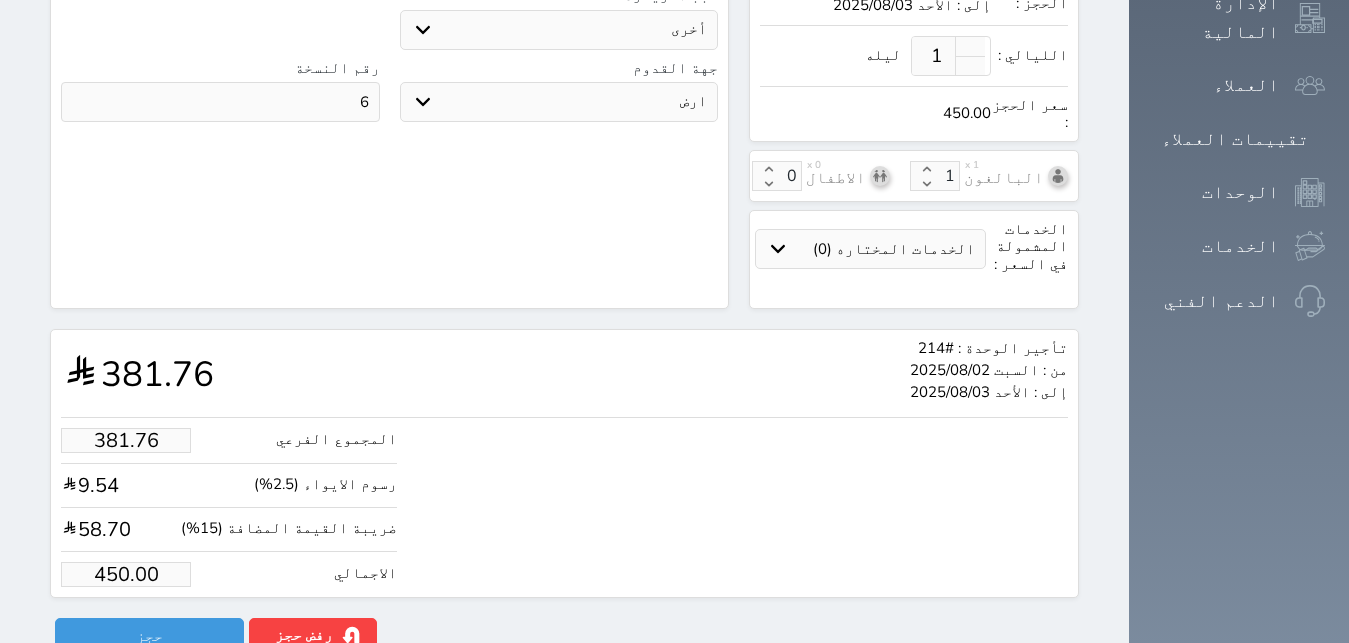 click on "الاجمالي   450.00" at bounding box center [229, 574] 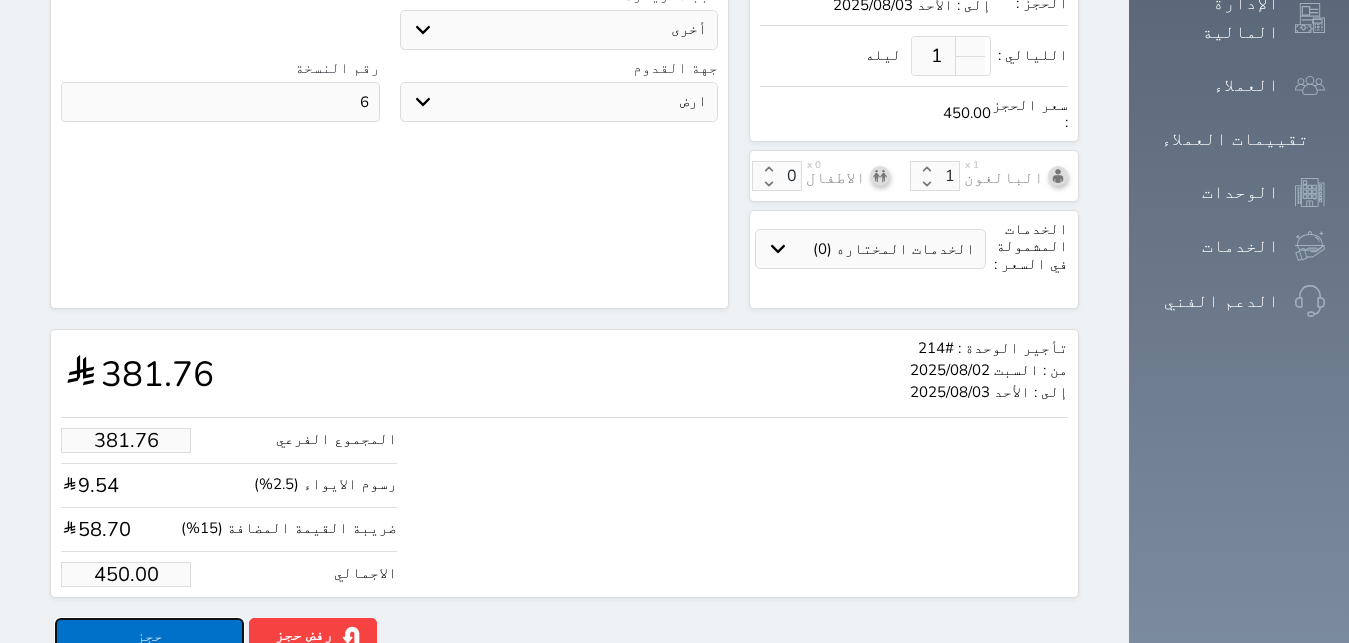 click on "حجز" at bounding box center [149, 635] 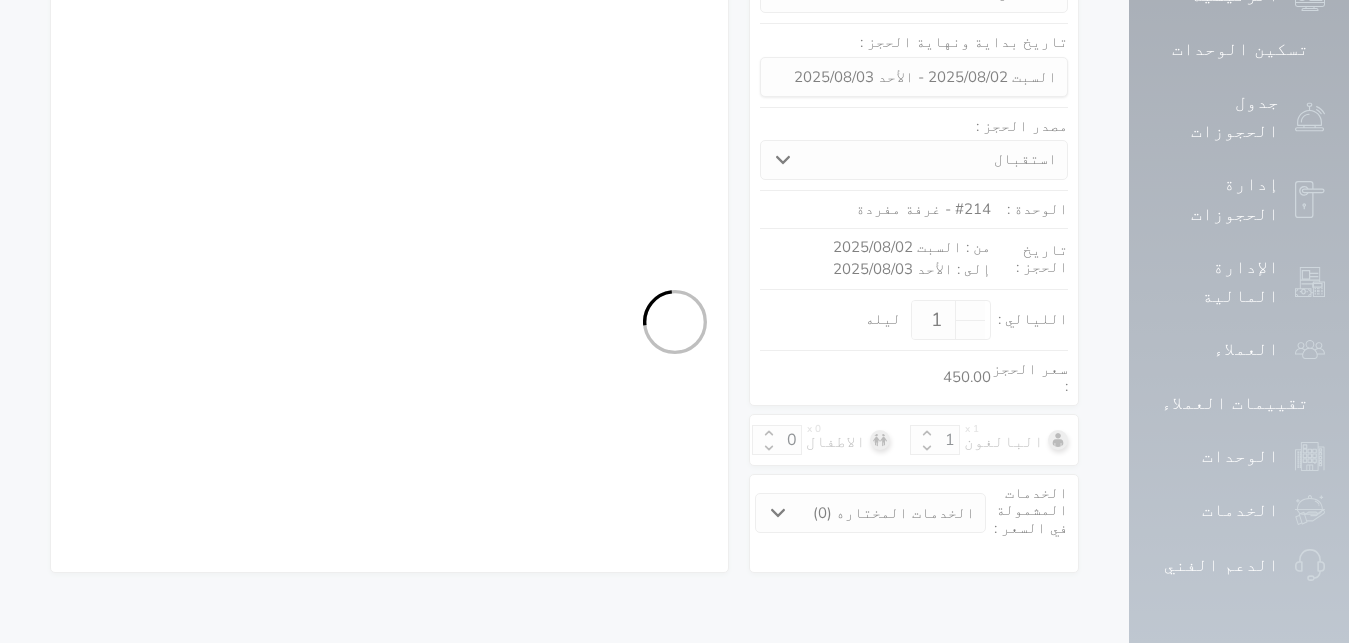 scroll, scrollTop: 299, scrollLeft: 0, axis: vertical 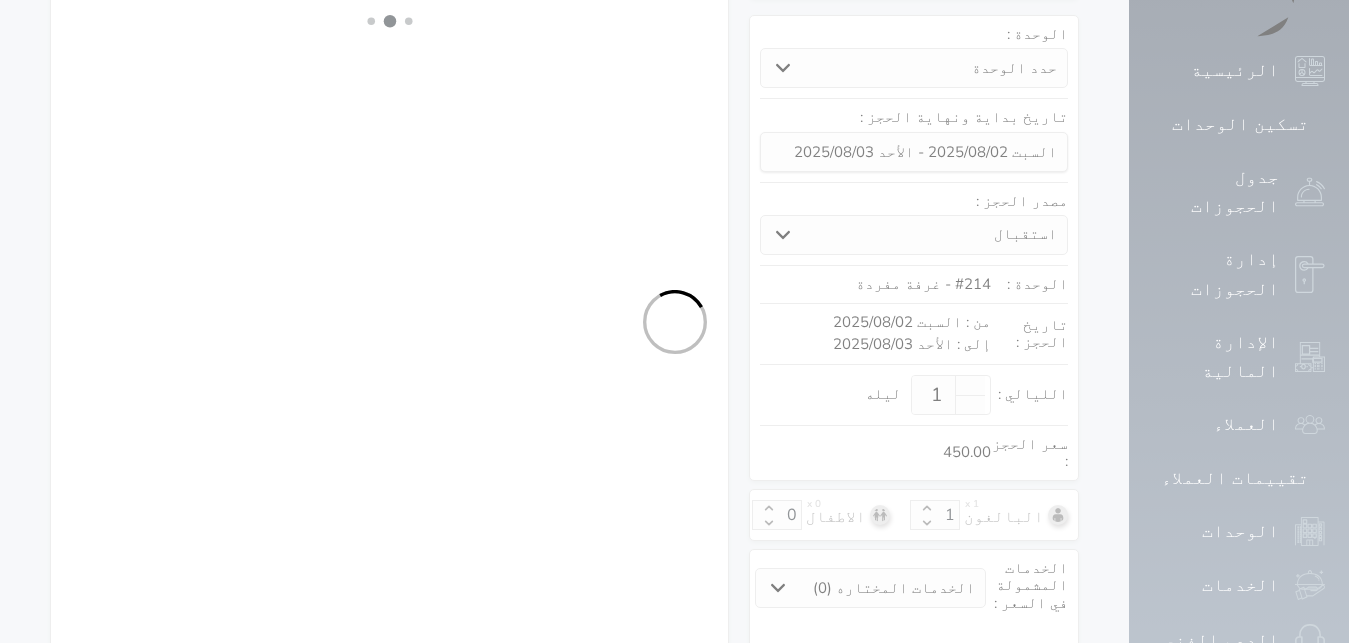 select on "1" 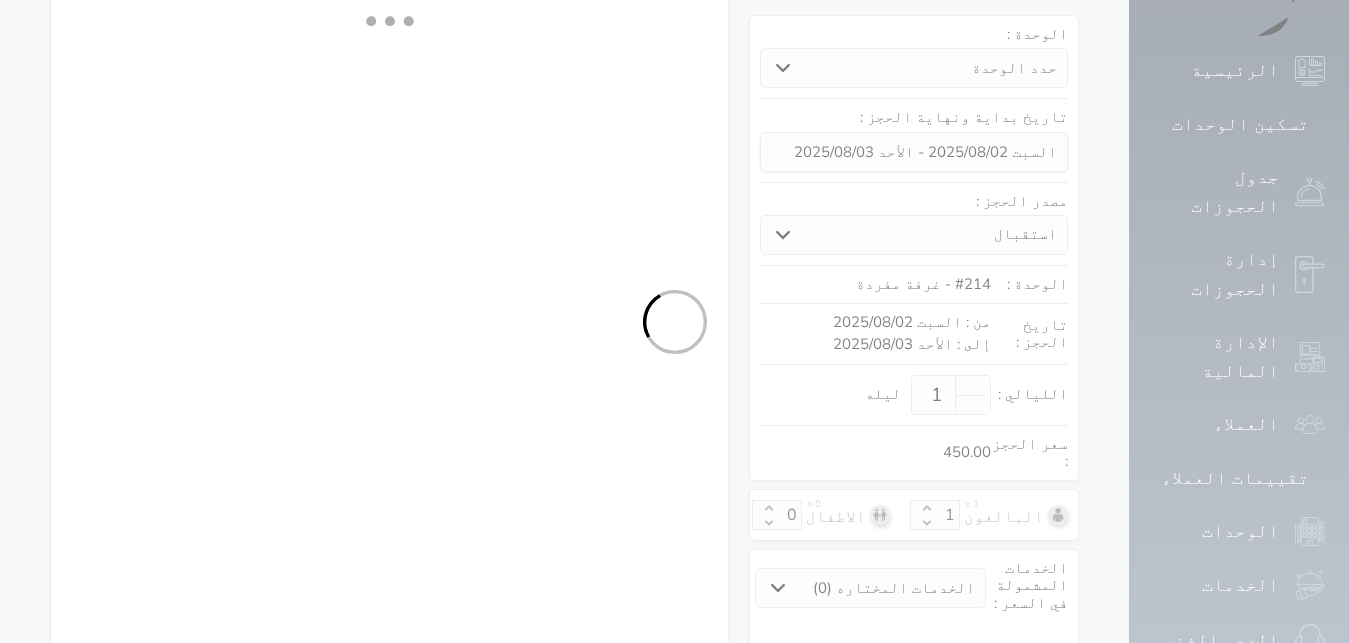 select on "113" 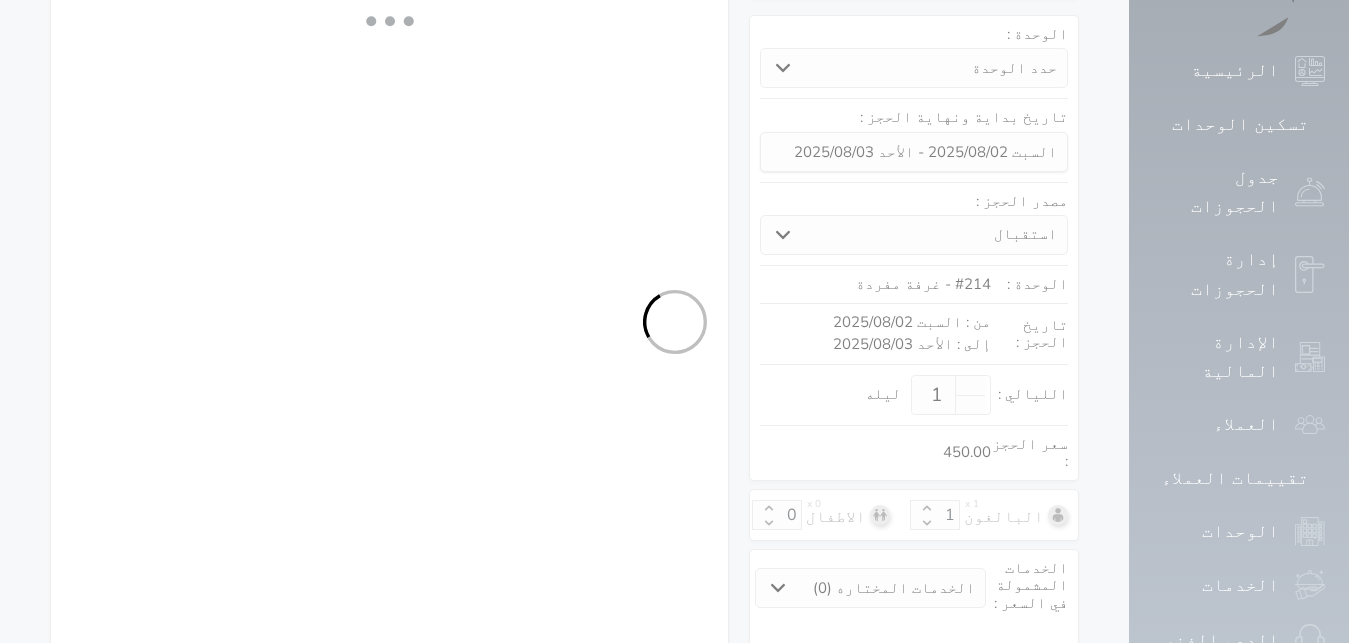 select on "1" 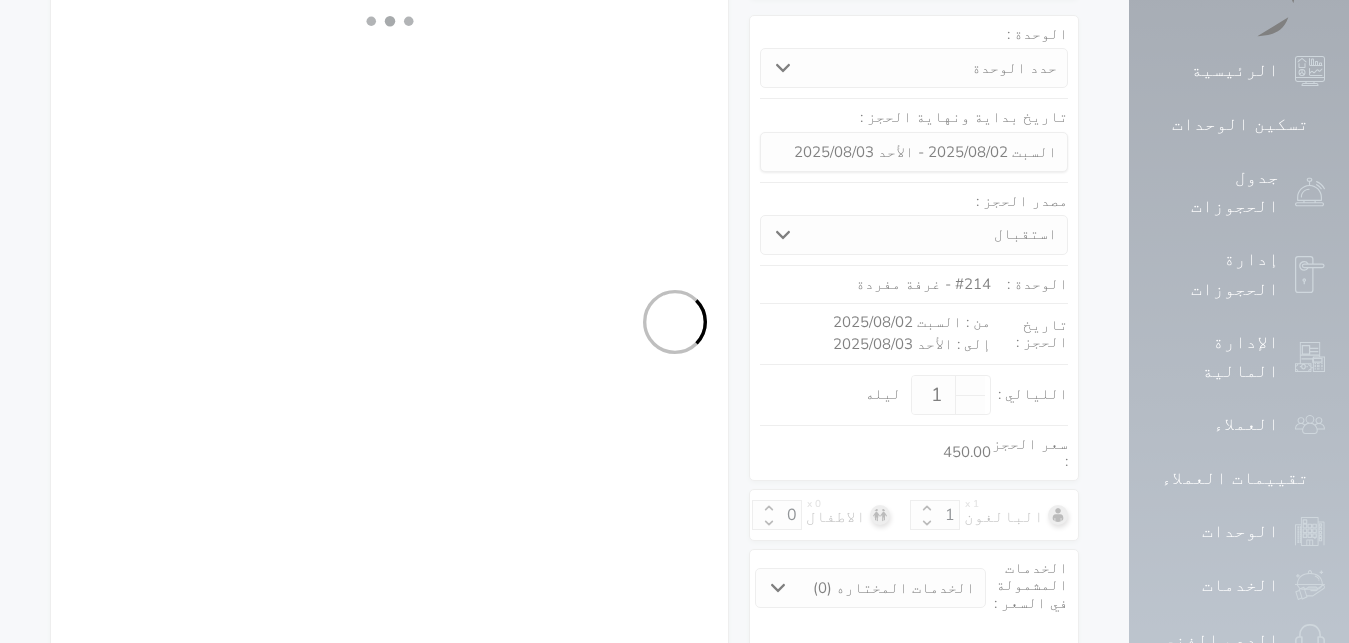 select on "7" 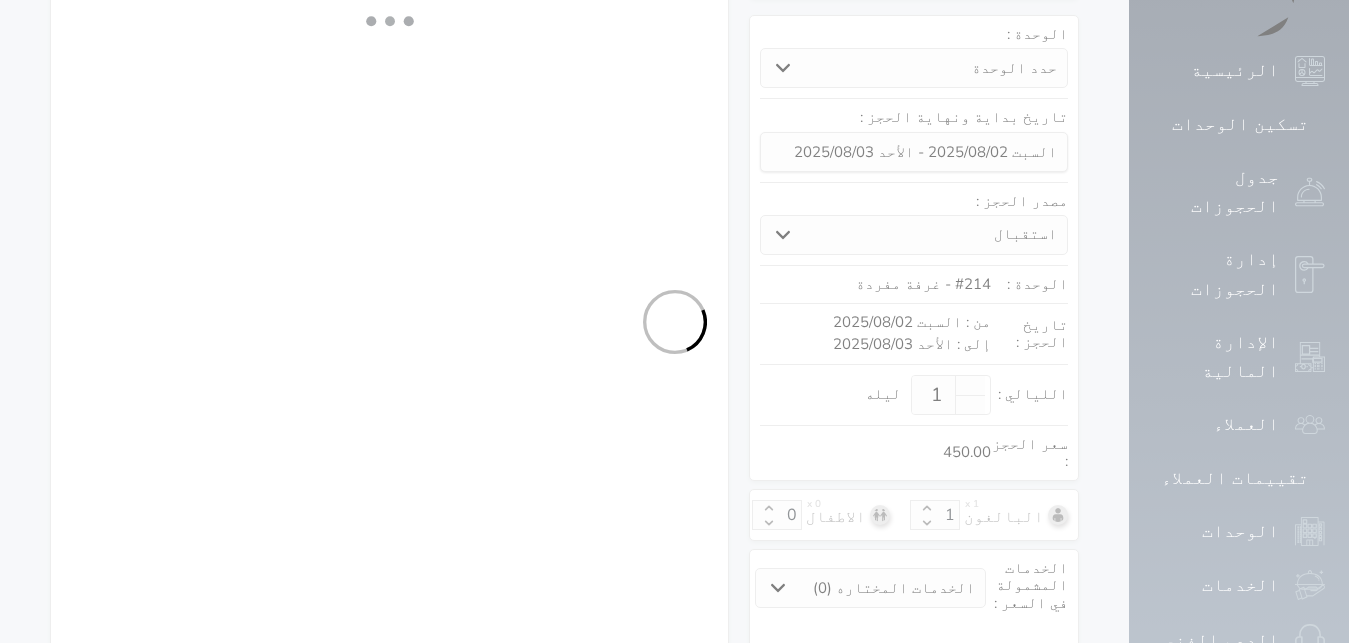 select on "9" 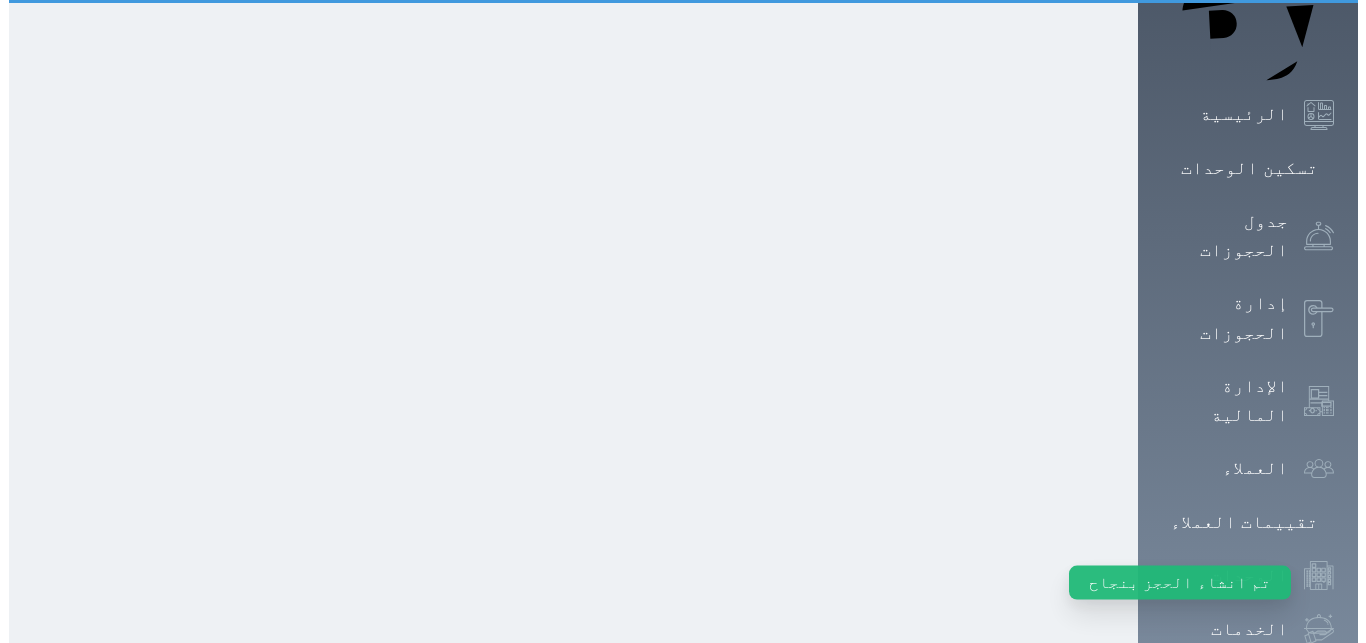 scroll, scrollTop: 0, scrollLeft: 0, axis: both 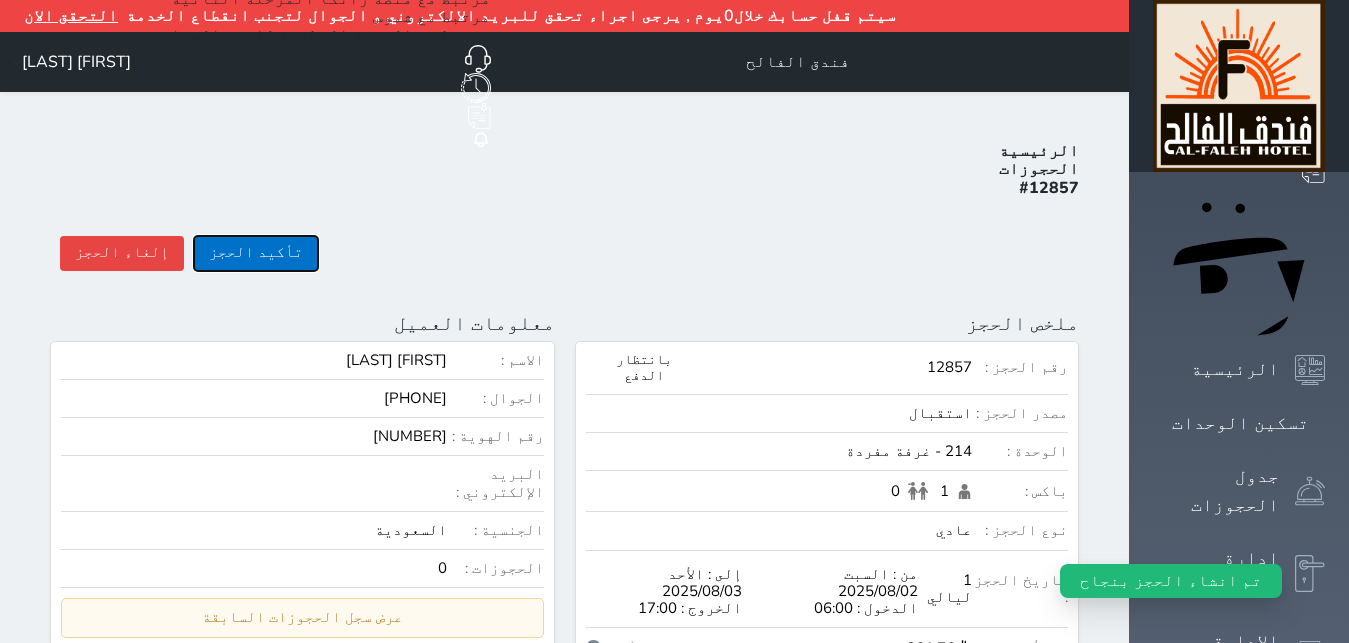click on "تأكيد الحجز" at bounding box center (256, 253) 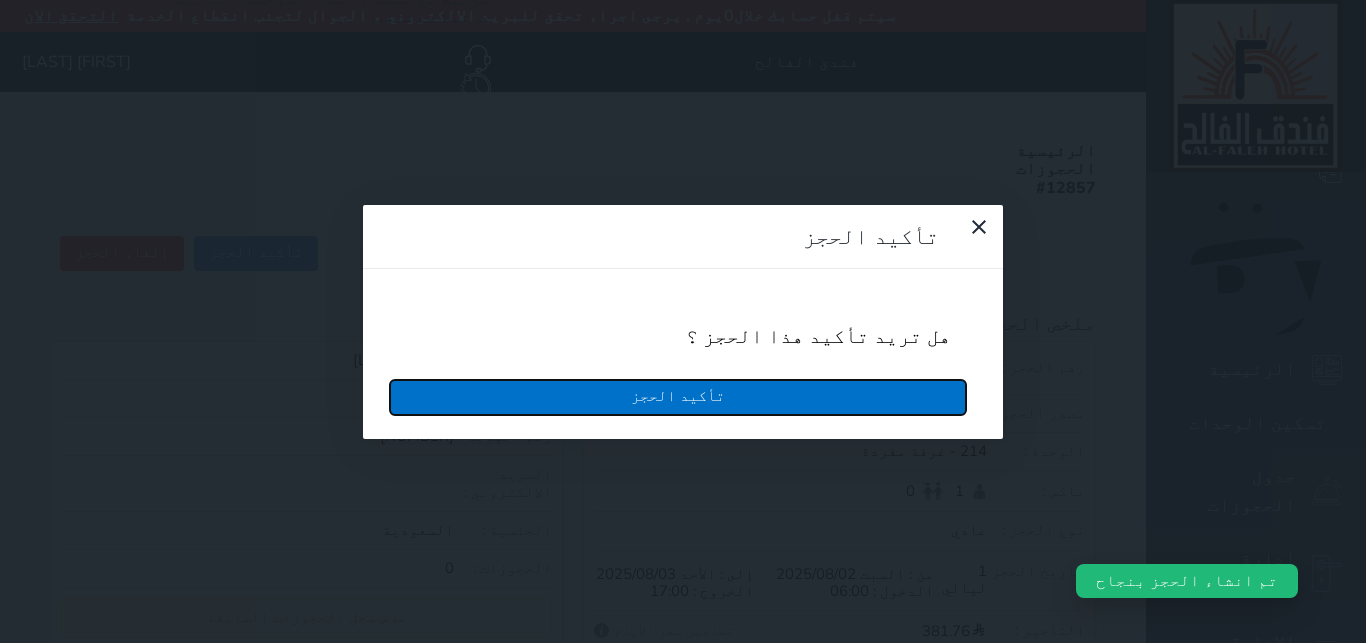 click on "تأكيد الحجز" at bounding box center [678, 397] 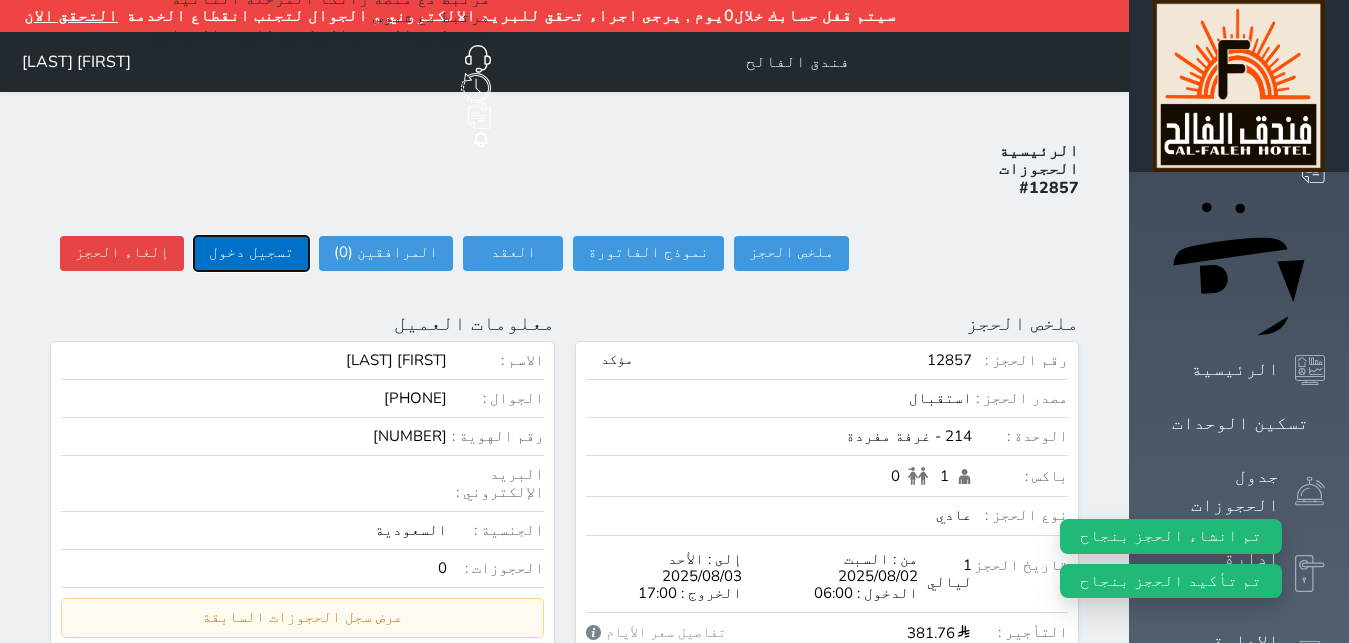 click on "تسجيل دخول" at bounding box center (251, 253) 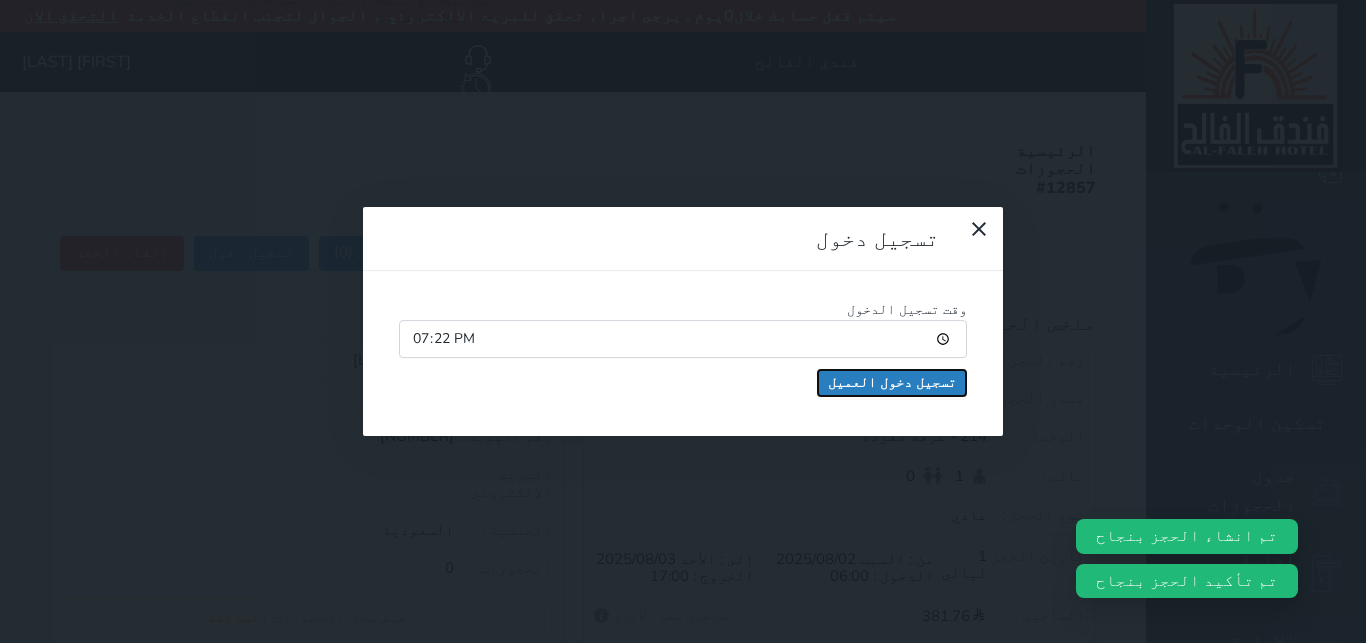 click on "تسجيل دخول العميل" at bounding box center (892, 383) 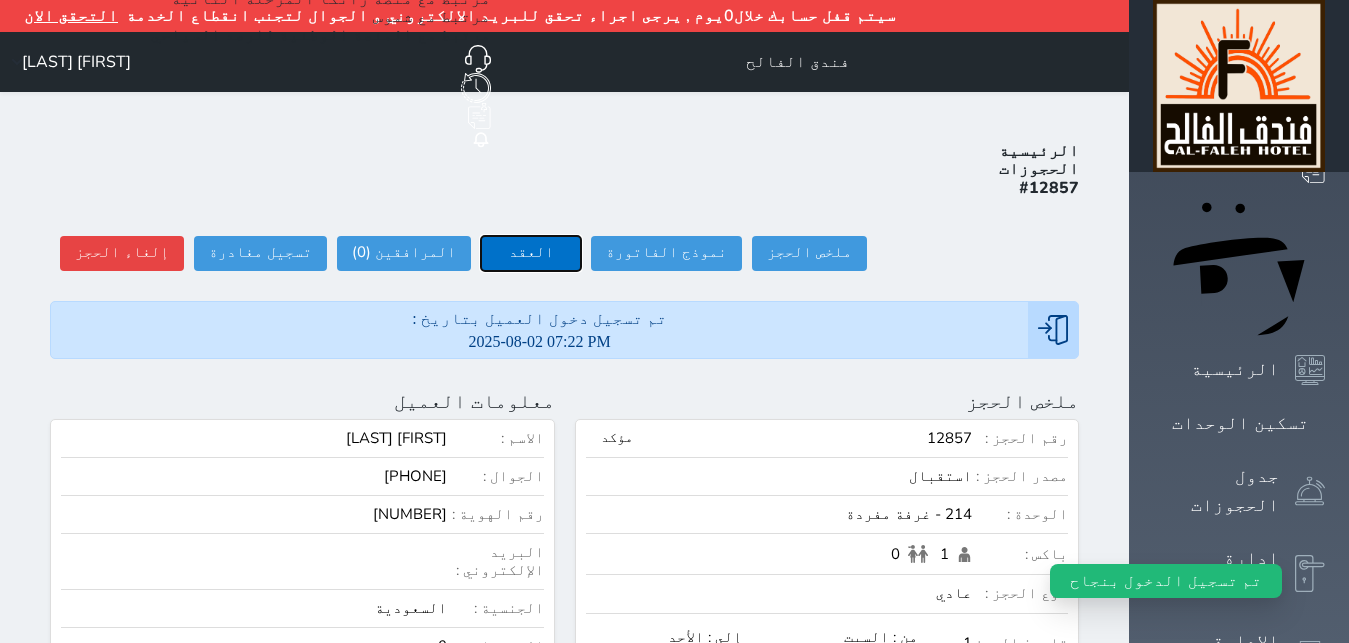 click on "العقد" at bounding box center (531, 253) 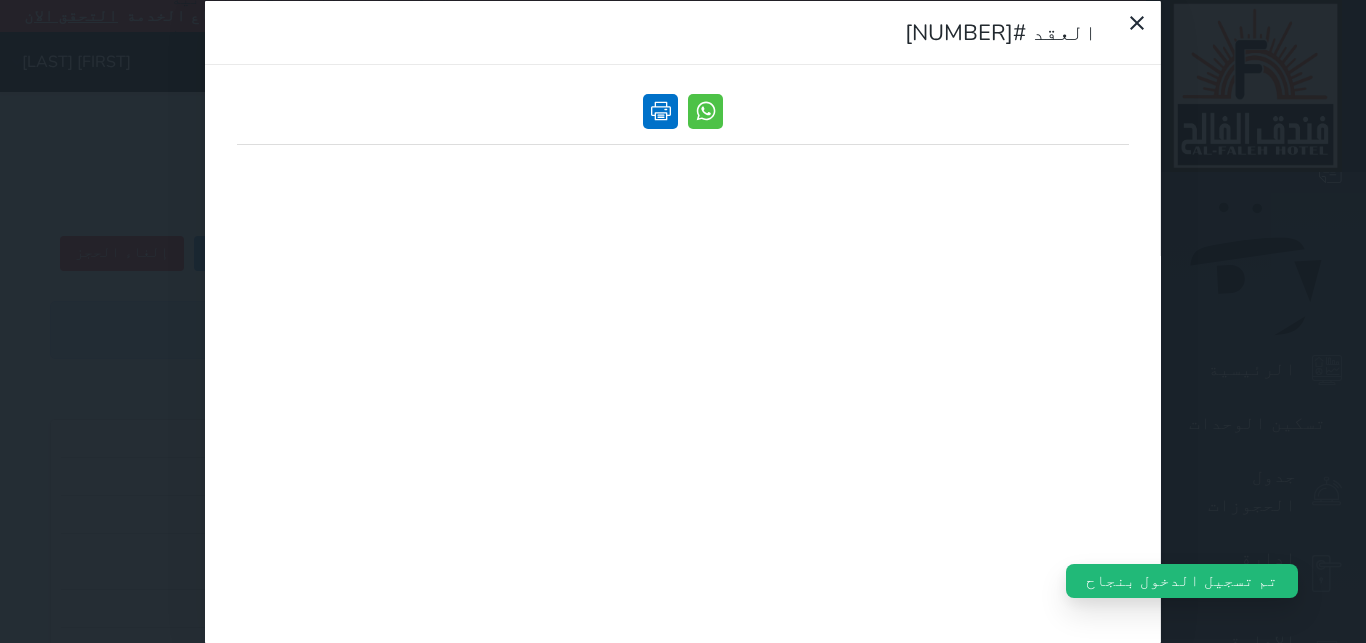 click at bounding box center [660, 110] 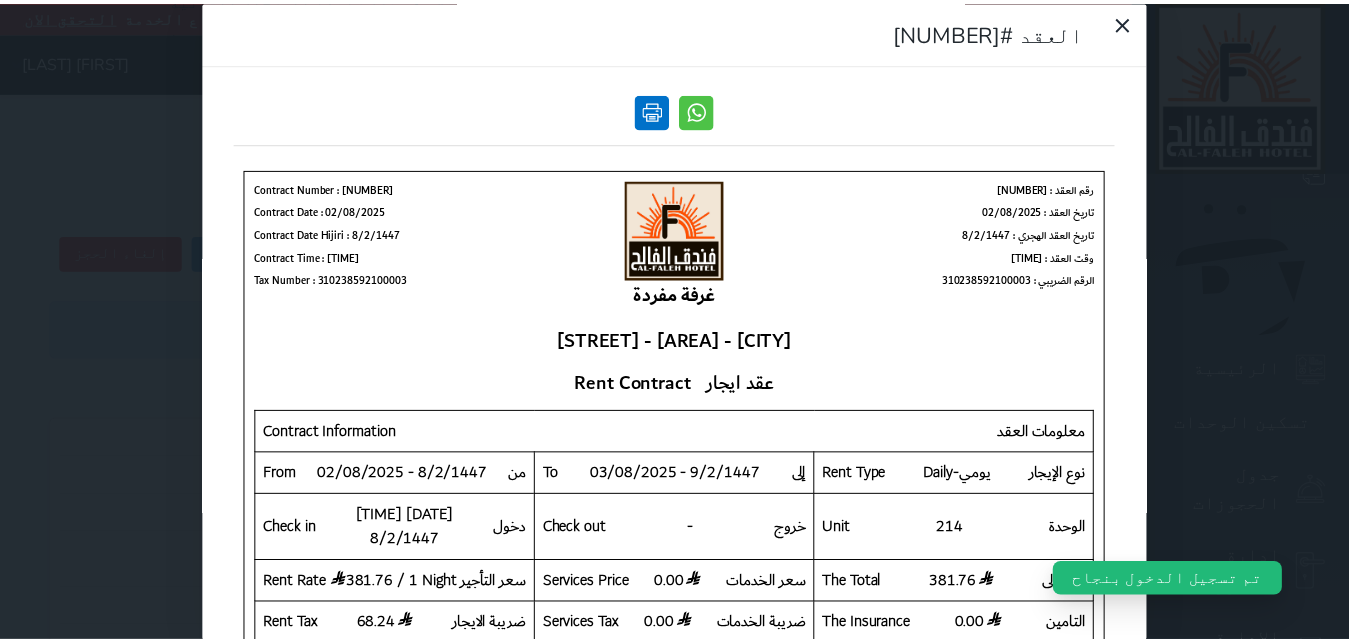 scroll, scrollTop: 0, scrollLeft: 0, axis: both 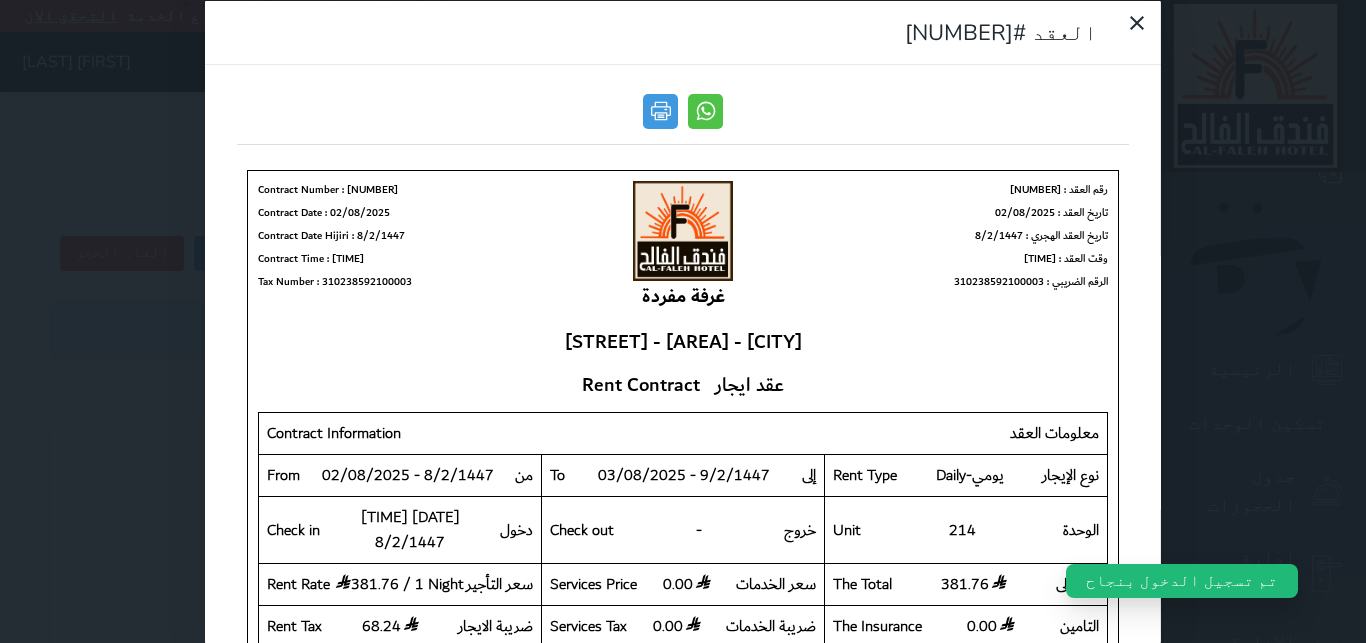 click on "العقد #[NUMBER]" at bounding box center [683, 321] 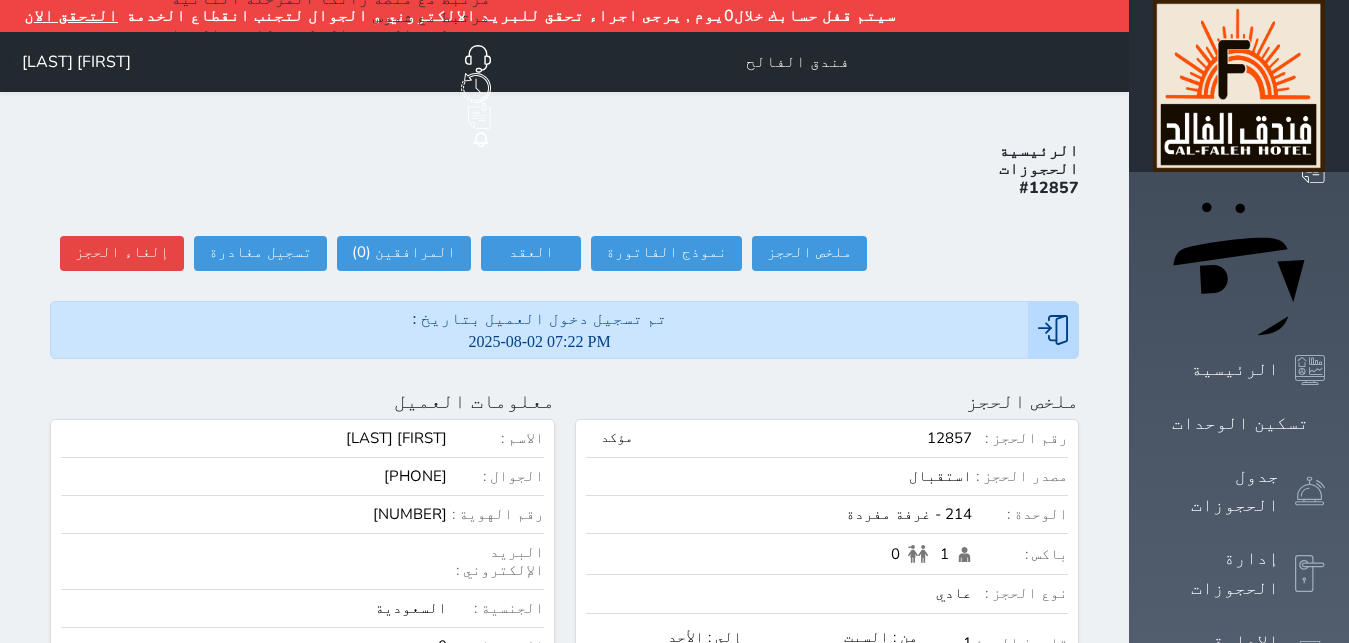 click on "تم تسجيل دخول العميل بتاريخ :   [DATE] [TIME]" at bounding box center (564, 330) 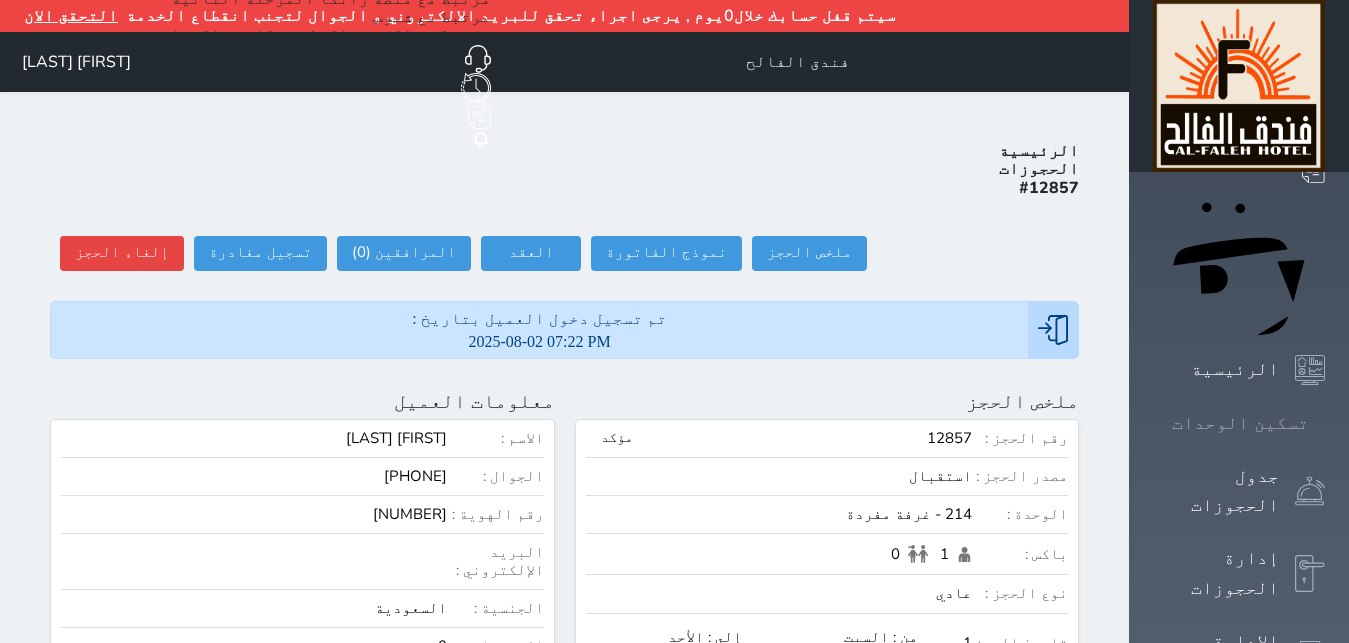 click 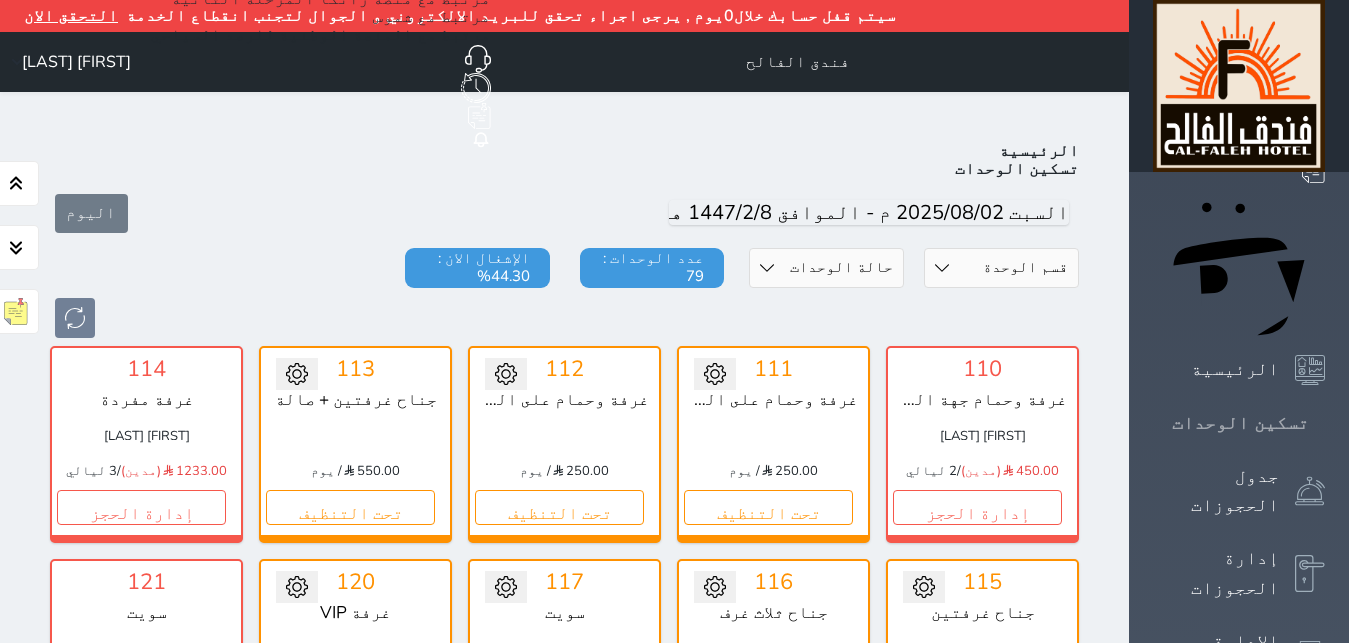 scroll, scrollTop: 110, scrollLeft: 0, axis: vertical 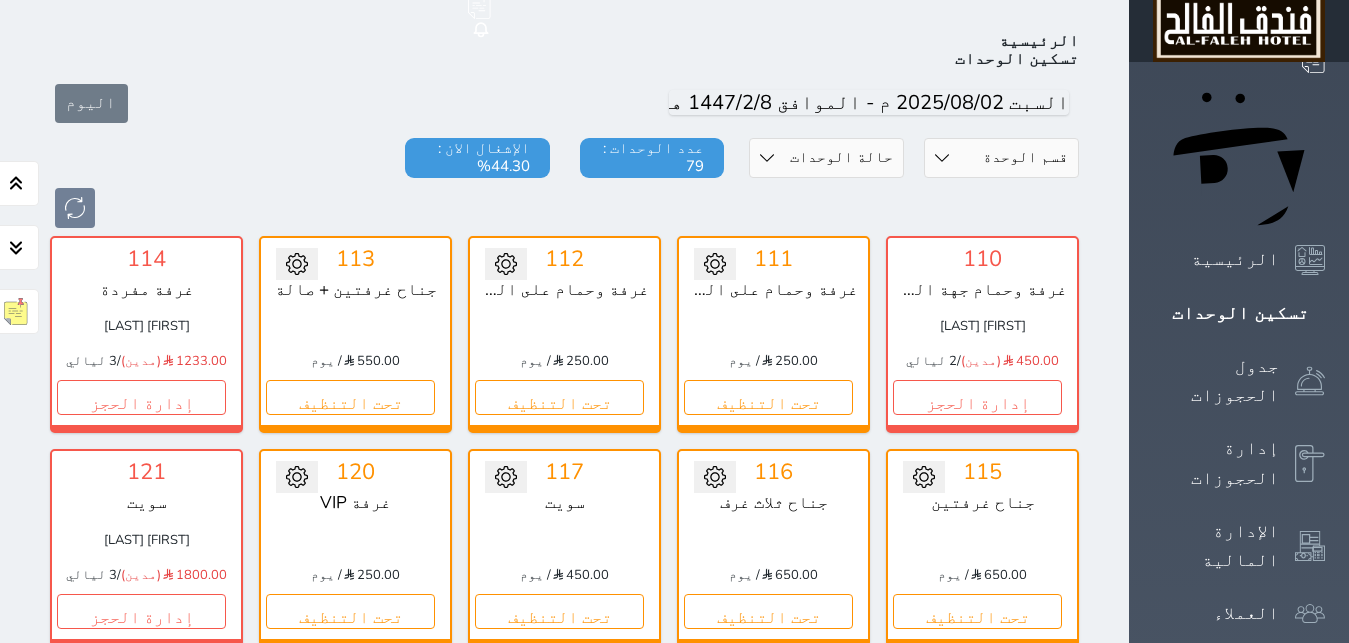 click on "[NUMBER] غرفة مفردة
[FIRST] [LAST]
[PRICE]
(مدين)
/   3 ليالي           إدارة الحجز               تغيير الحالة الى صيانة                   التاريخ المتوقع للانتهاء       حفظ" at bounding box center [146, 334] 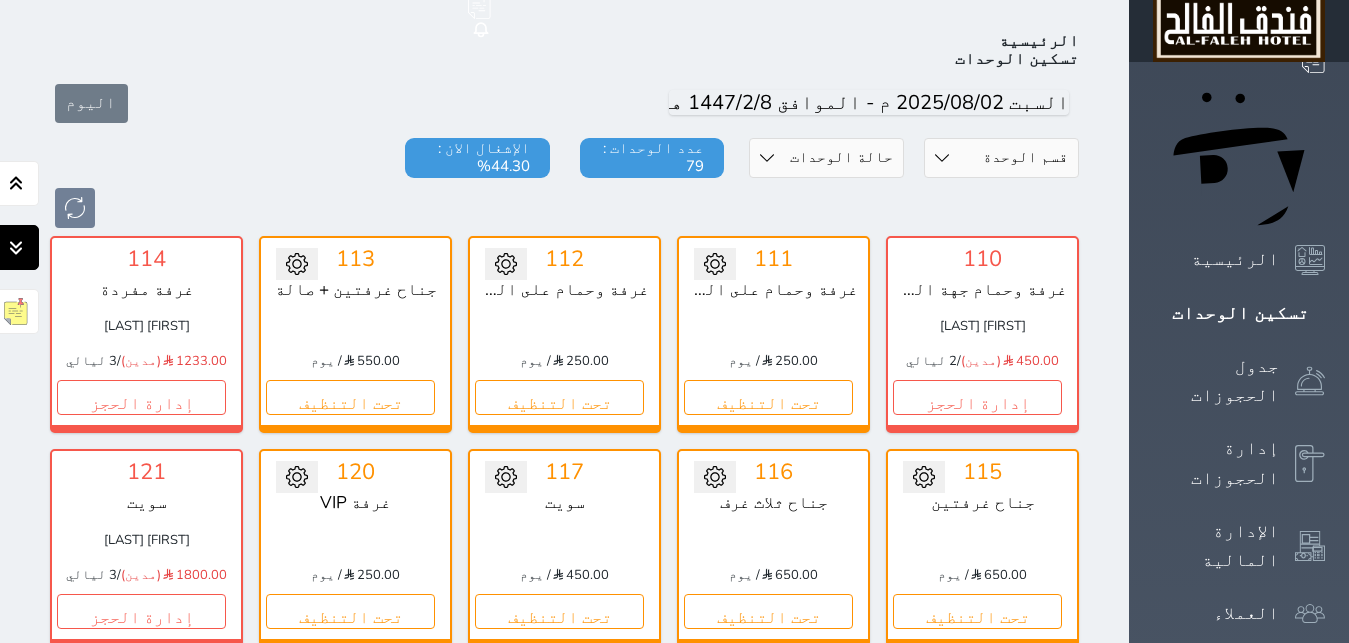 click on "جناح غرفتين" at bounding box center (982, 503) 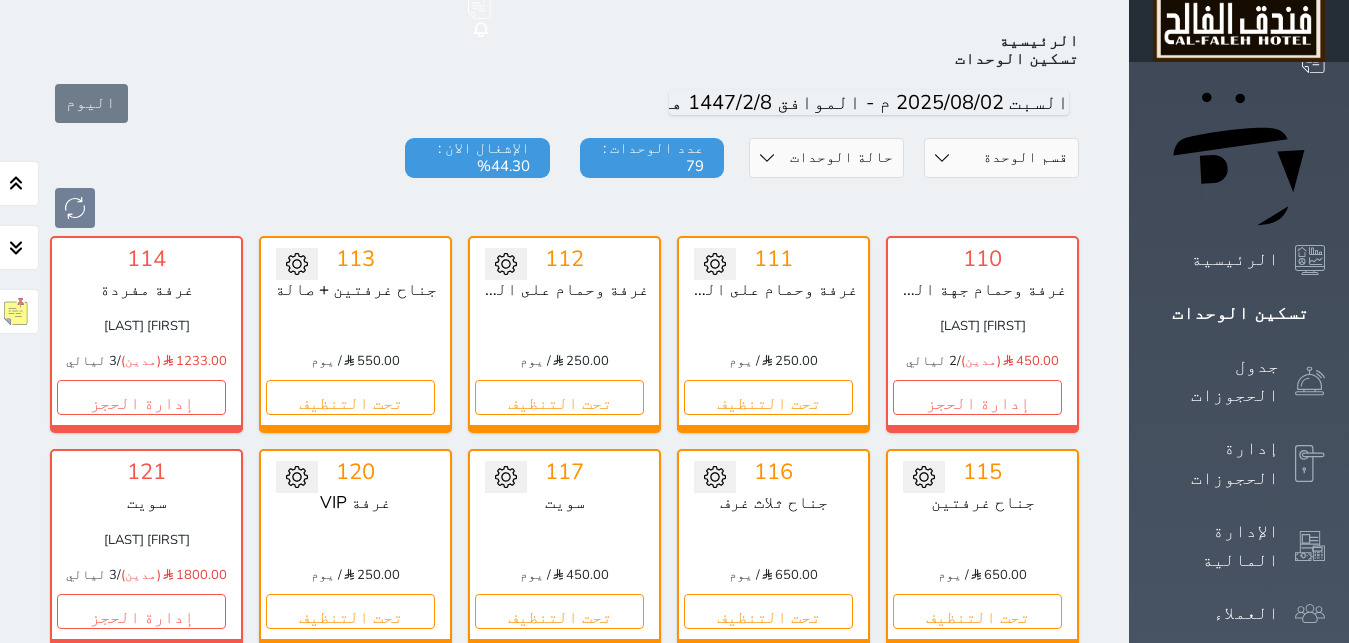 click at bounding box center [564, 208] 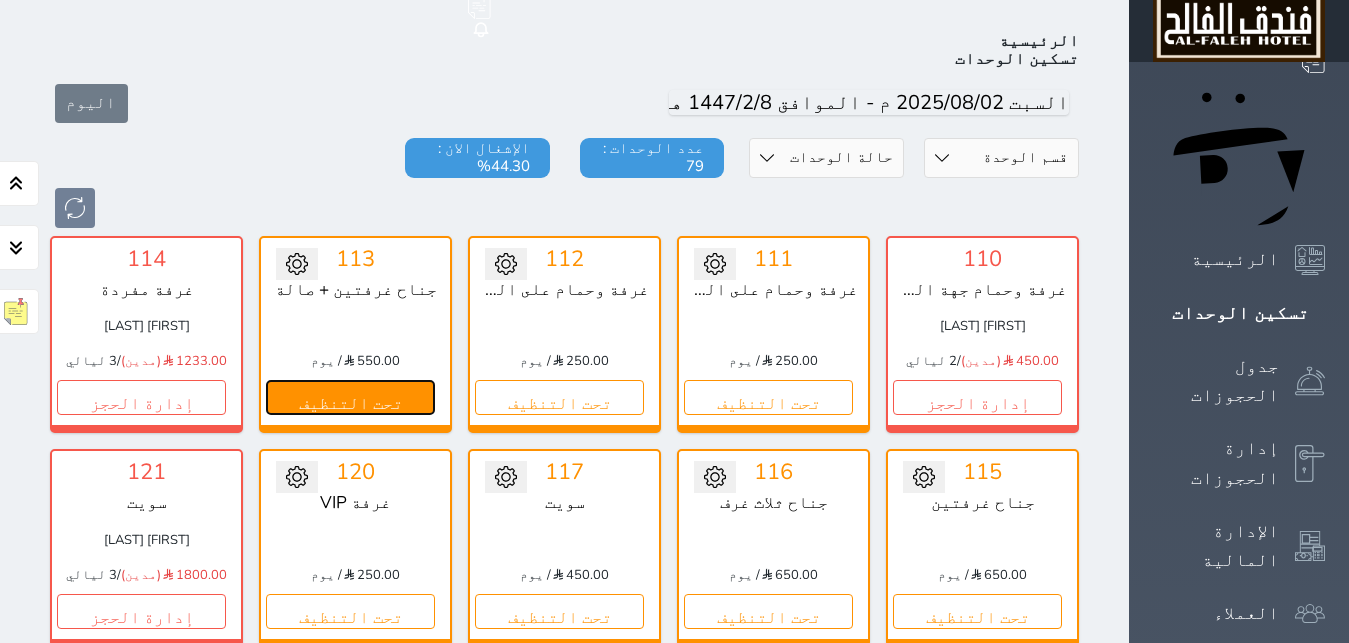 click on "تحت التنظيف" at bounding box center [350, 397] 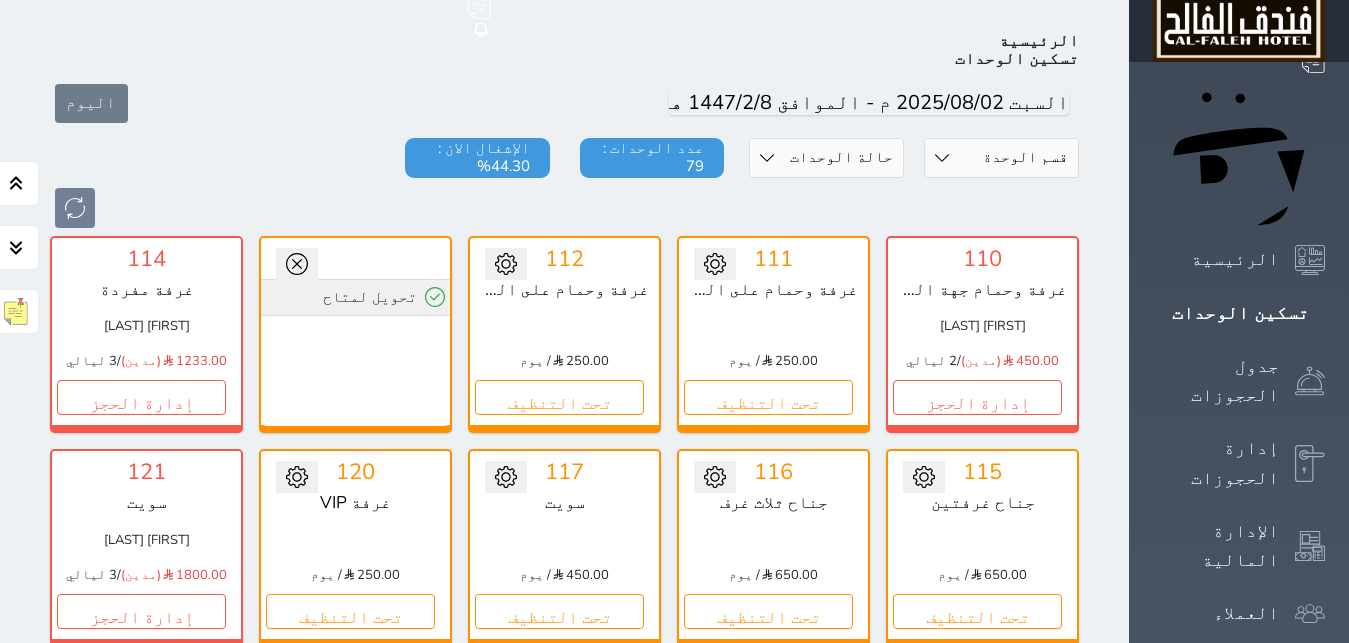 click on "تحويل لمتاح" at bounding box center (355, 297) 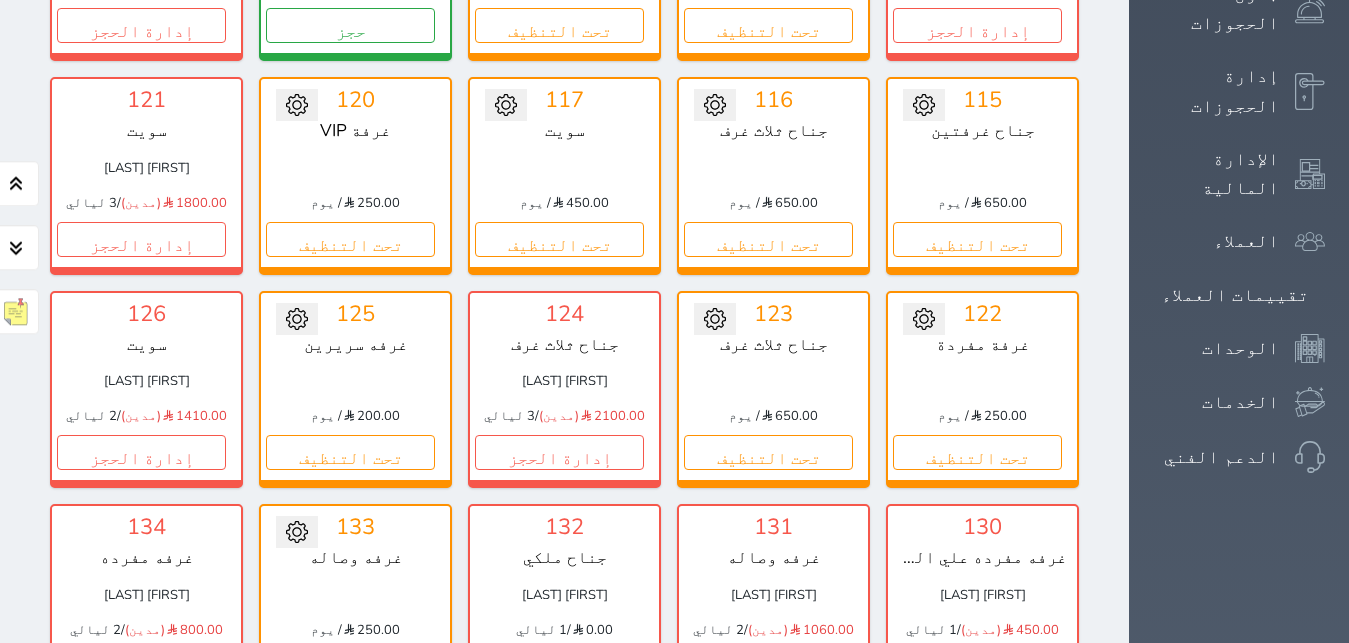 scroll, scrollTop: 518, scrollLeft: 0, axis: vertical 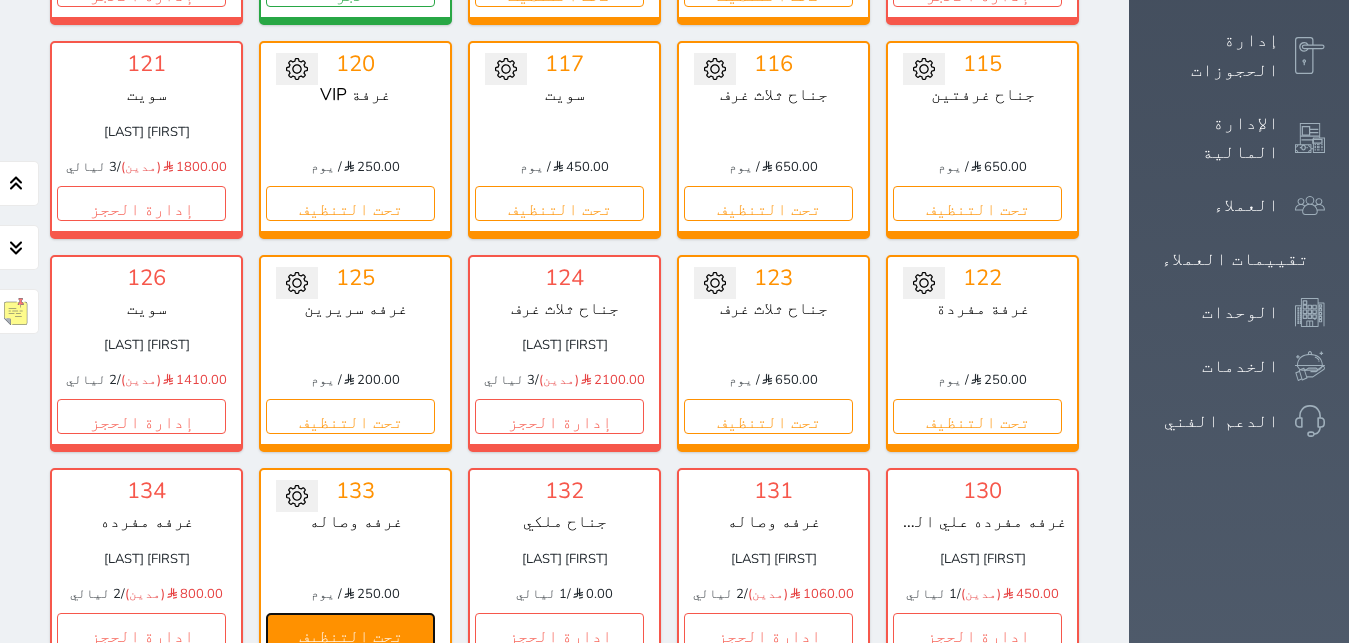 click on "تحت التنظيف" at bounding box center (350, 630) 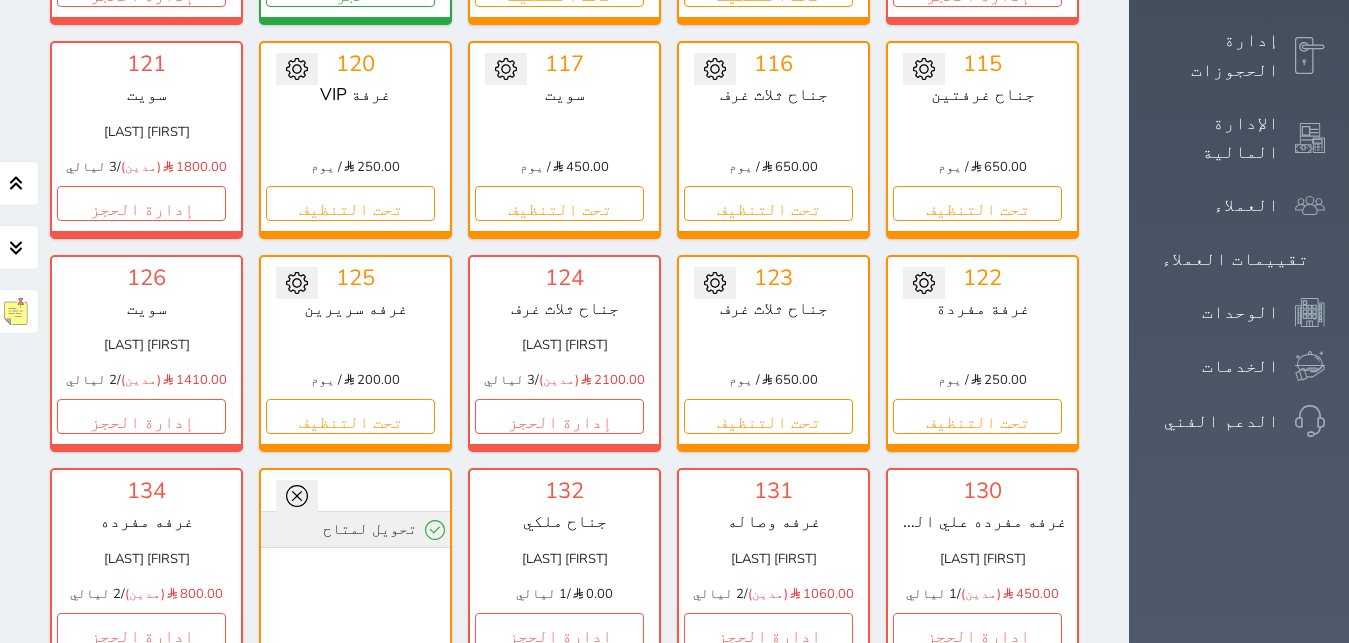 click on "تحويل لمتاح" at bounding box center (355, 529) 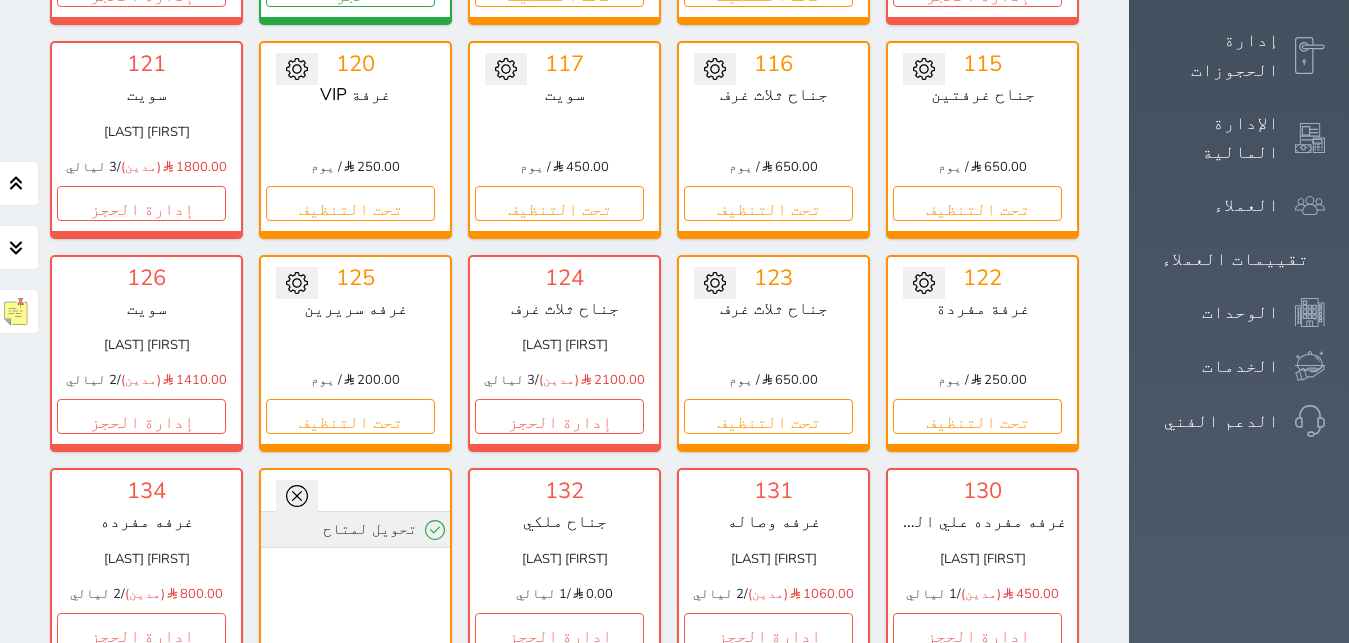 click on "تحويل لمتاح" at bounding box center (355, 529) 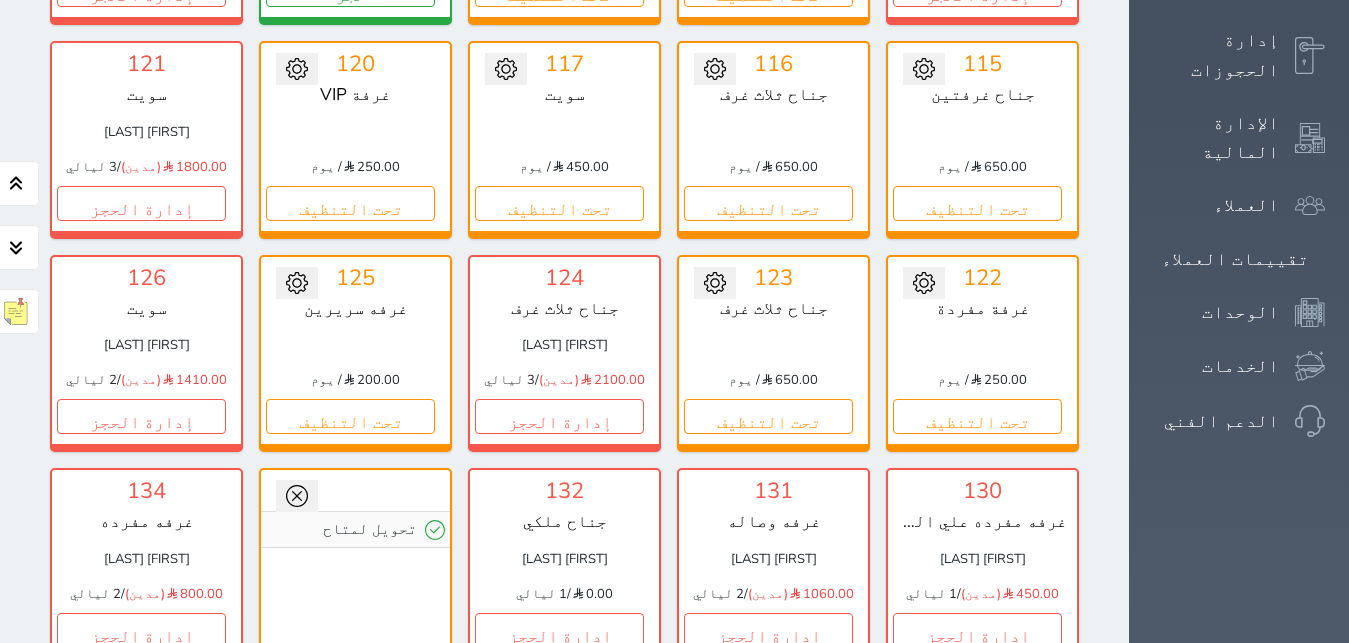 click on "تحويل لمتاح" at bounding box center (355, 564) 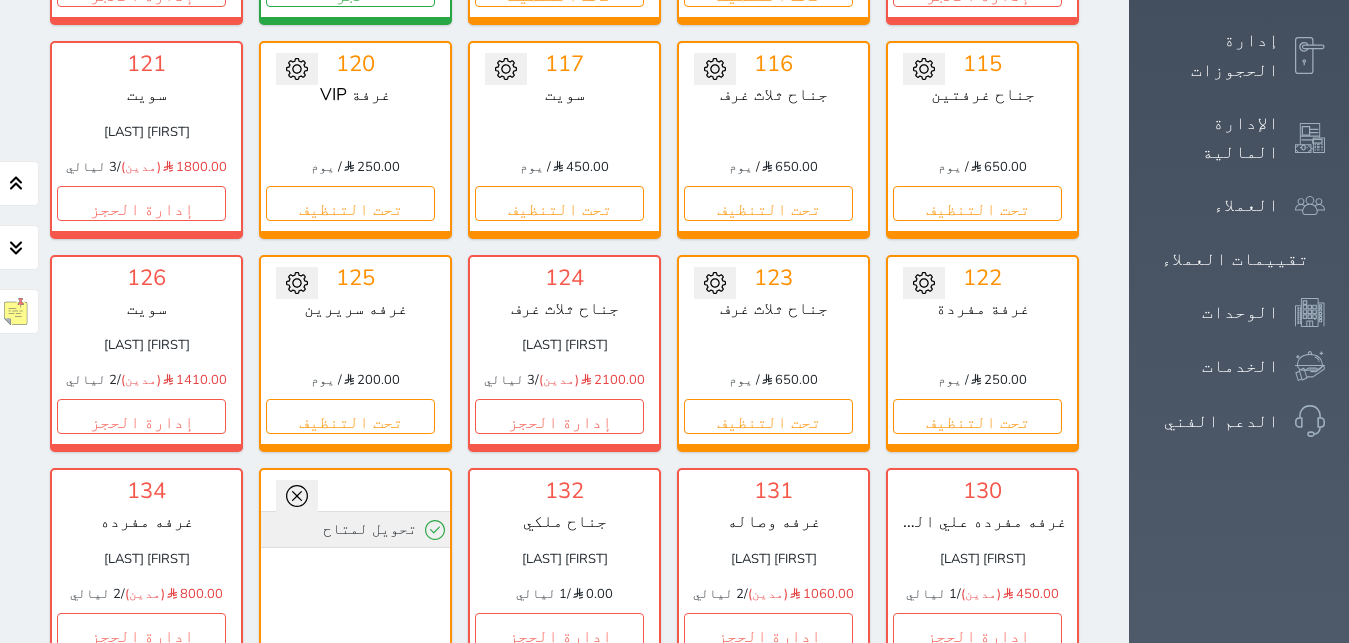 click on "تحويل لمتاح" at bounding box center (355, 529) 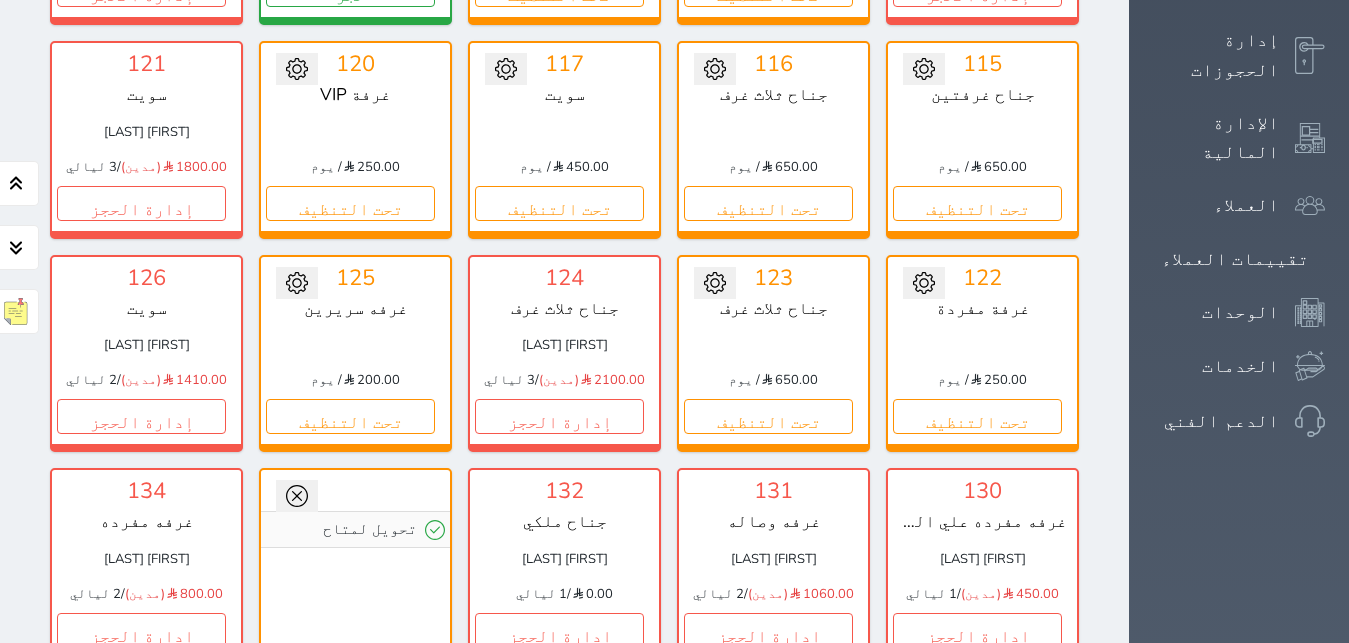 click 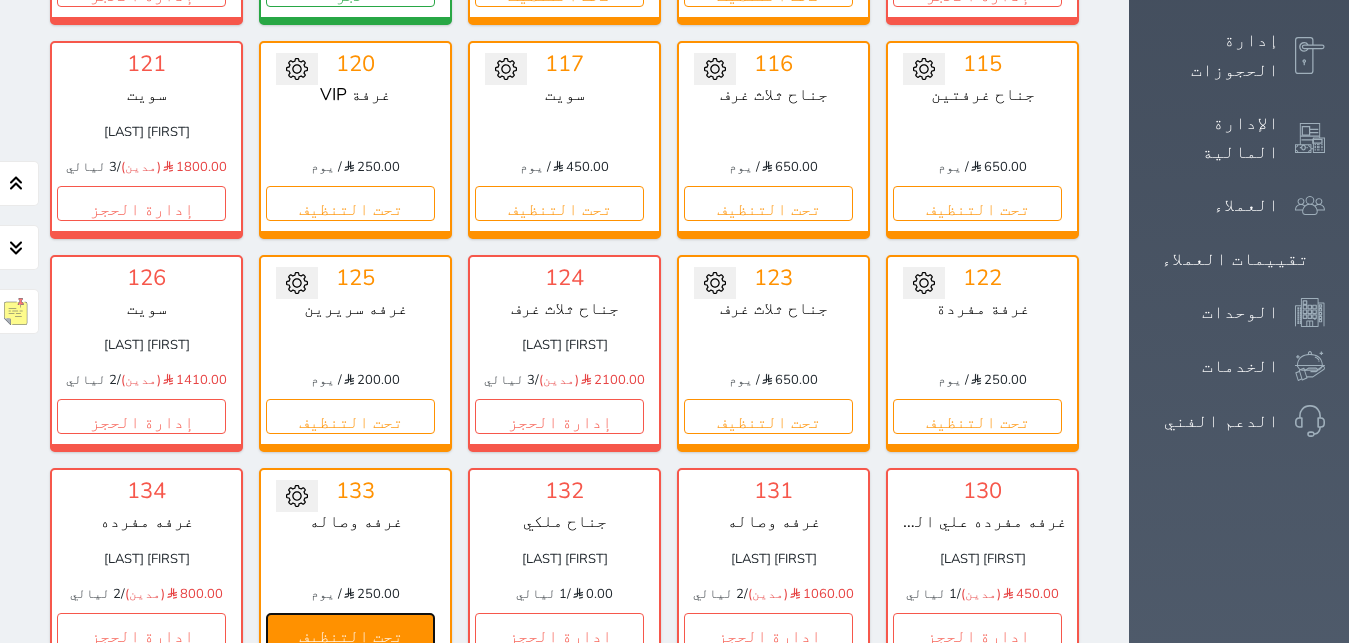 click on "تحت التنظيف" at bounding box center (350, 630) 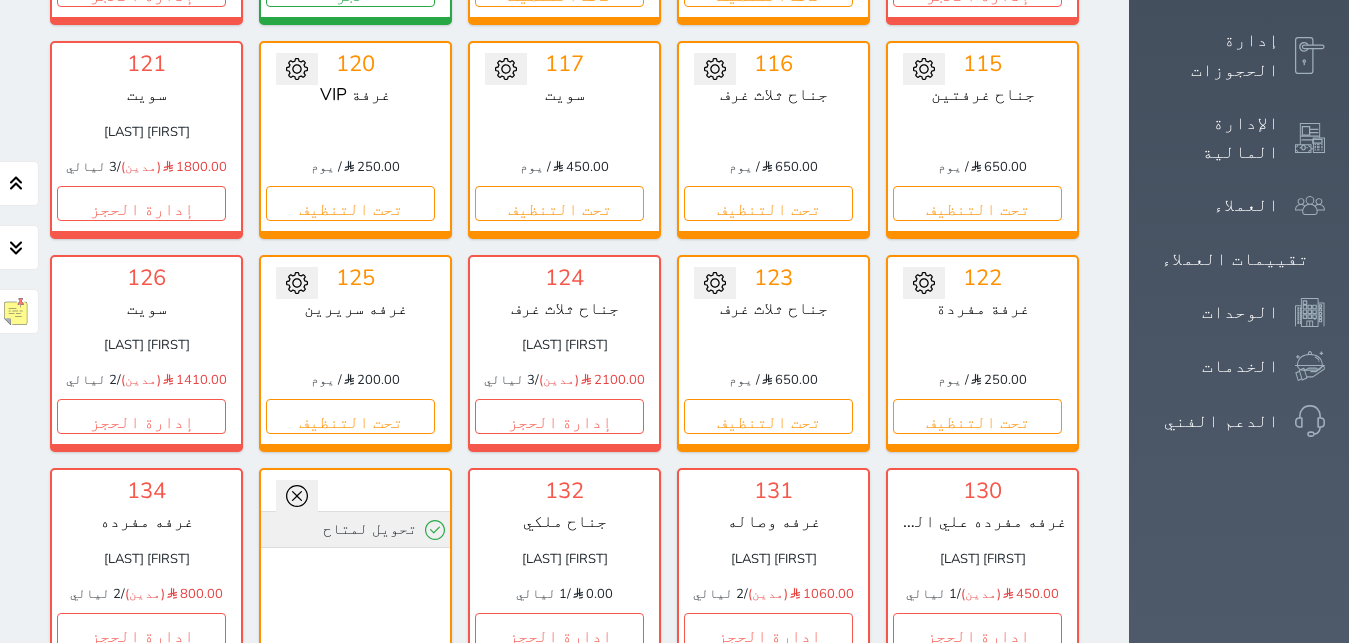 click on "تحويل لمتاح" at bounding box center [355, 529] 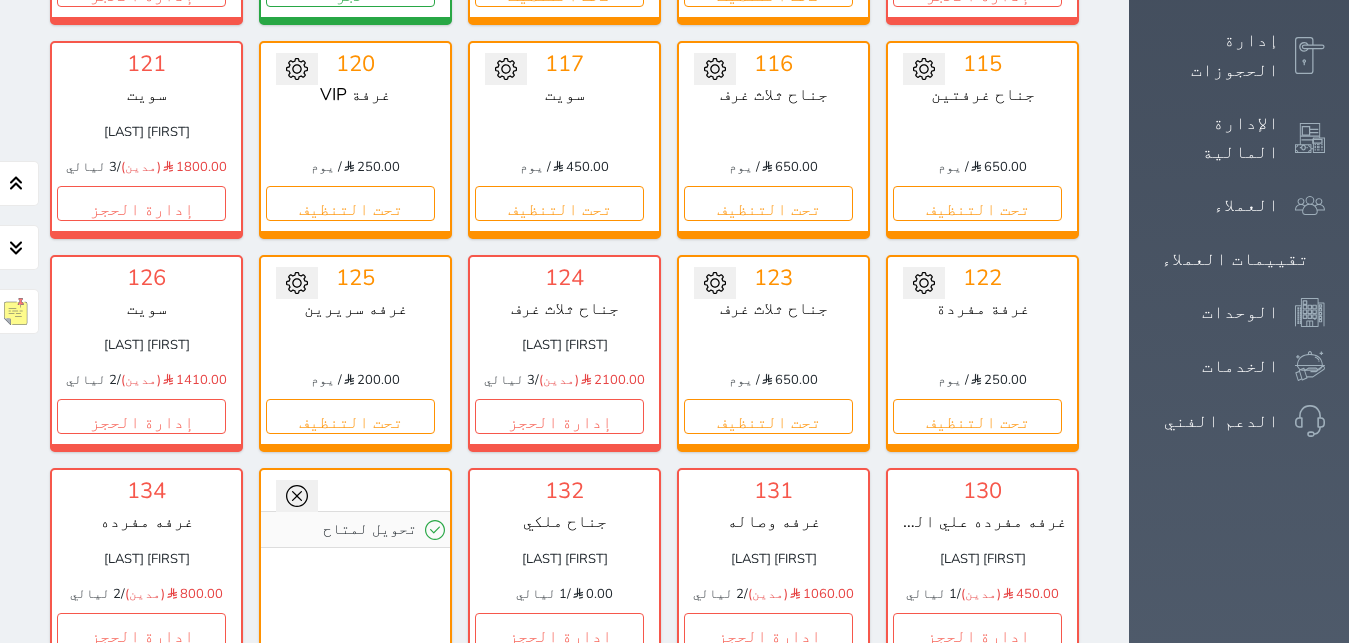click on "تحويل لمتاح" at bounding box center (355, 564) 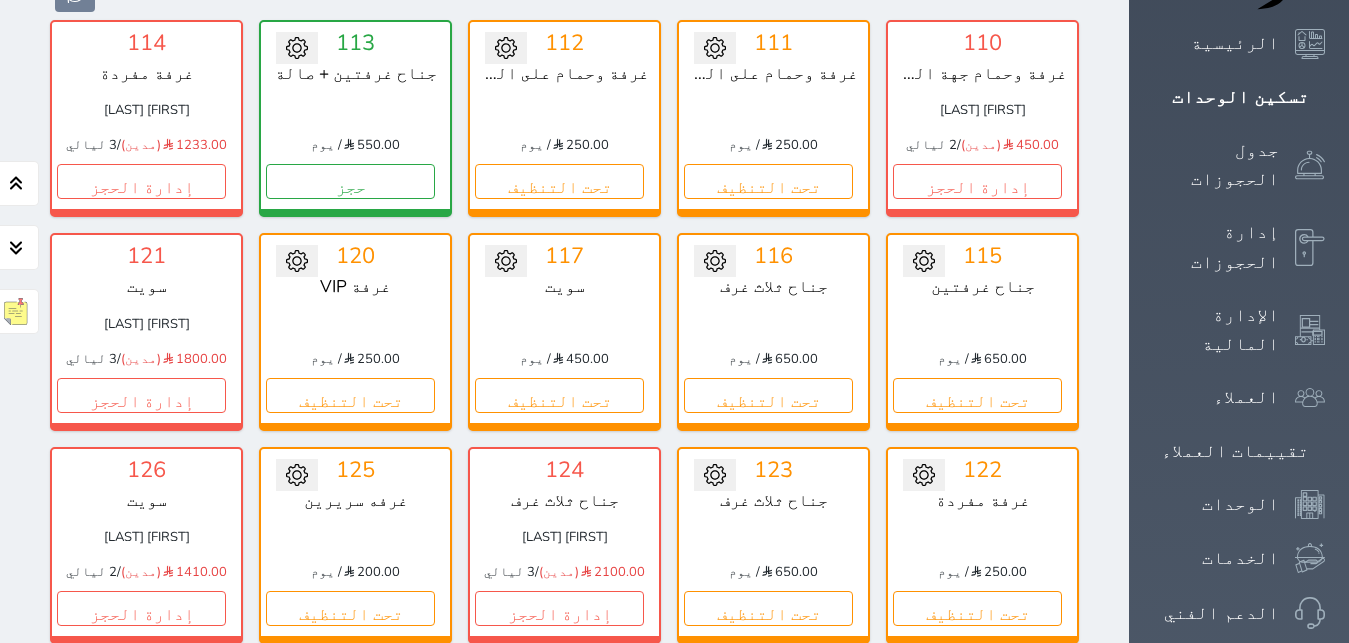 scroll, scrollTop: 212, scrollLeft: 0, axis: vertical 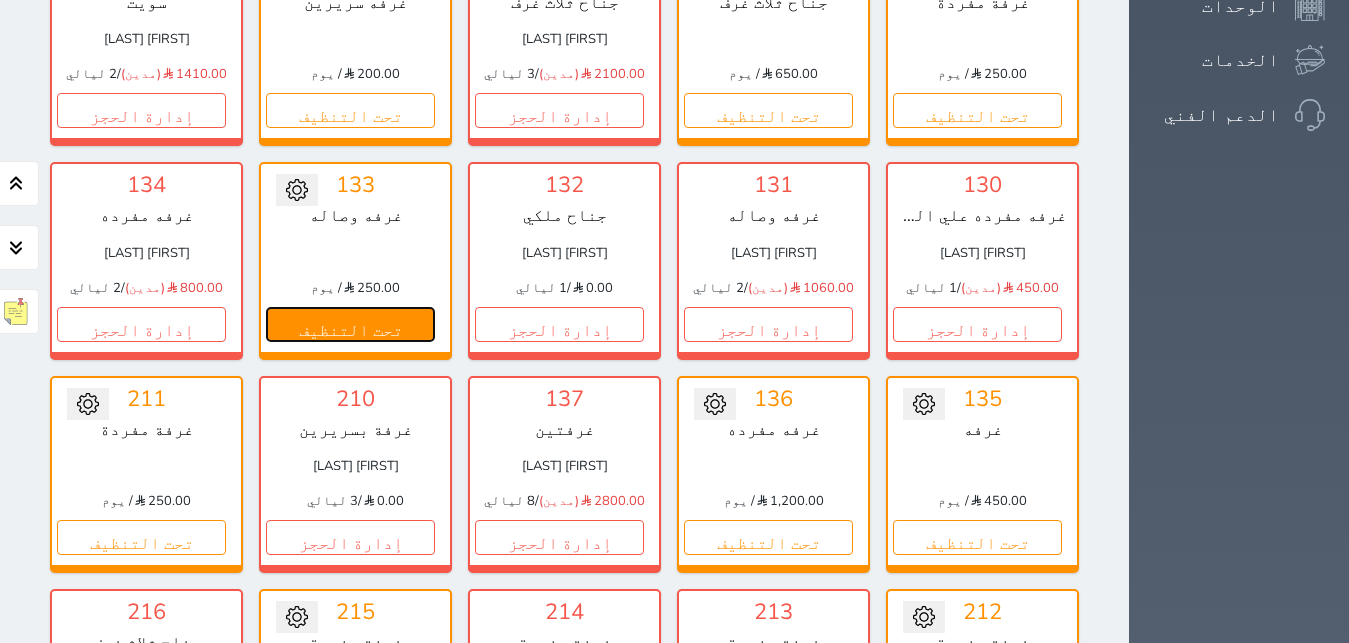 click on "تحت التنظيف" at bounding box center [350, 324] 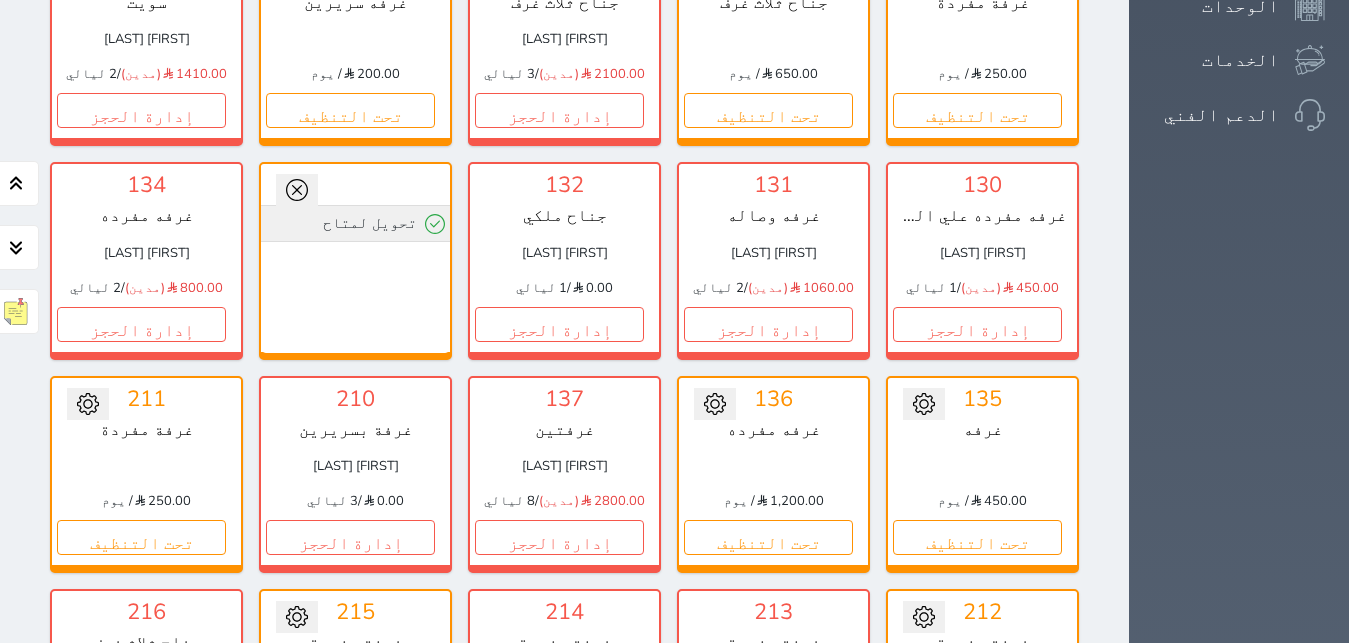click on "تحويل لمتاح" at bounding box center (355, 223) 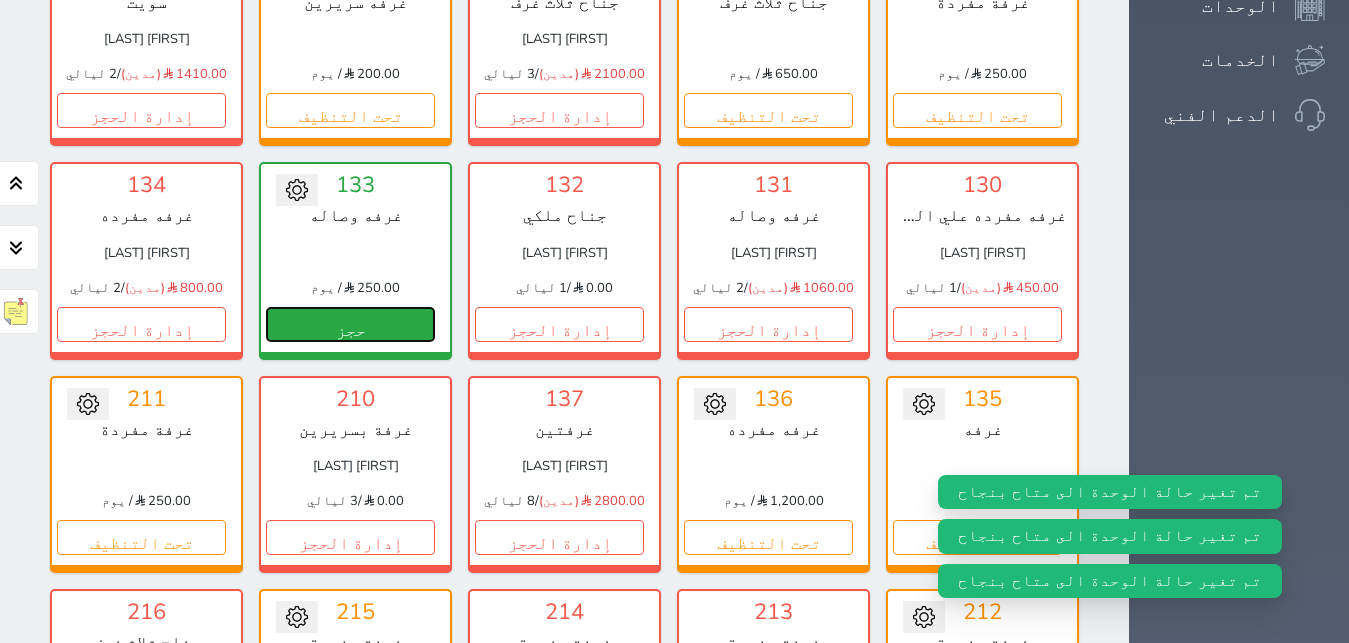 click on "حجز" at bounding box center (350, 324) 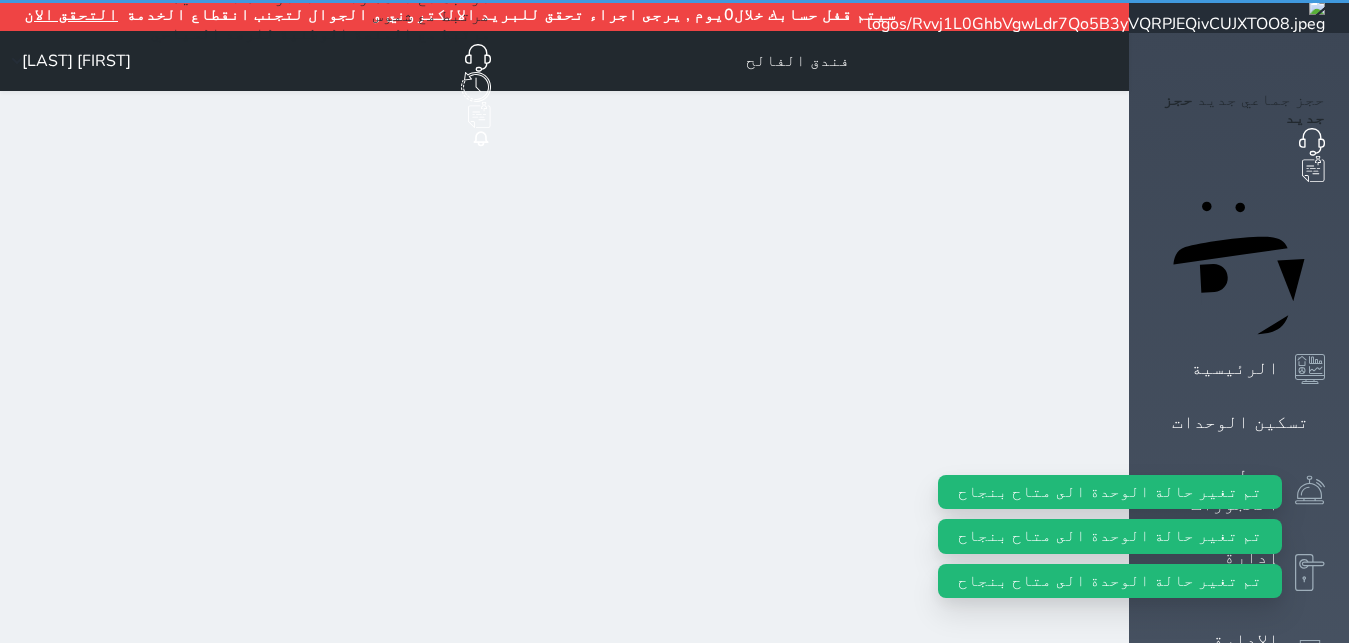 scroll, scrollTop: 0, scrollLeft: 0, axis: both 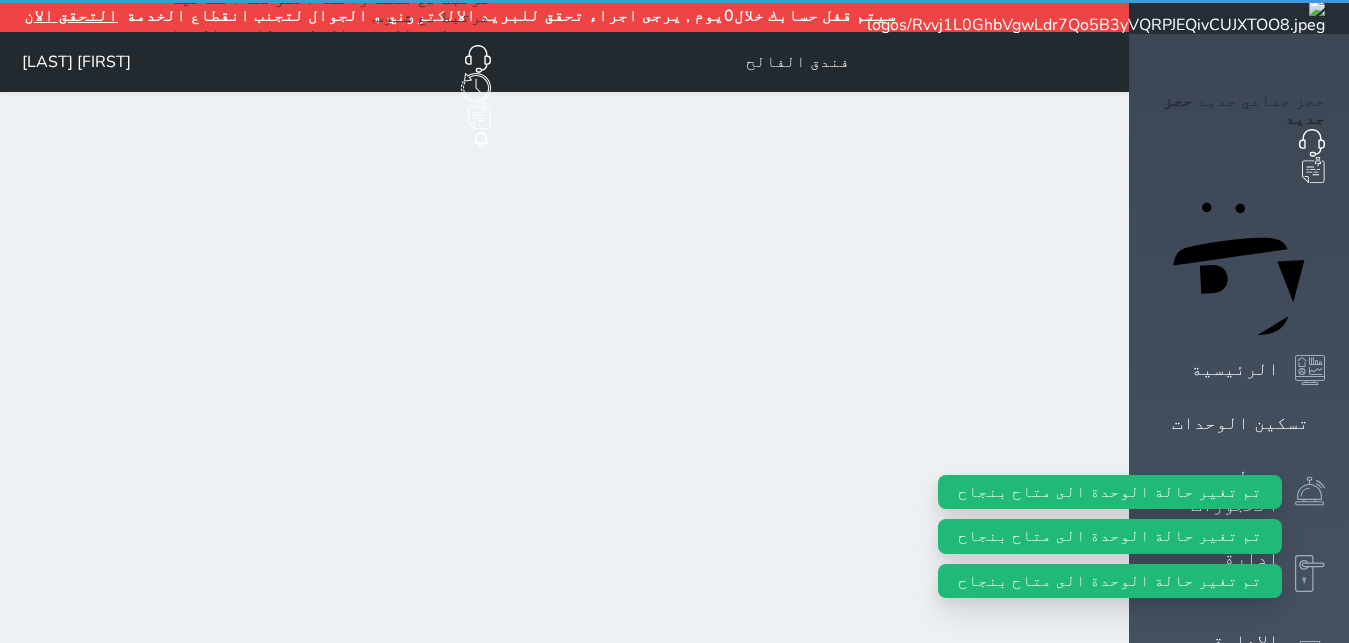 select on "1" 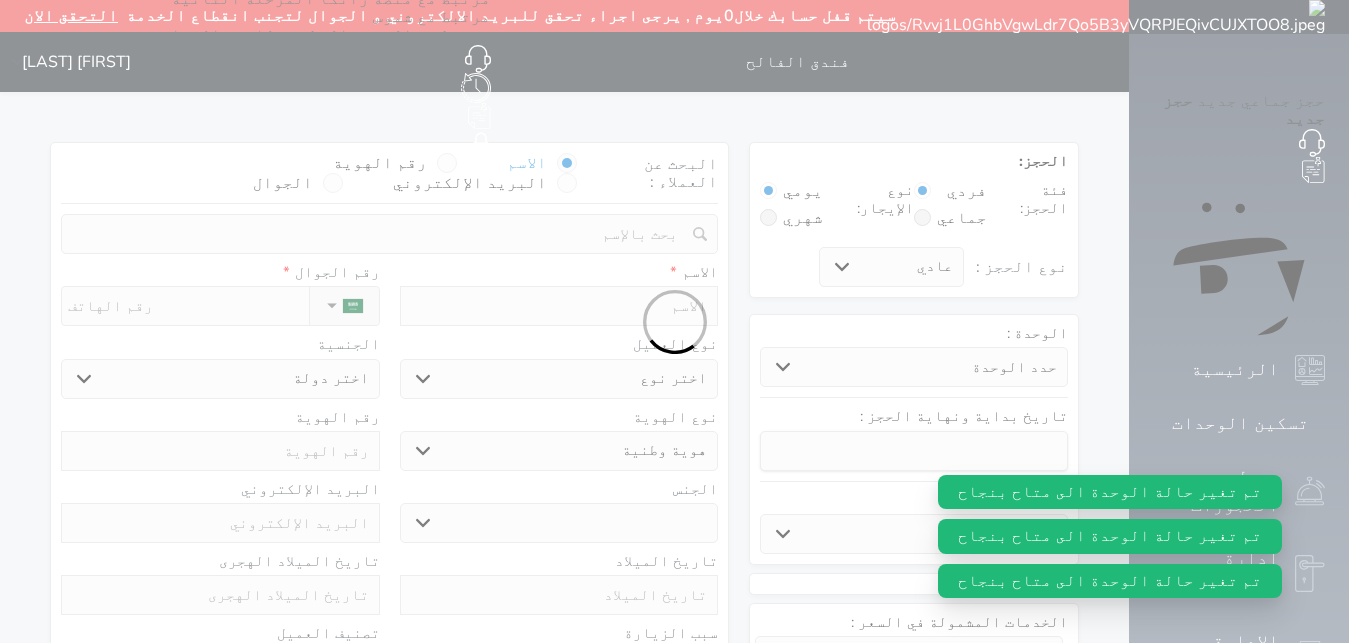 select 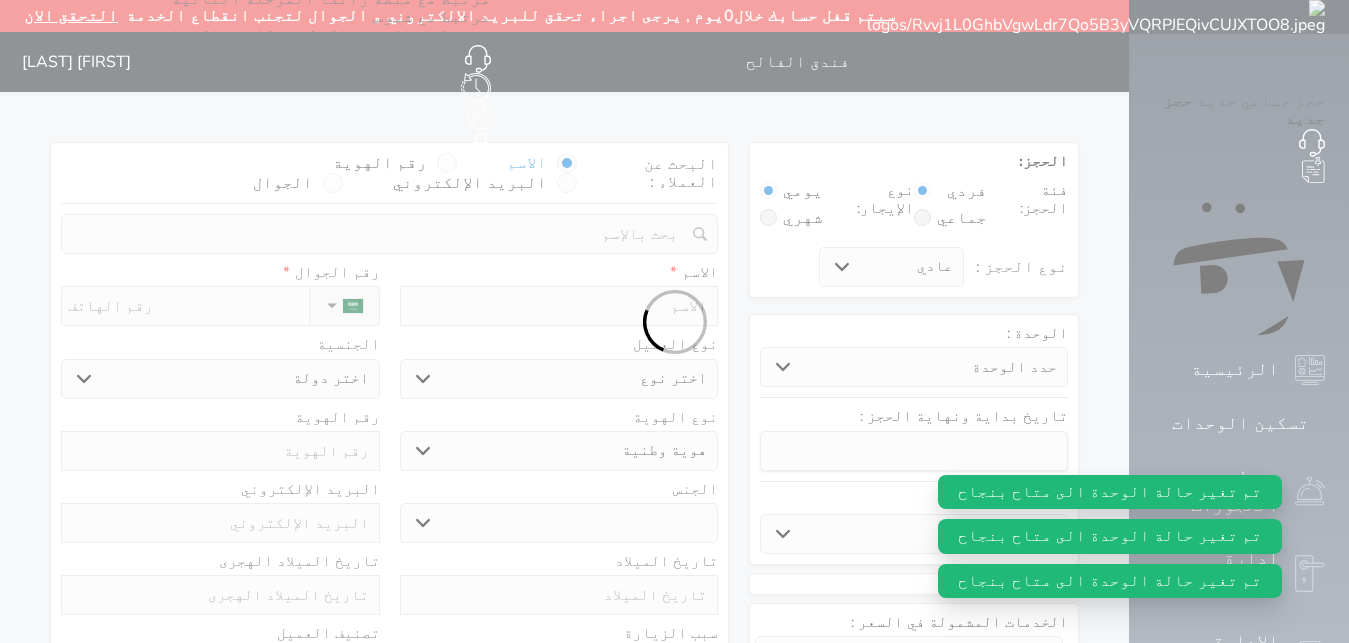 select 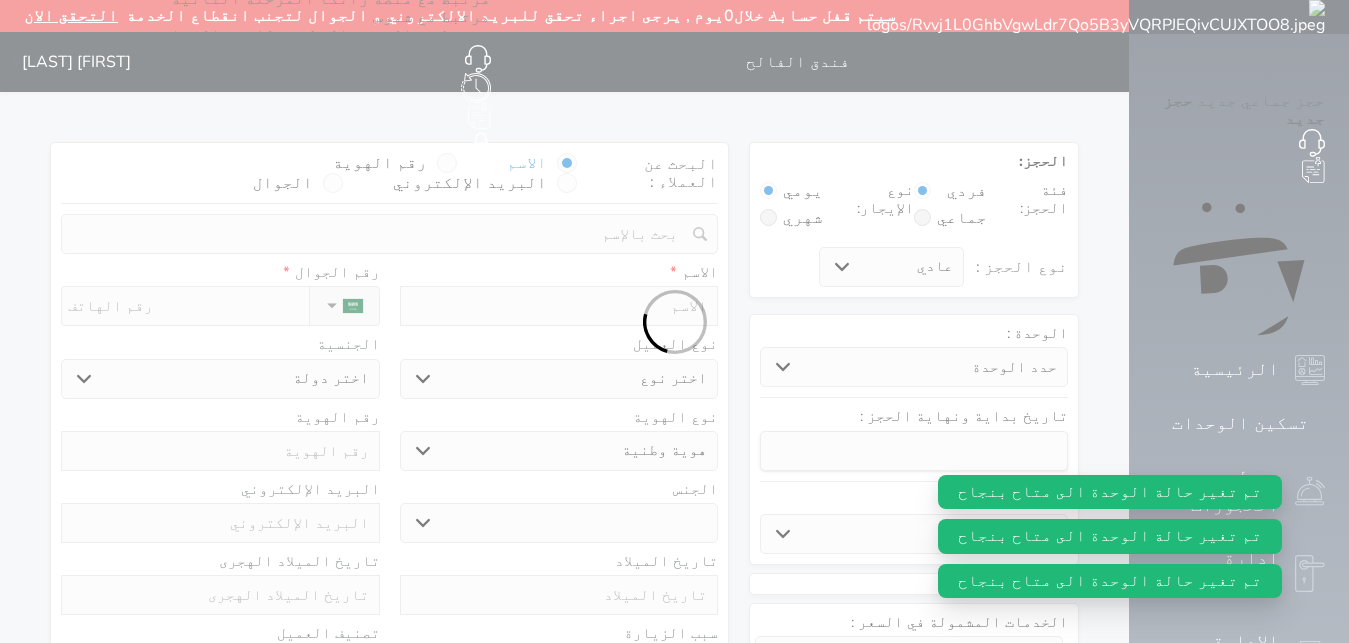 select 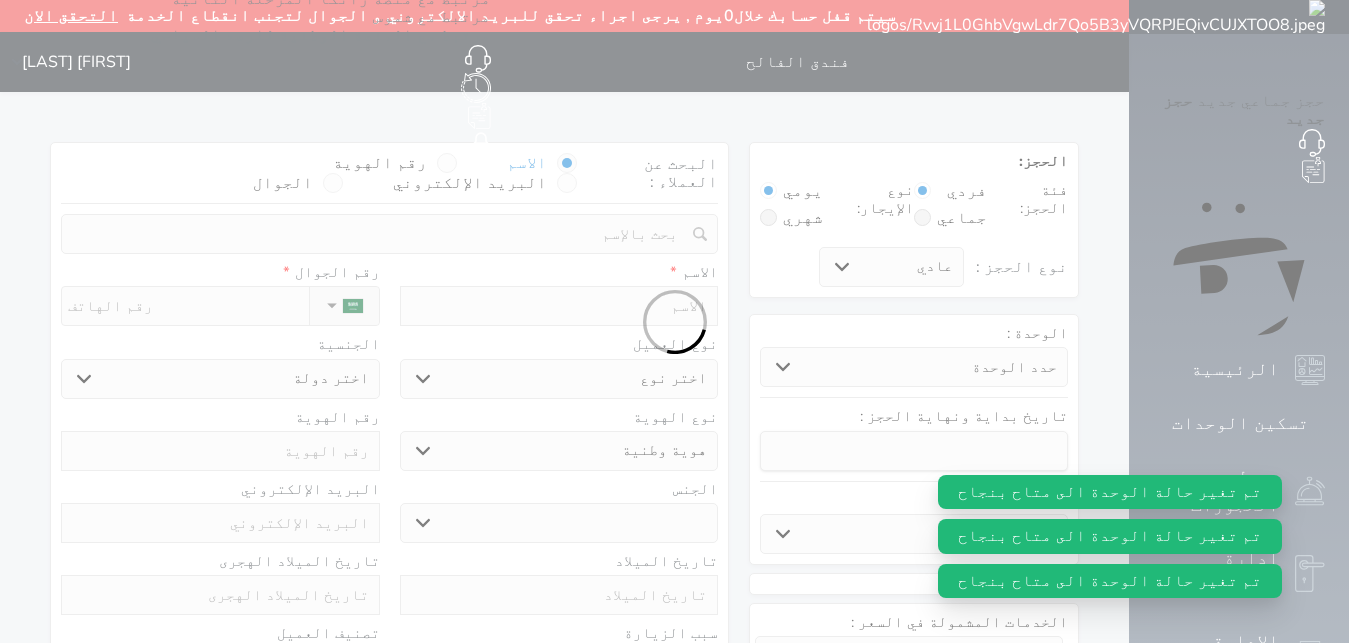 select 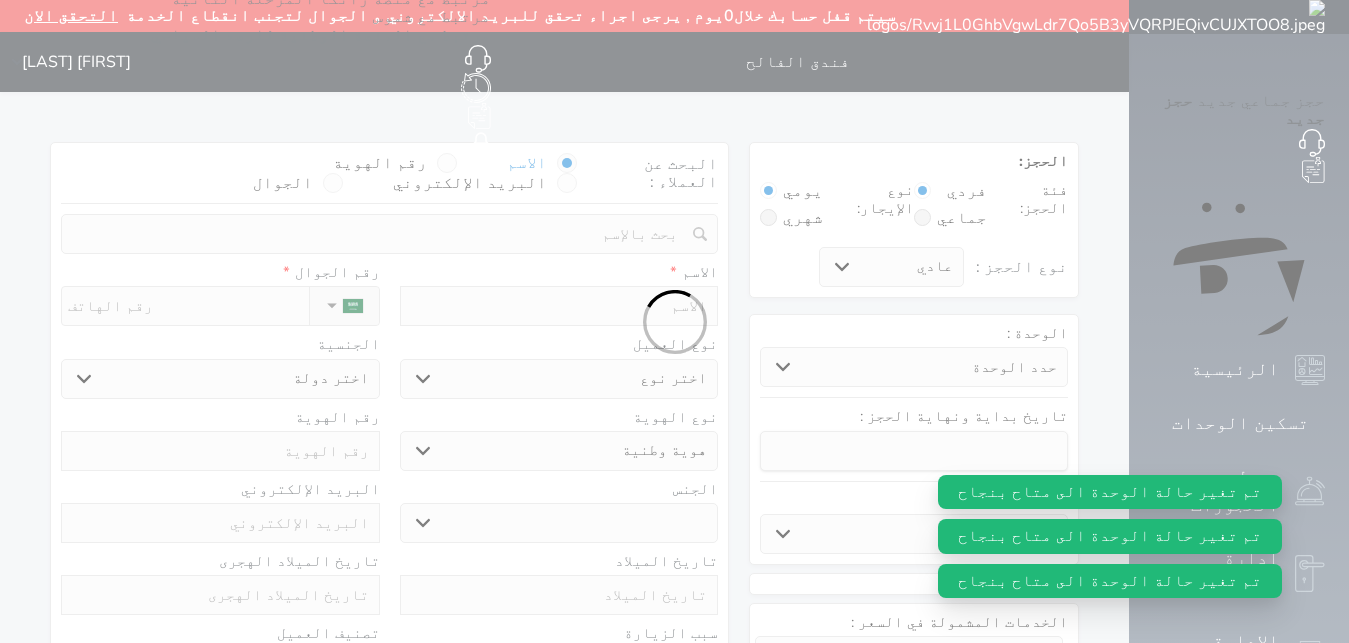 select 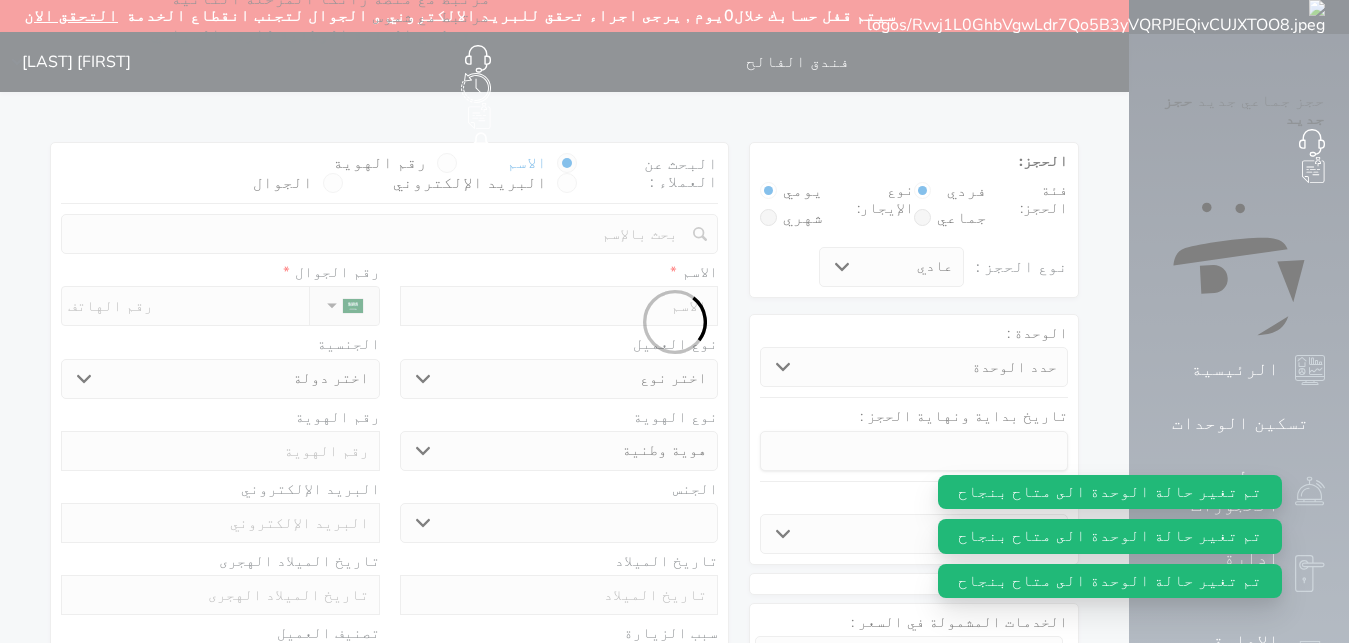 select 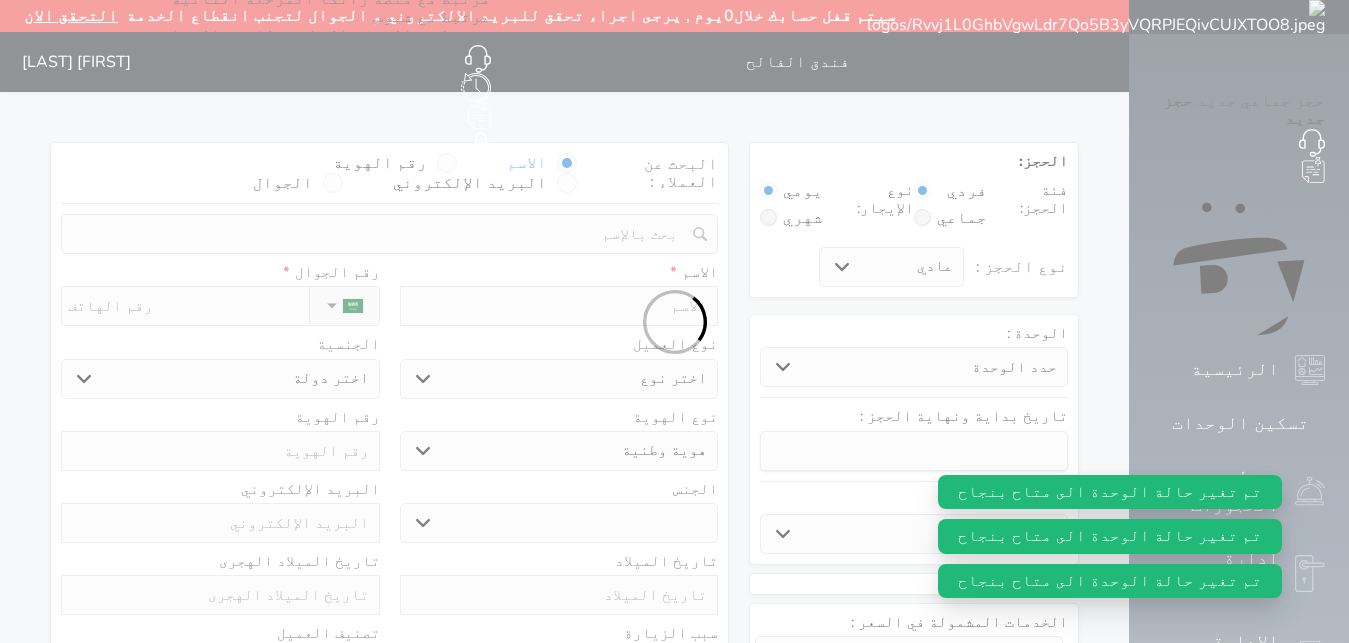 select 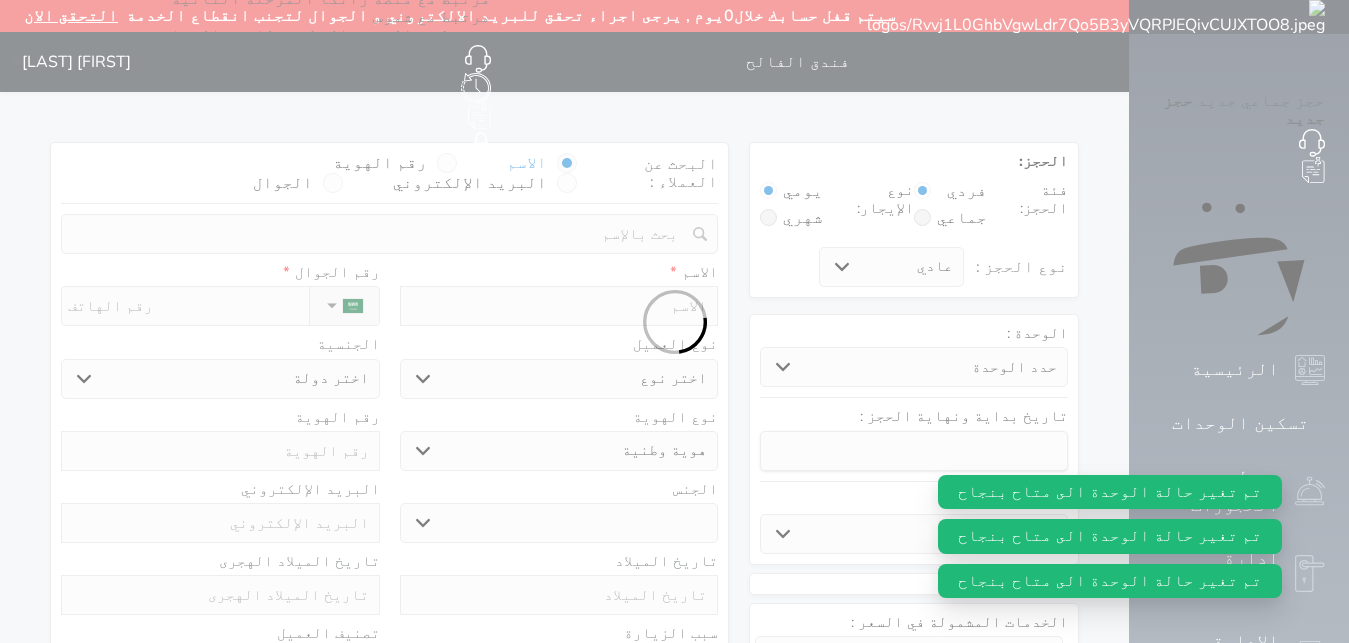 select 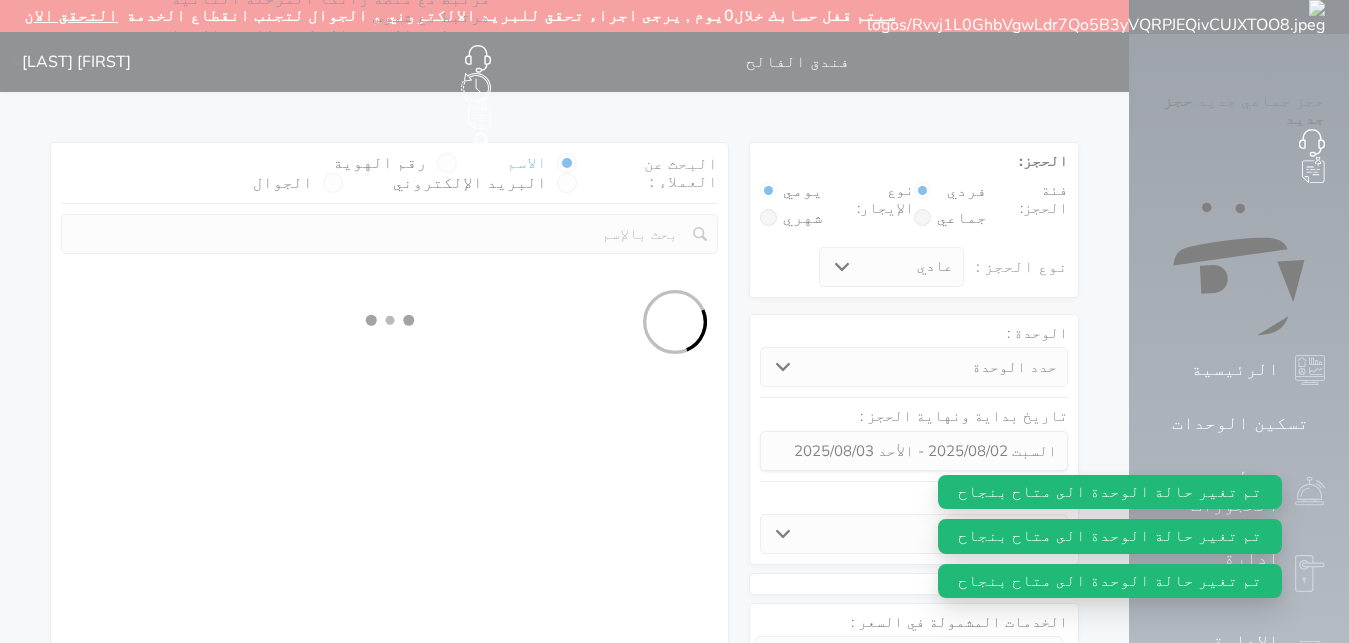 select 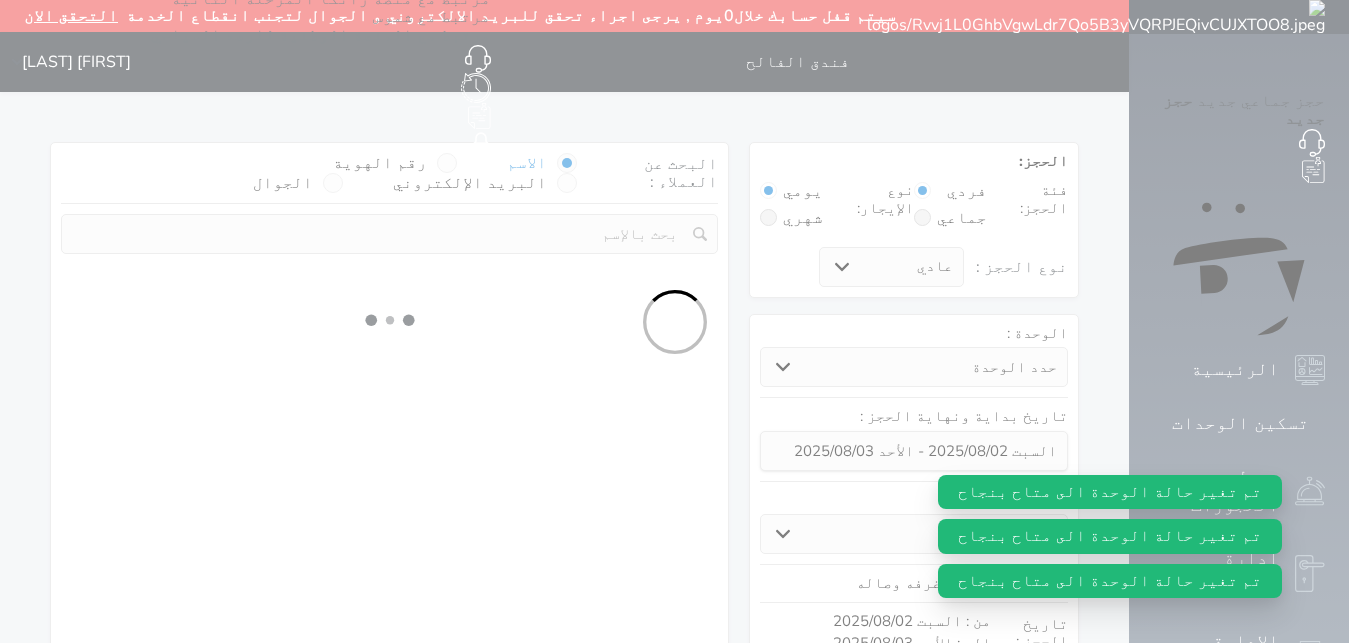 select on "113" 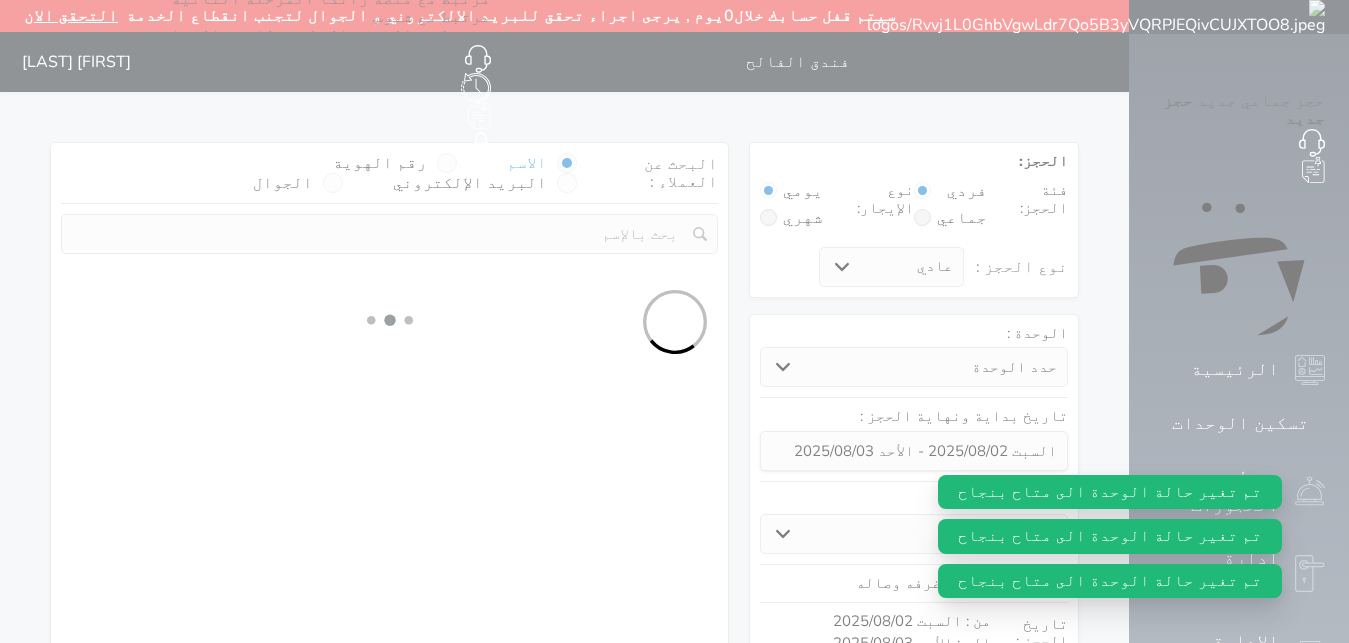 select on "1" 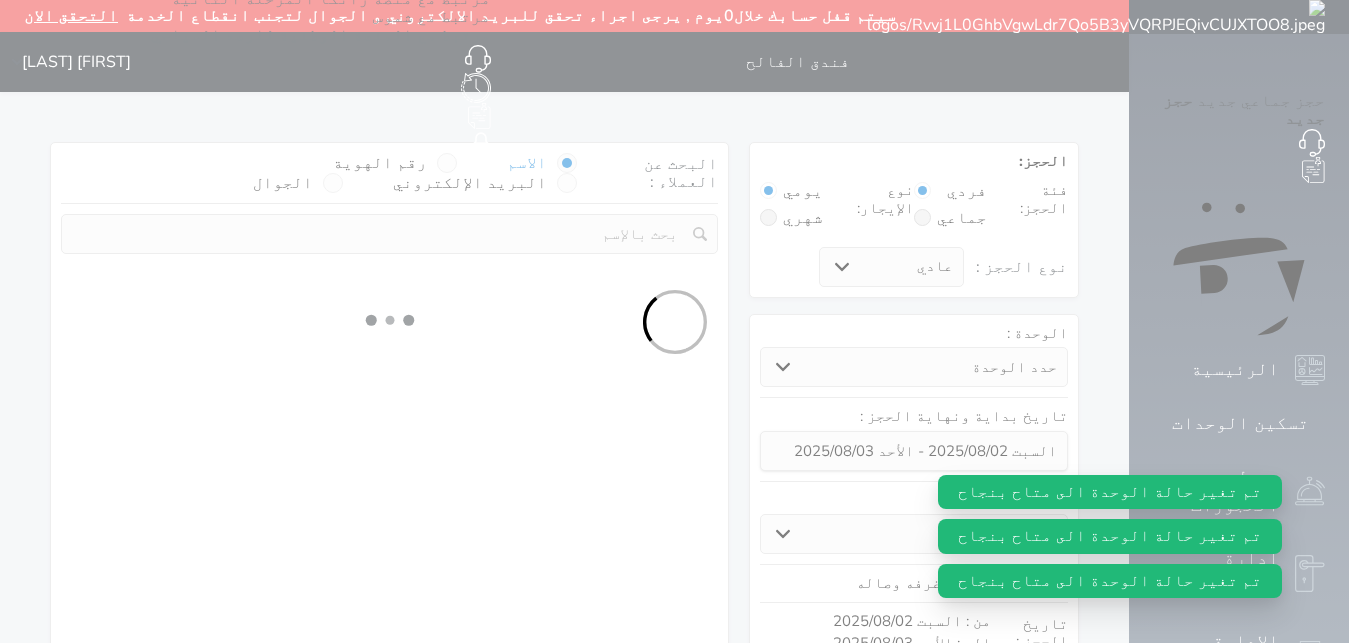 select 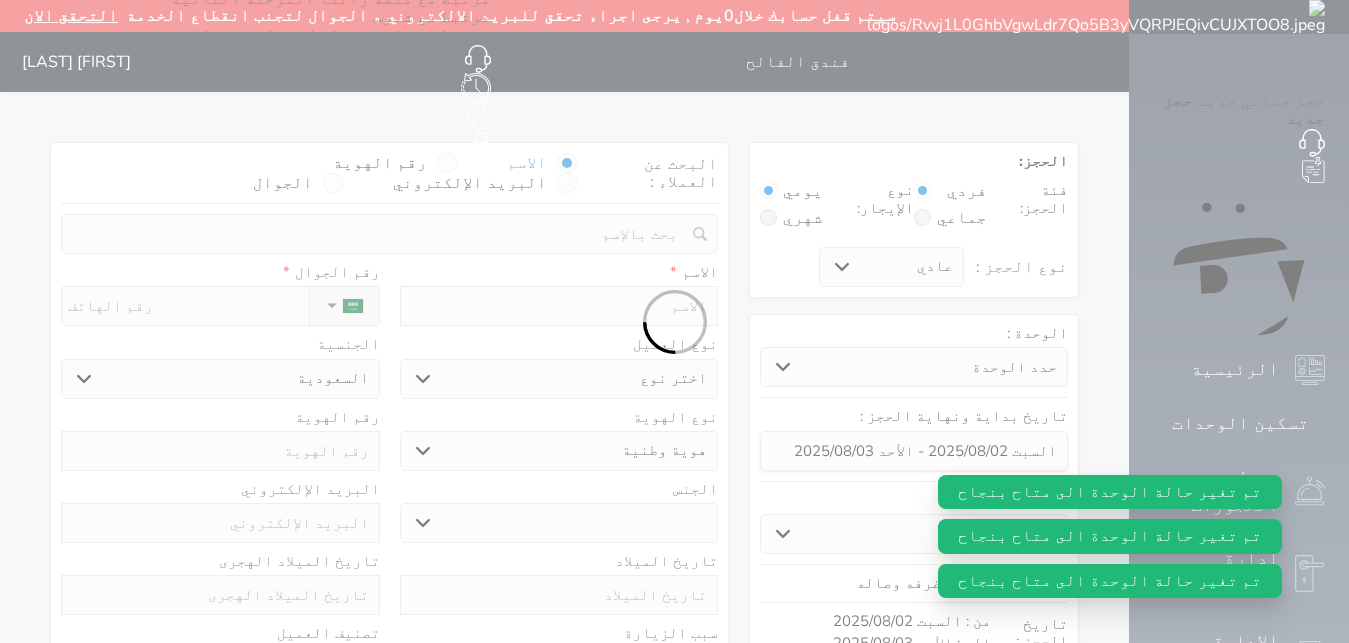 select 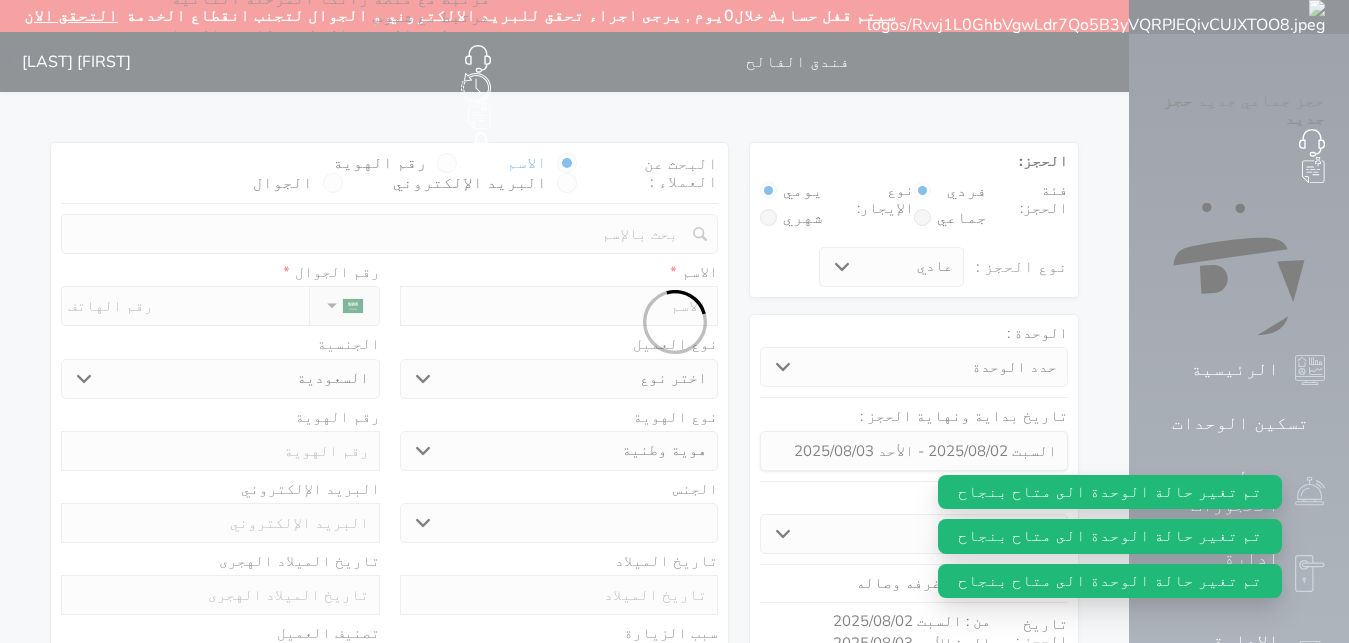 select 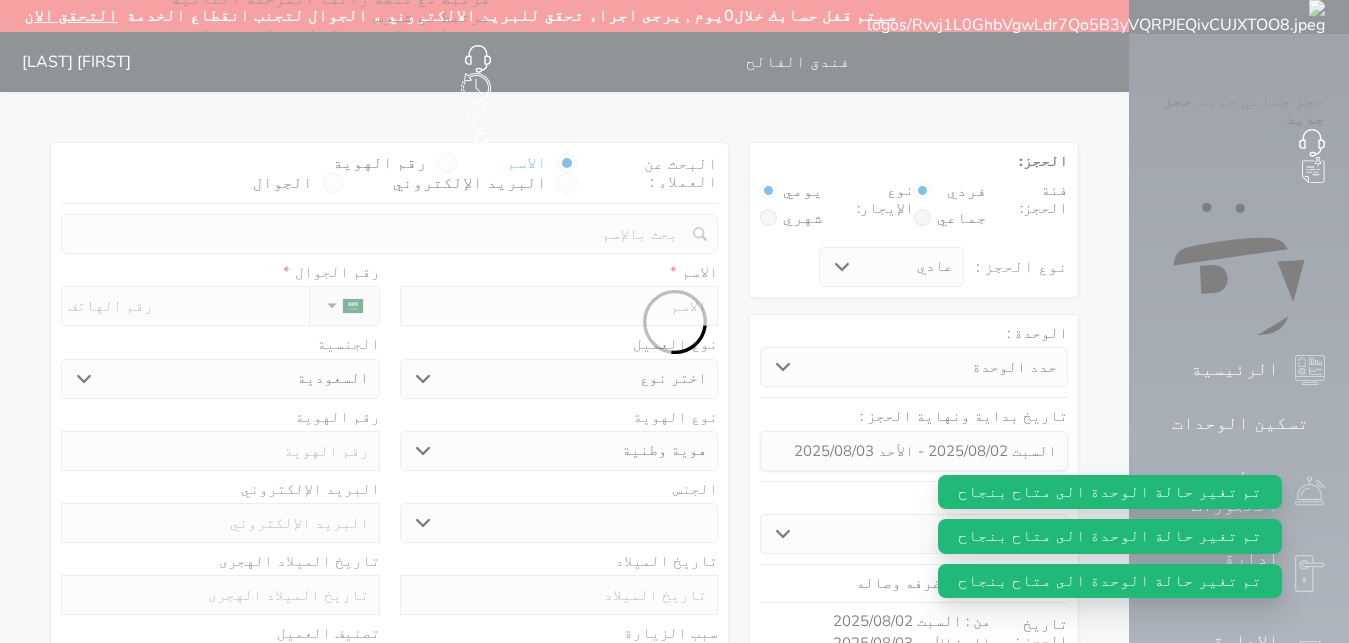 select 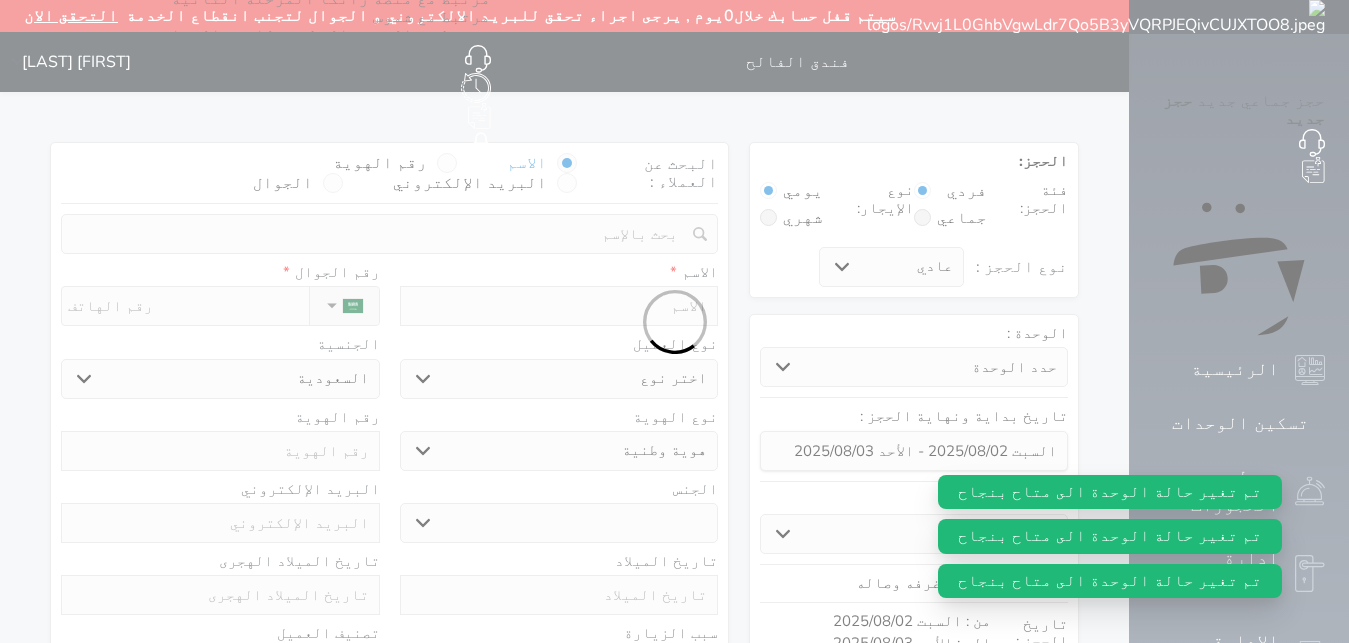 select 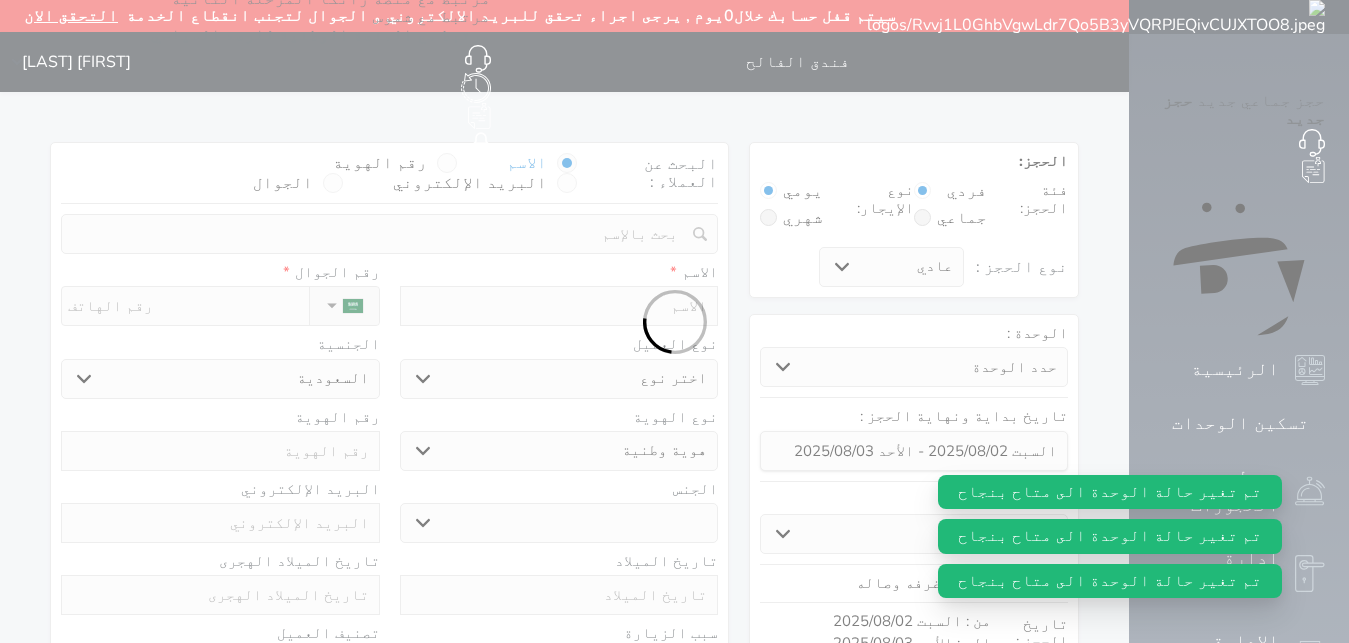 select 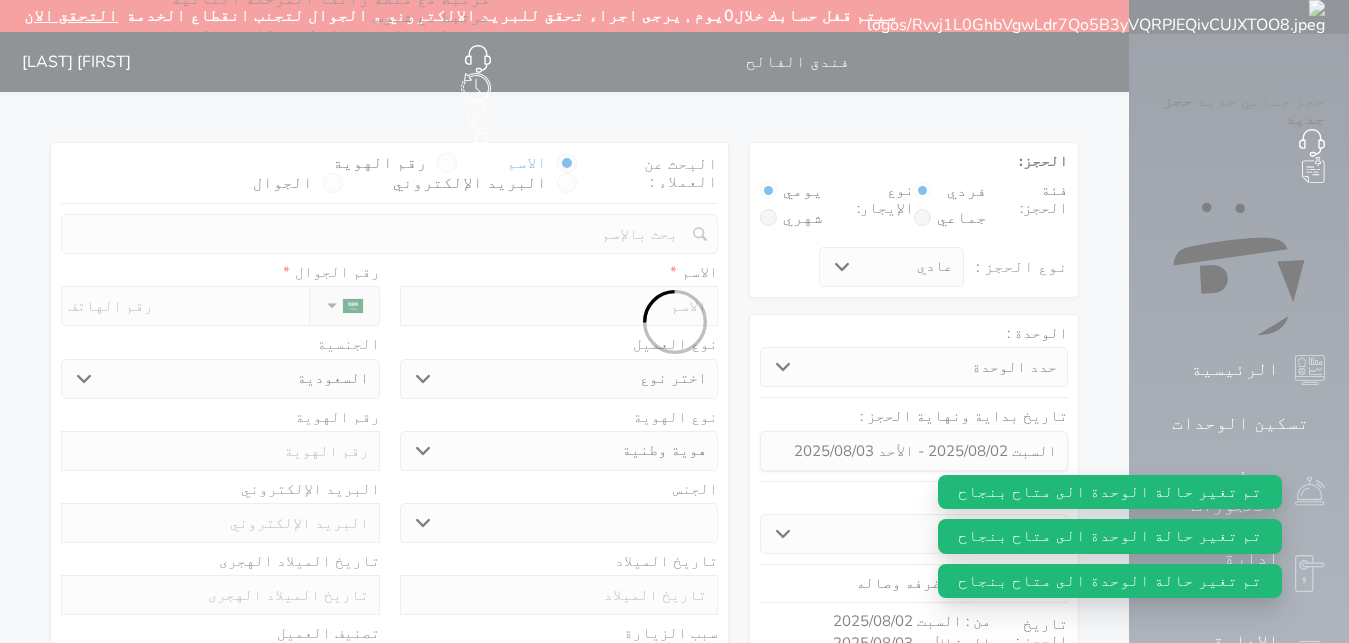 select 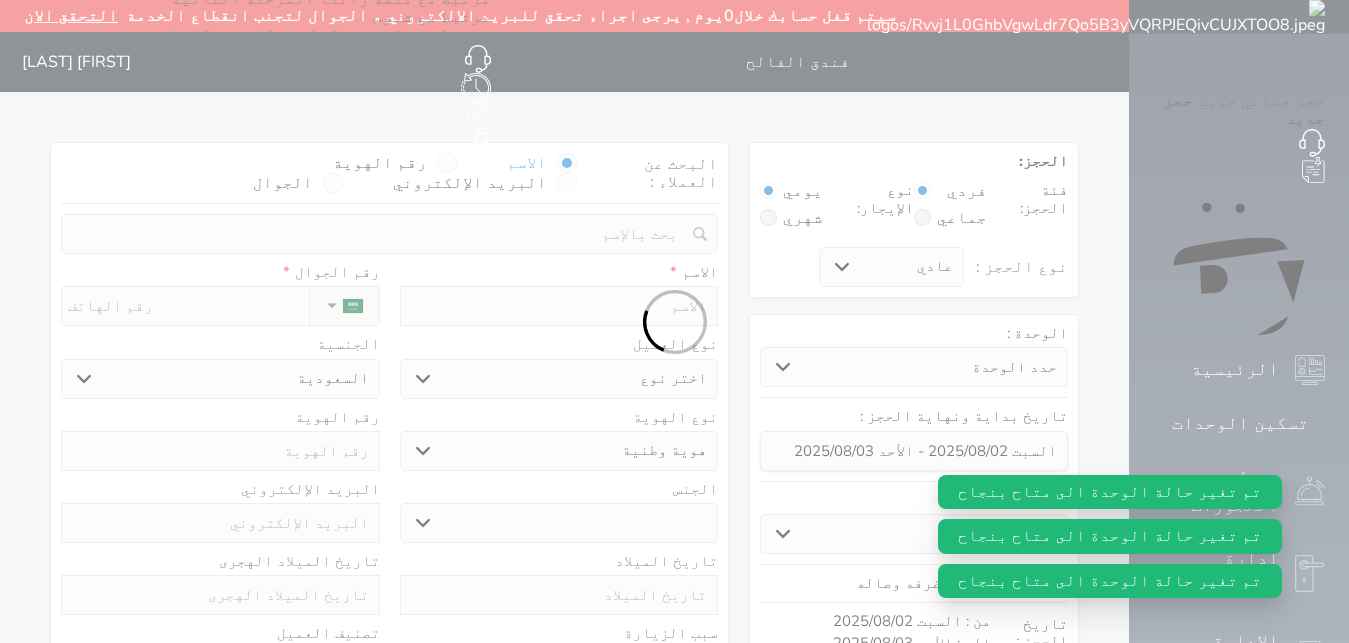 select 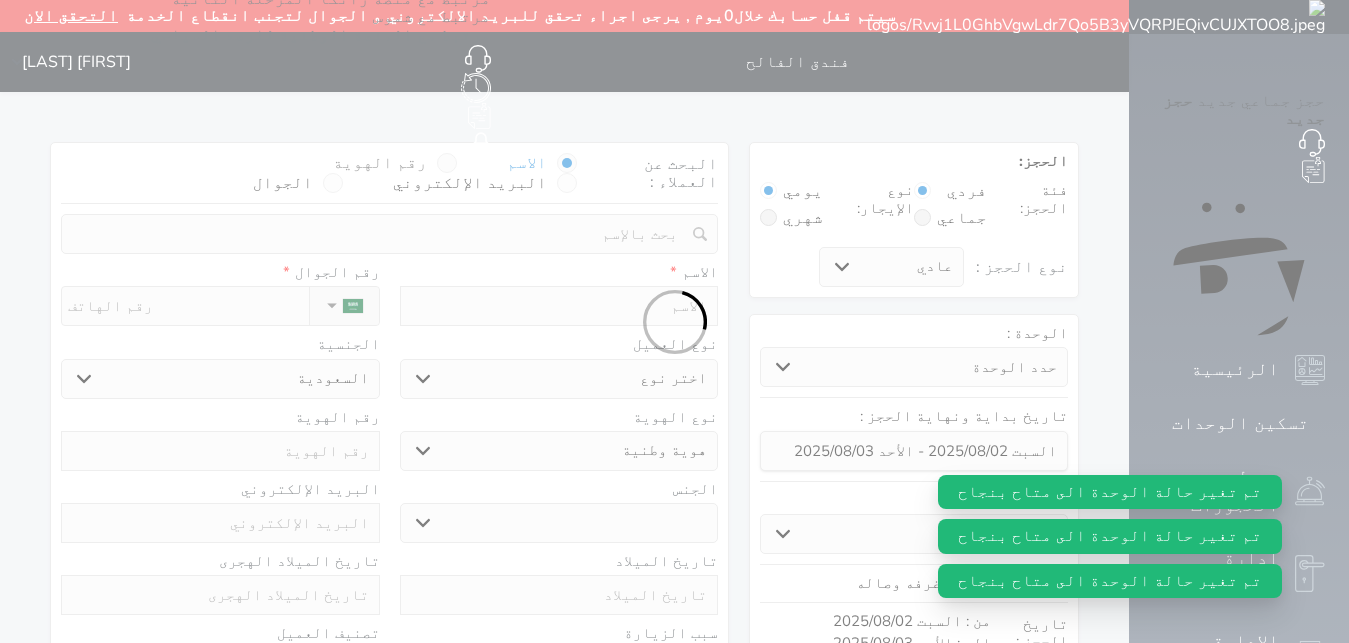 select 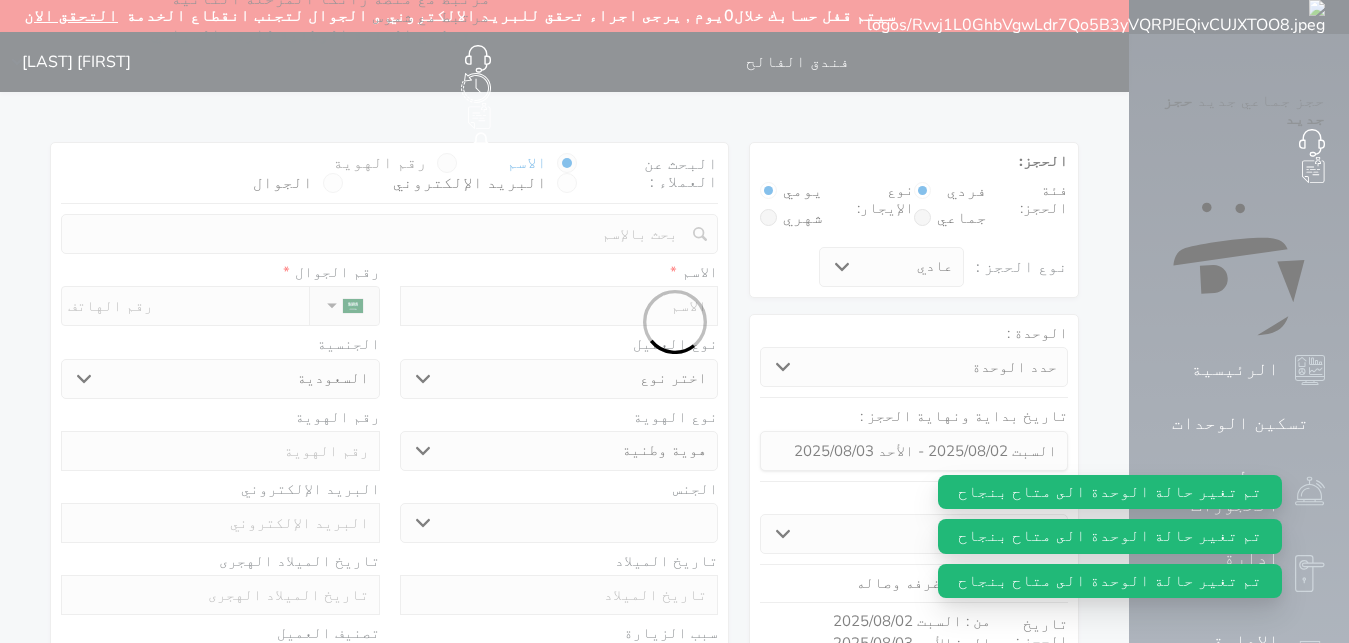 select on "1" 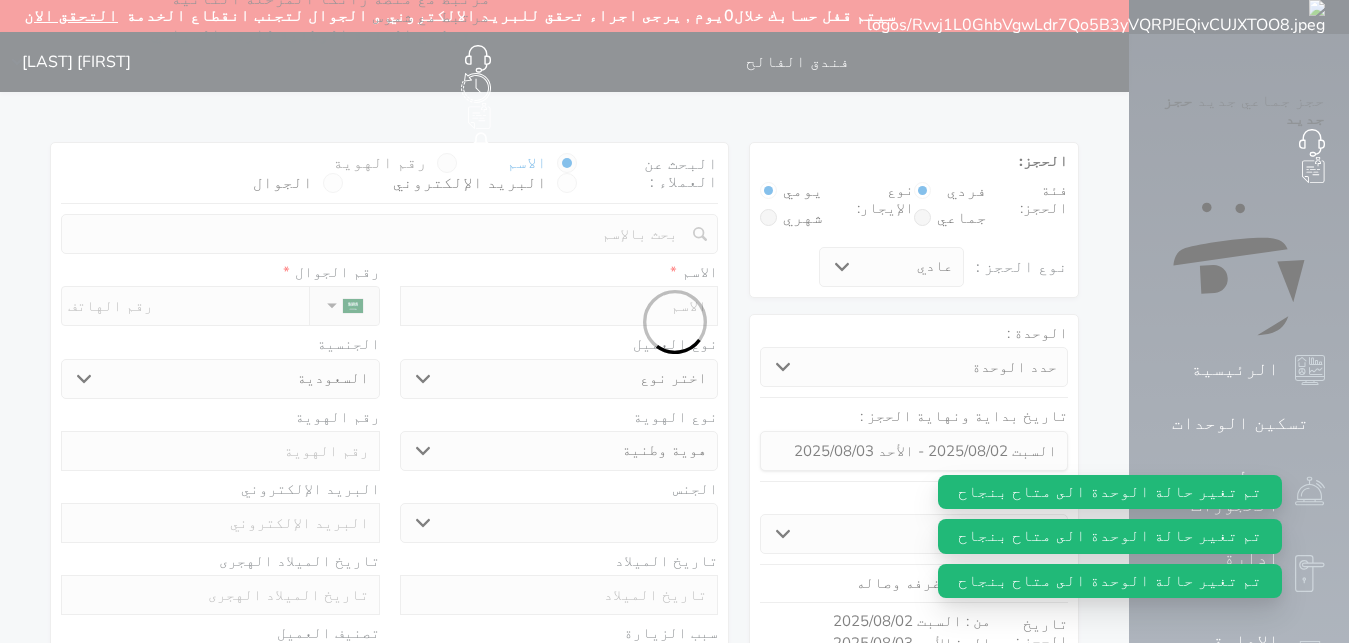 select on "7" 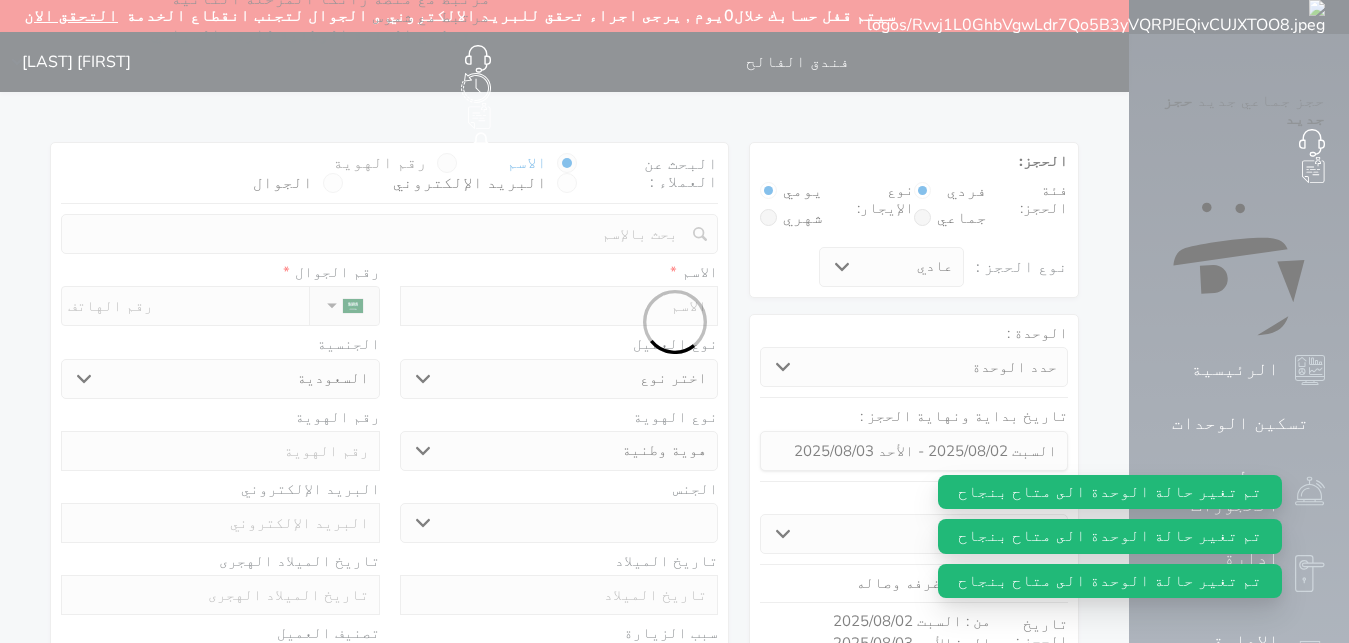 select 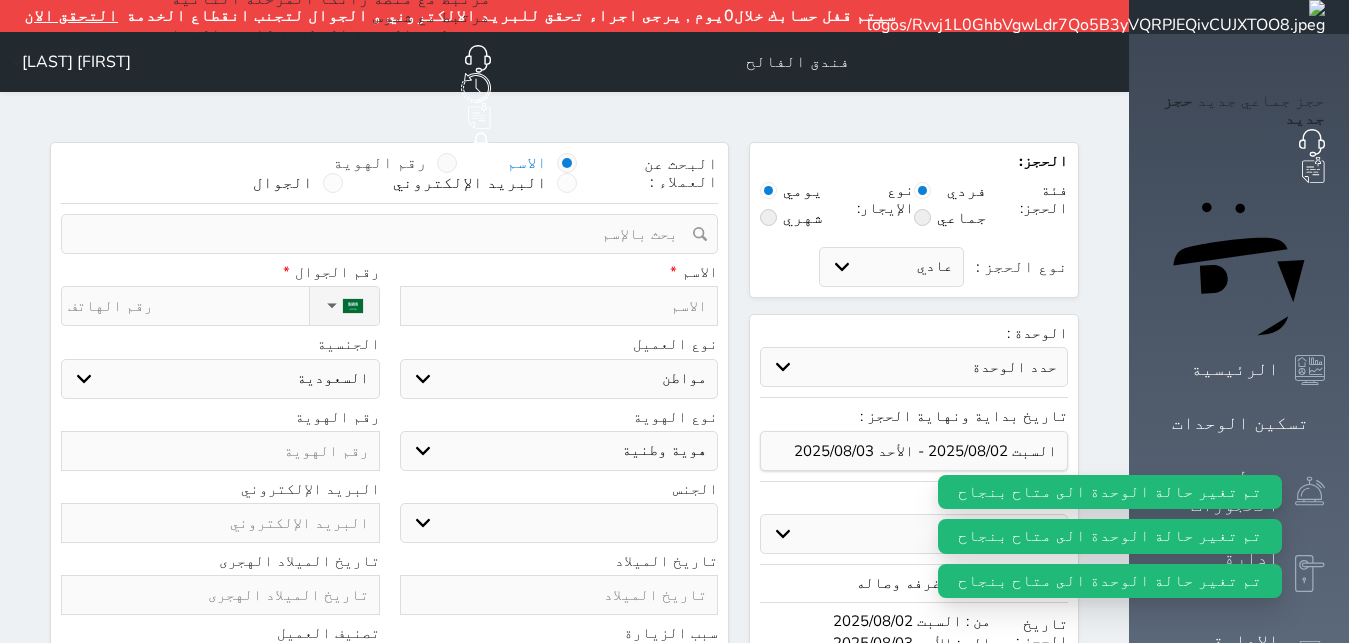 click at bounding box center (447, 163) 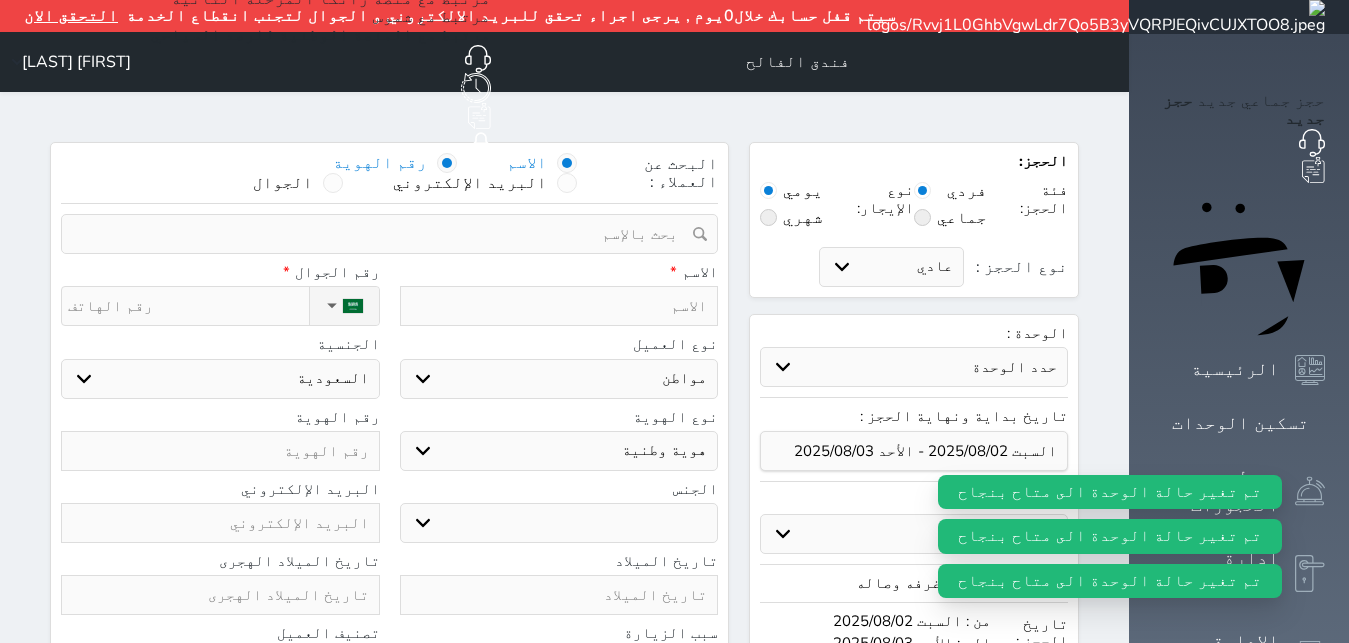 select 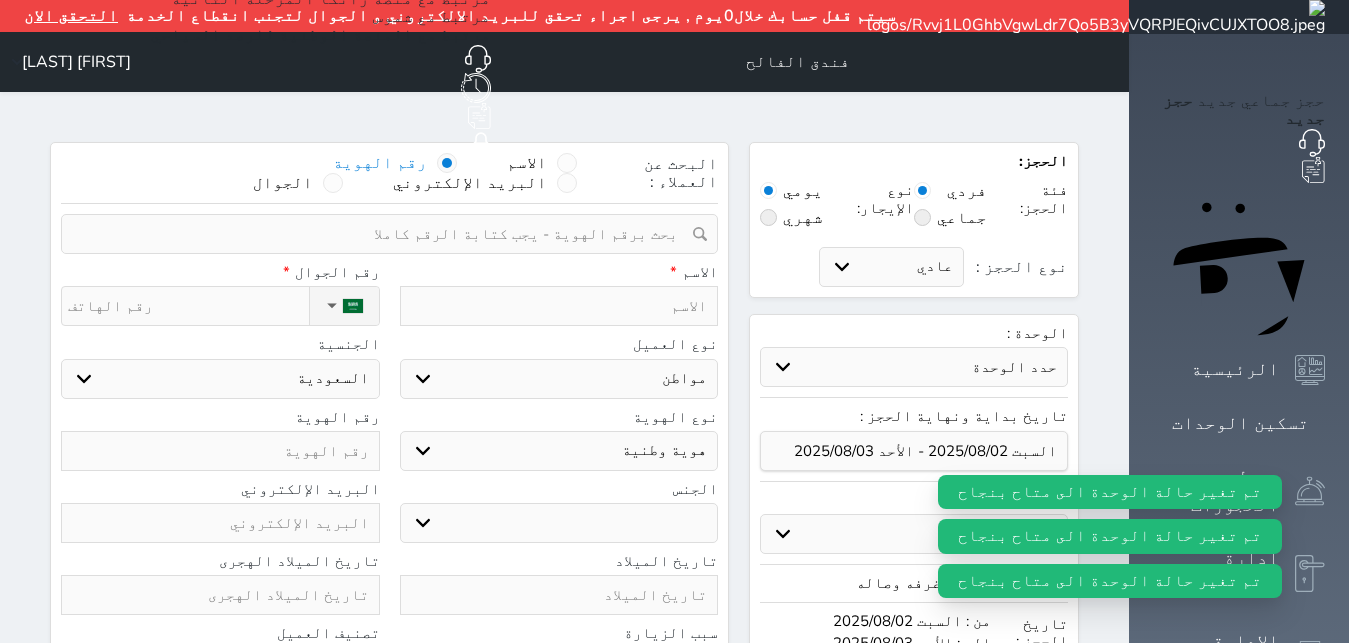 click at bounding box center (382, 234) 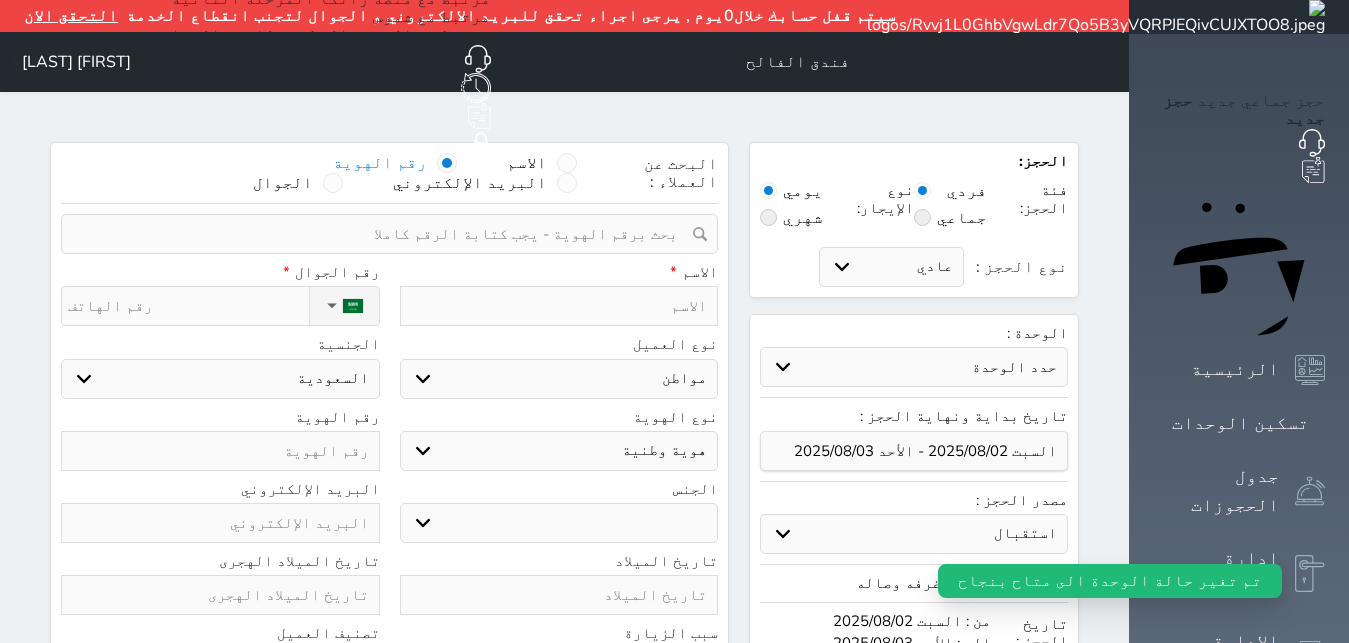 click at bounding box center [382, 234] 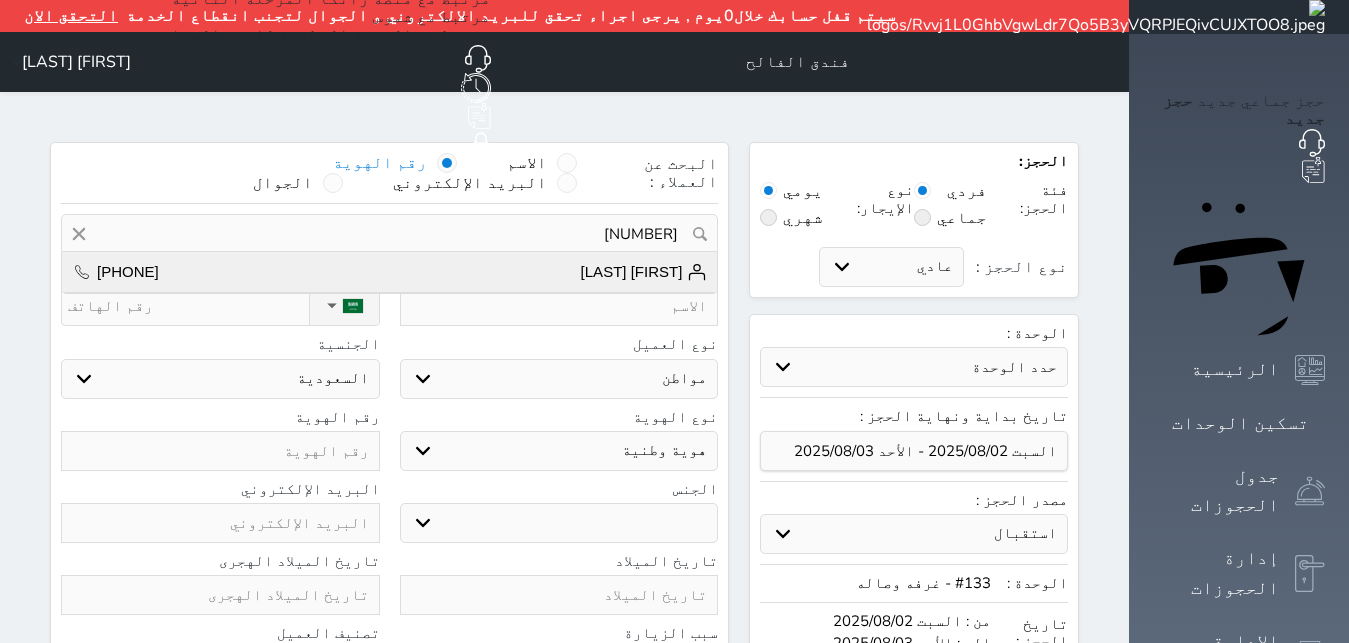 click on "علي الحربي" at bounding box center (644, 272) 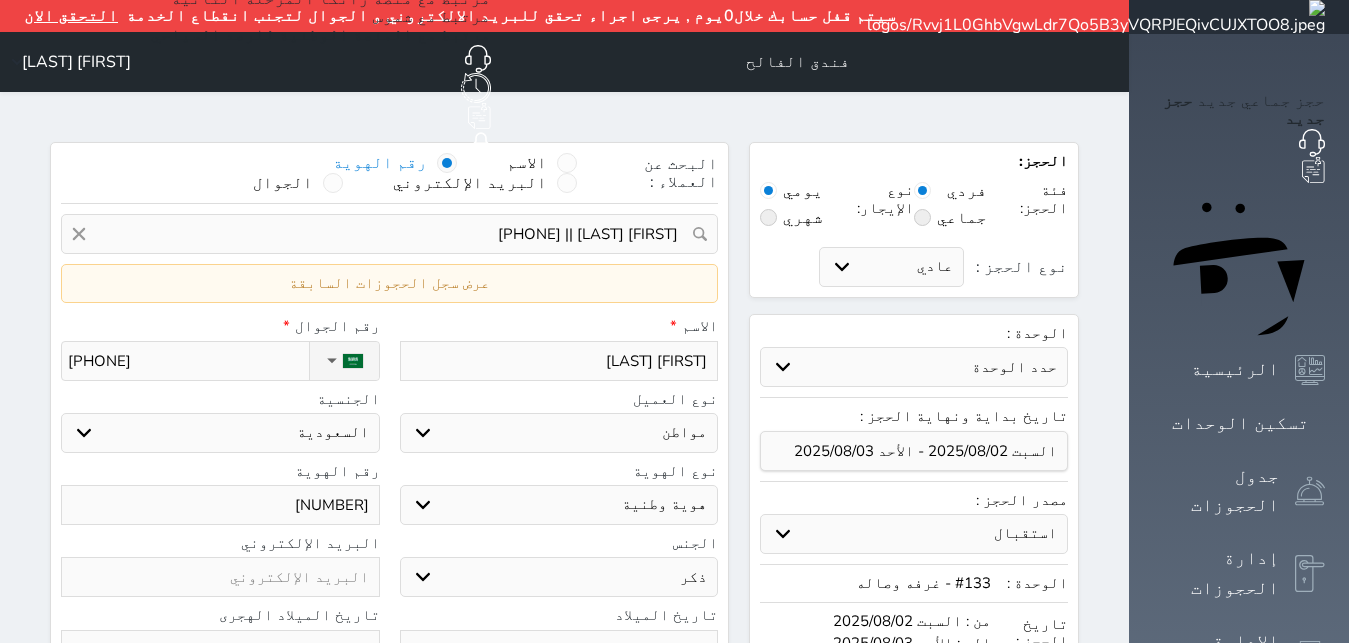 scroll, scrollTop: 408, scrollLeft: 0, axis: vertical 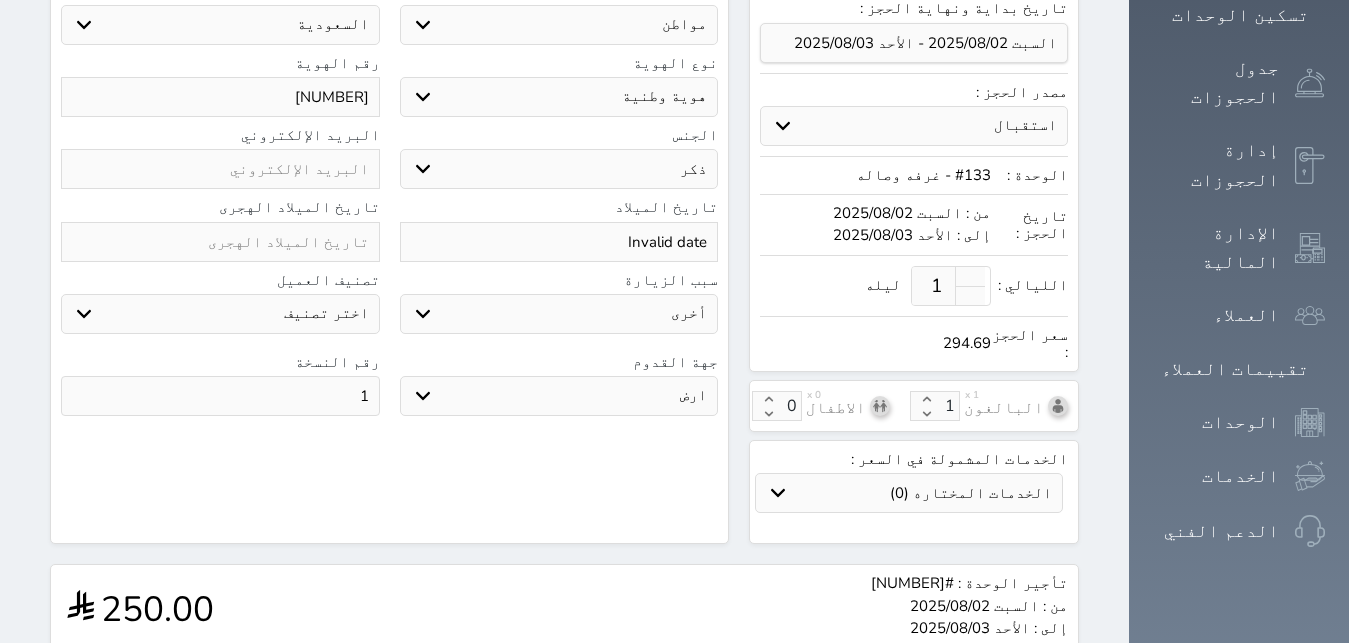 click on "Invalid date" at bounding box center (559, 242) 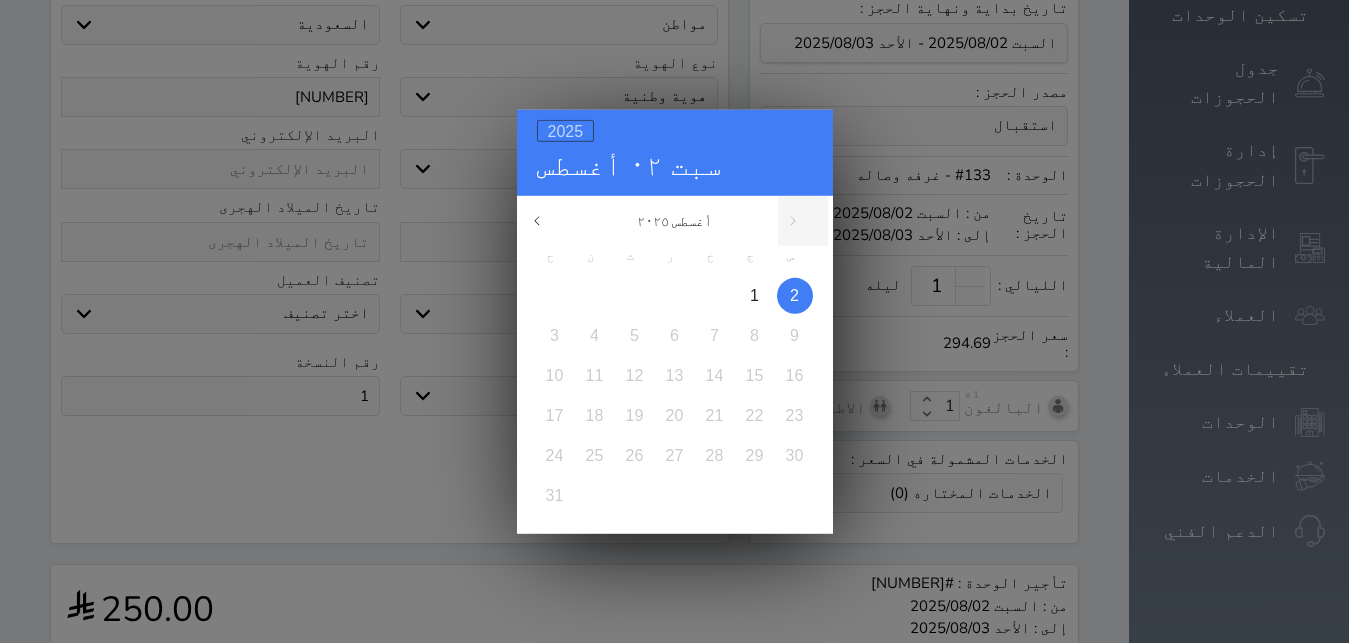 click on "2025" at bounding box center (566, 130) 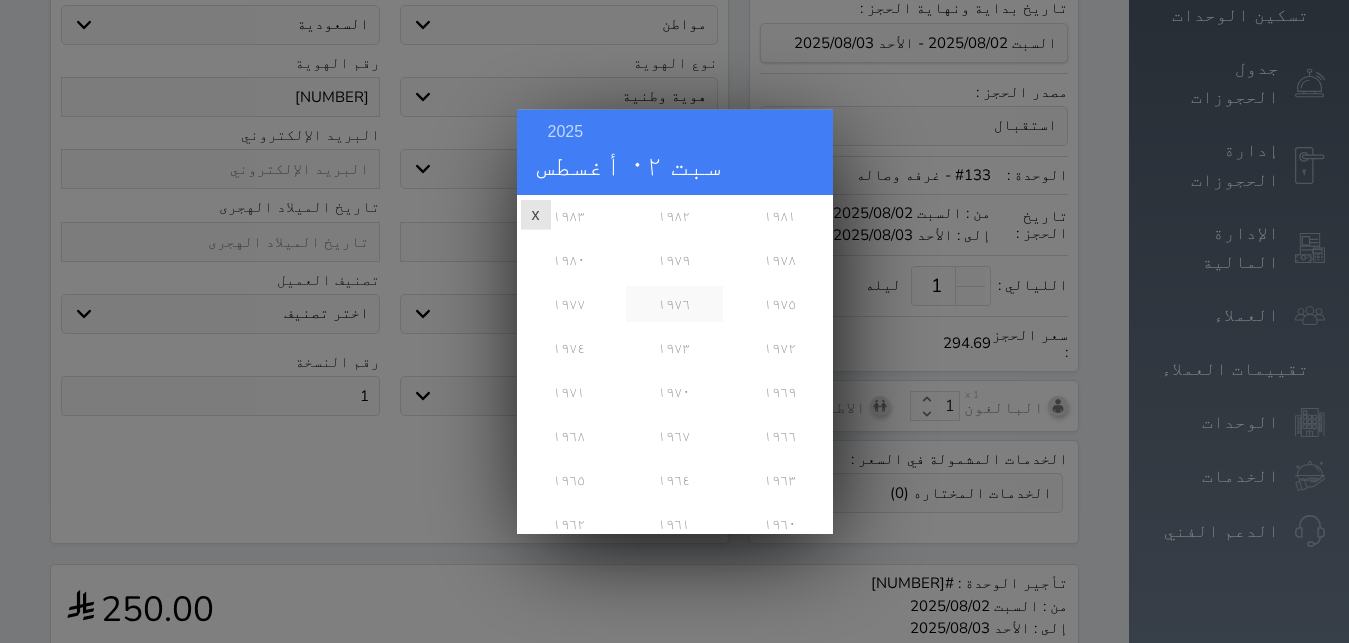 scroll, scrollTop: 486, scrollLeft: 0, axis: vertical 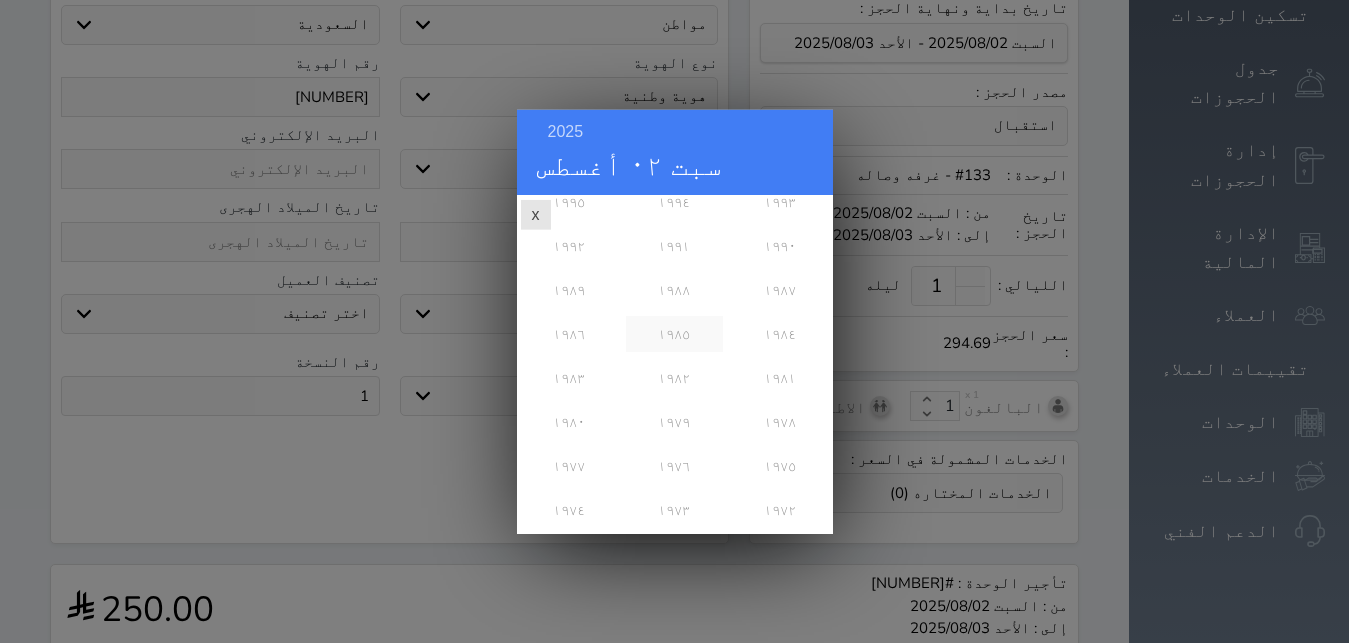 click on "١٩٨٥" at bounding box center [674, 333] 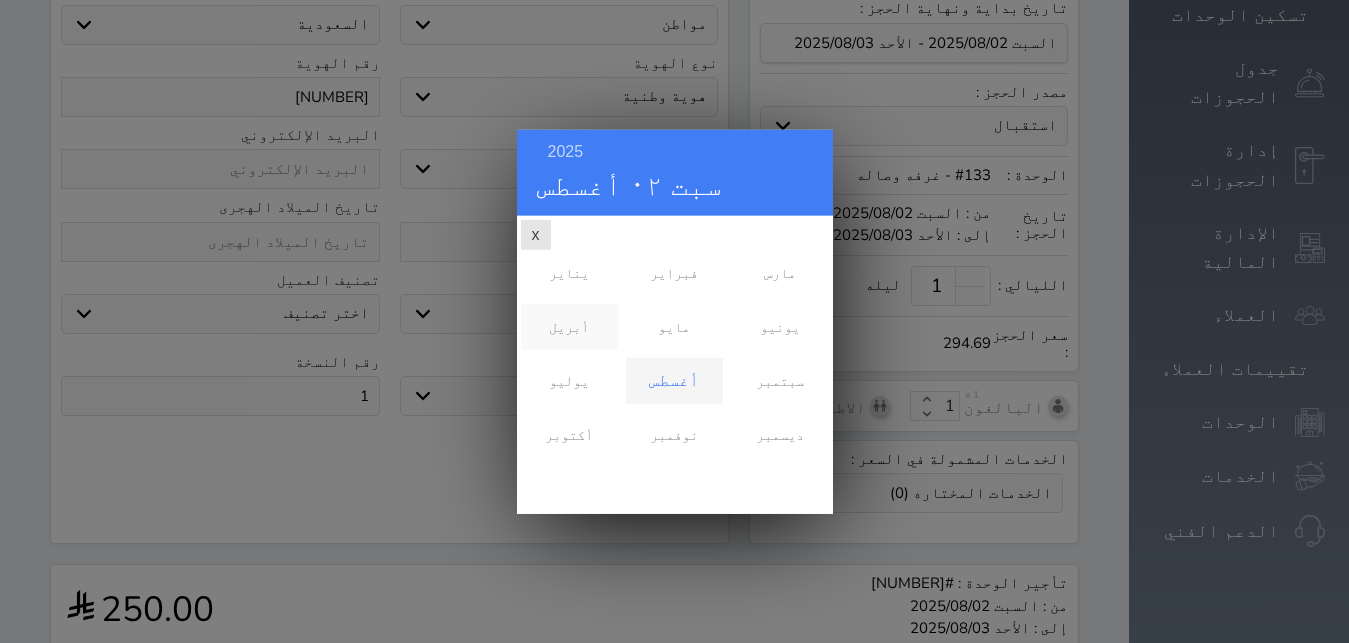 click on "أبريل" at bounding box center (569, 326) 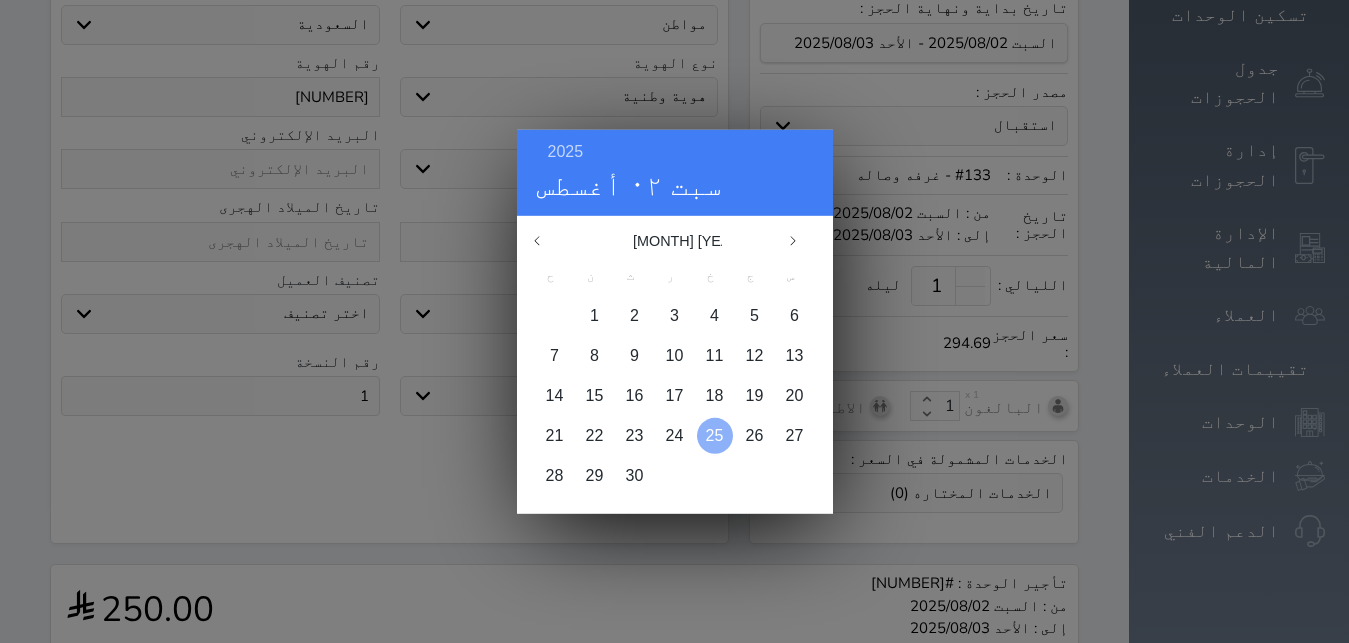 click on "25" at bounding box center (715, 434) 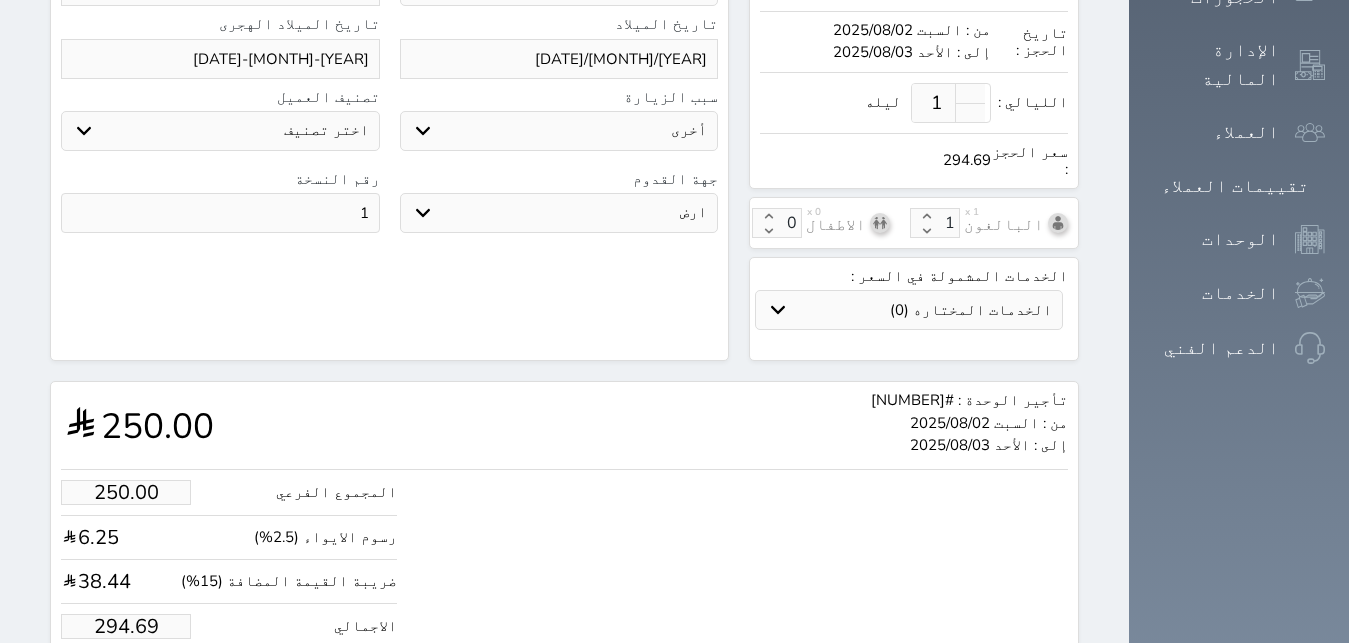 scroll, scrollTop: 644, scrollLeft: 0, axis: vertical 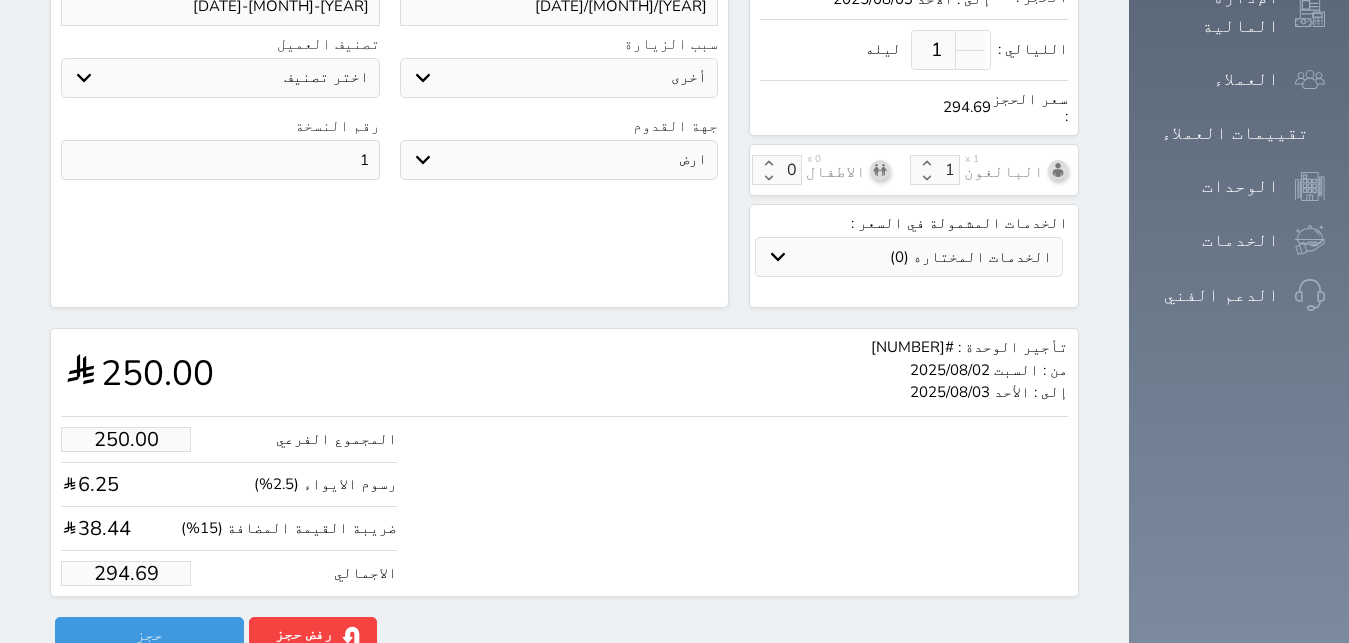 click on "294.69" at bounding box center [126, 573] 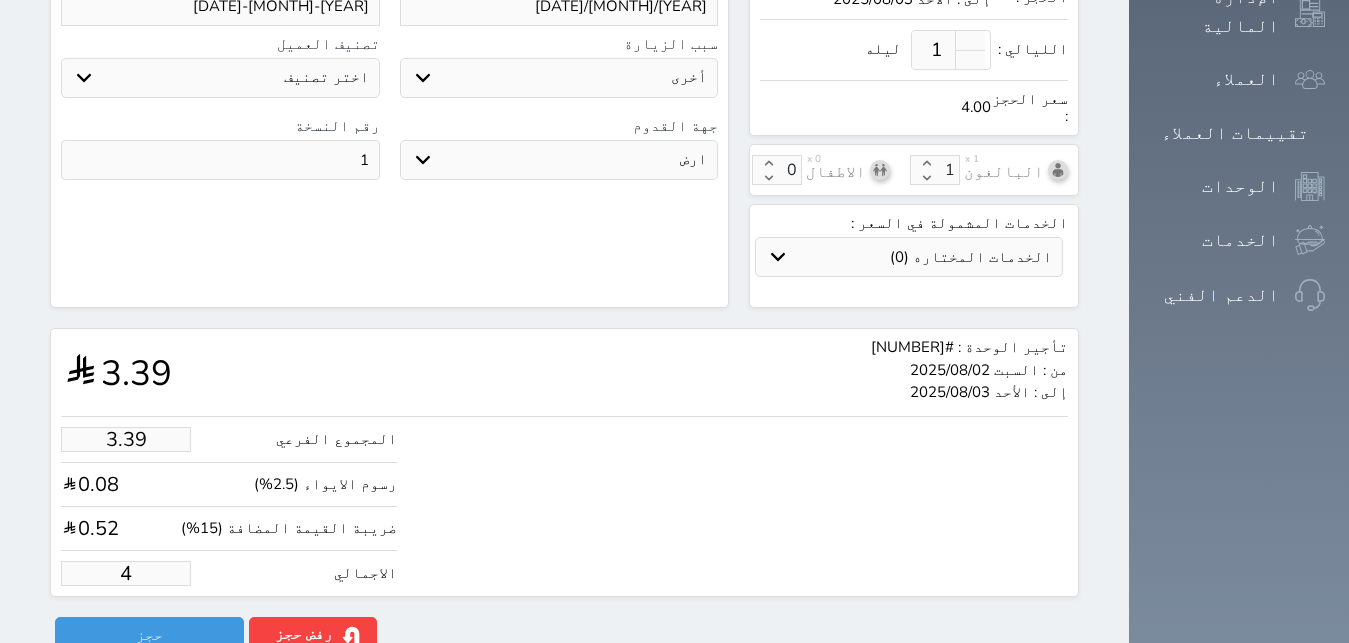 type on "1.00" 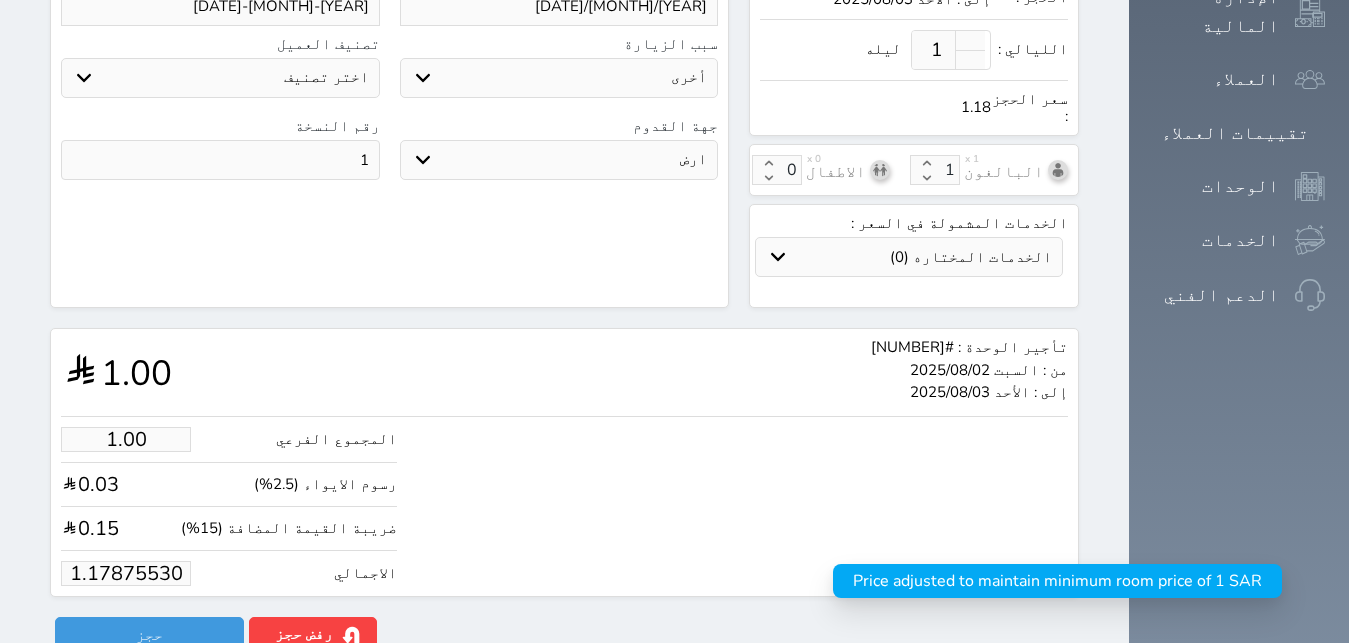 click on "1.17875530" at bounding box center (126, 573) 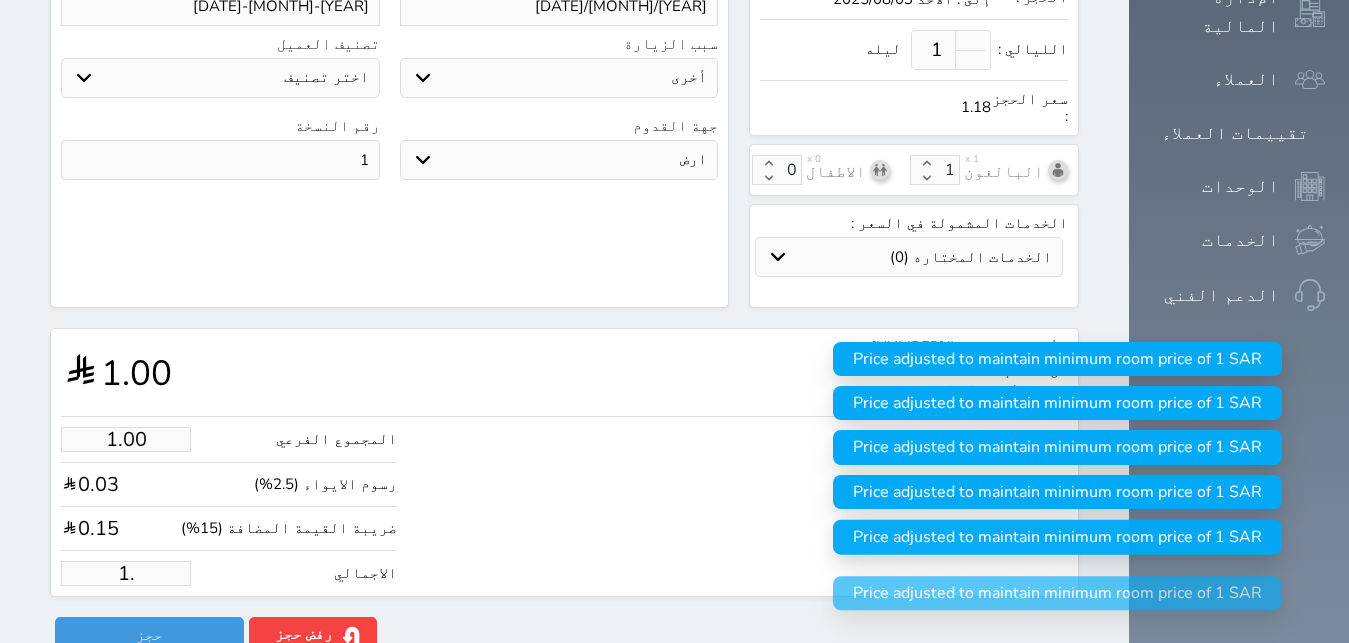 type on "1" 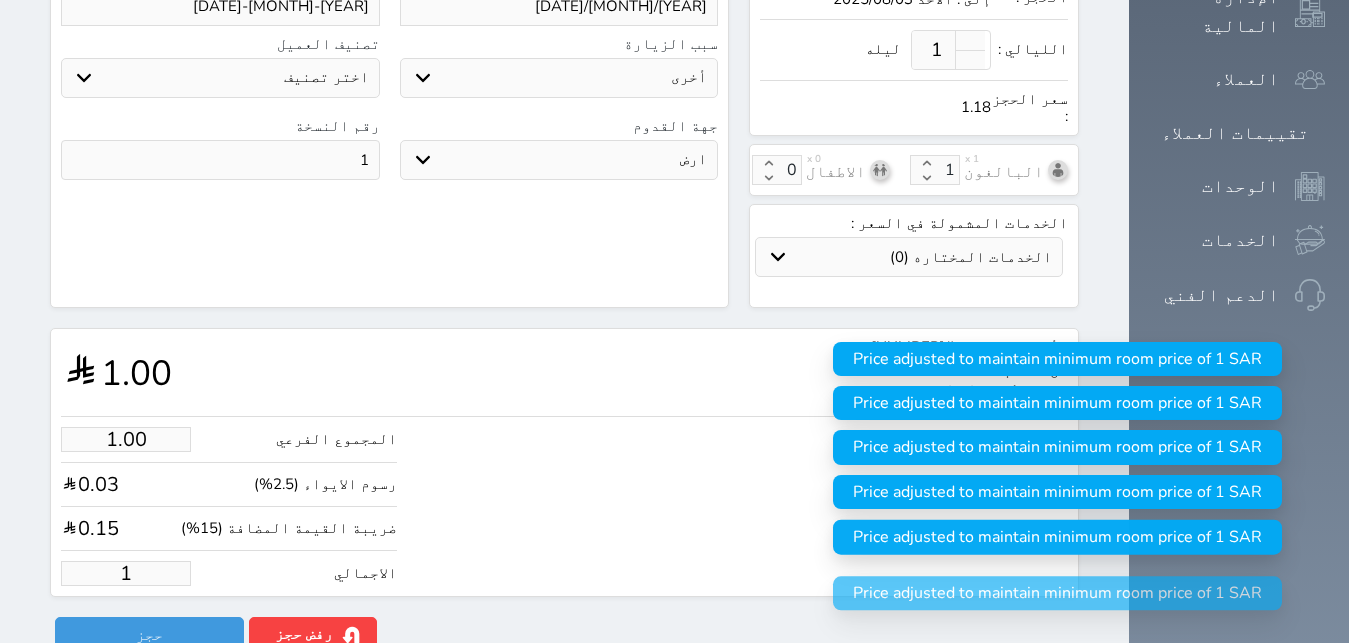type 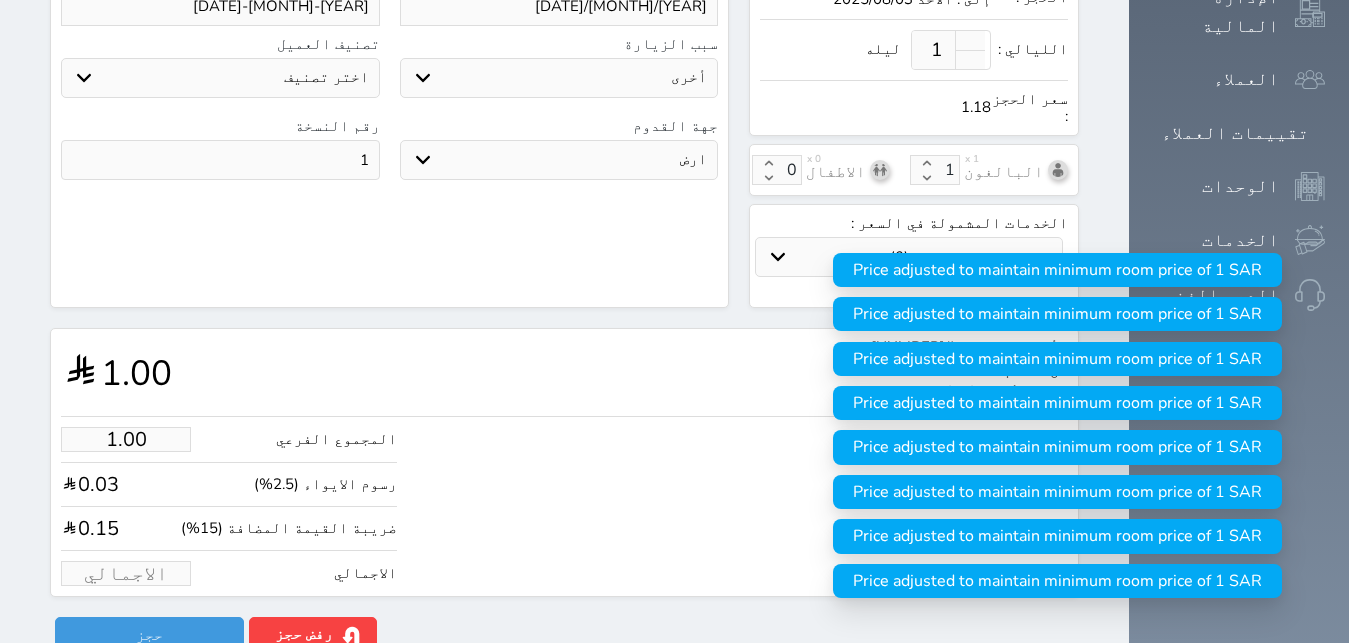 type on "4.24" 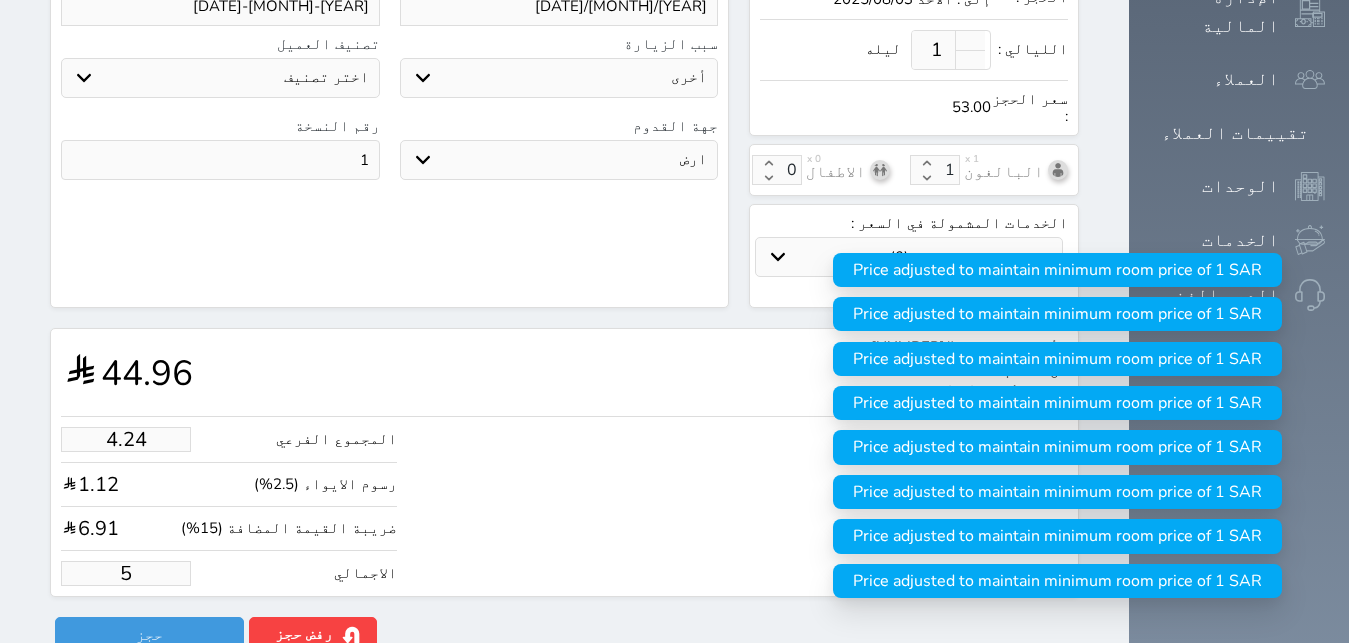 type on "44.96" 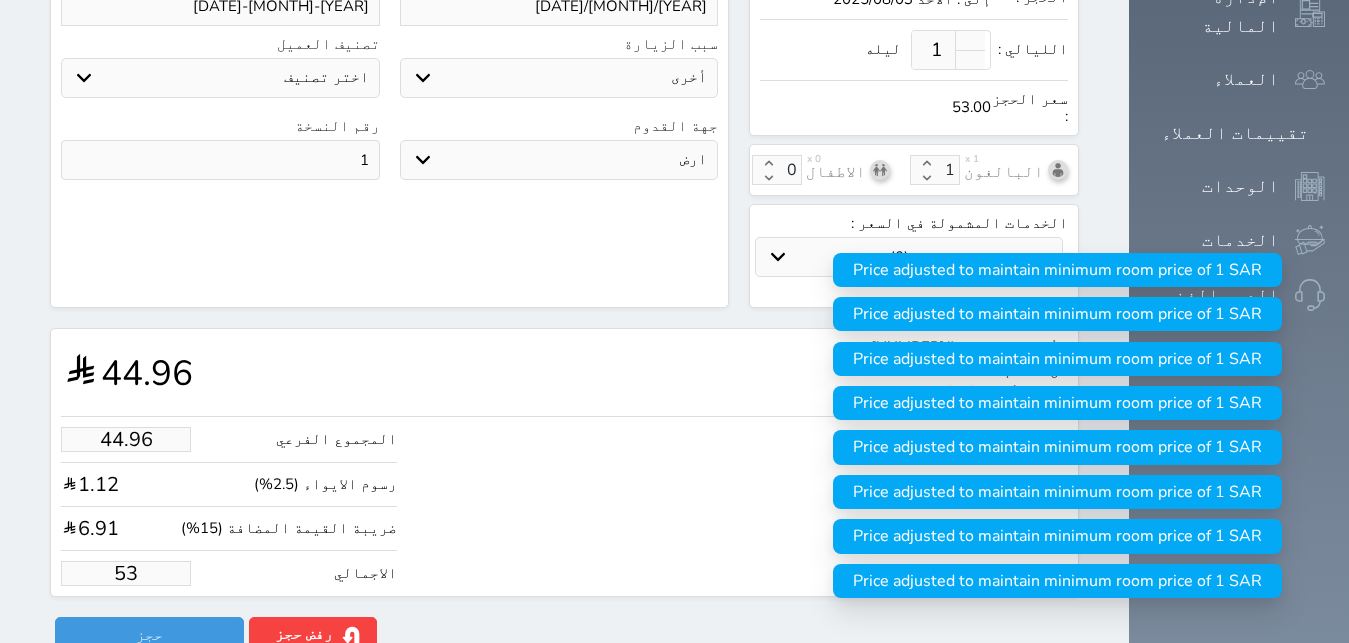 type on "449.63" 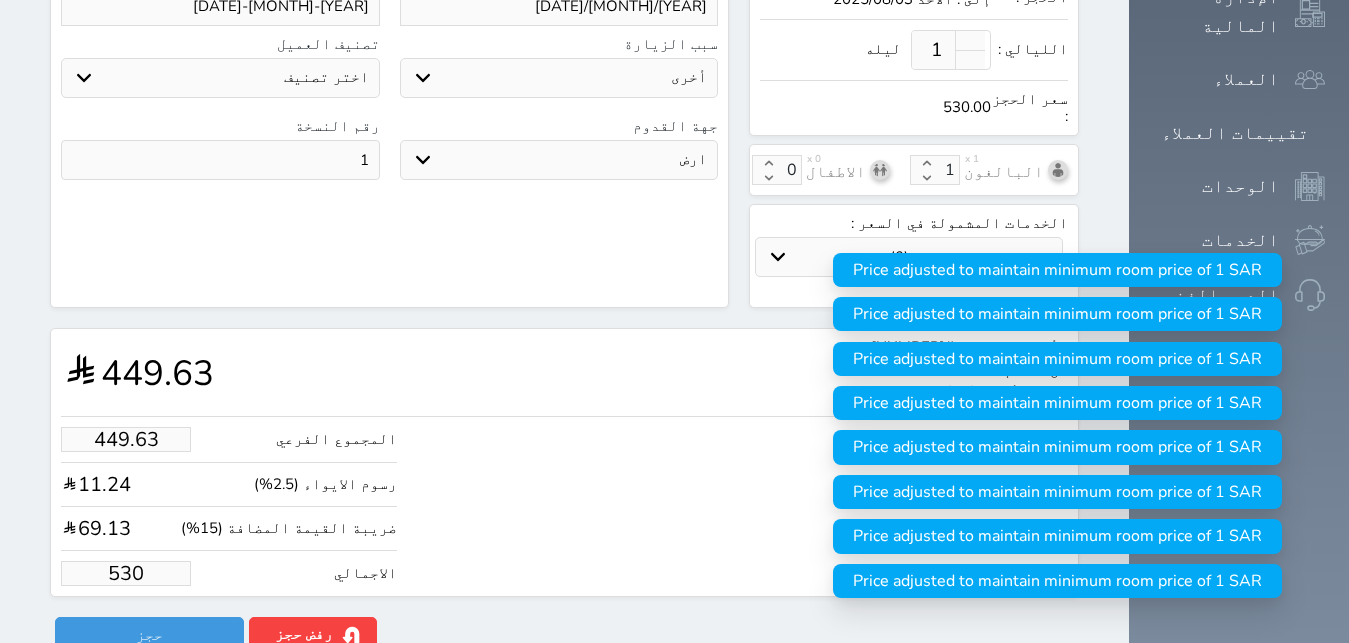 type on "530.00" 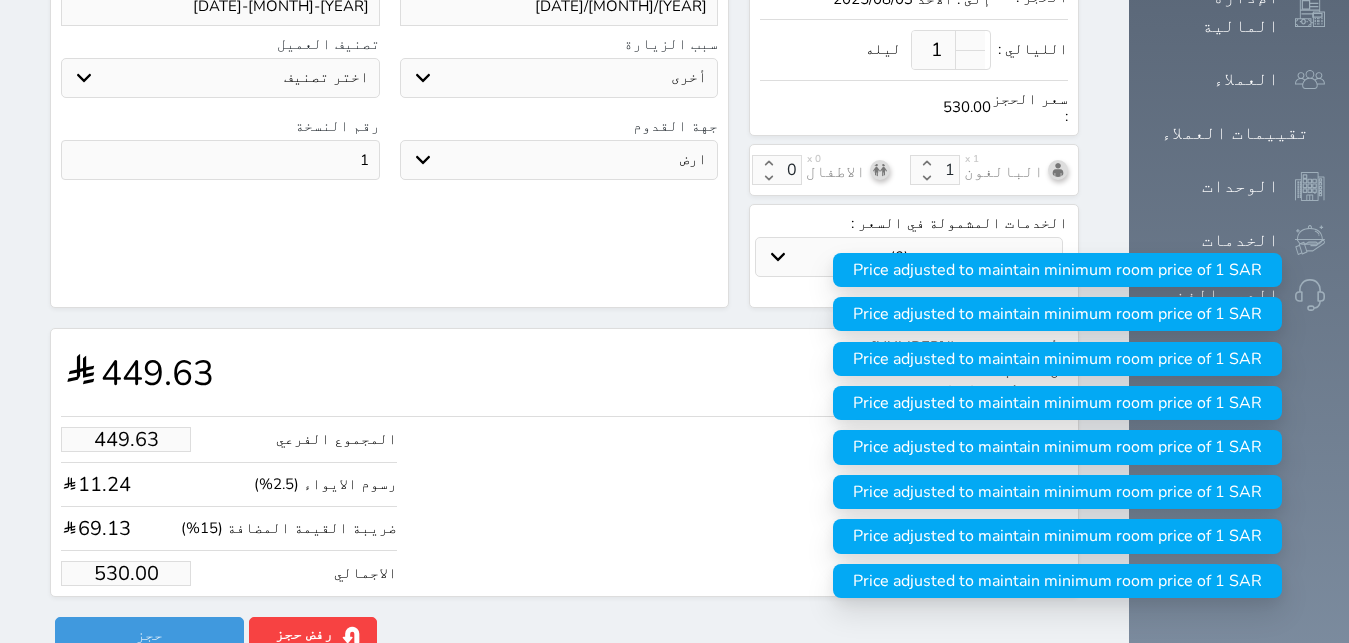 click on "الاجمالي   530.00" at bounding box center (229, 573) 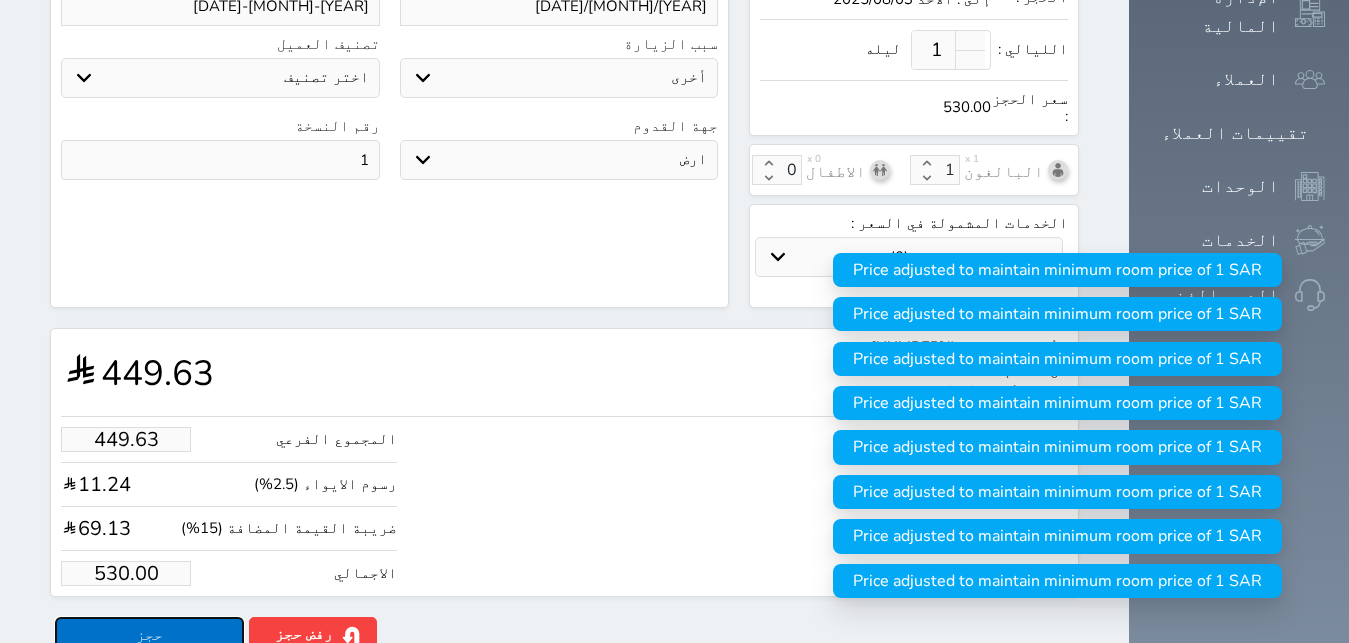 click on "حجز" at bounding box center [149, 634] 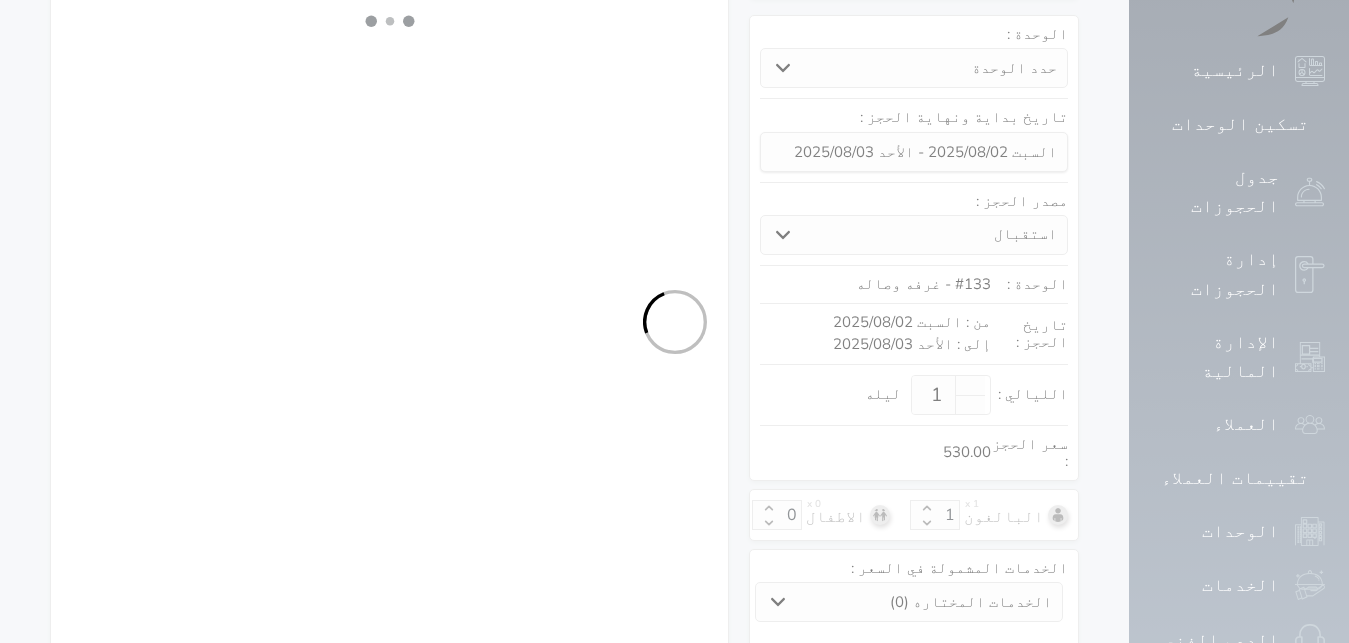 select on "1" 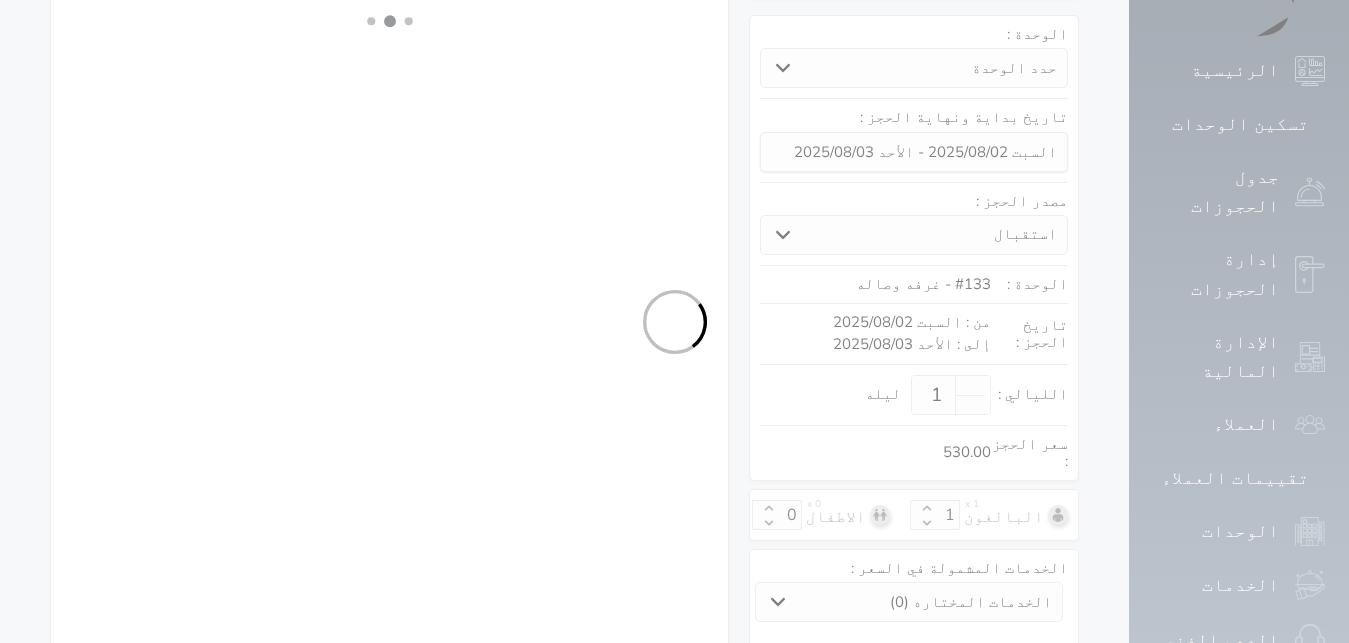 select on "113" 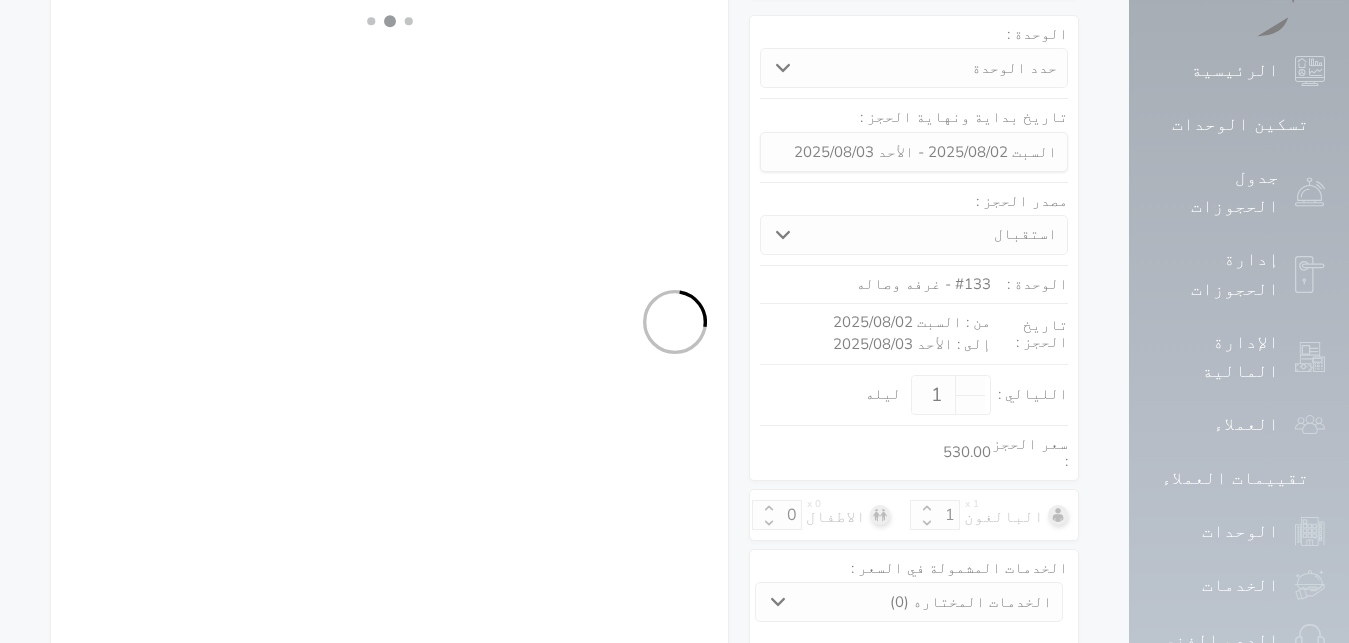 select on "1" 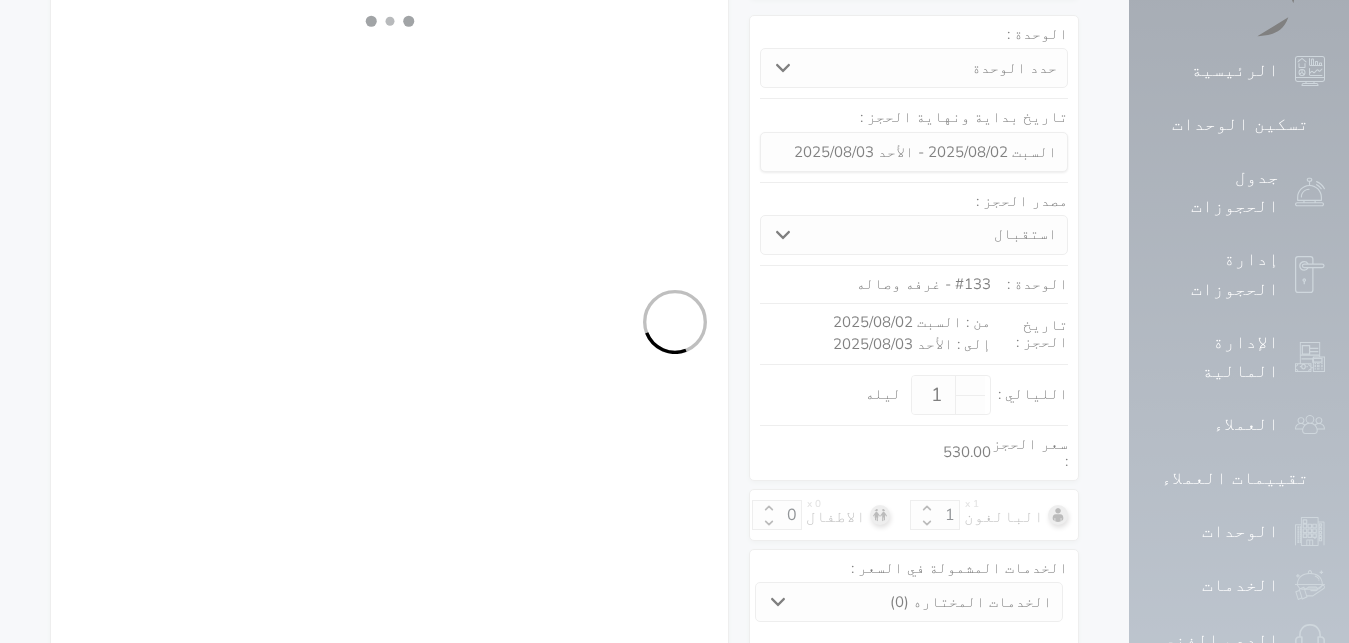 select on "7" 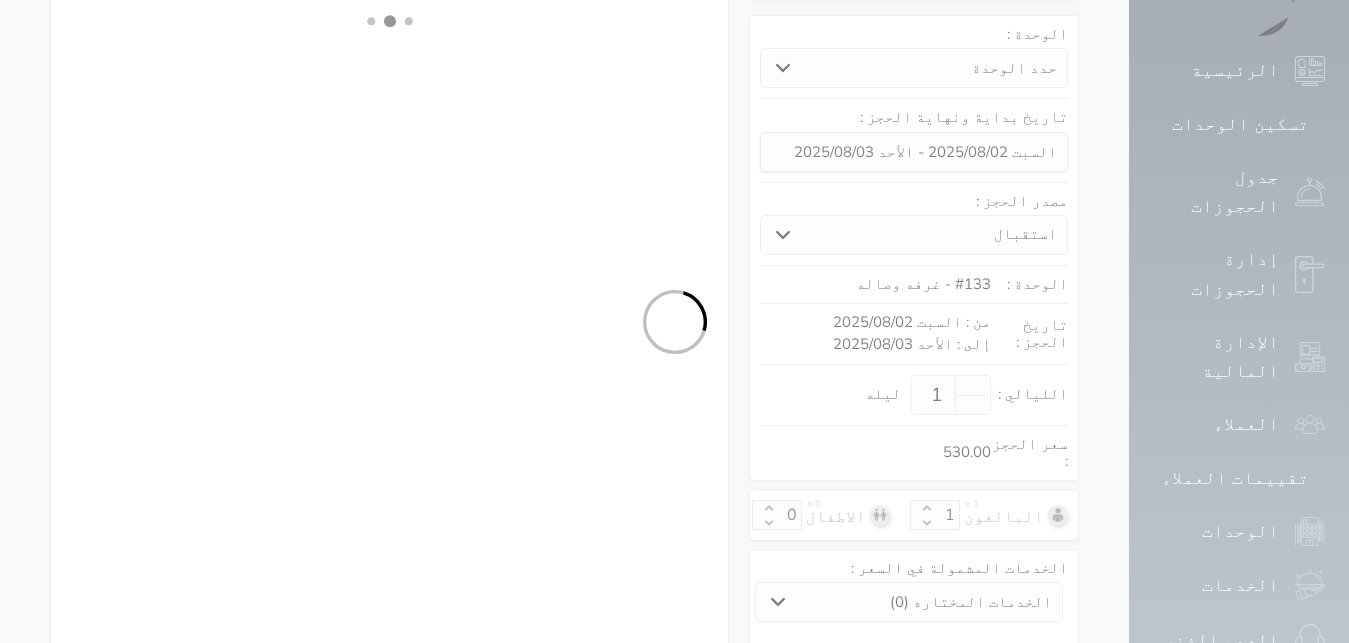 select on "9" 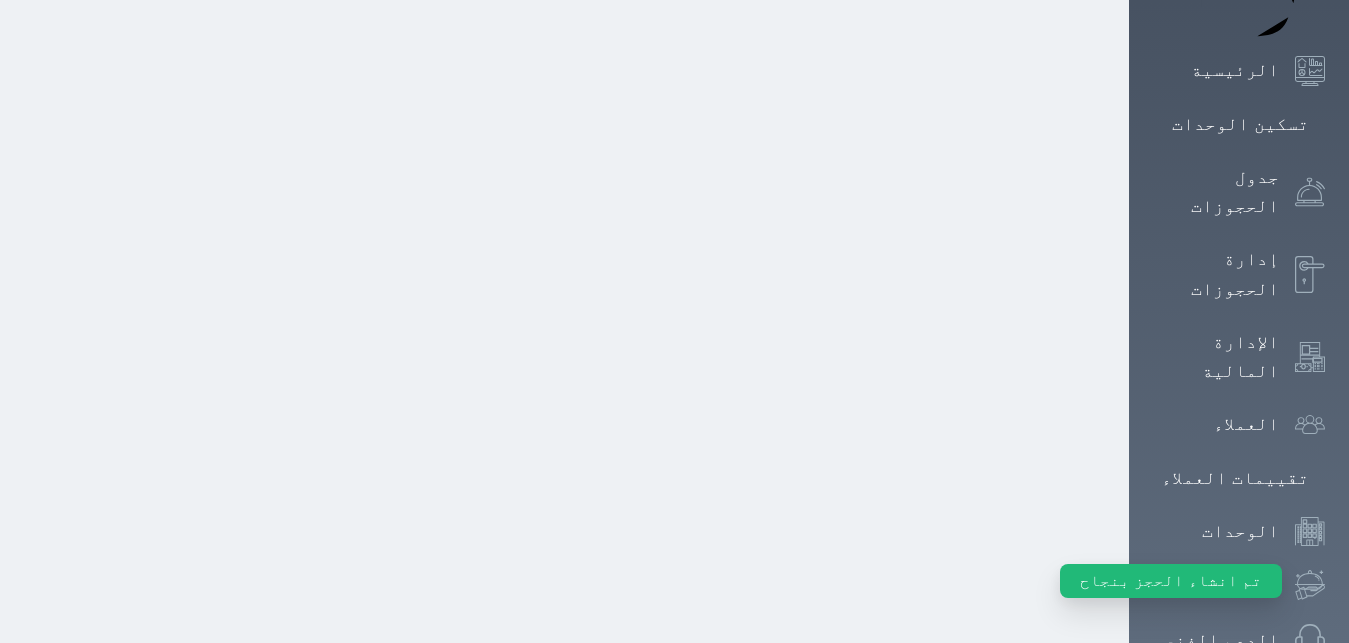 scroll, scrollTop: 0, scrollLeft: 0, axis: both 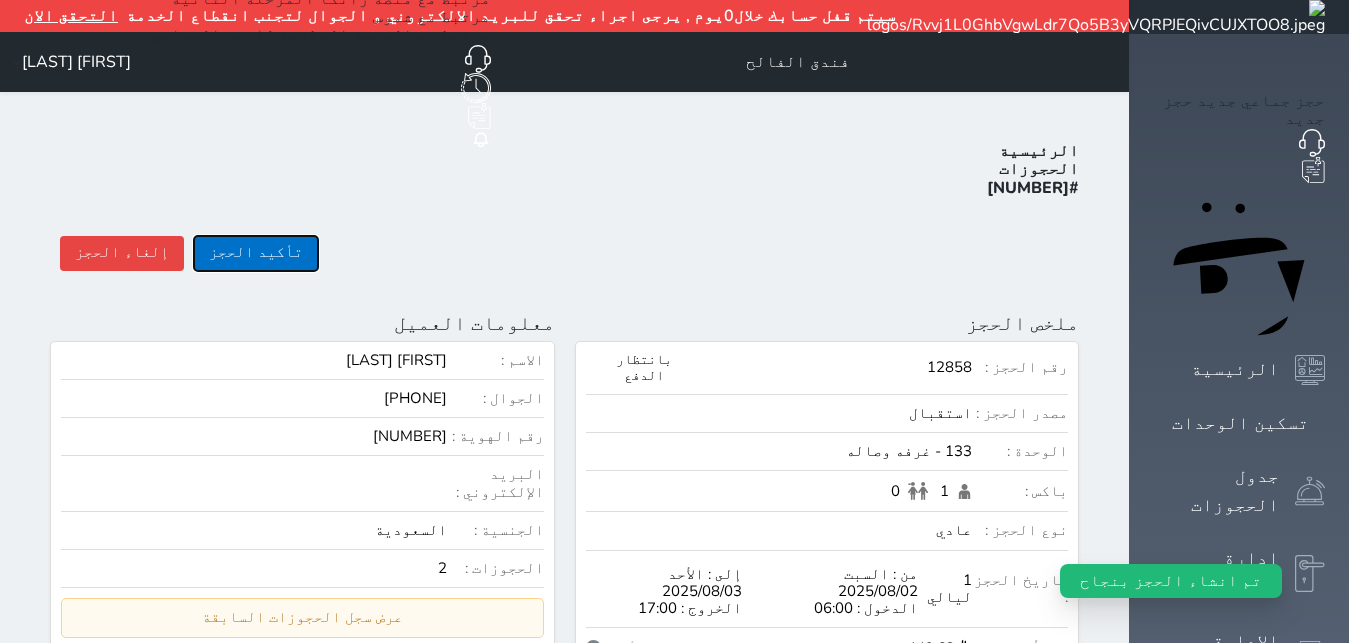 click on "تأكيد الحجز" at bounding box center [256, 253] 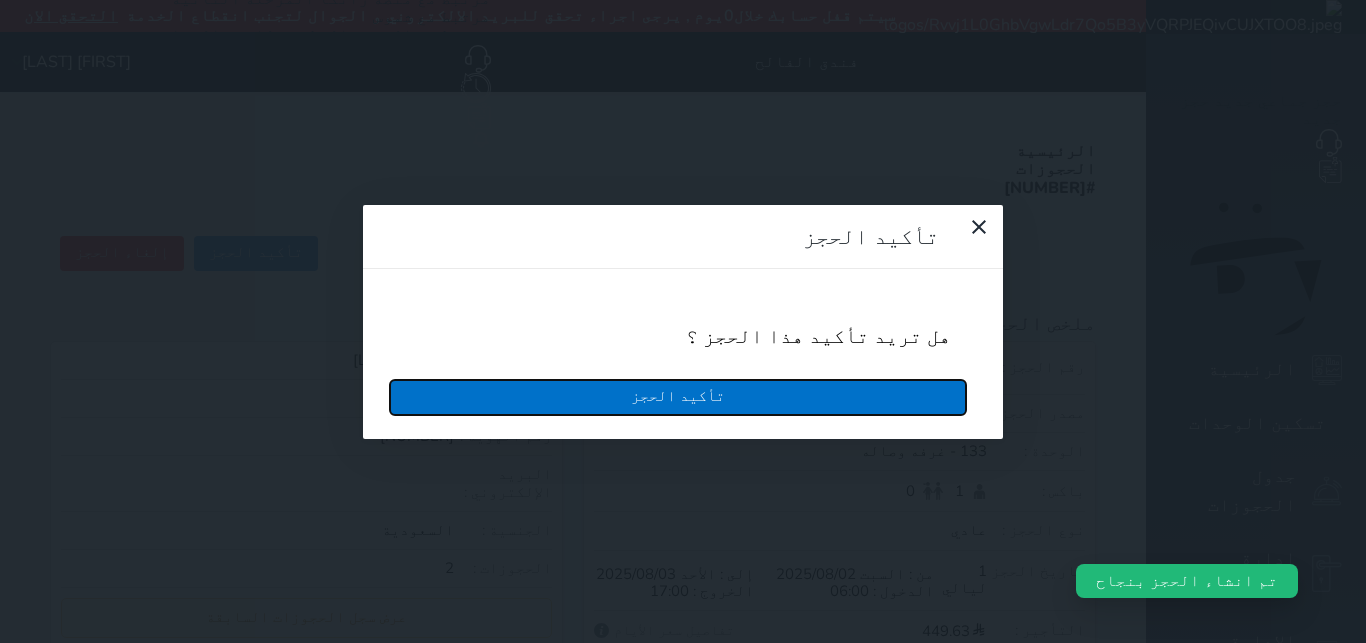 click on "تأكيد الحجز" at bounding box center (678, 397) 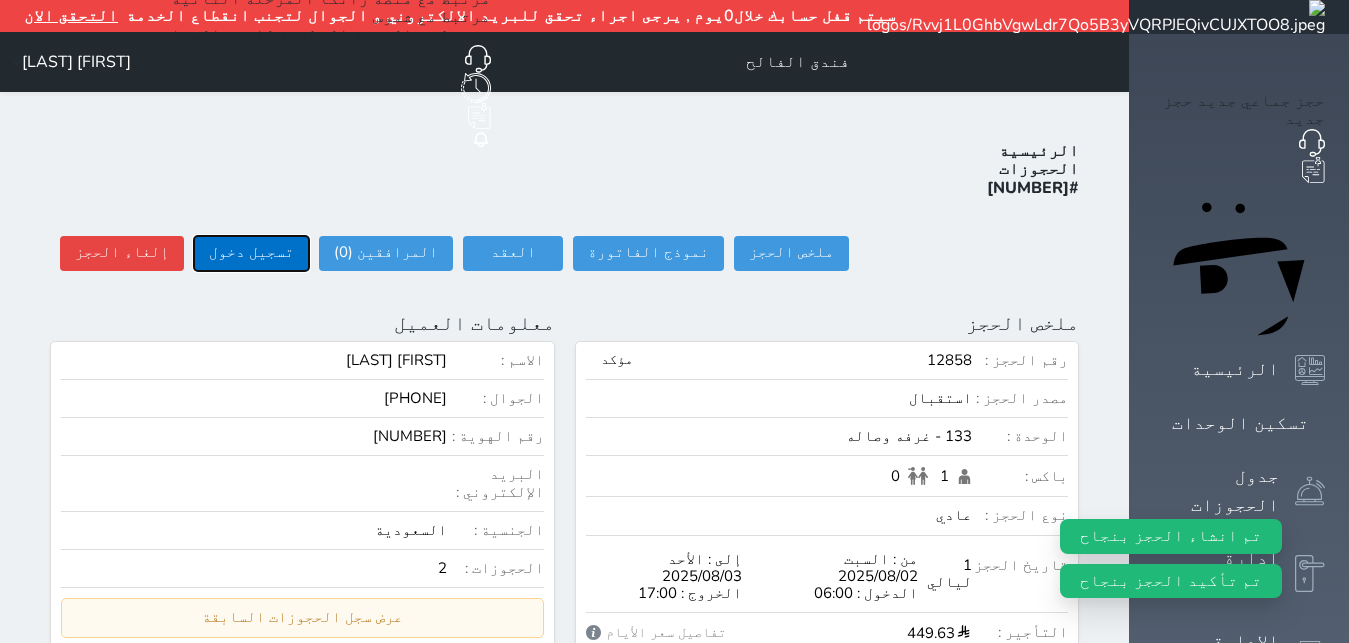 click on "تسجيل دخول" at bounding box center [251, 253] 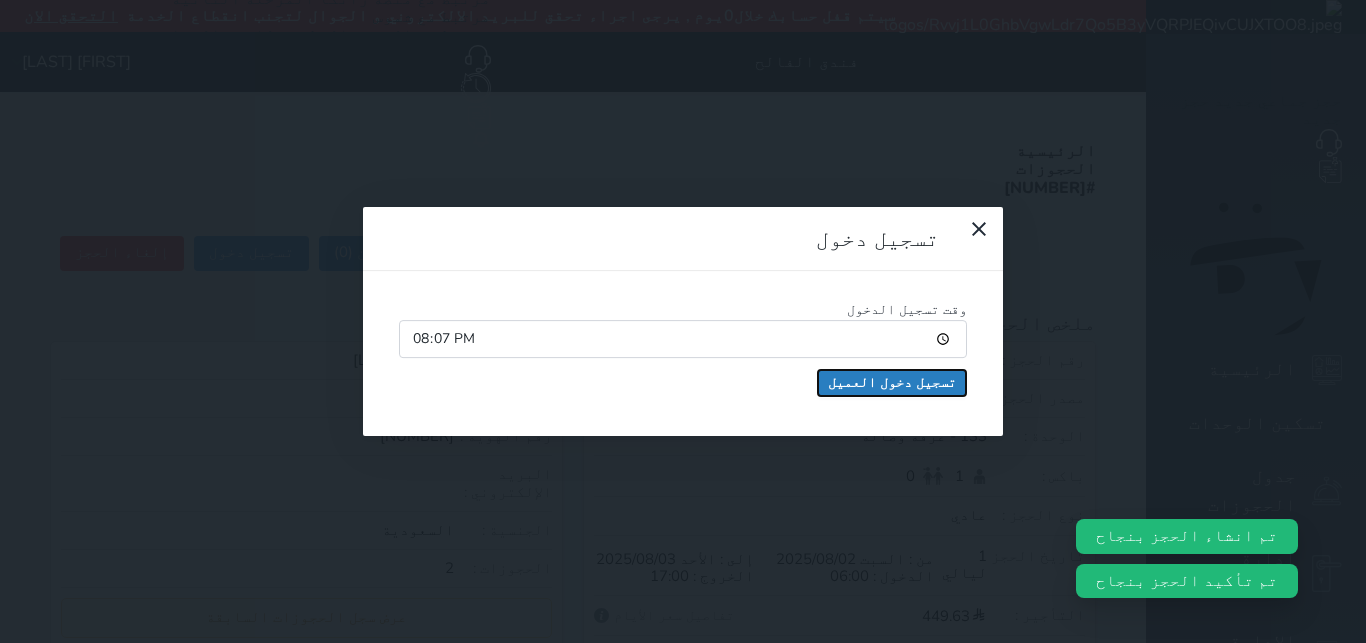 click on "تسجيل دخول العميل" at bounding box center (892, 383) 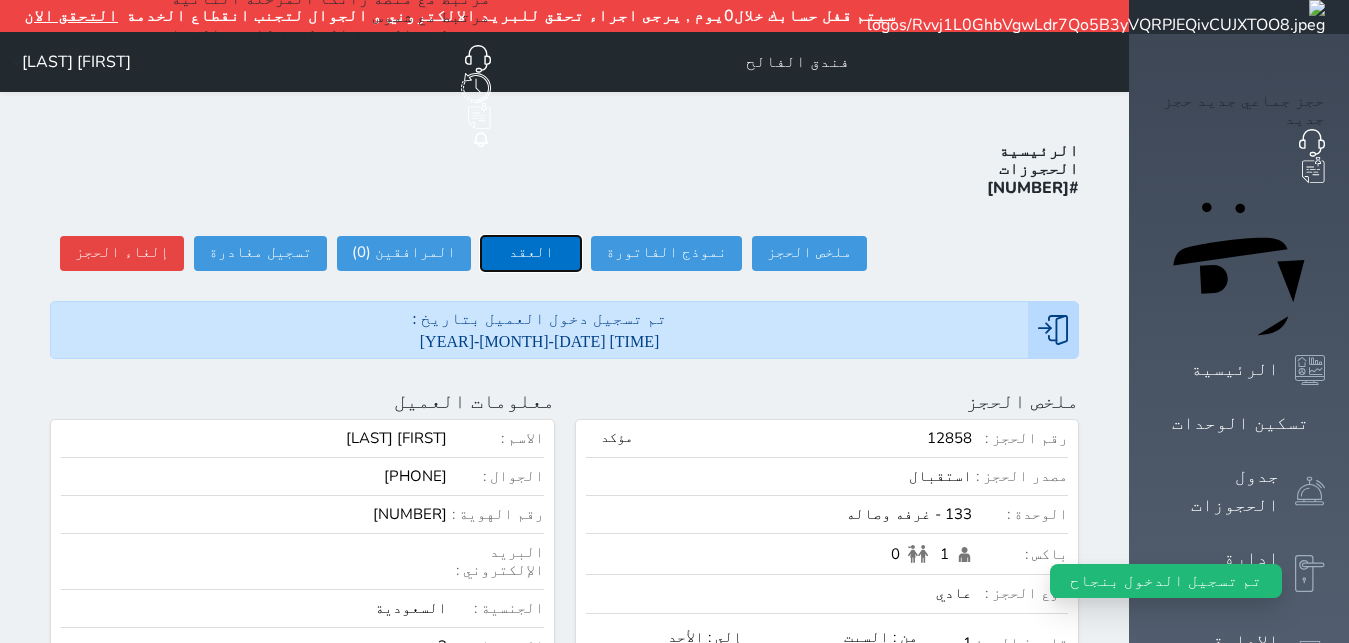 click on "العقد" at bounding box center [531, 253] 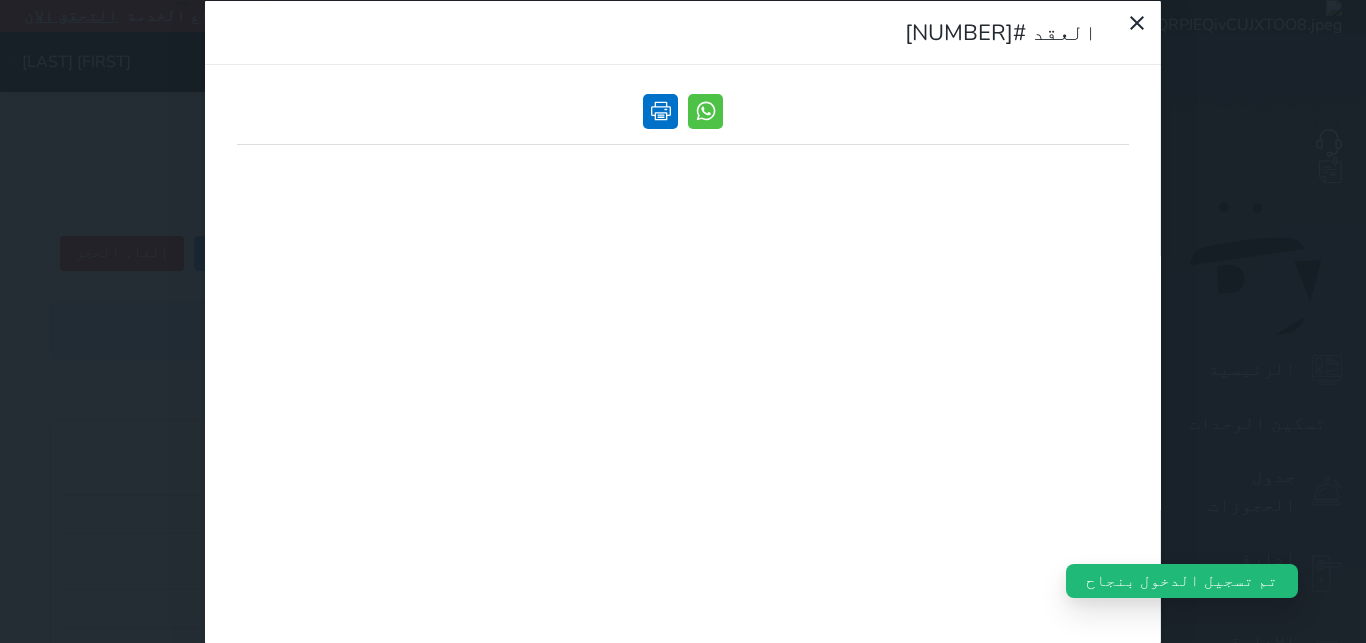 click at bounding box center (660, 110) 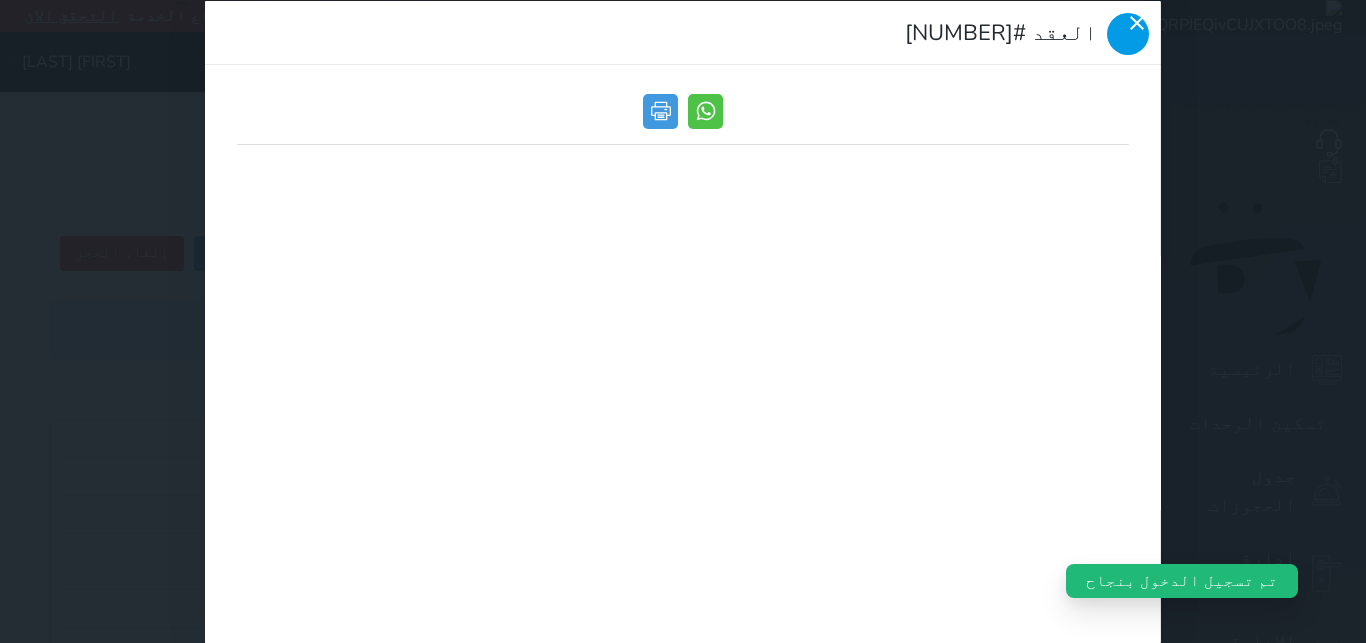 click 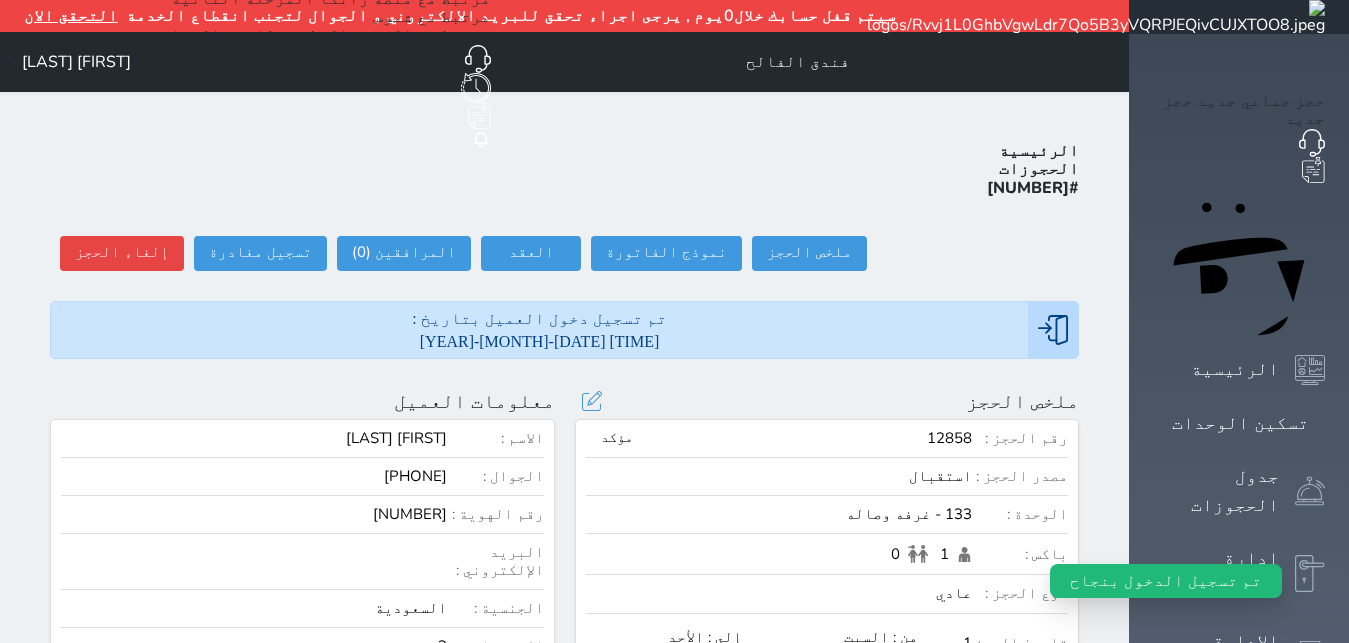 click on "ملخص الحجز           تحديث الحجز                       نوع الإيجار :     يومي     تاريخ بداية ونهاية الحجز :     الوحدة :   133 غرفه وصاله     ( يمكنك نقل العميل لوحدة أخري بشرط توافر الوحدة بالتواريخ المحددة )   مصدر الحجز :       سعر الحجز :           الليالي :     1     ليله    الخدمات المشمولة في السعر :   الخدمات المختاره (0)  تحديد الكل  ×  مغسله كافي فطار   عدد باكس           البالغون     1                             الاطفال     0               نوع الحجز :
عادي
إقامة مجانية
إستخدام داخلي
إستخدام يومي
تحديث الحجز" at bounding box center [827, 401] 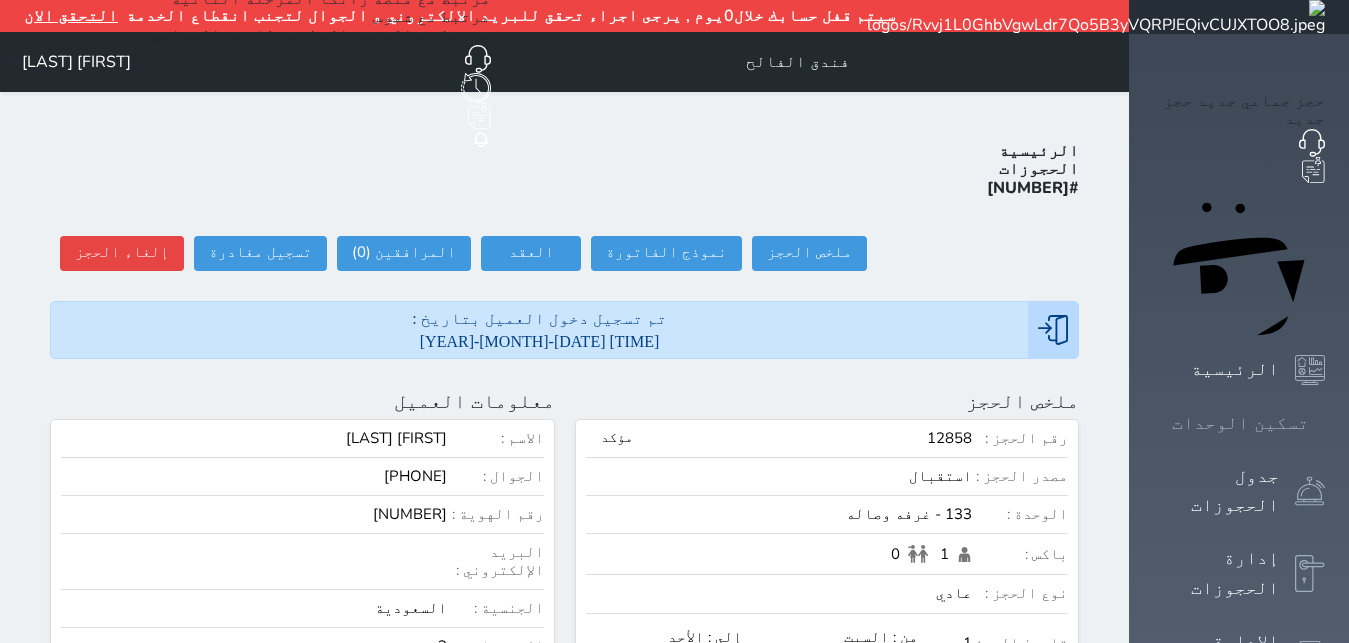 click on "تسكين الوحدات" at bounding box center [1240, 423] 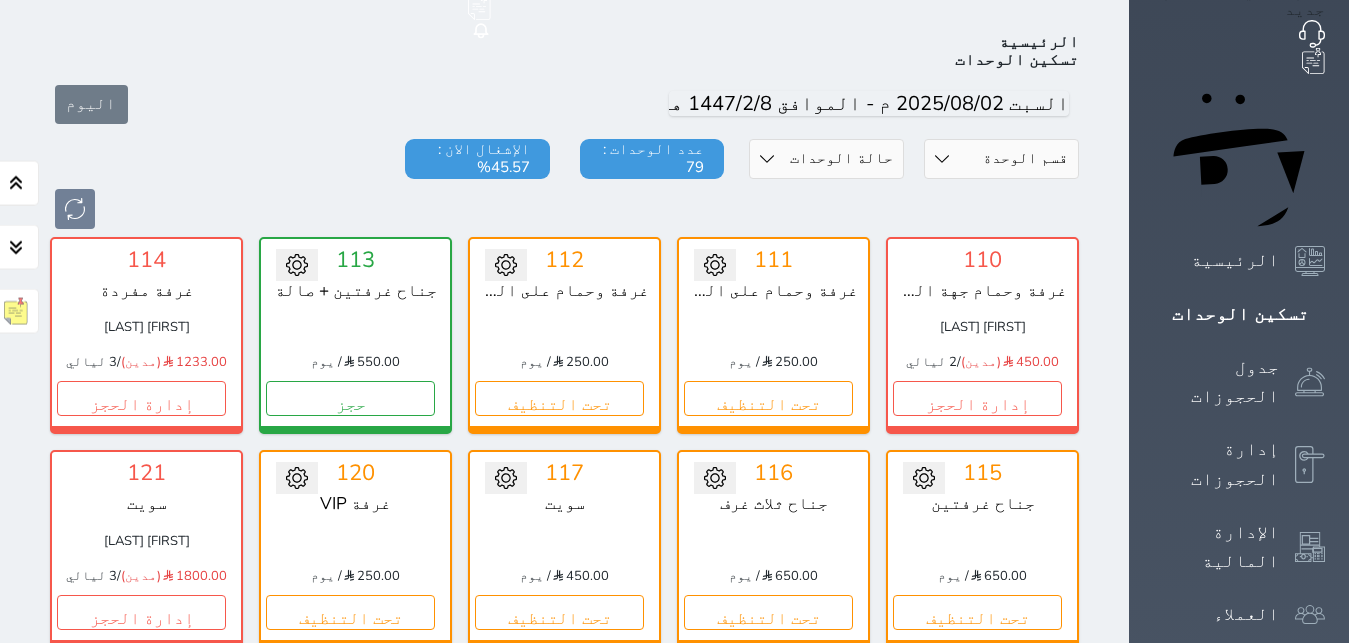 scroll, scrollTop: 110, scrollLeft: 0, axis: vertical 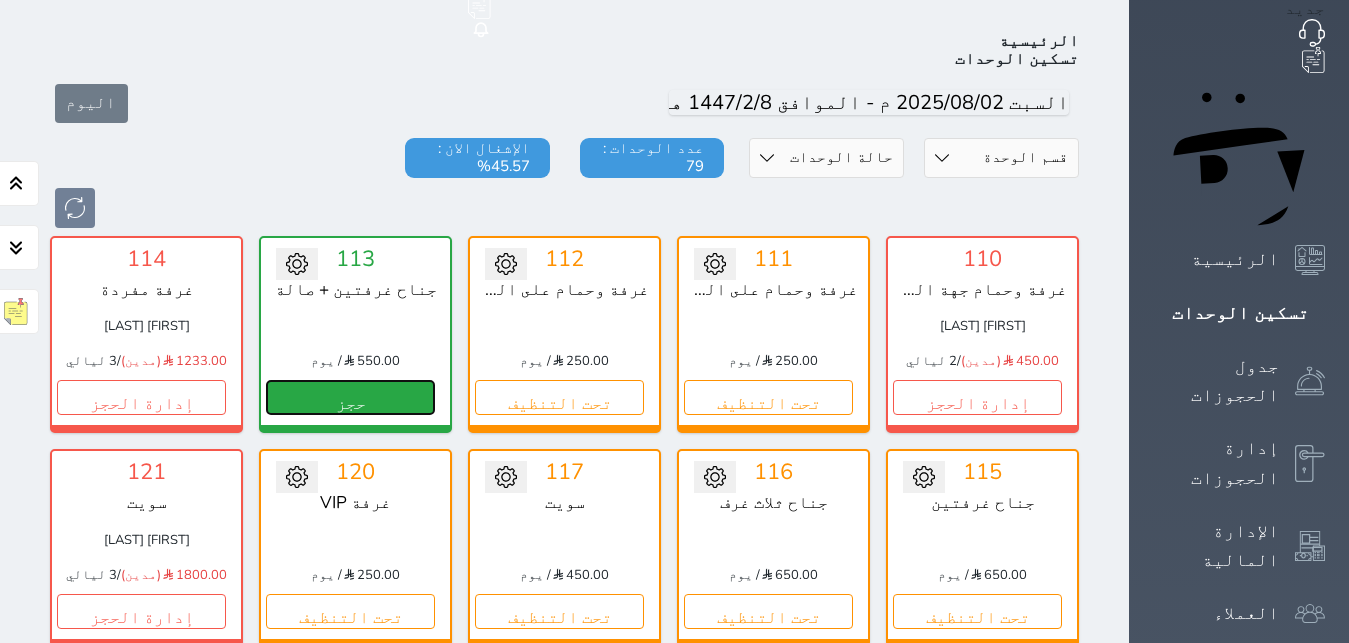 click on "حجز" at bounding box center (350, 397) 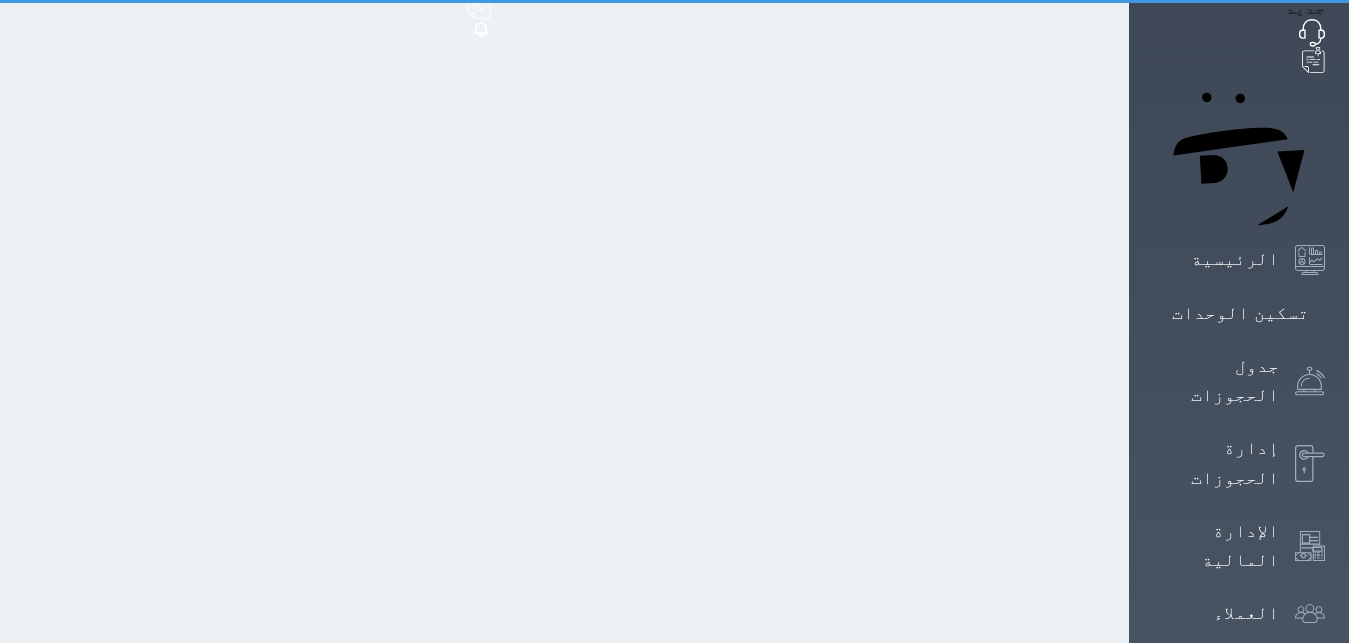 select on "1" 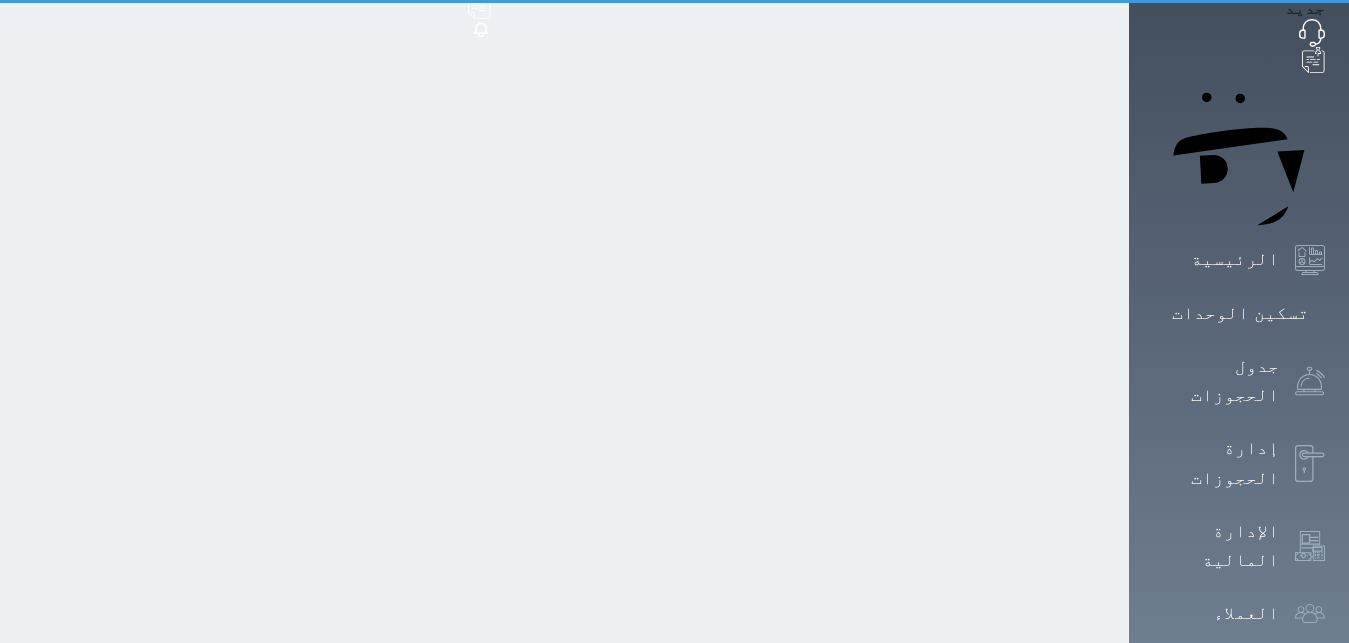 scroll, scrollTop: 0, scrollLeft: 0, axis: both 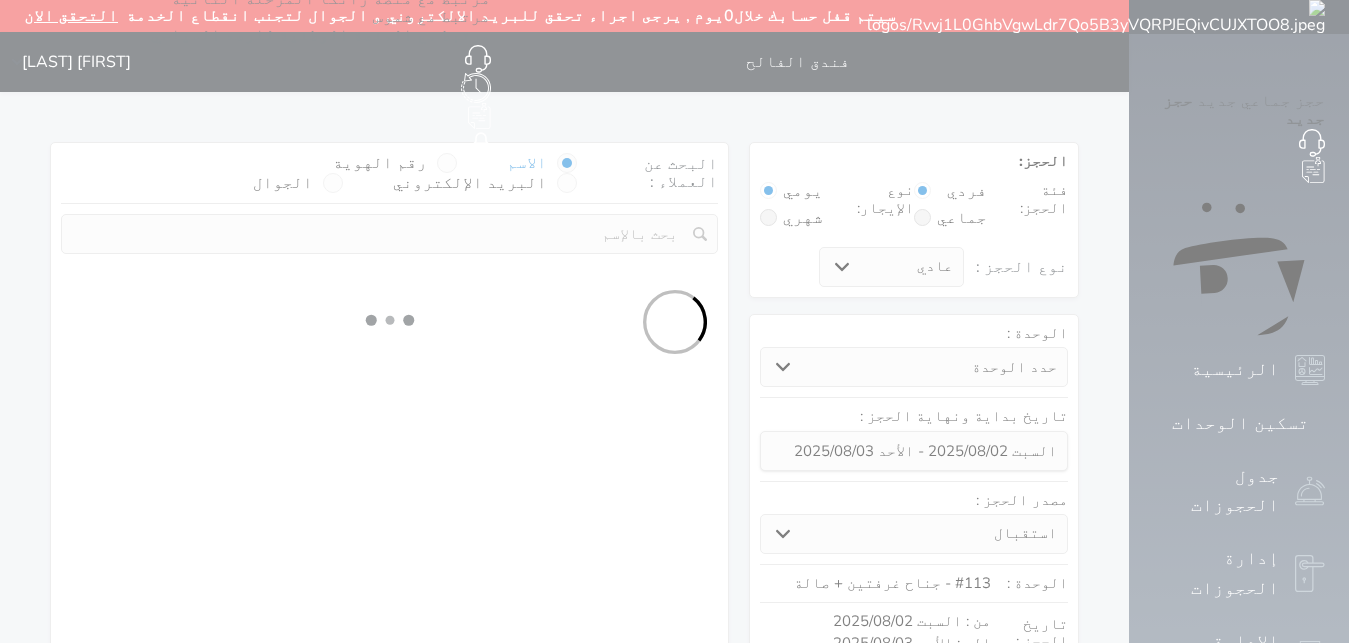 select 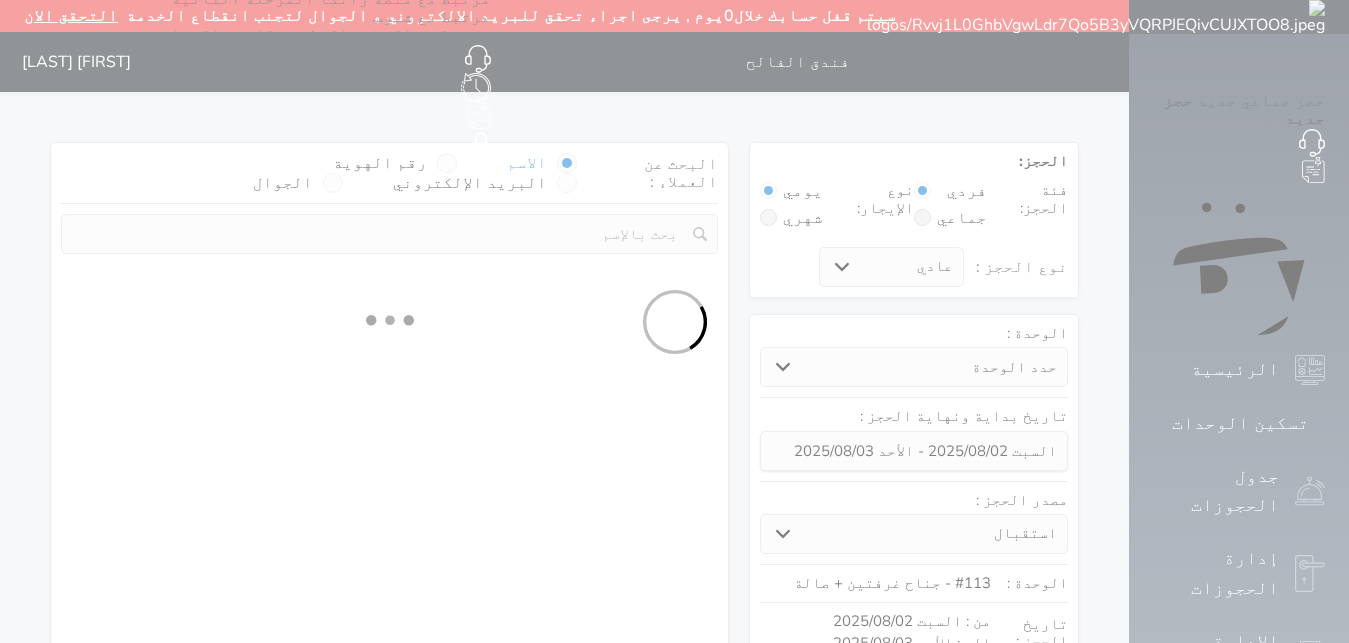 select on "113" 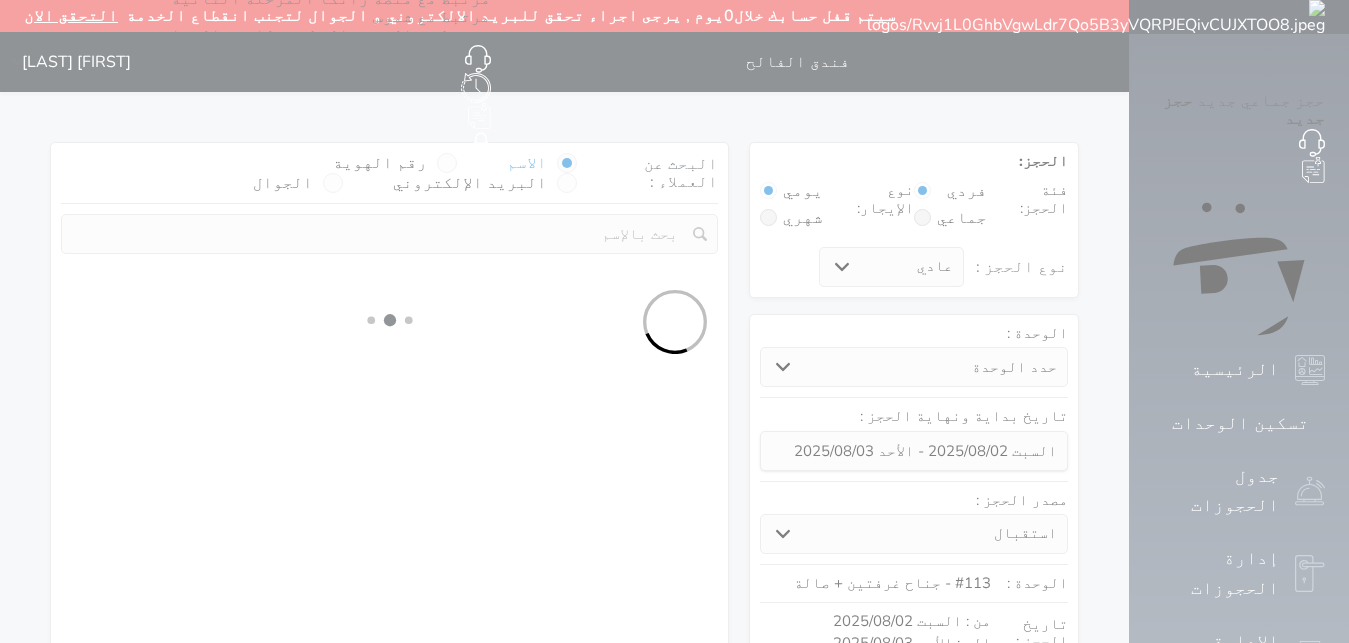 select on "1" 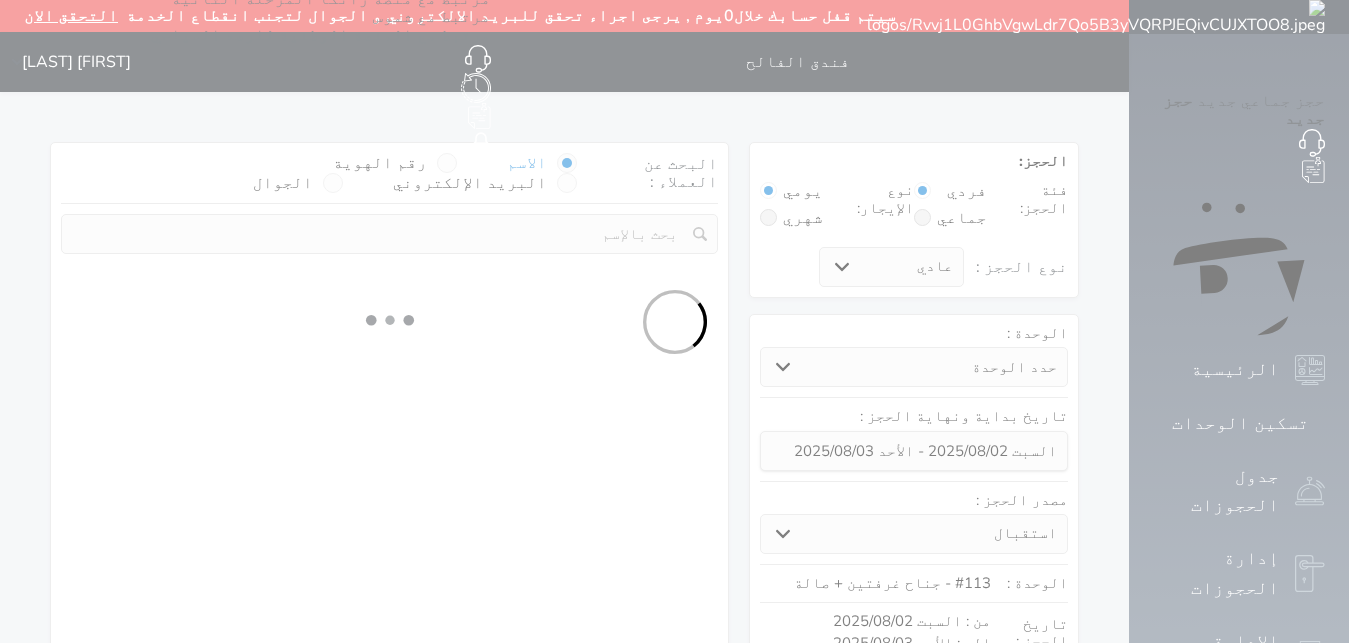 select 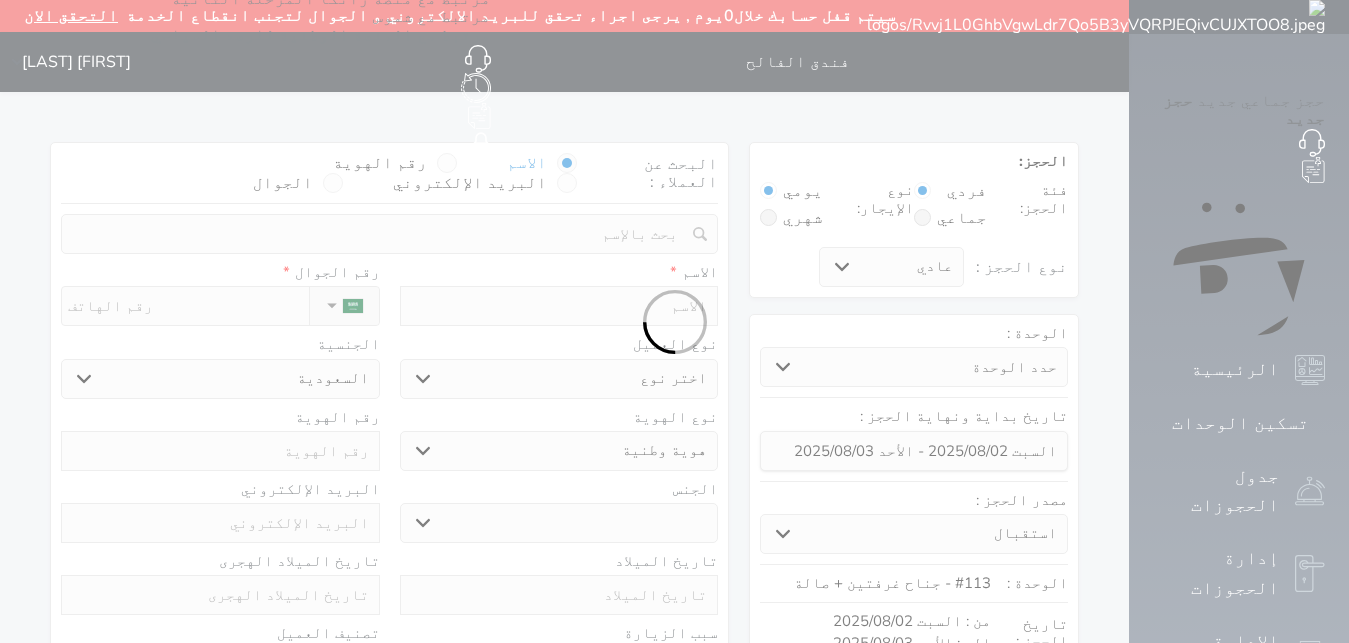 select 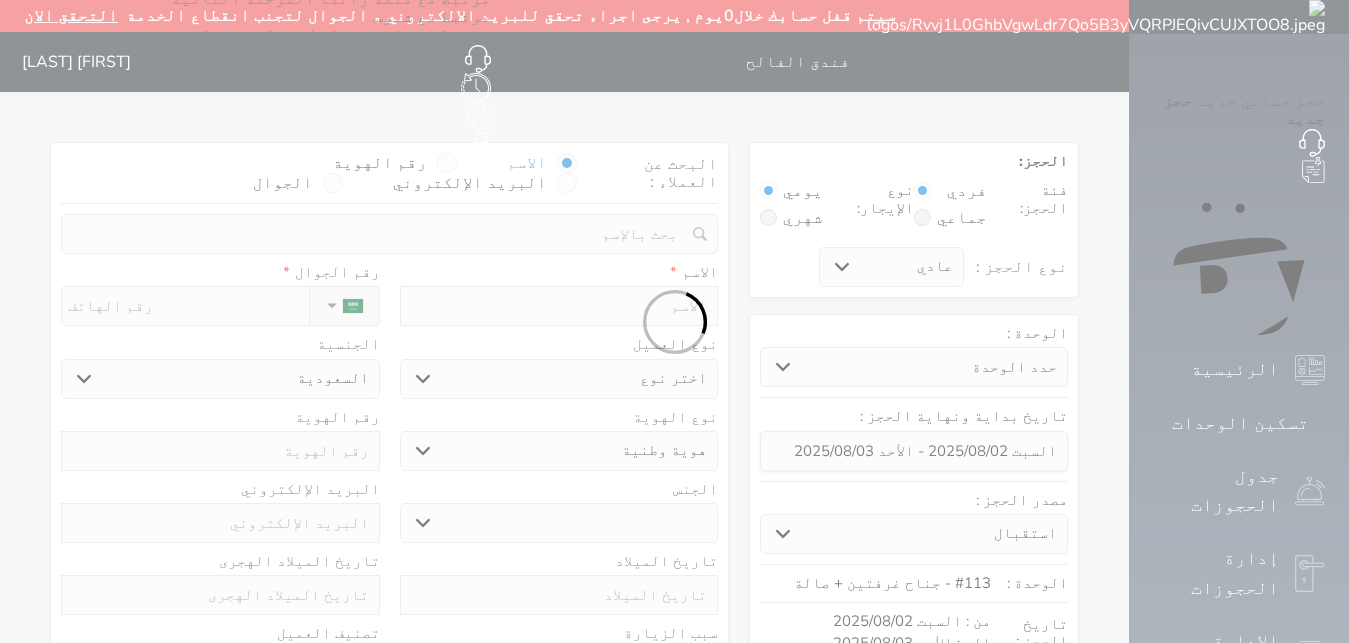 select 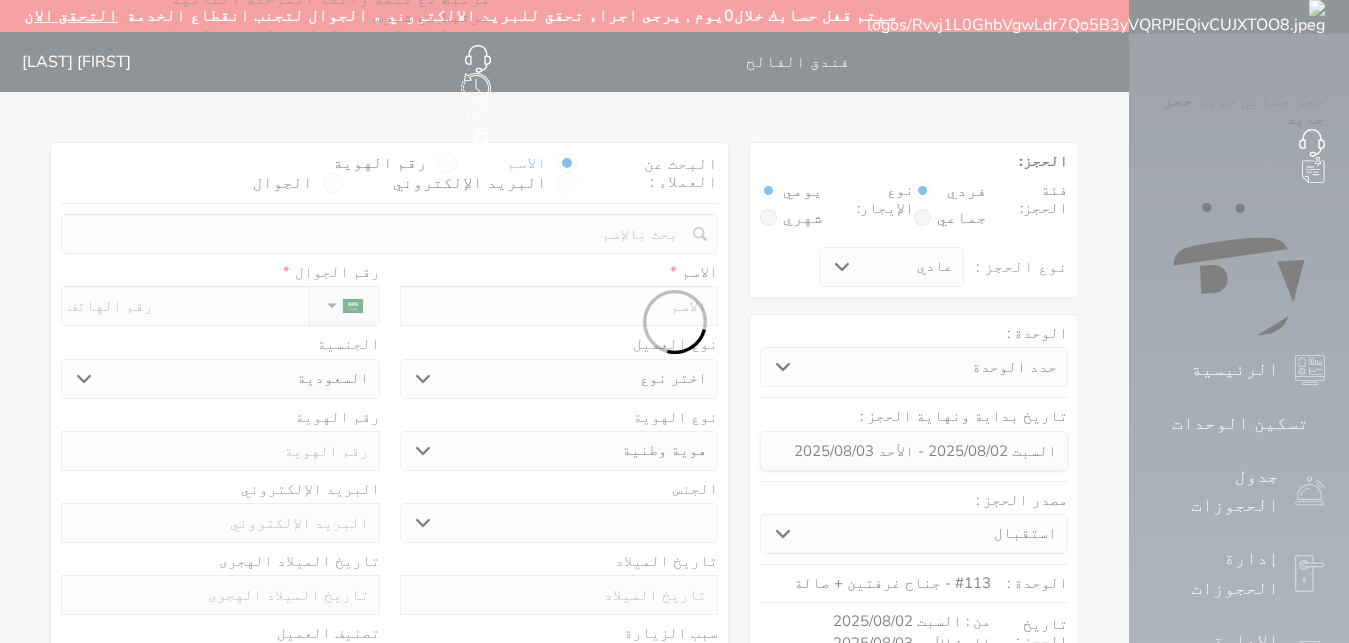 select 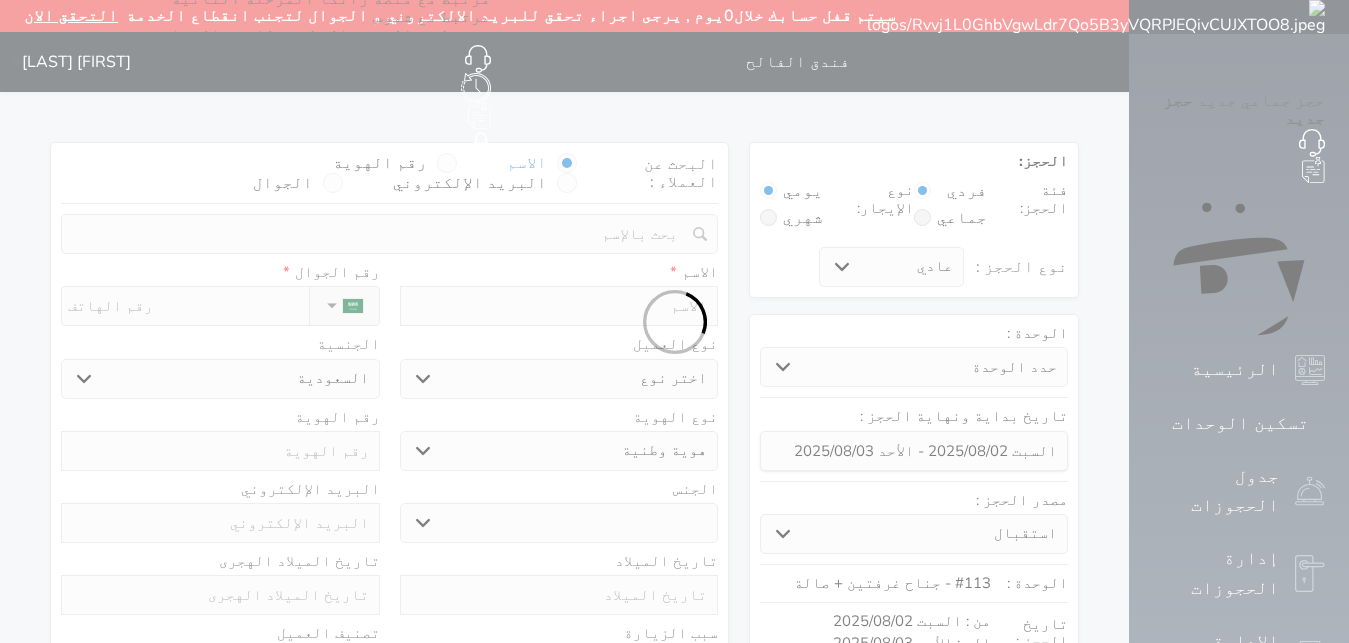 select 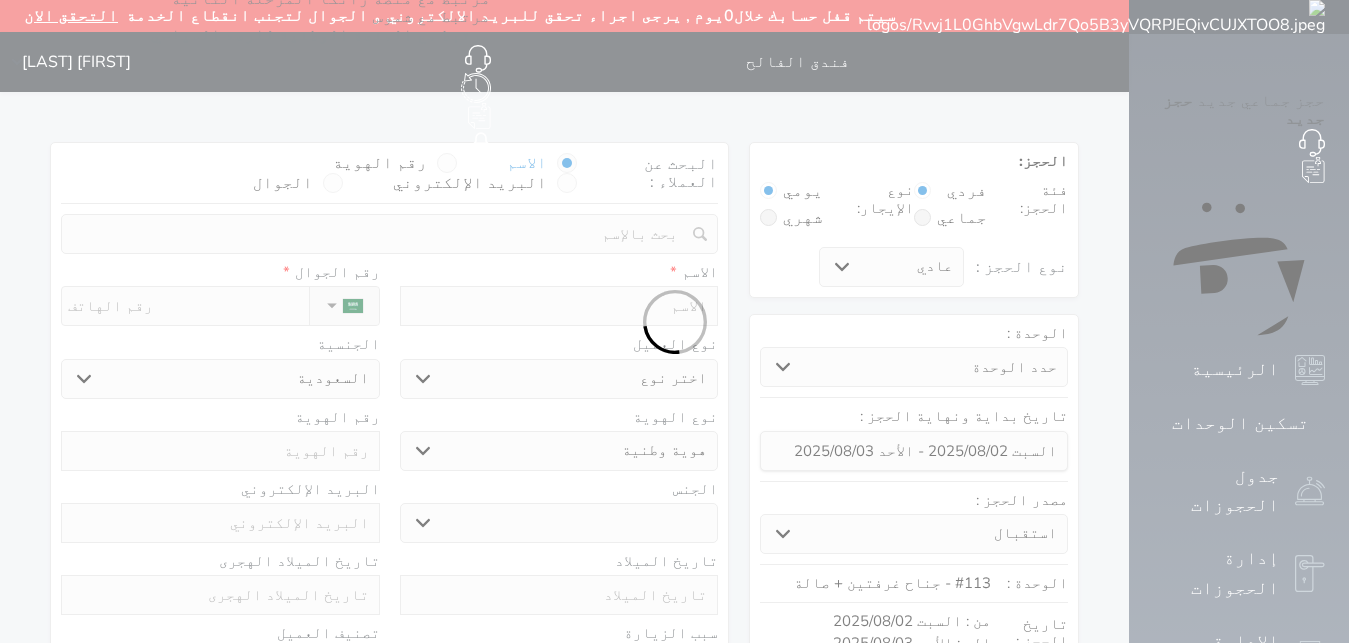 select on "1" 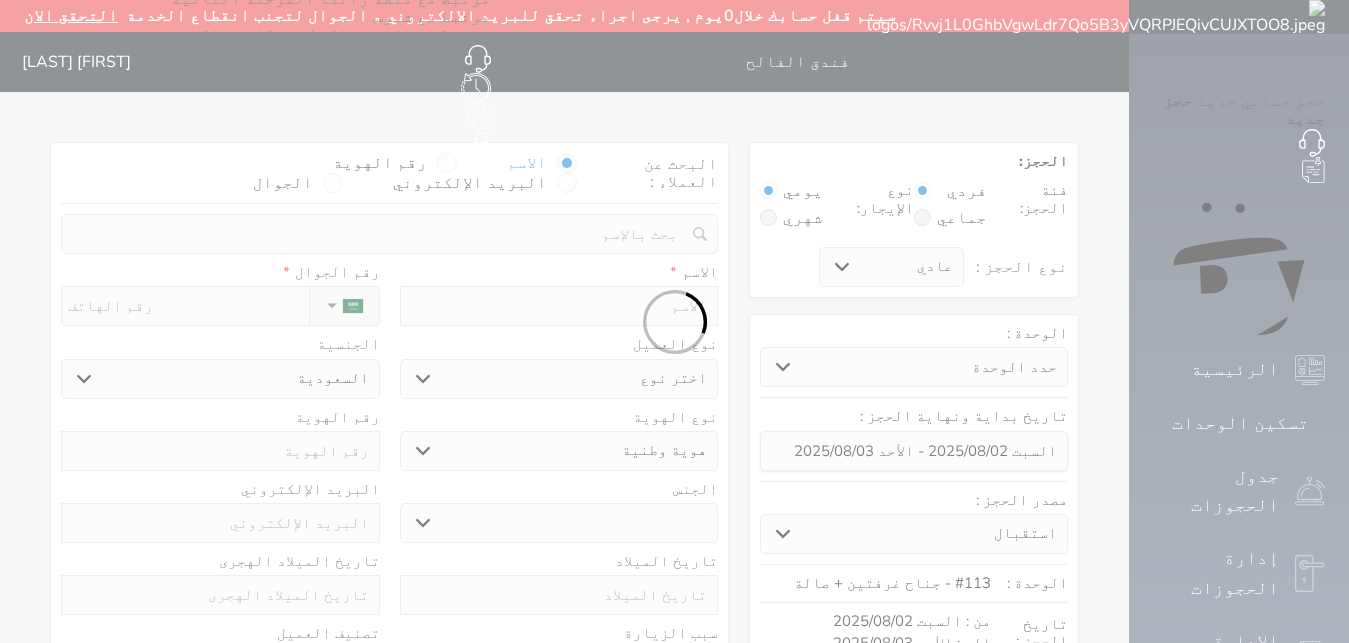 select on "7" 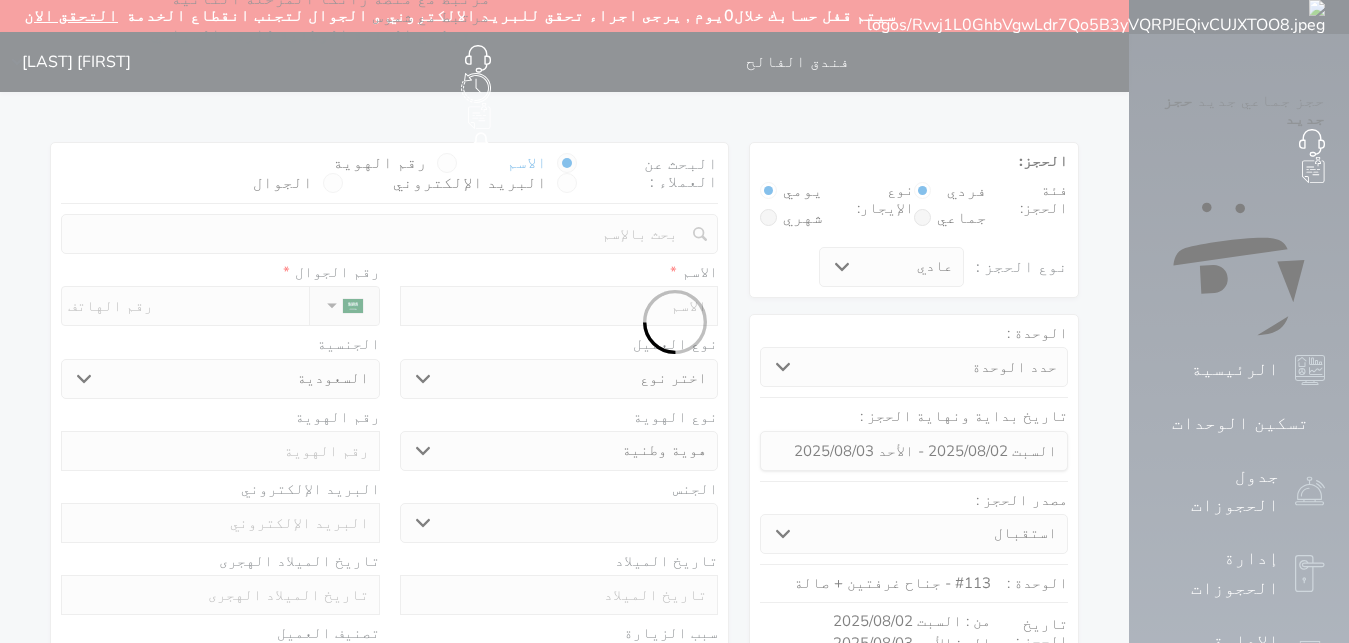 select 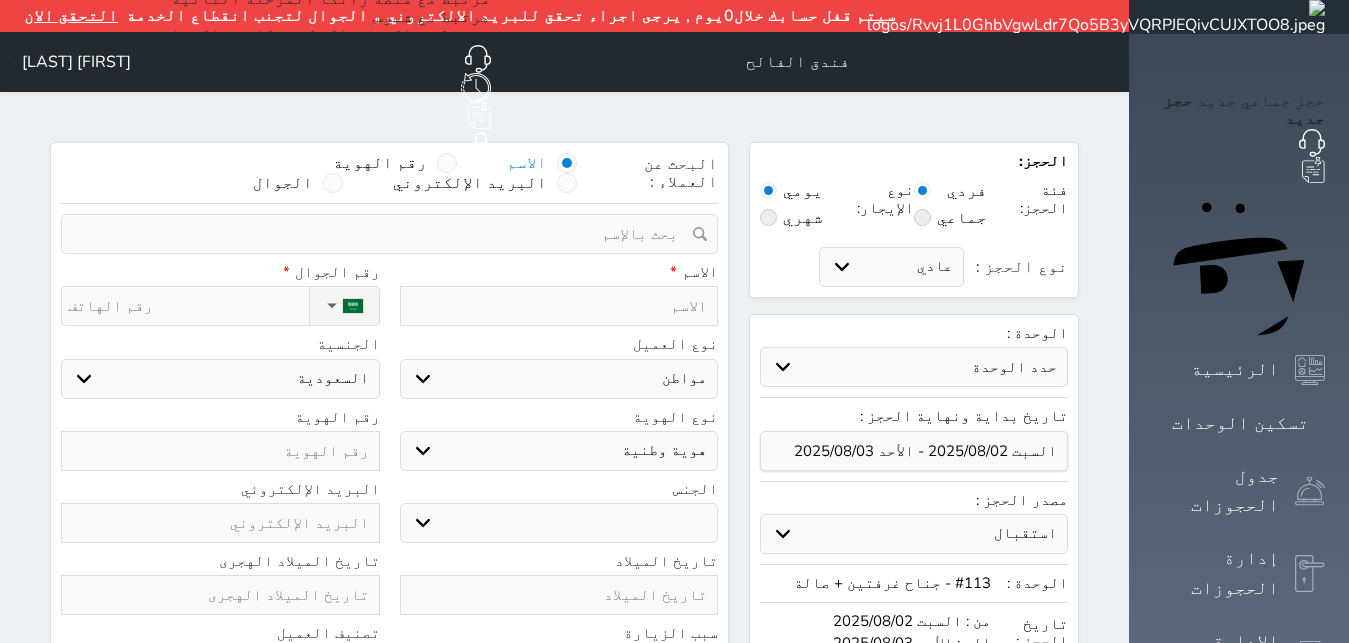 select 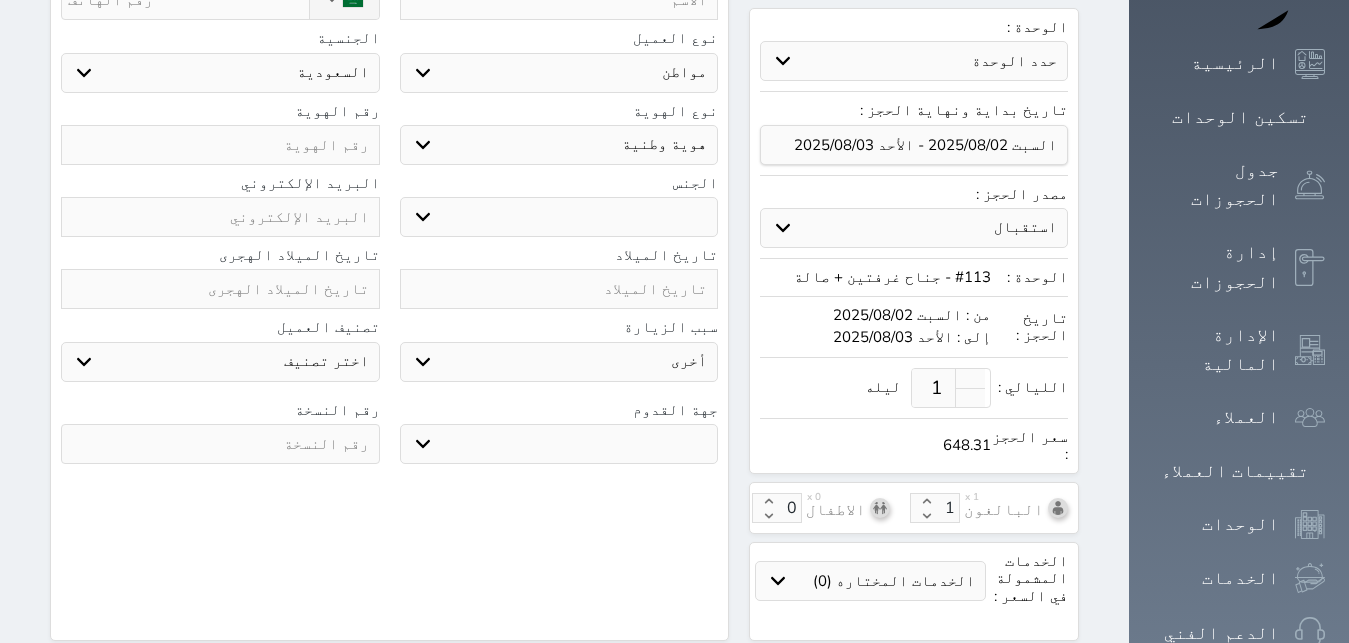 scroll, scrollTop: 638, scrollLeft: 0, axis: vertical 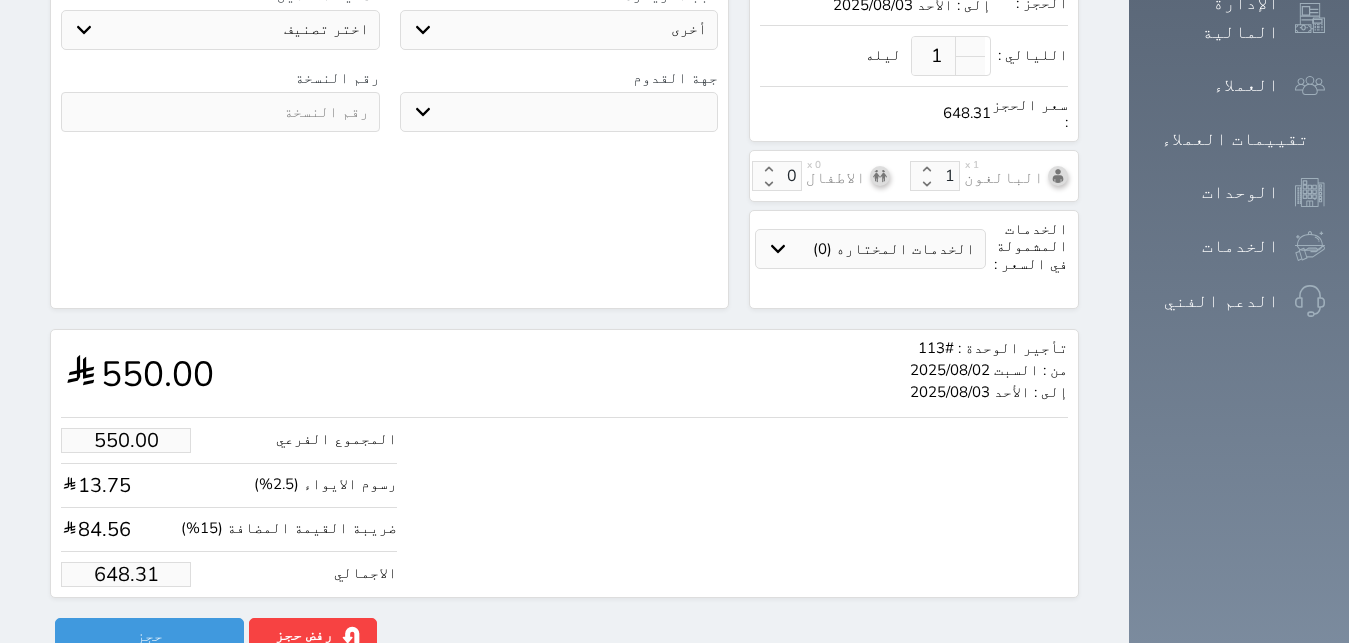 click on "648.31" at bounding box center (126, 574) 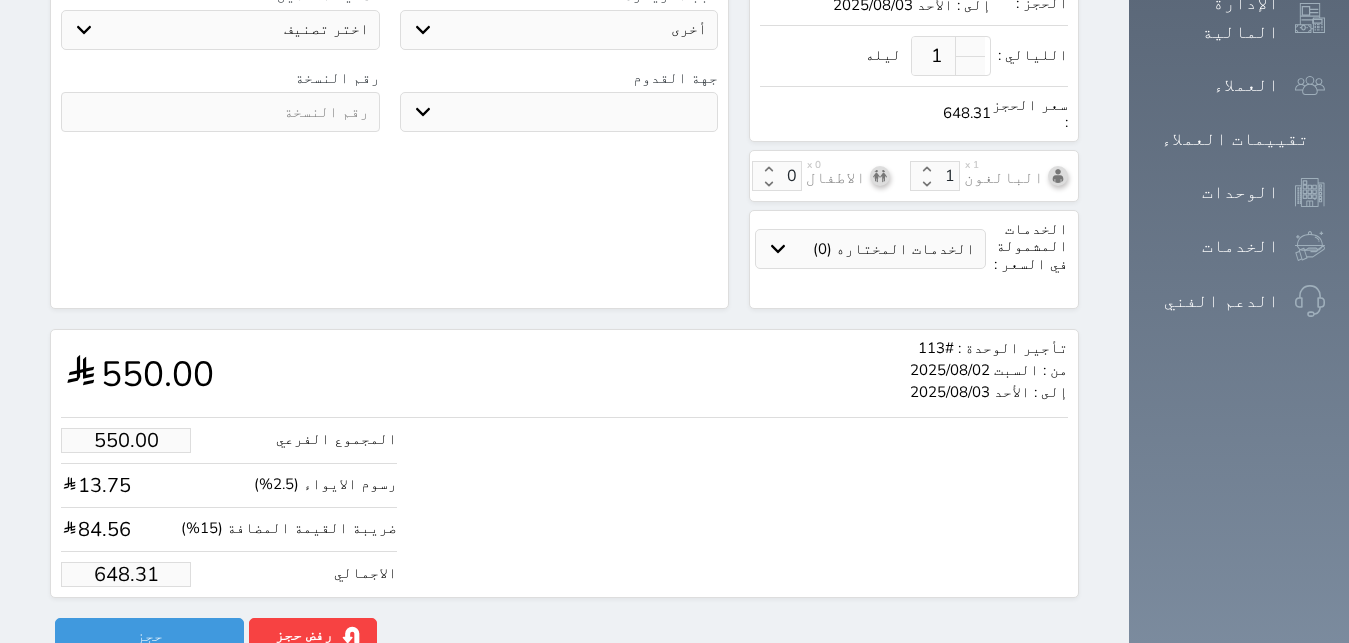 type on "5.09" 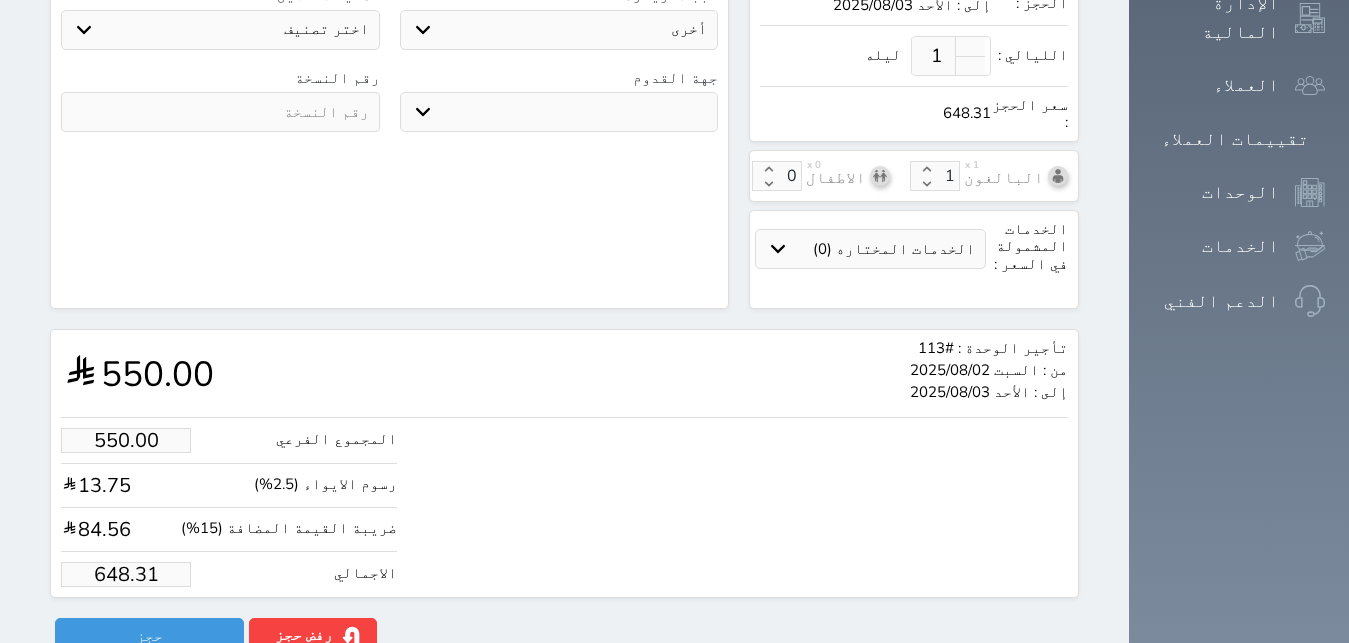 type on "6" 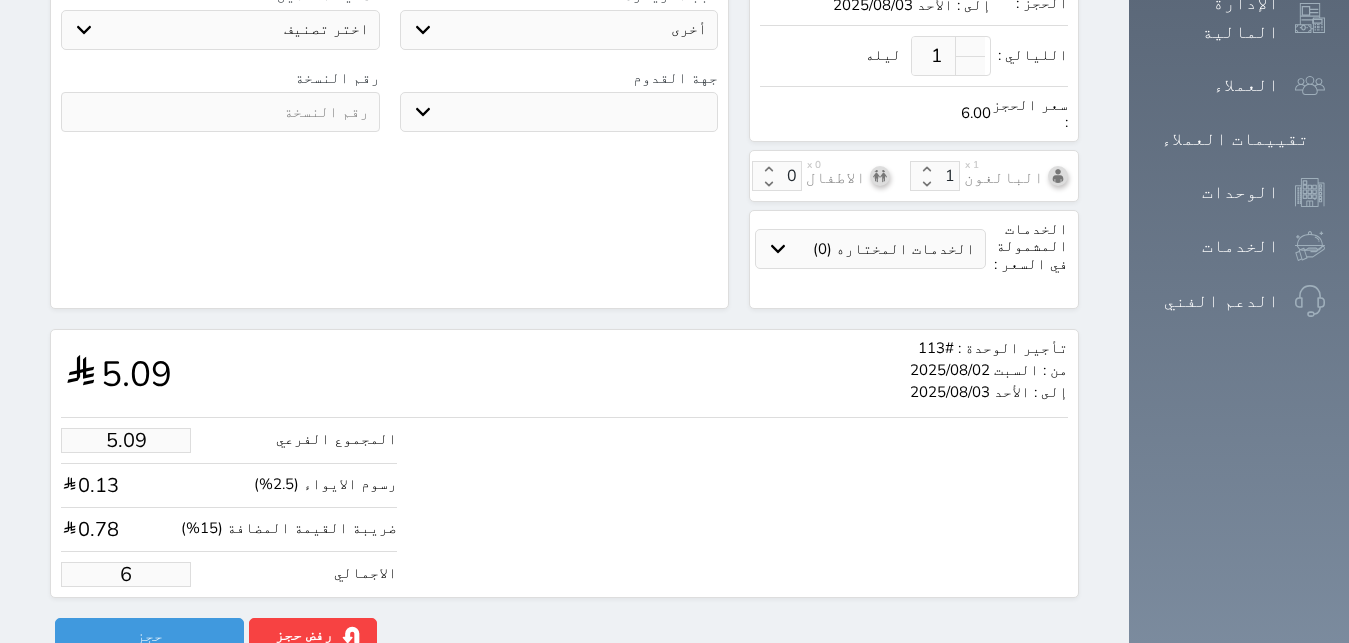 type on "55.14" 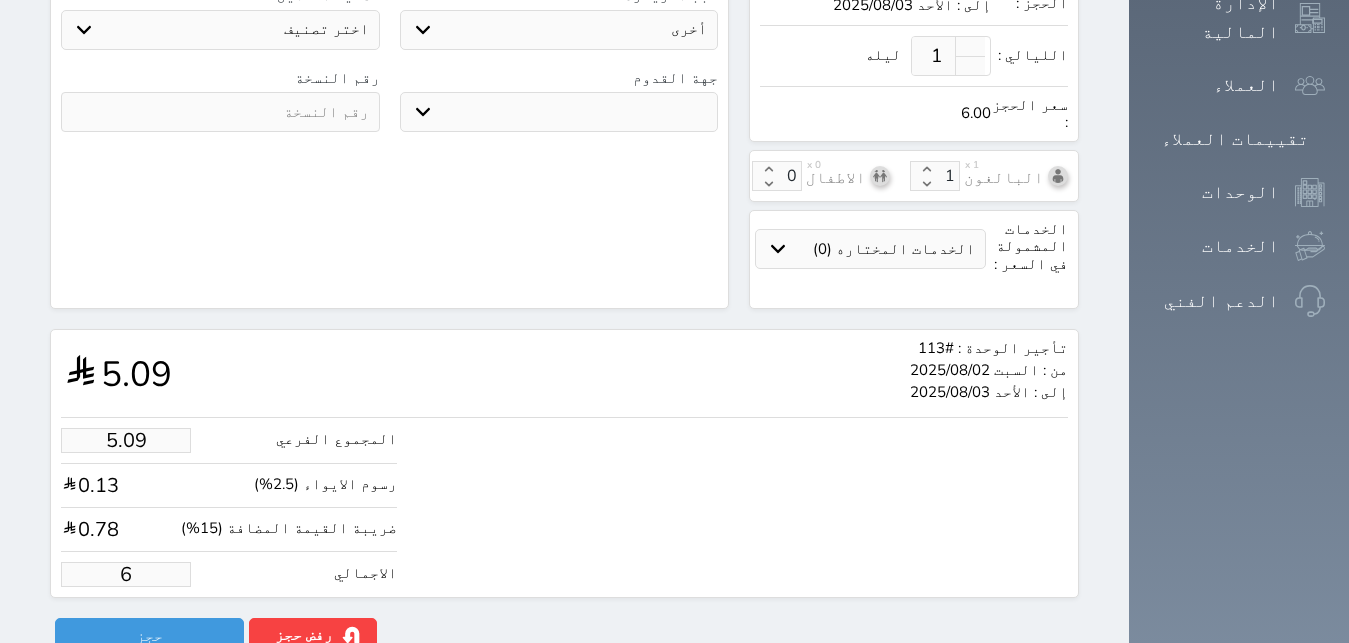 type on "65" 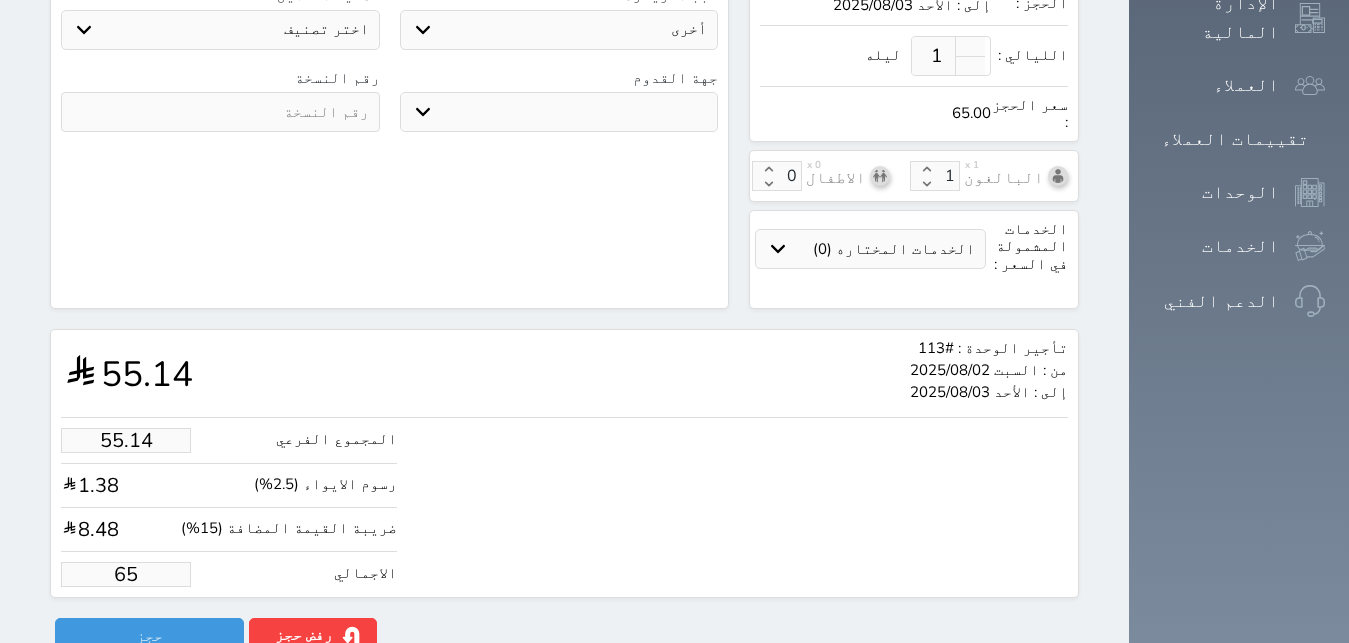 type on "551.43" 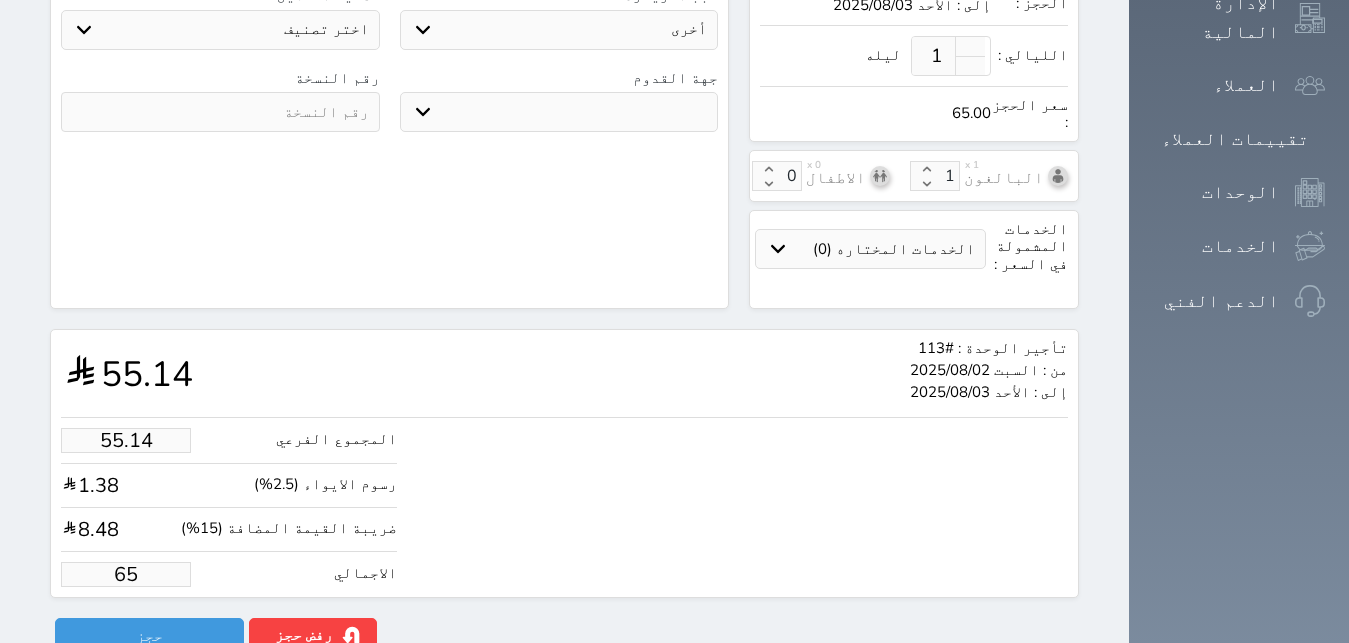type on "650" 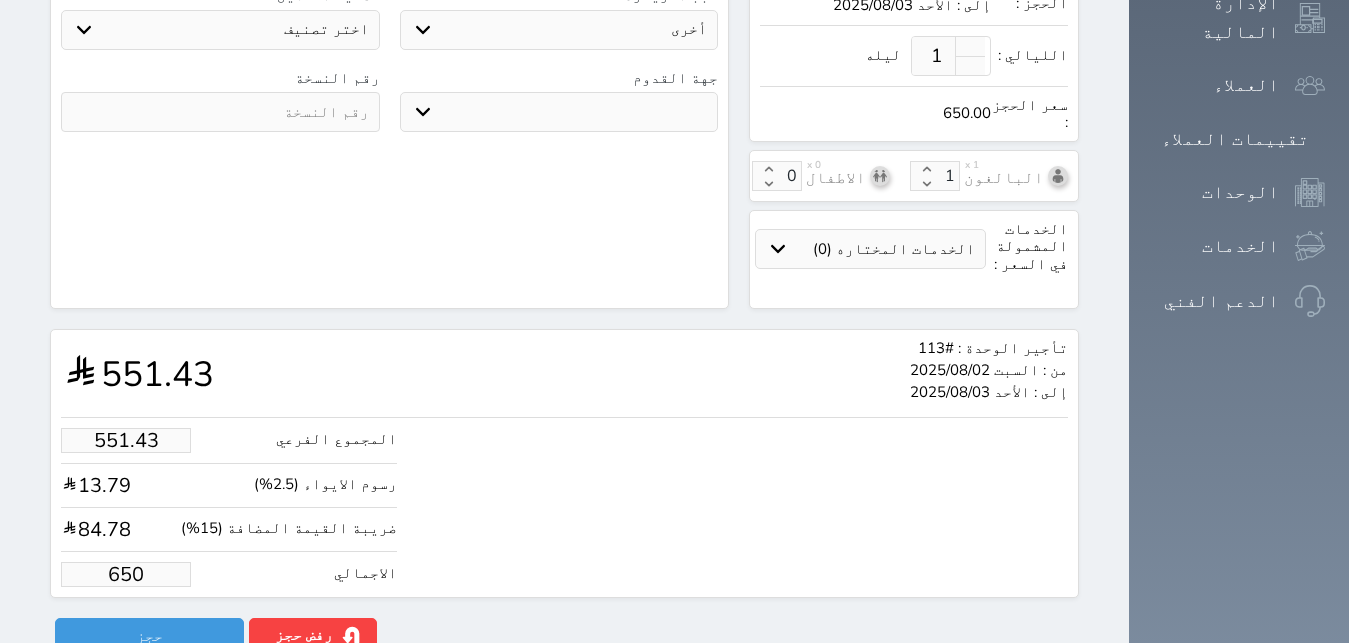 type on "650" 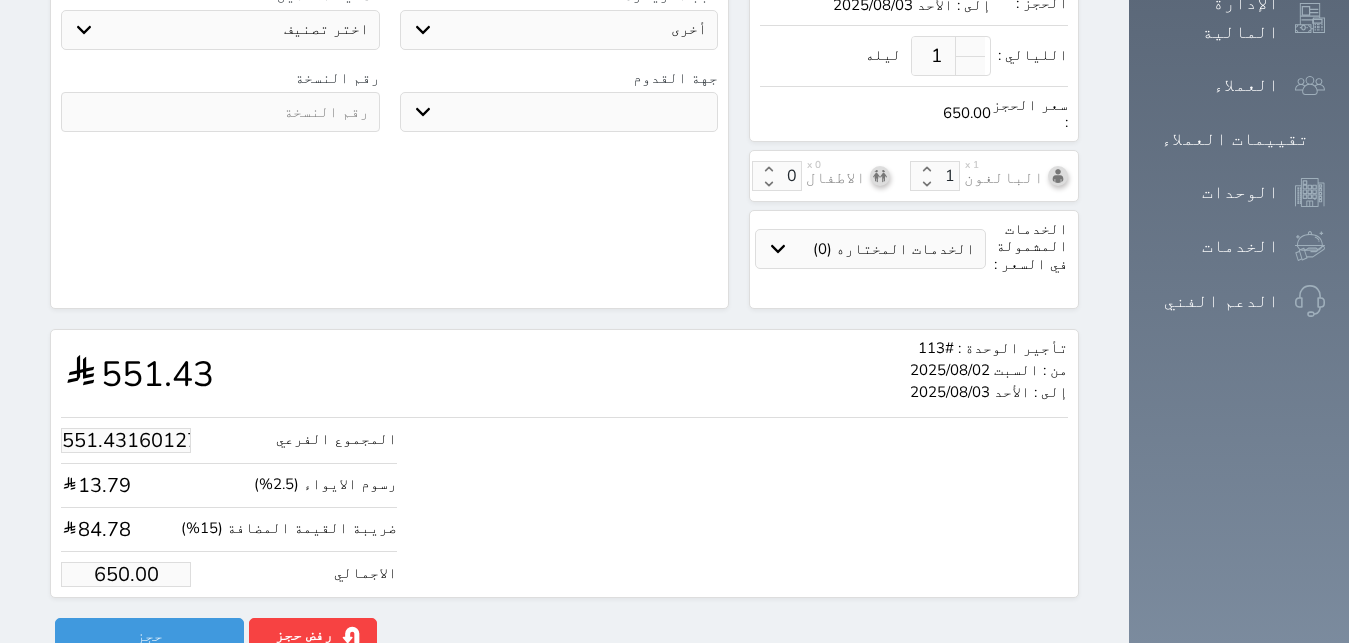click on "551.4316012725346" at bounding box center [126, 440] 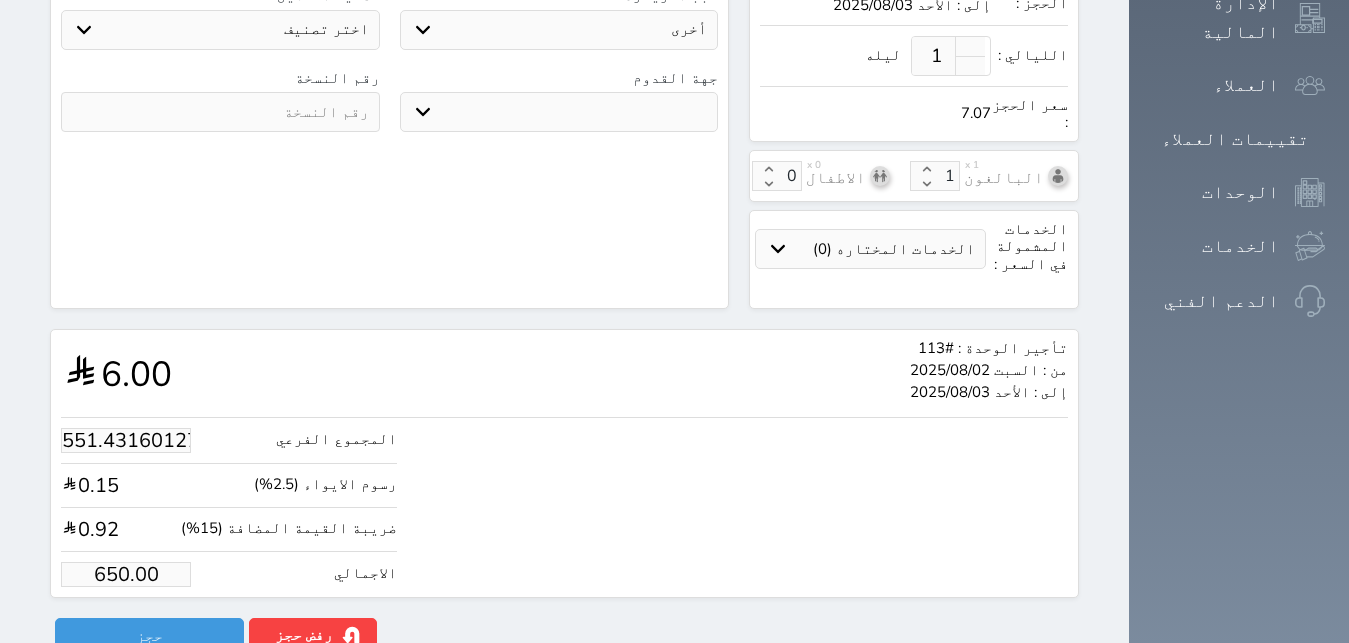 type on "6" 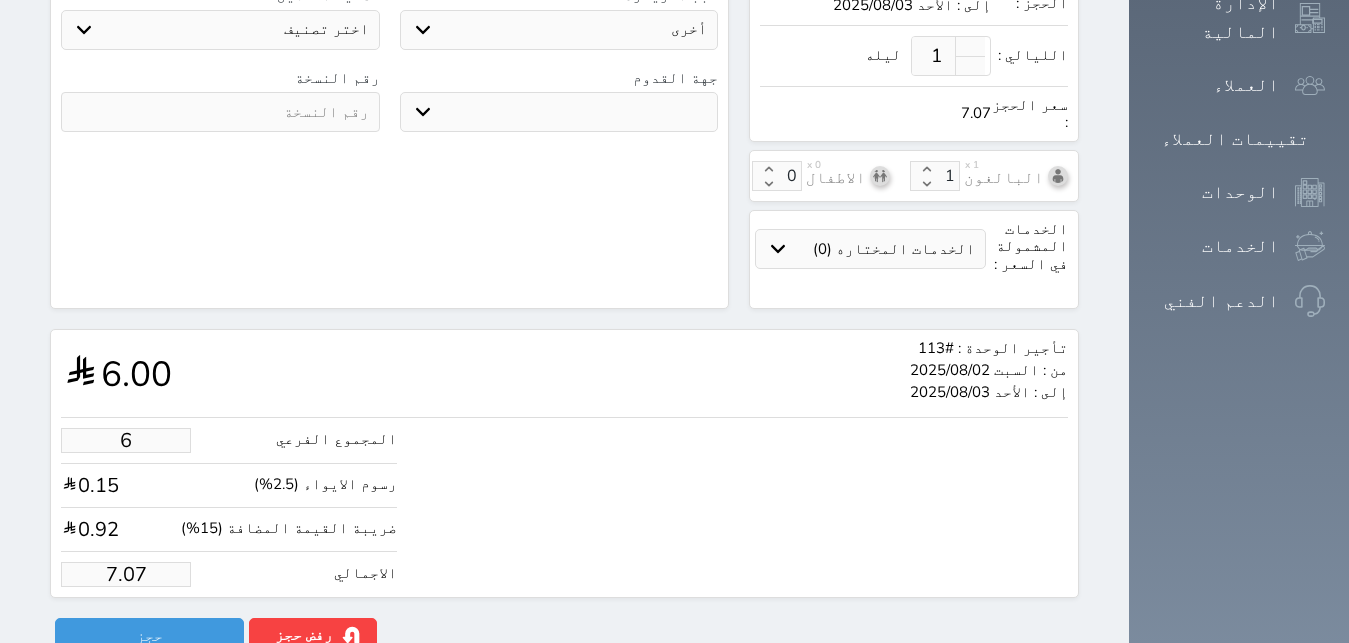 type on "65" 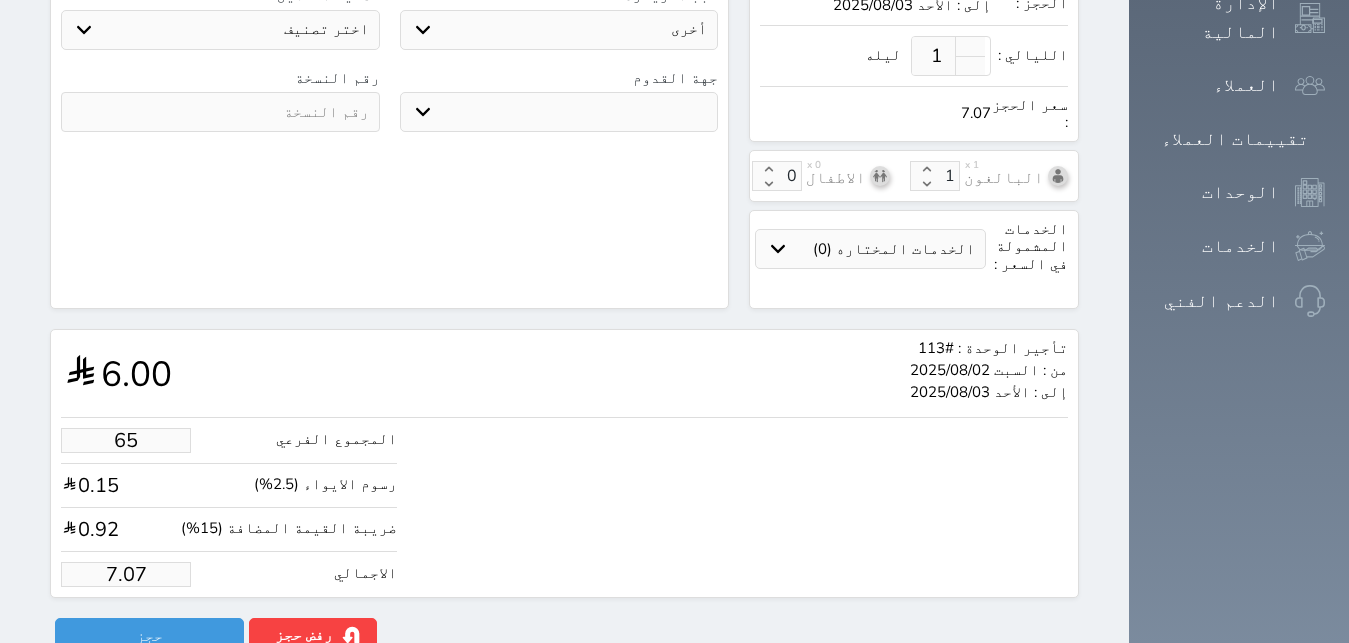 type on "76.62" 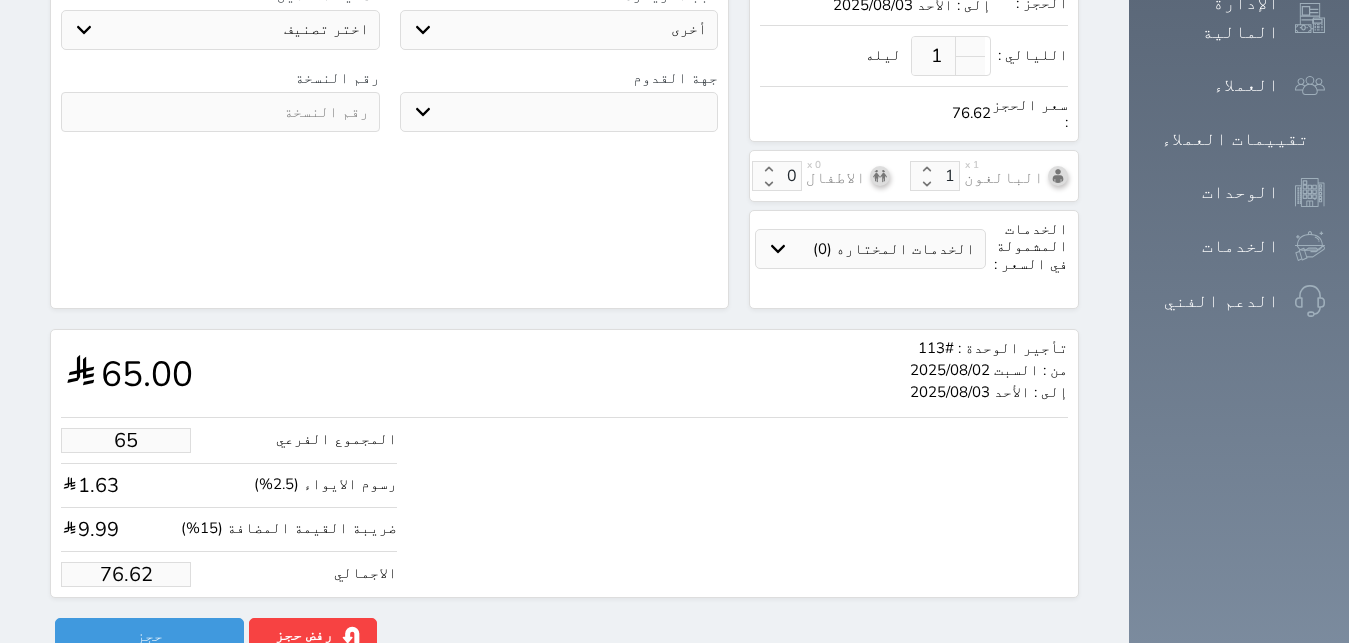 type on "650" 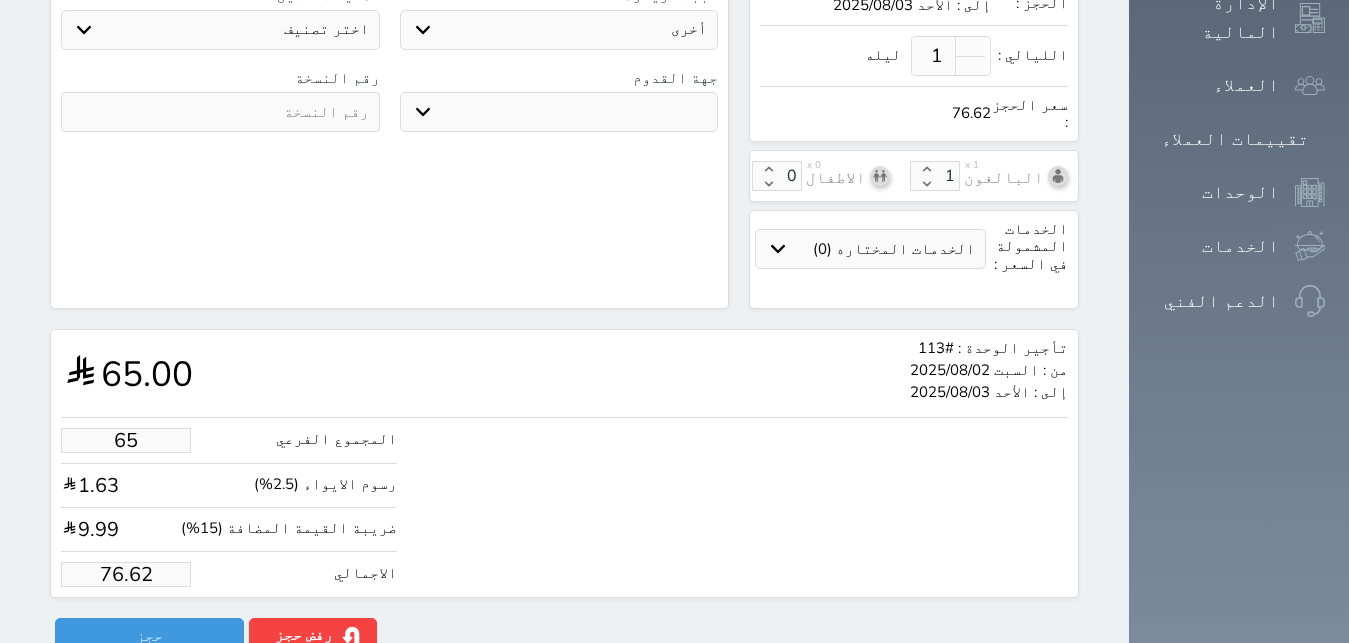 type on "766.19" 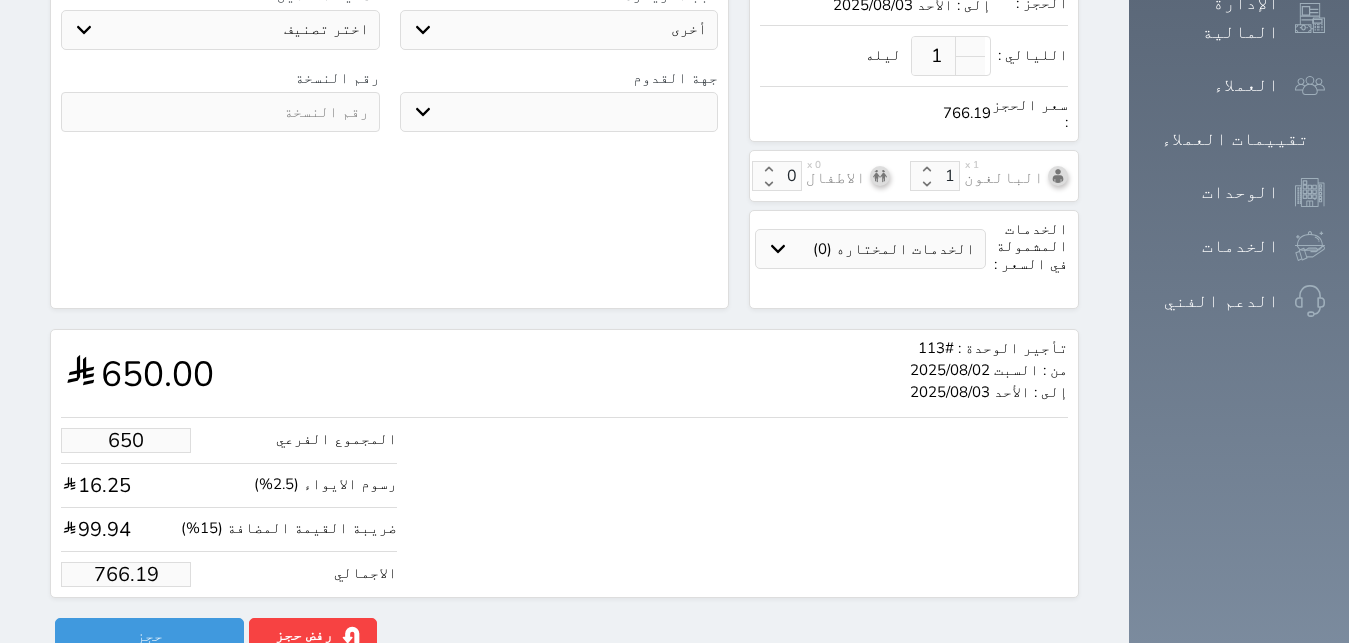 type on "65" 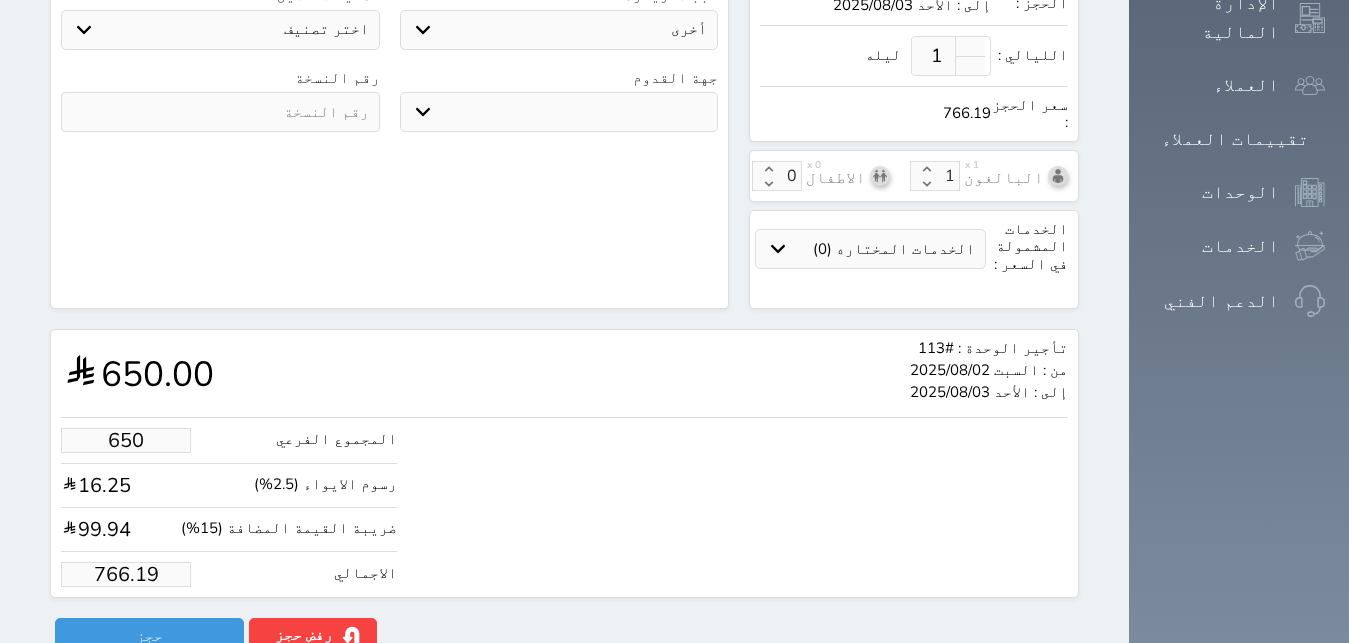 type on "76.62" 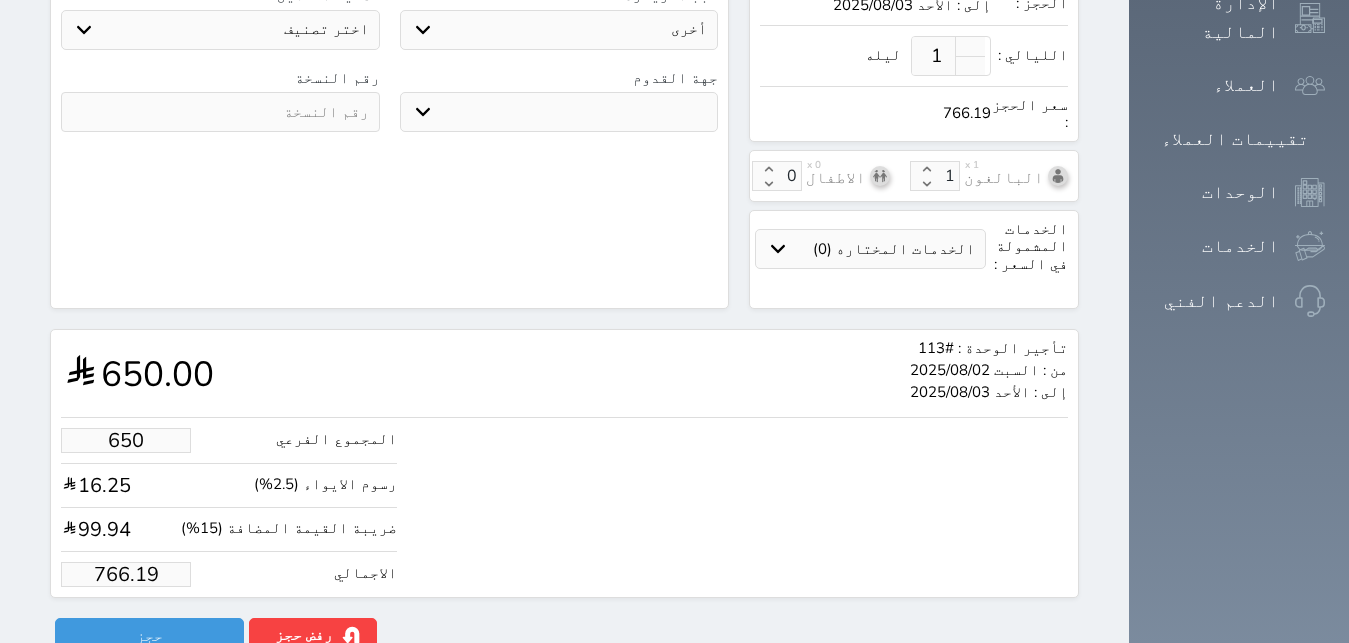 select 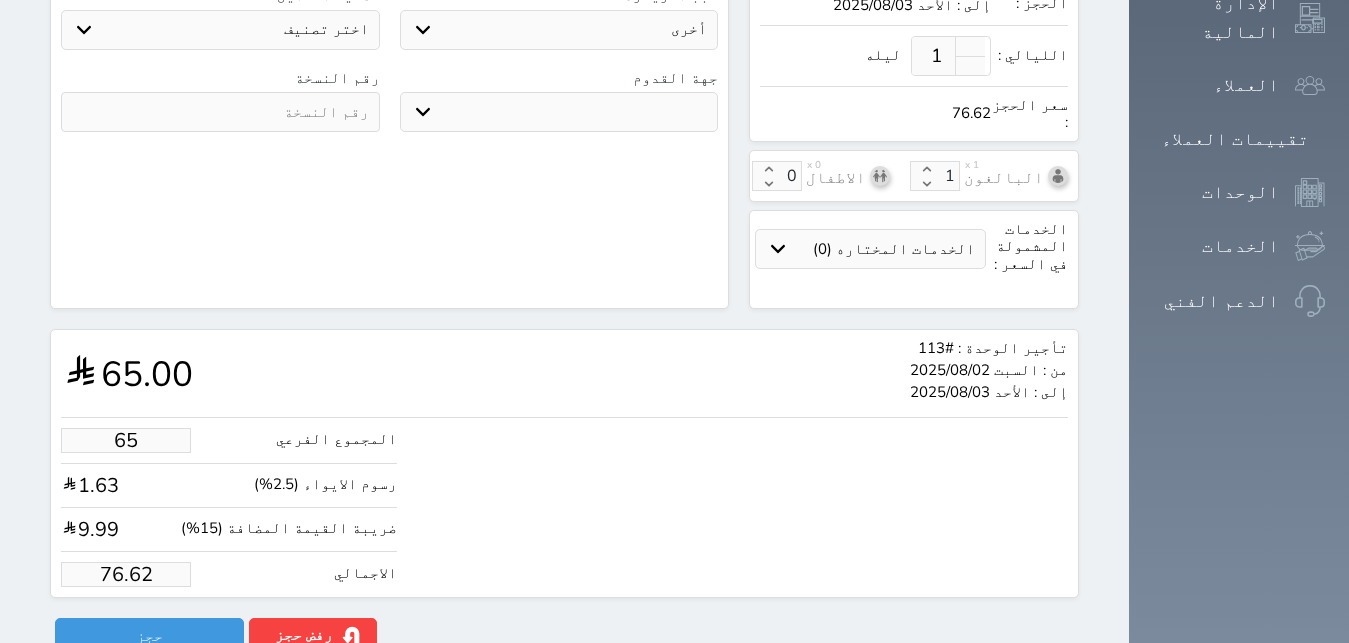 type on "6" 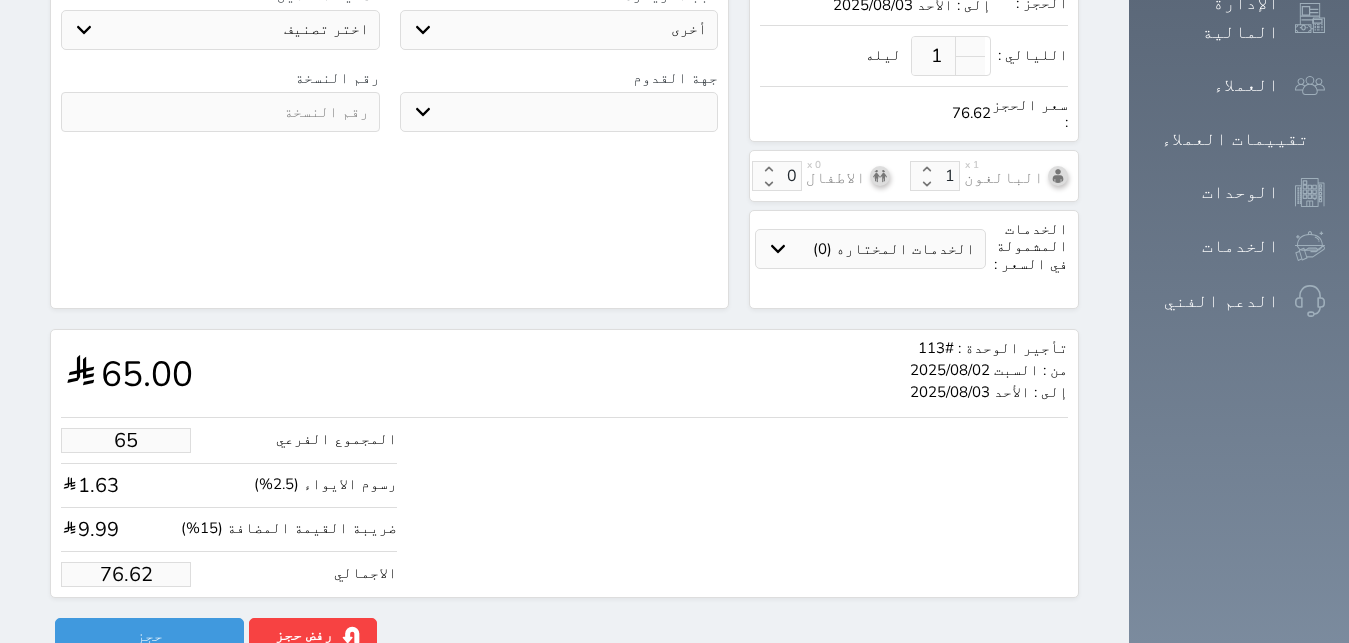 type on "7.07" 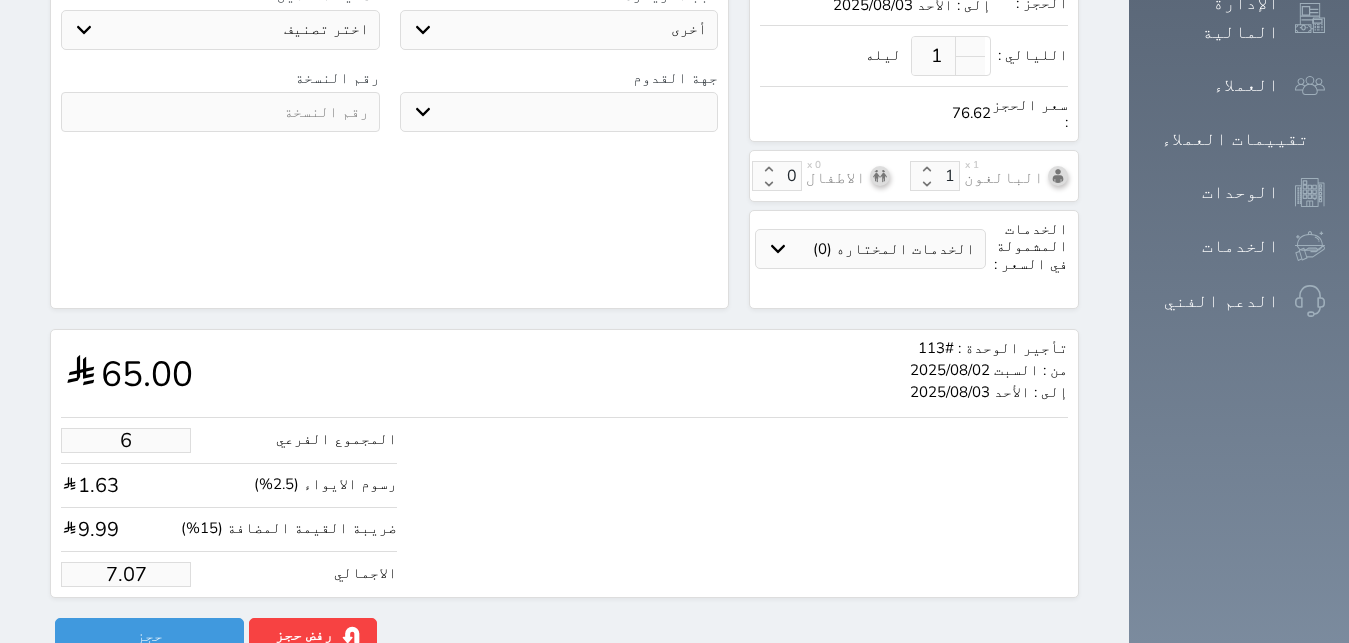 type on "1" 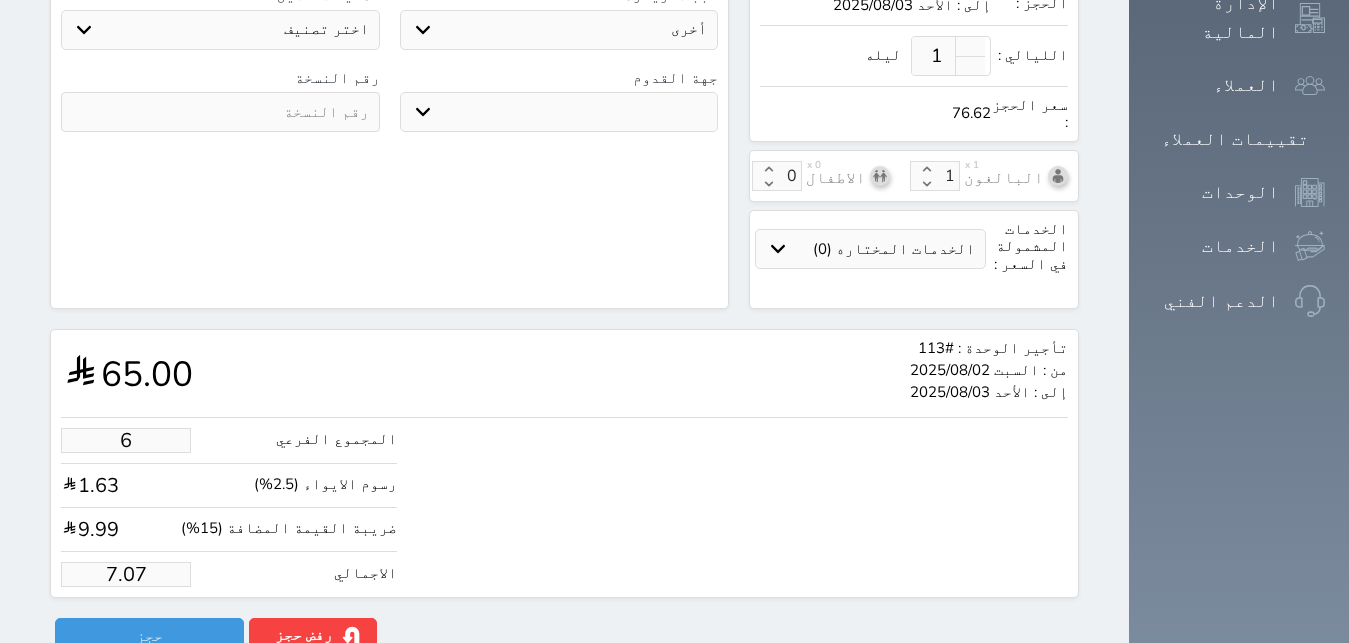 type on "1.18" 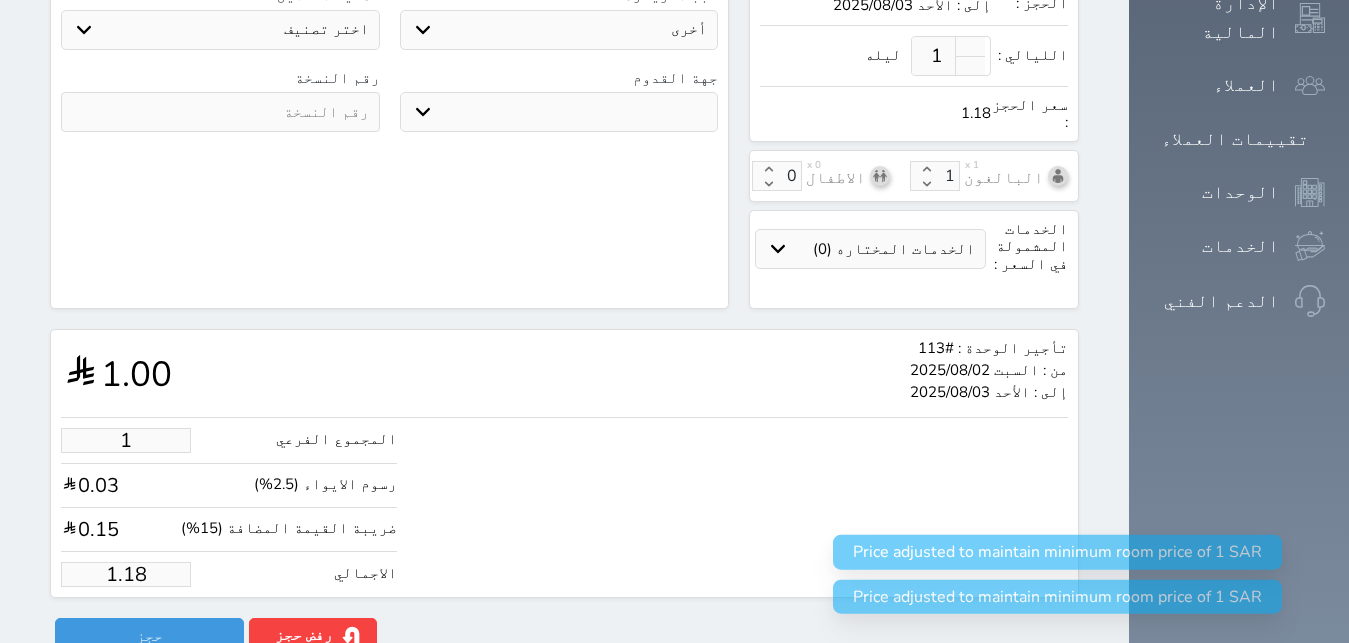 type 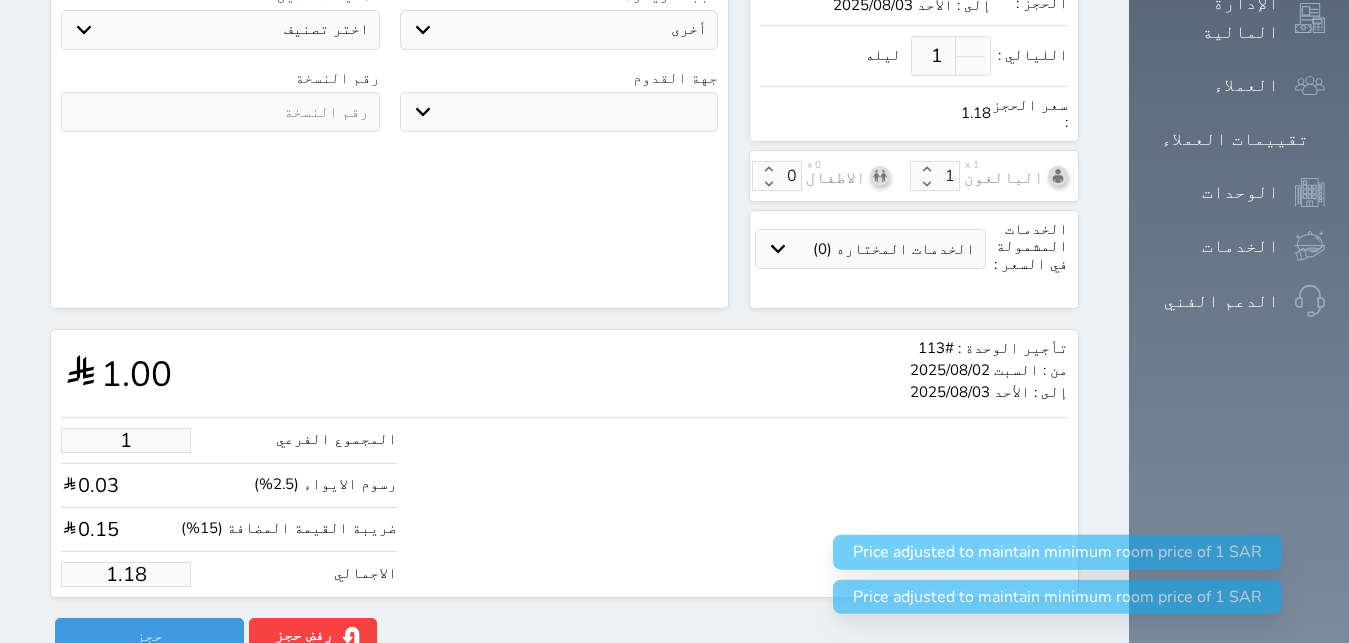 select 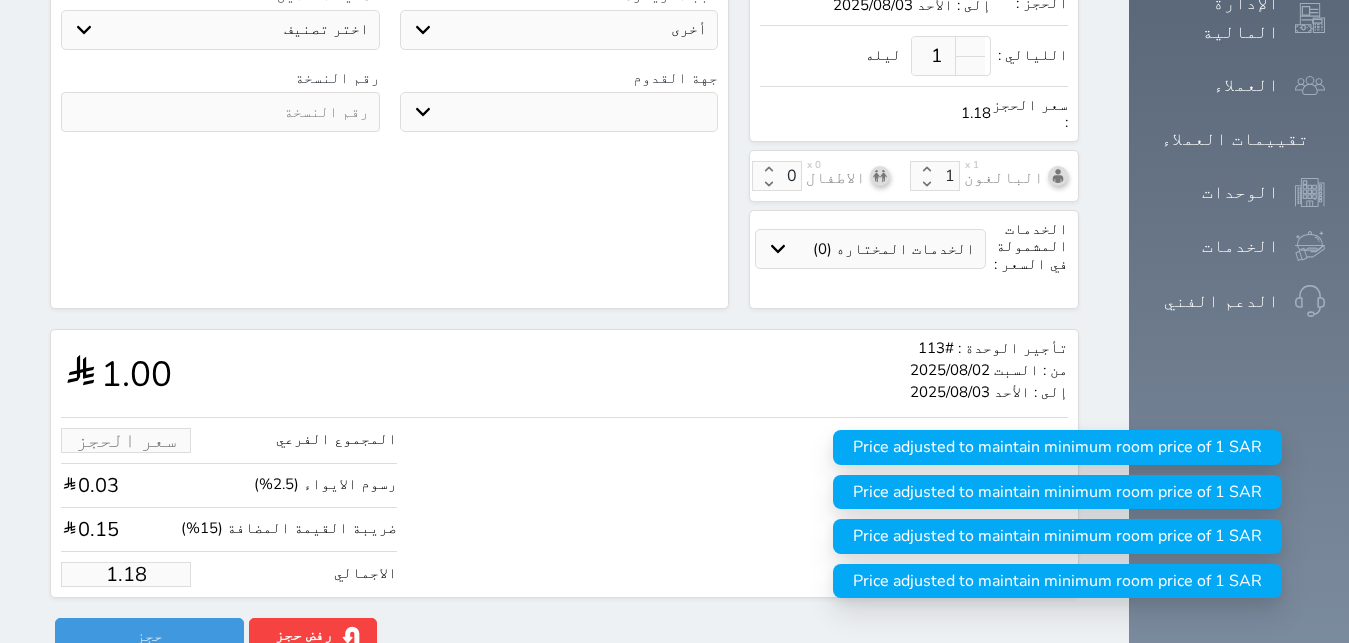 type on "9" 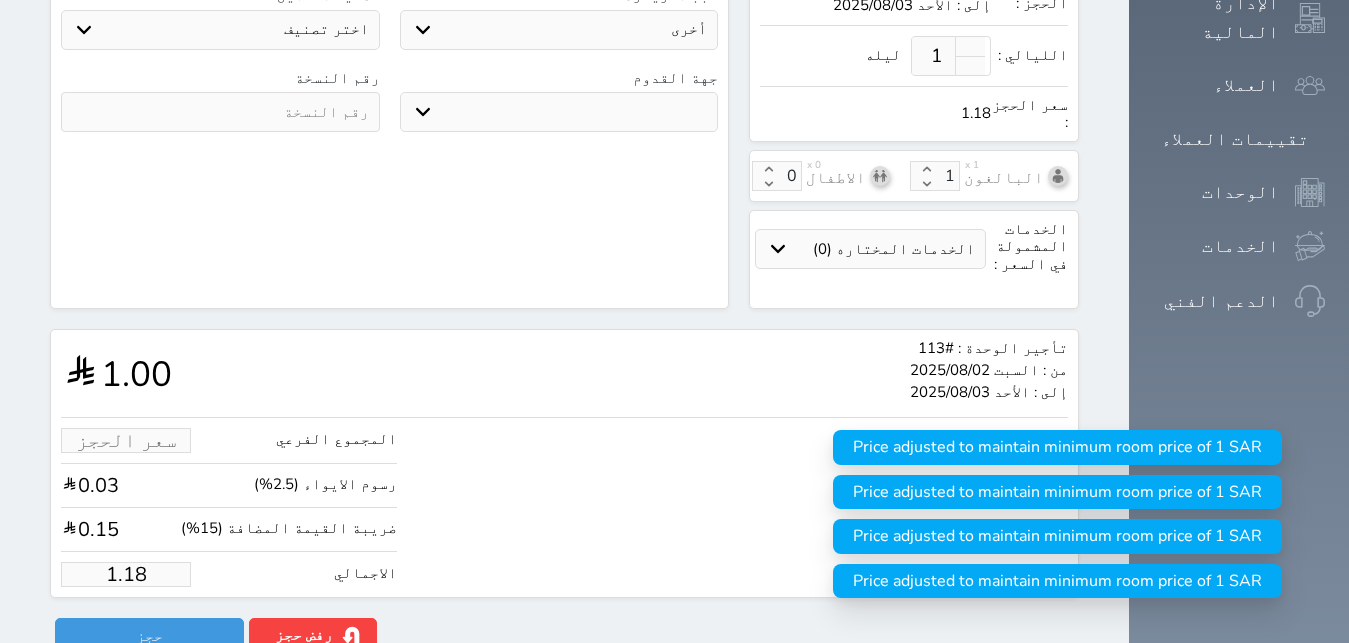 type on "10.61" 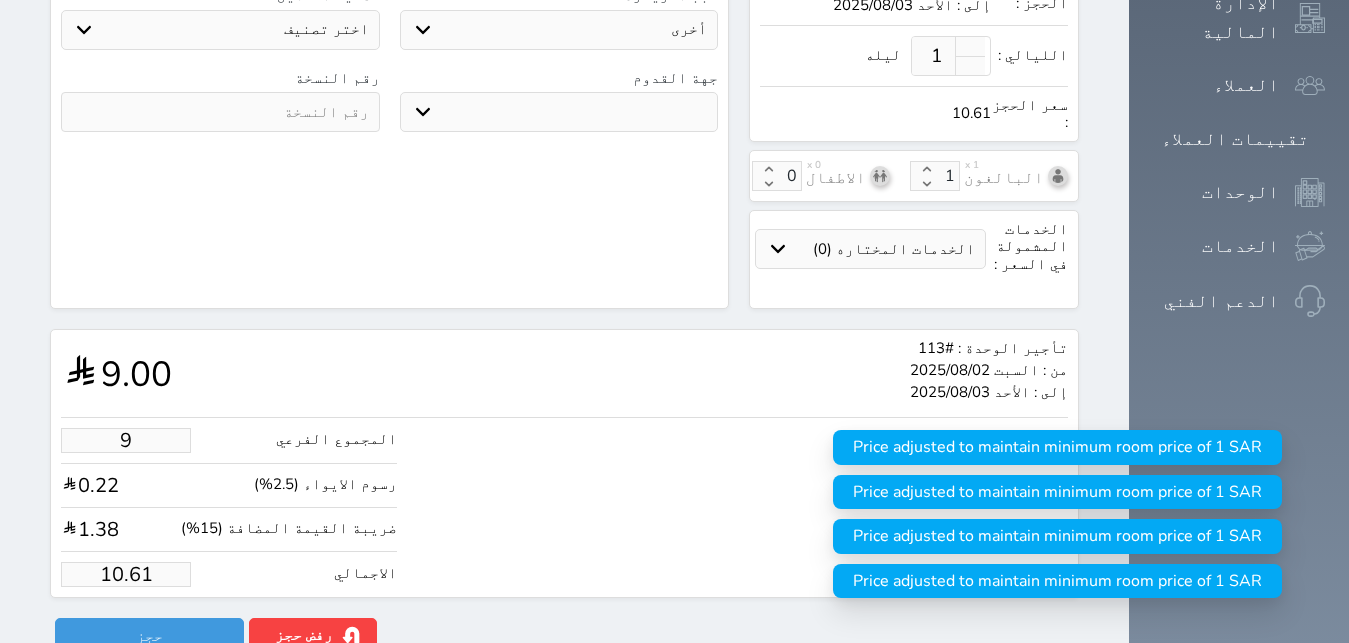 type on "90" 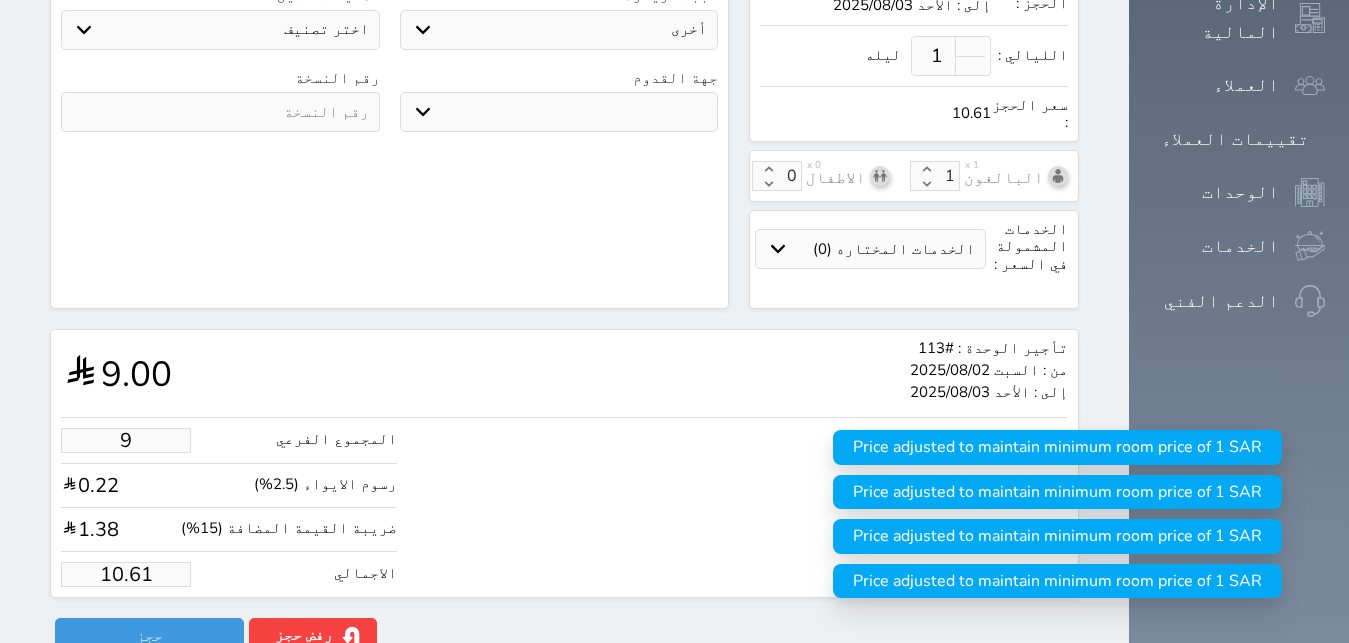 type on "106.09" 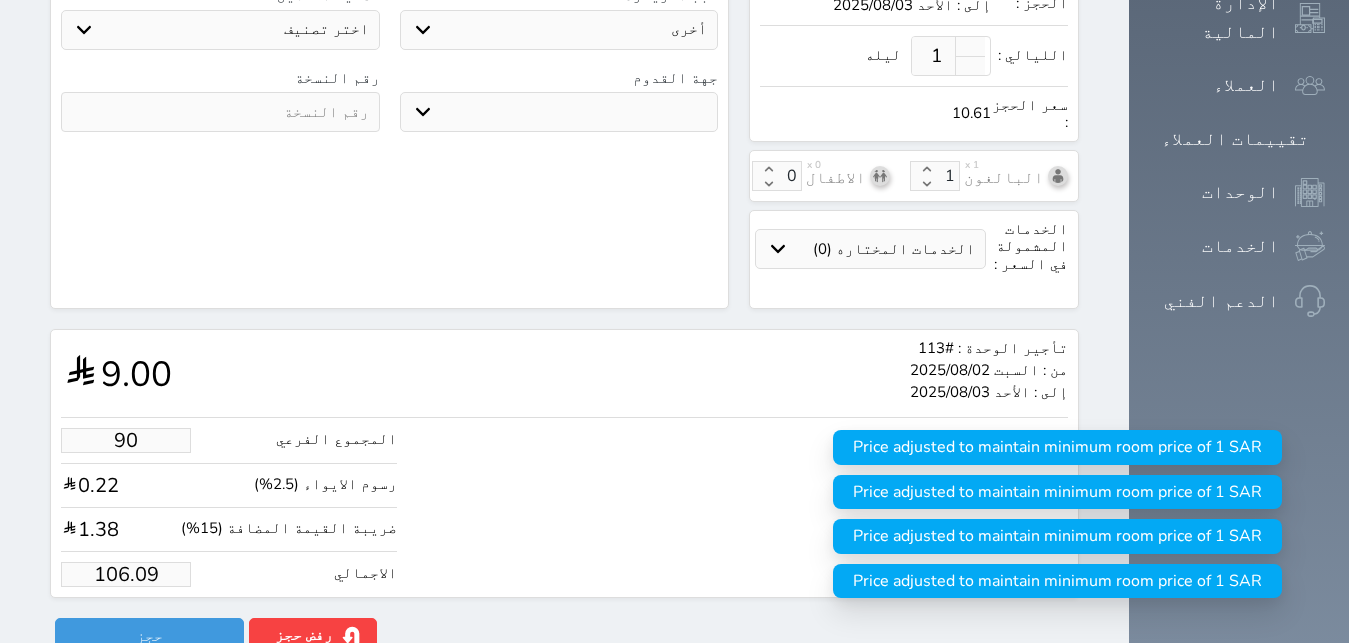 type on "900" 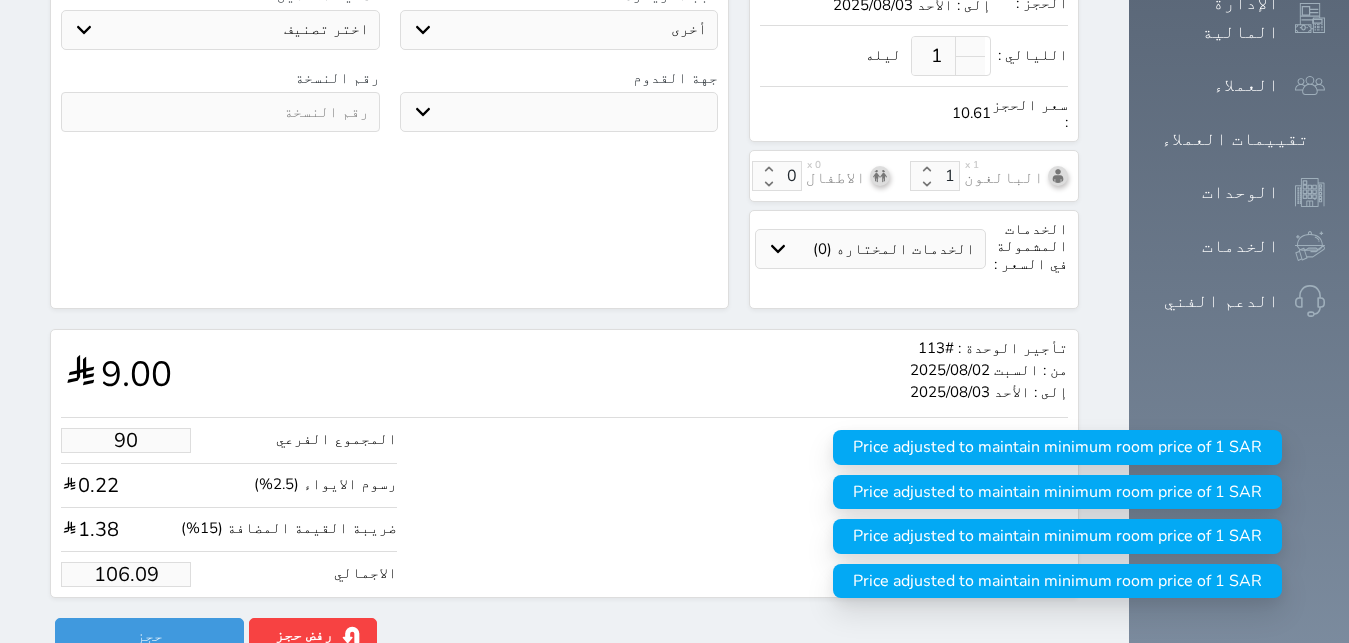 type on "1060.88" 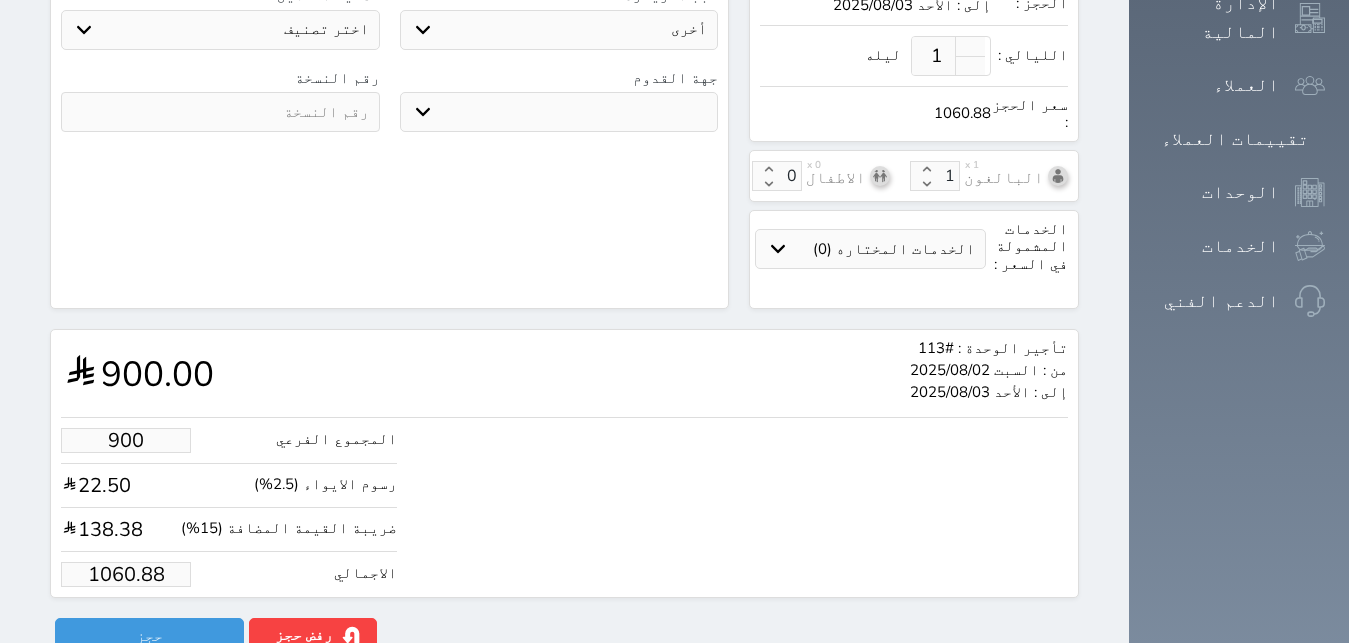 type on "90" 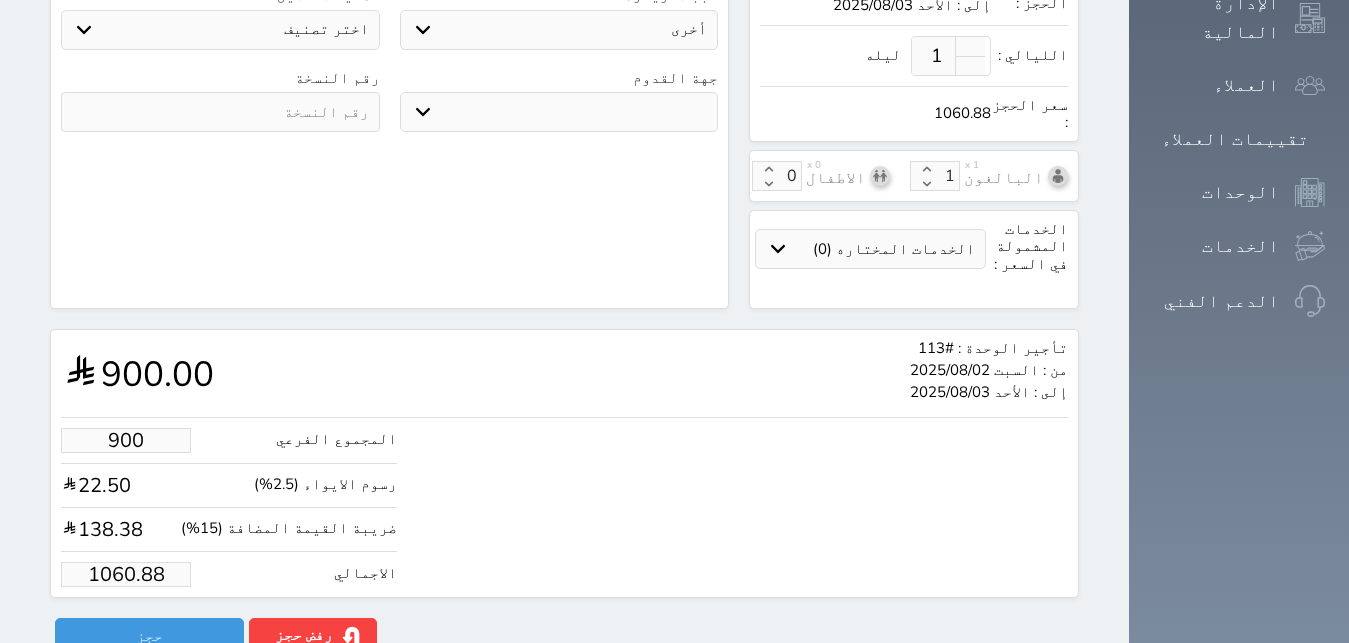 type on "106.09" 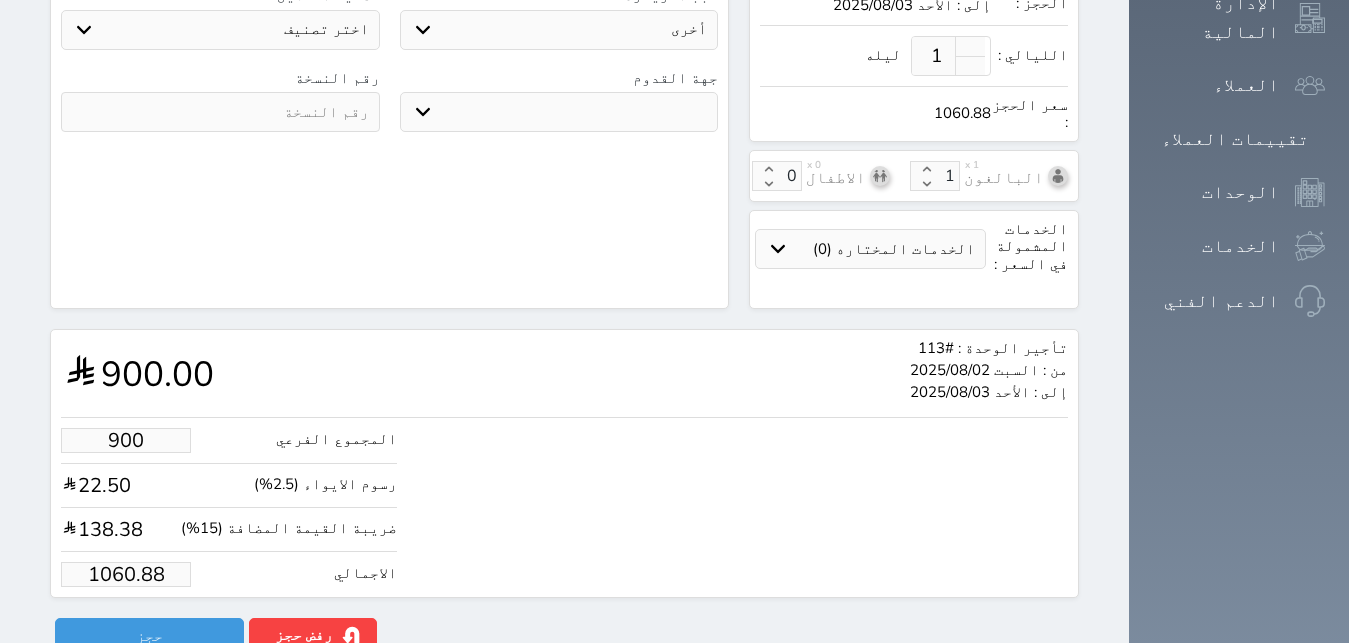 select 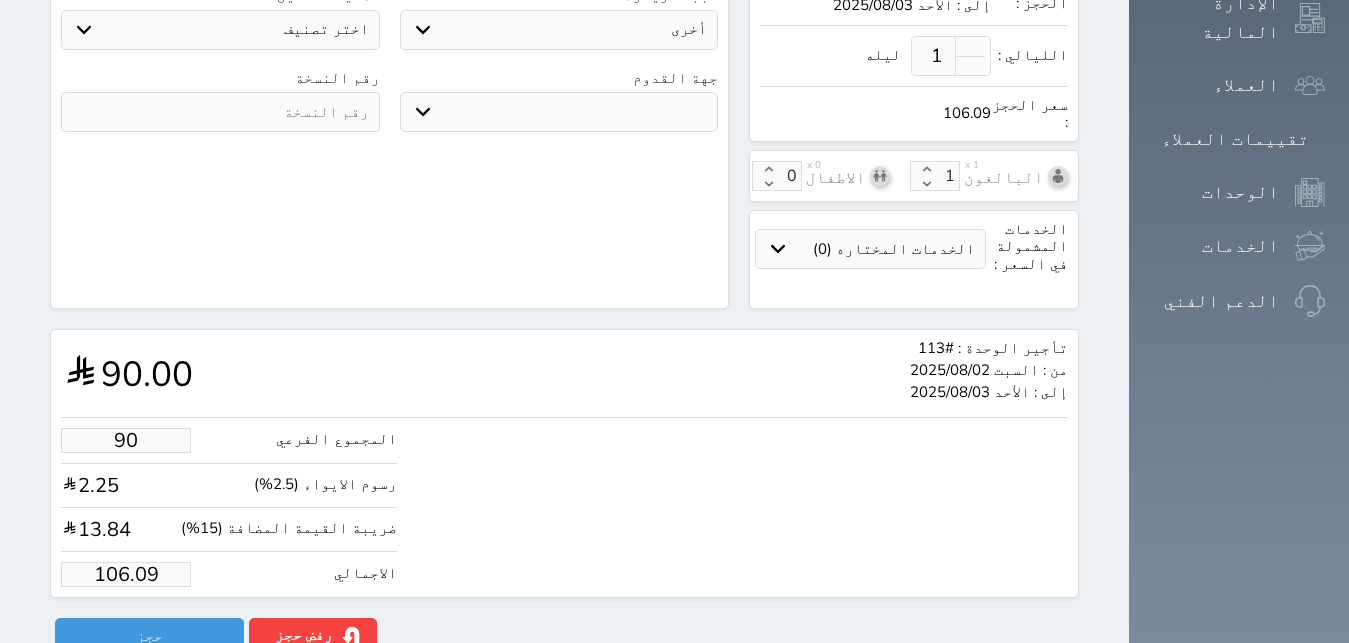 type on "9" 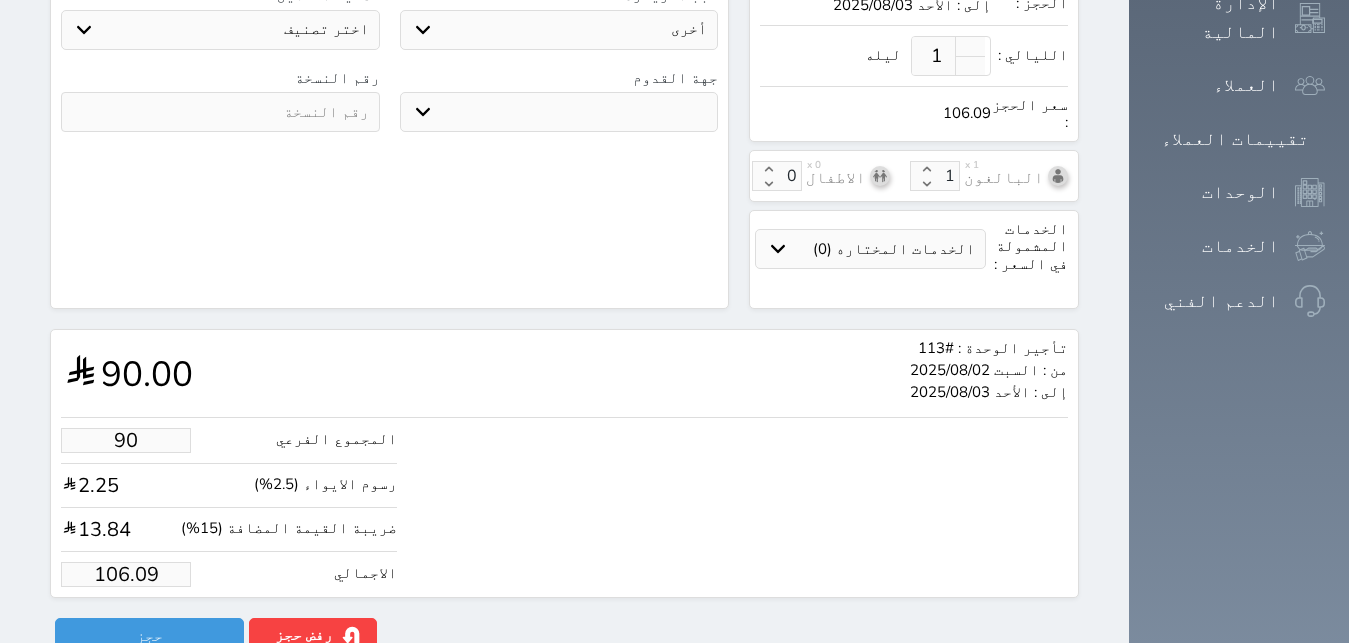type on "10.61" 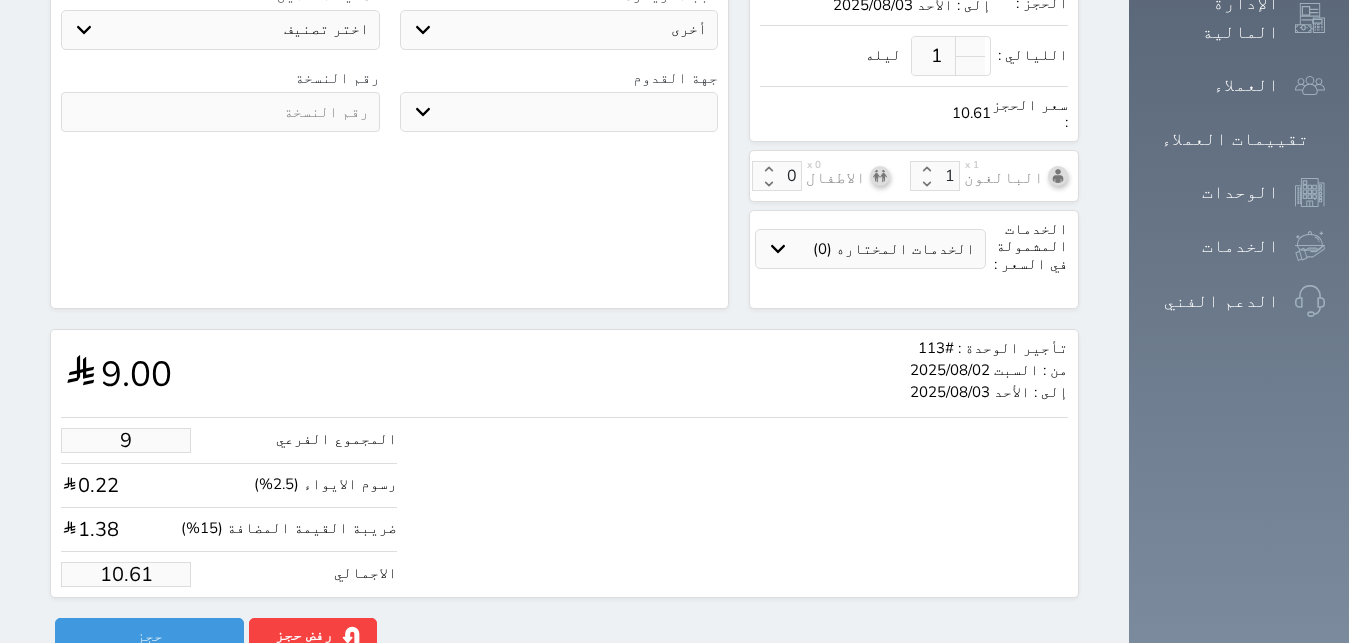 type on "1" 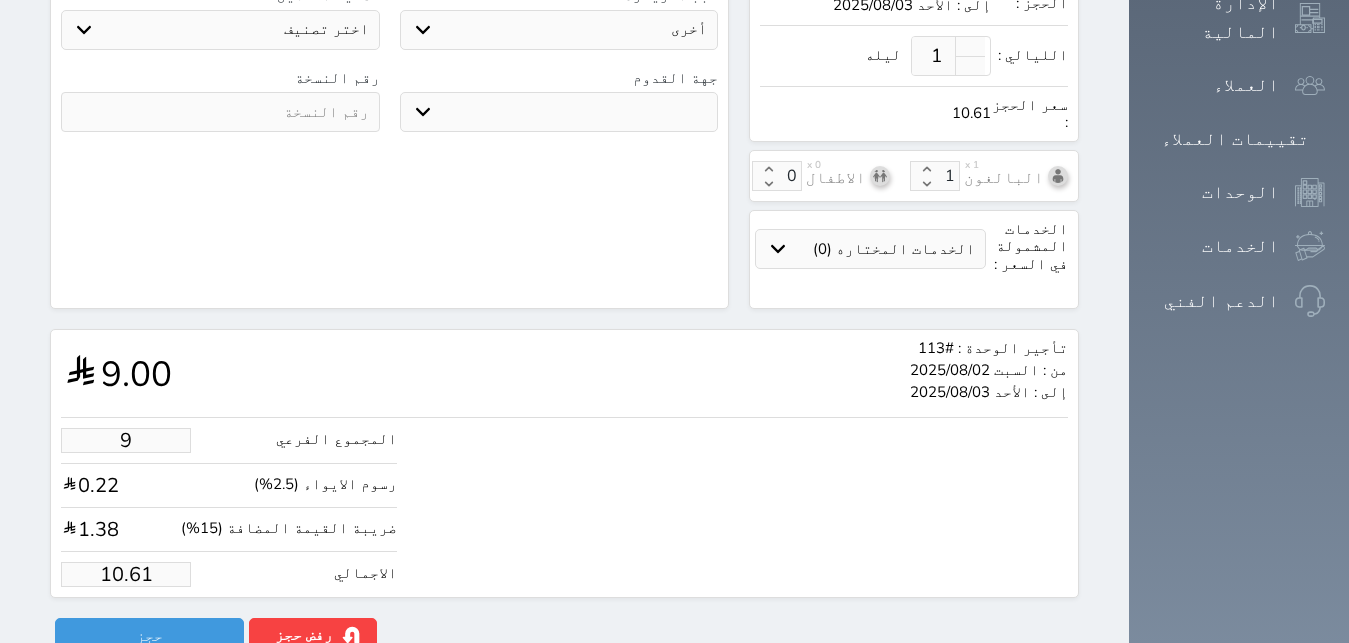 type on "1.18" 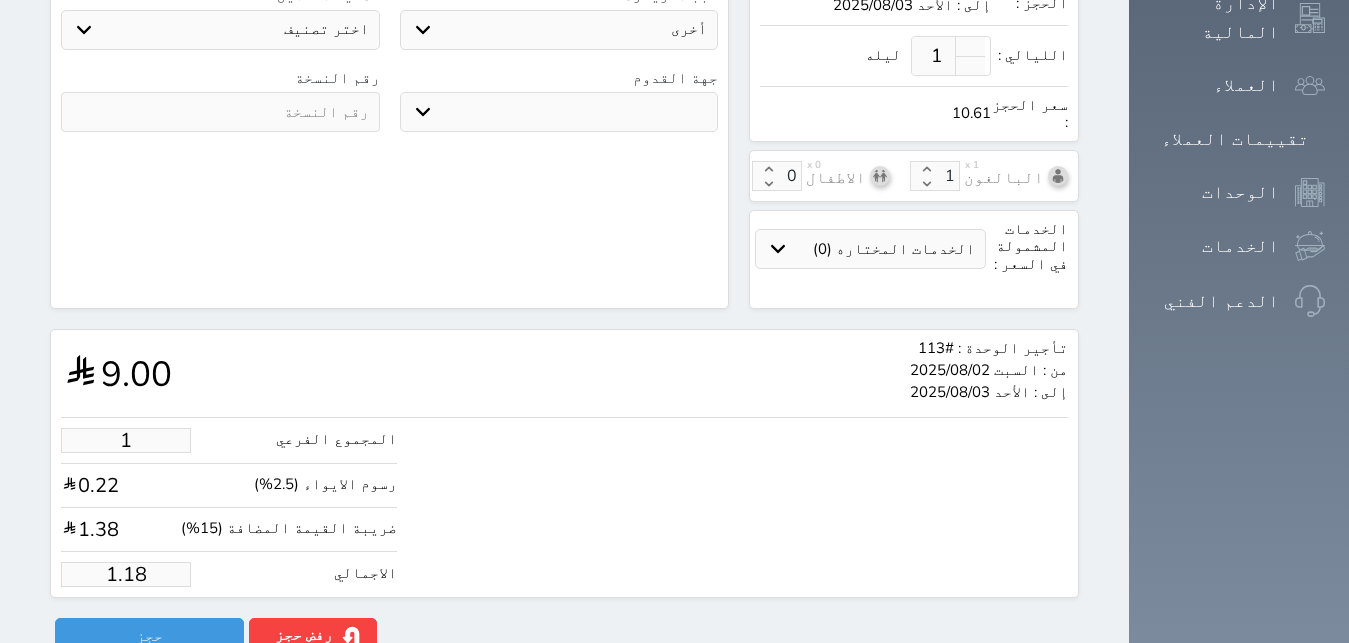 type 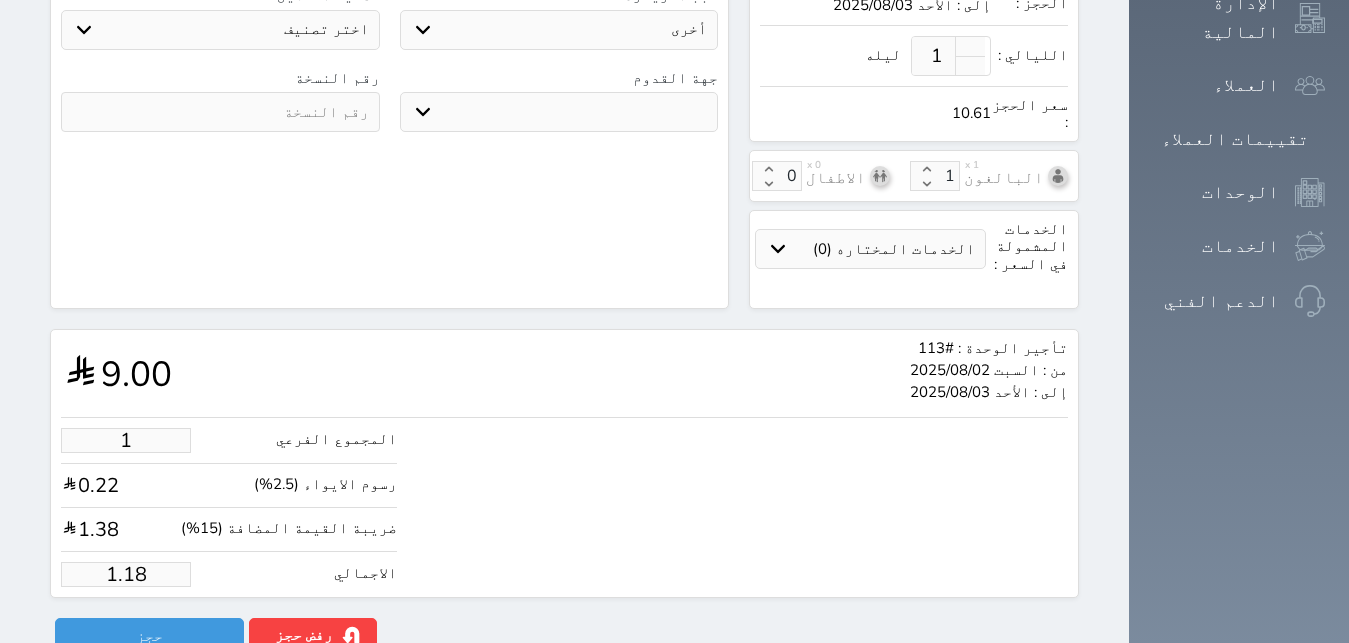select 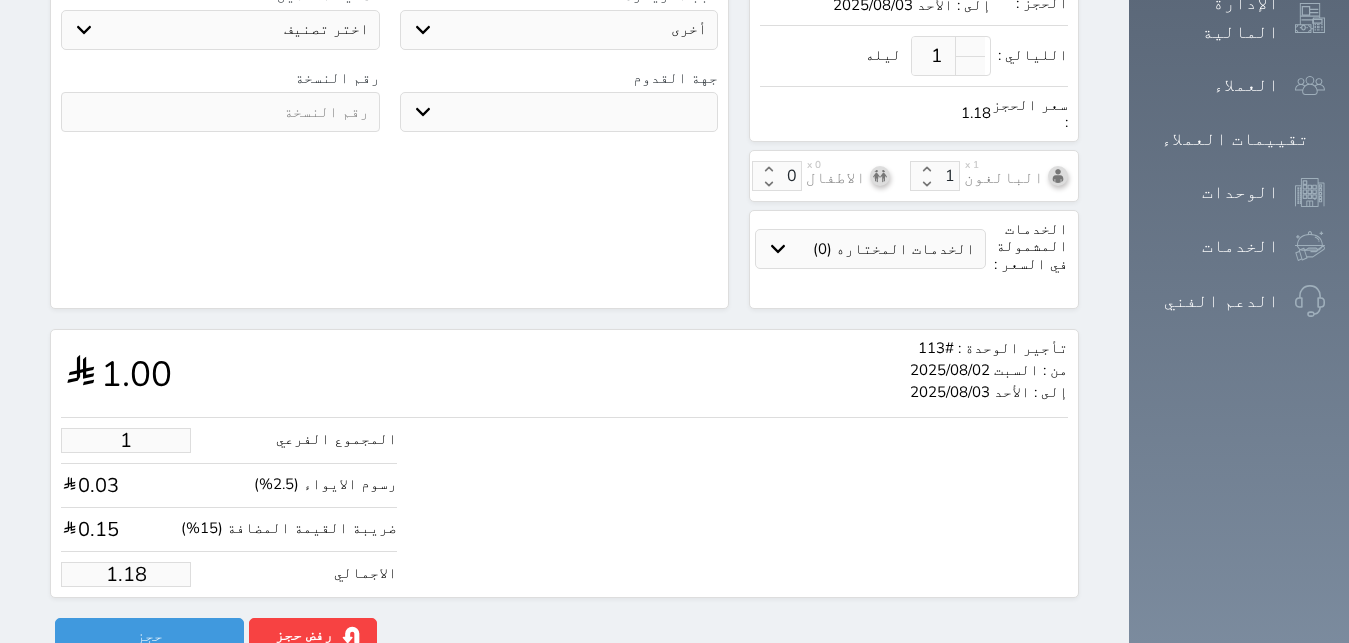 type on "1.00" 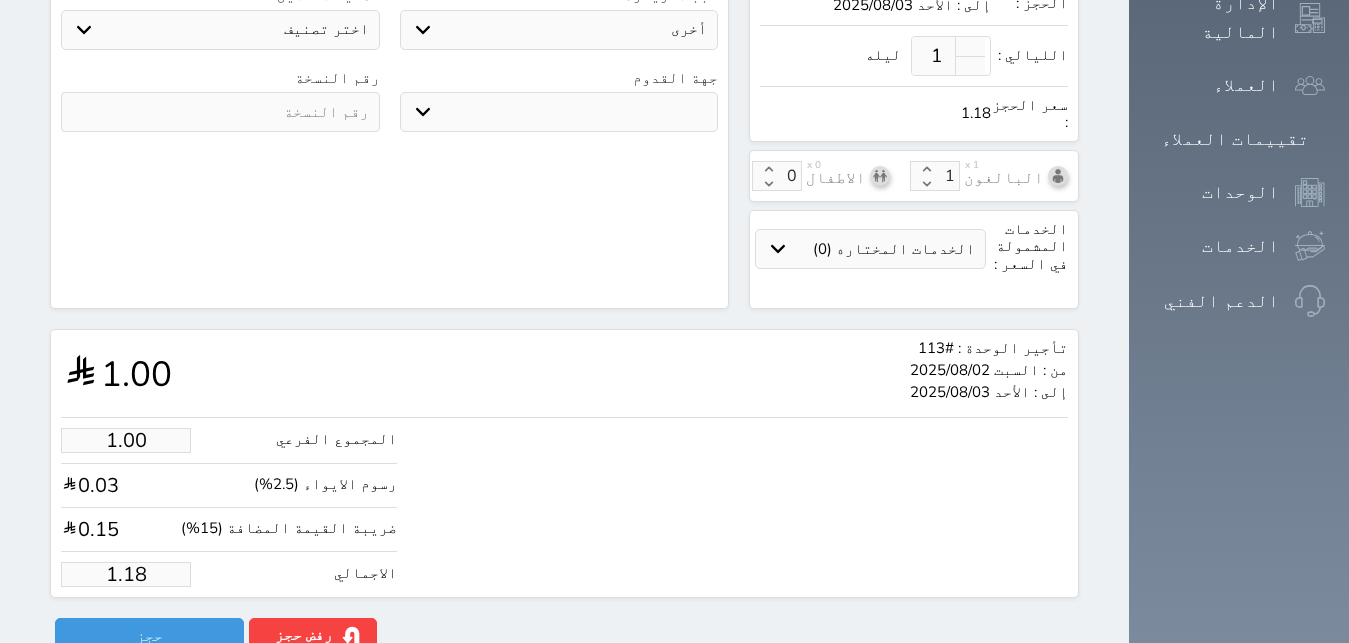 click on "المجموع الفرعي   1.00   رسوم الايواء (2.5%)    0.03    ضريبة القيمة المضافة (15%)    0.15      الاجمالي   1.18" at bounding box center [564, 502] 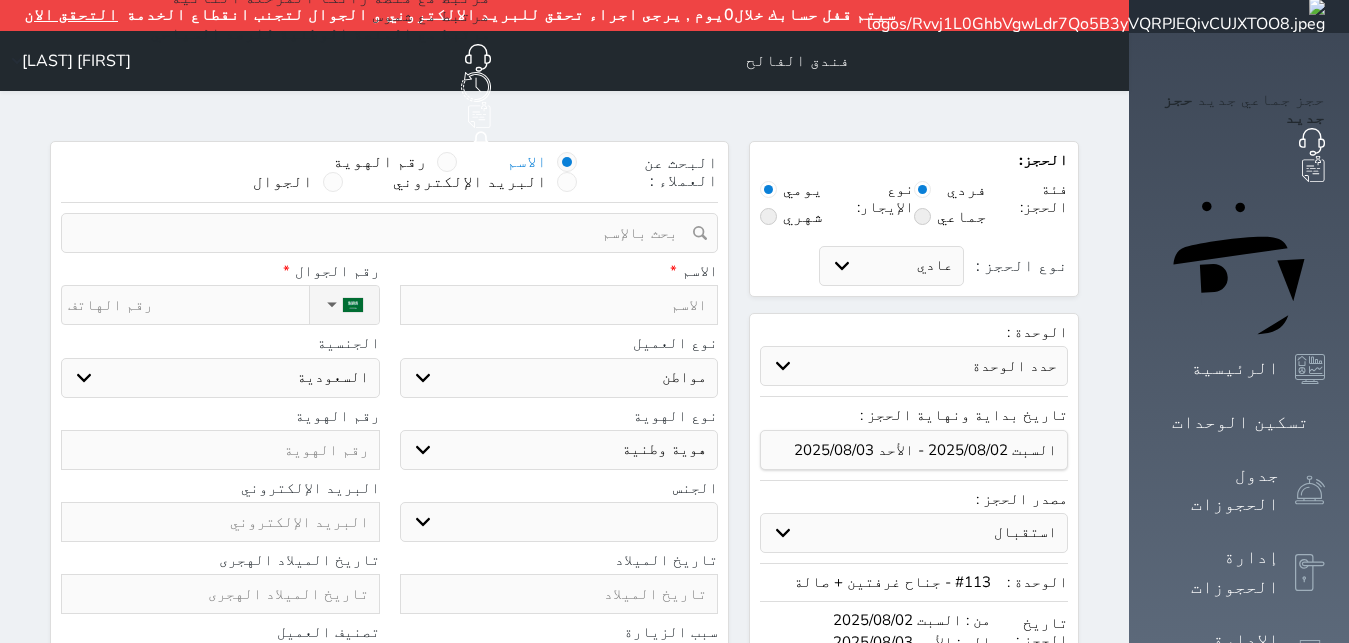scroll, scrollTop: 0, scrollLeft: 0, axis: both 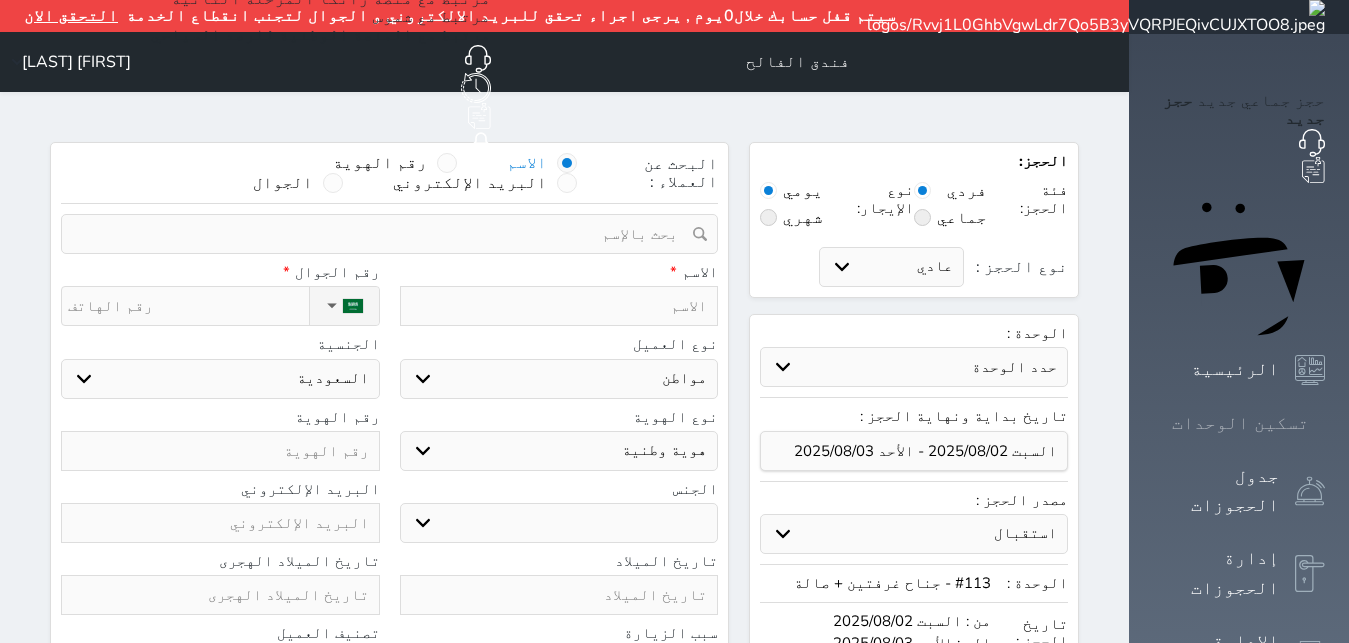 click on "تسكين الوحدات" at bounding box center (1239, 423) 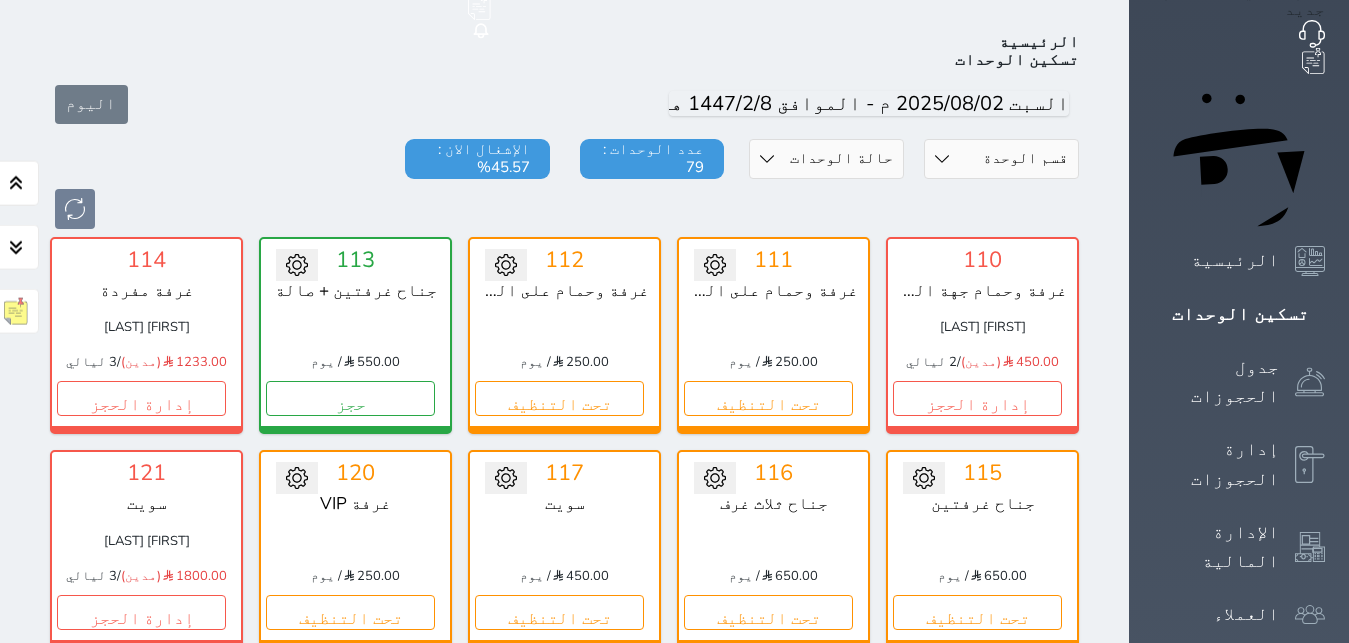 scroll, scrollTop: 110, scrollLeft: 0, axis: vertical 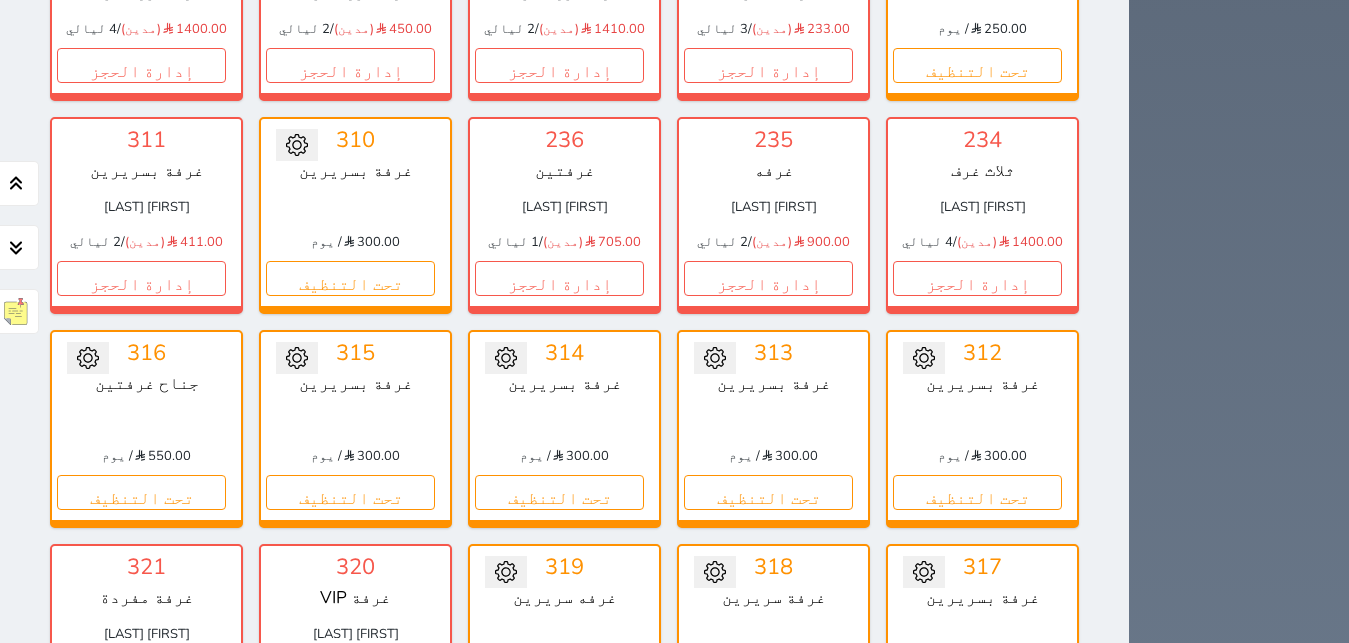 click on "تحت التنظيف" at bounding box center (559, 919) 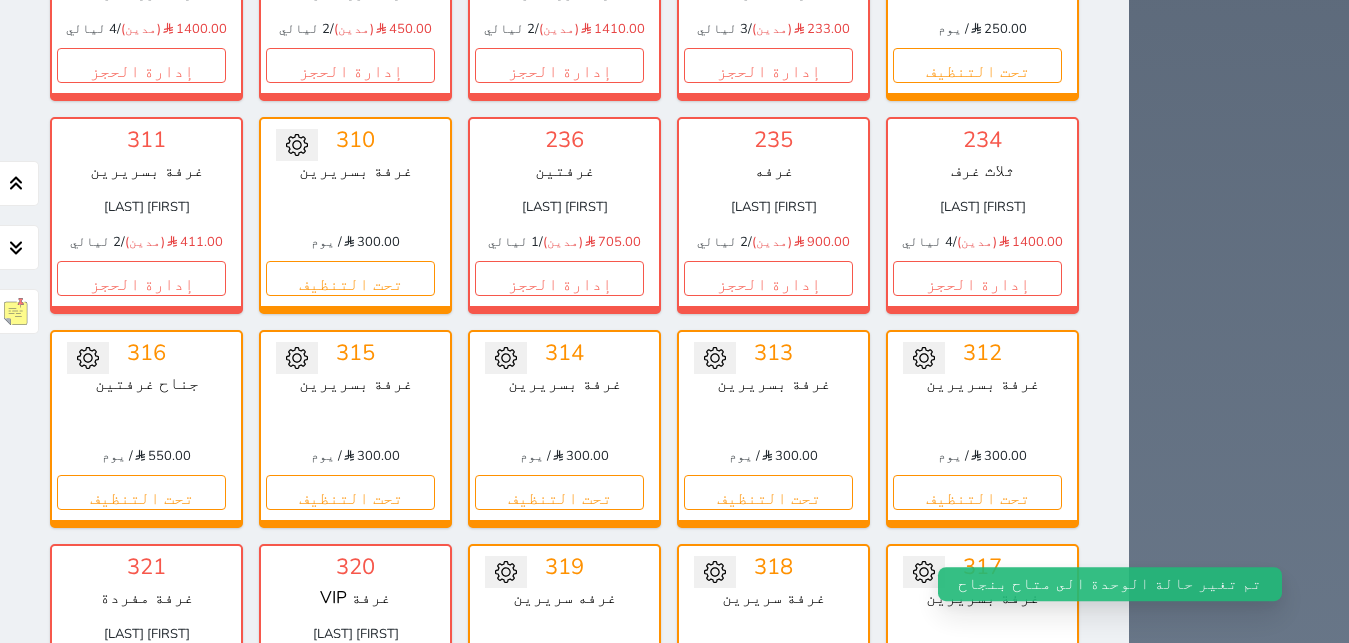 click on "حجز" at bounding box center [559, 919] 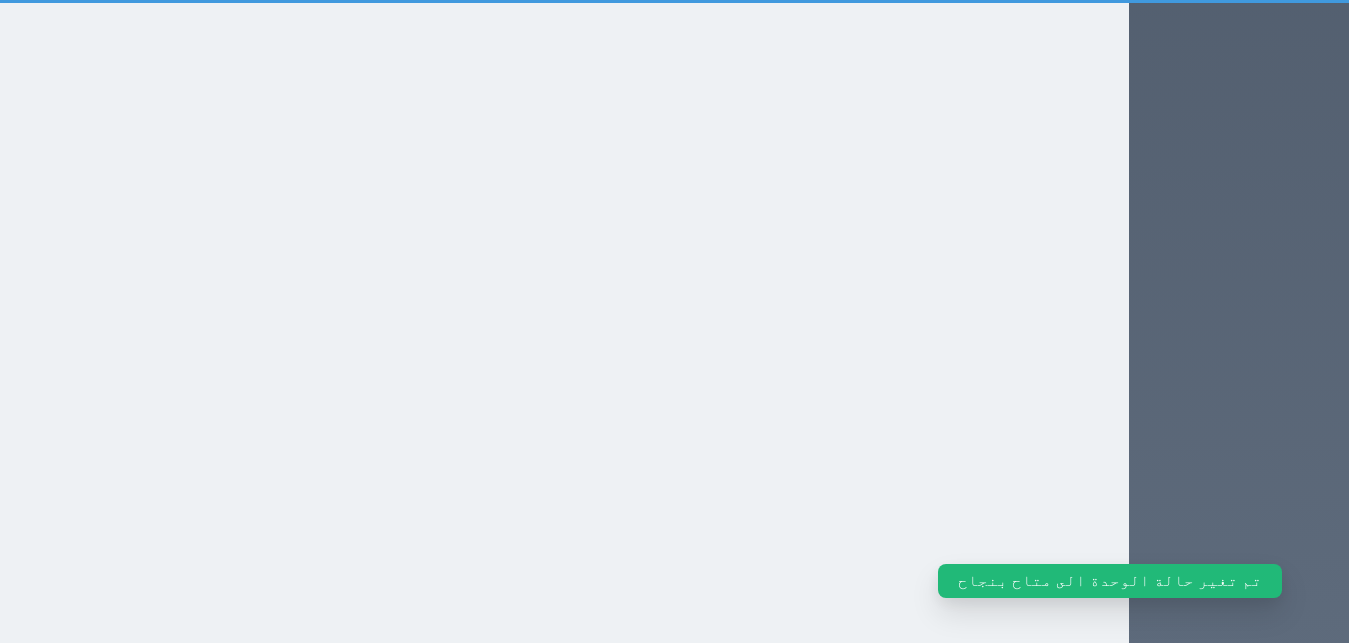 select on "1" 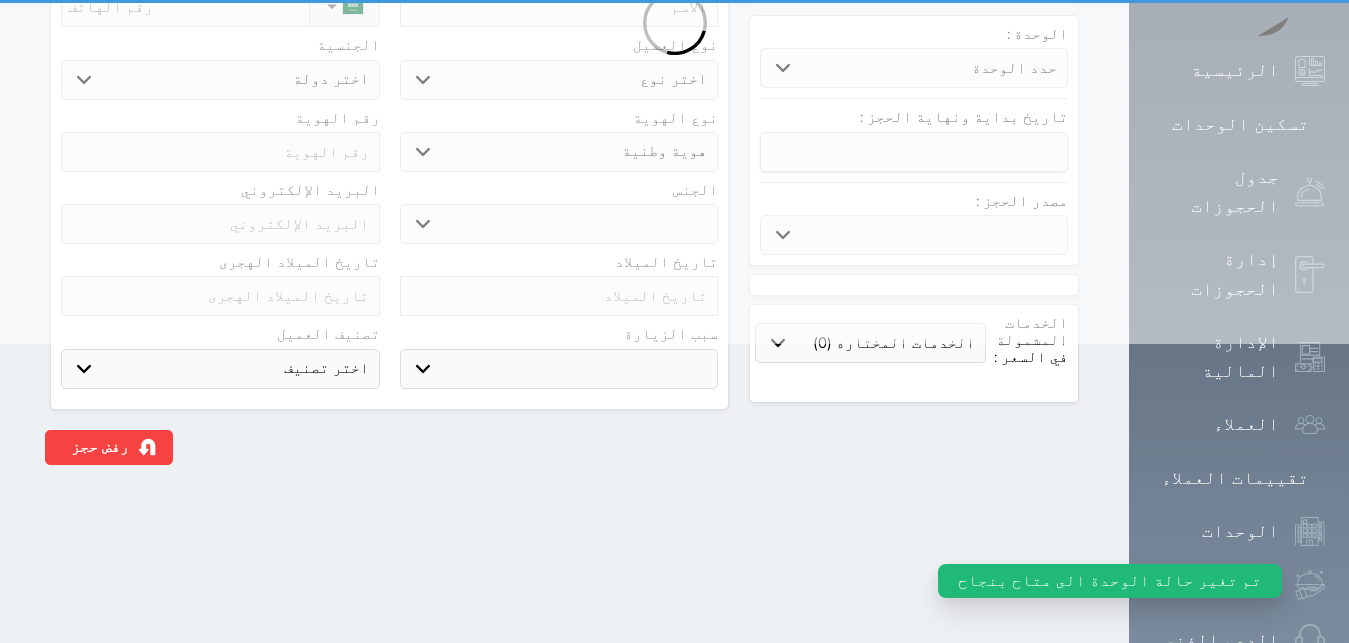 select 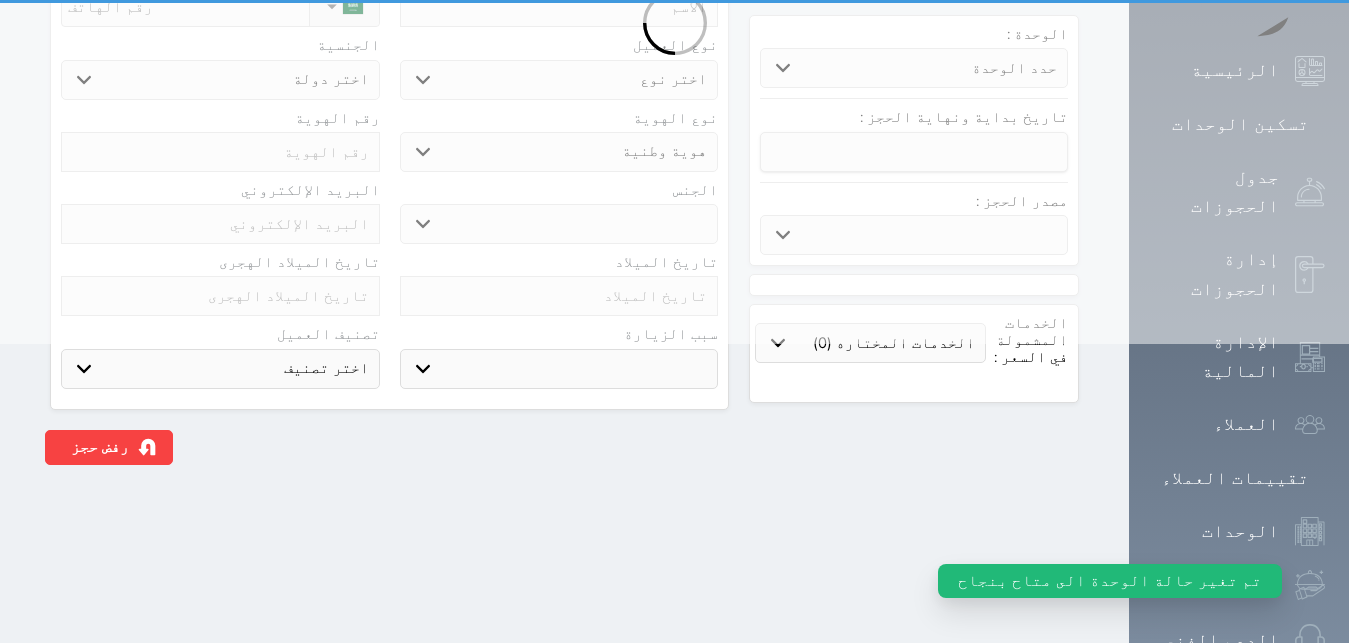select on "6121" 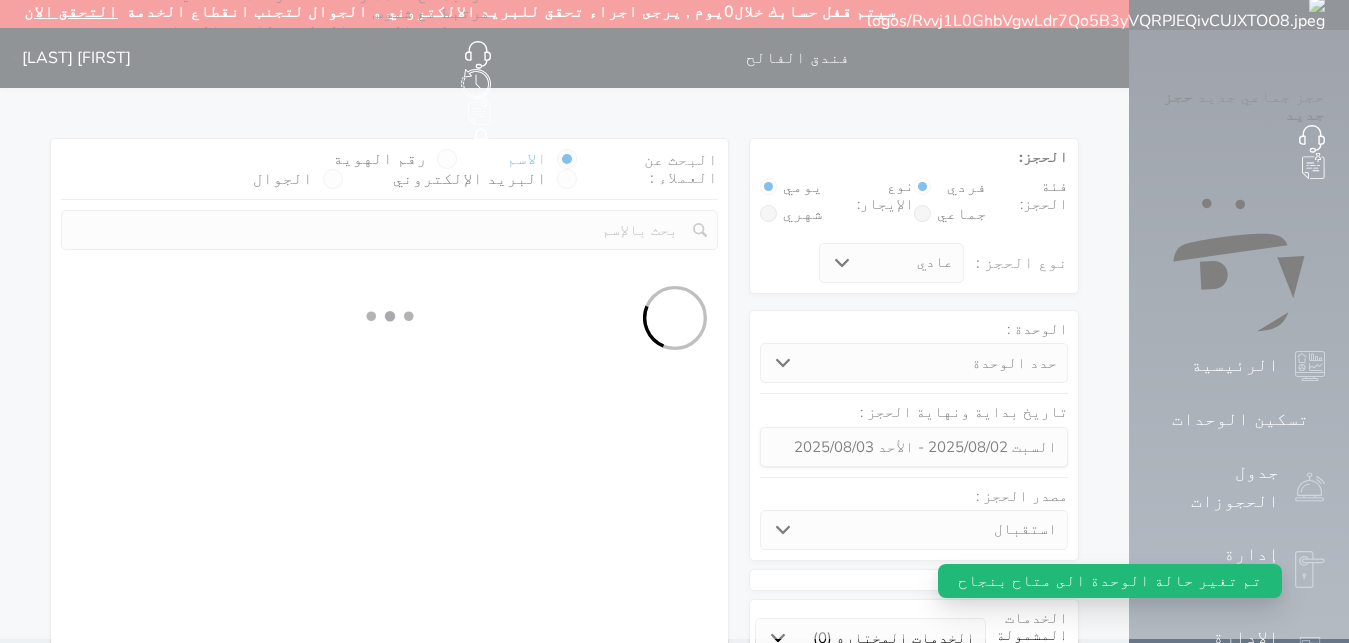 scroll, scrollTop: 0, scrollLeft: 0, axis: both 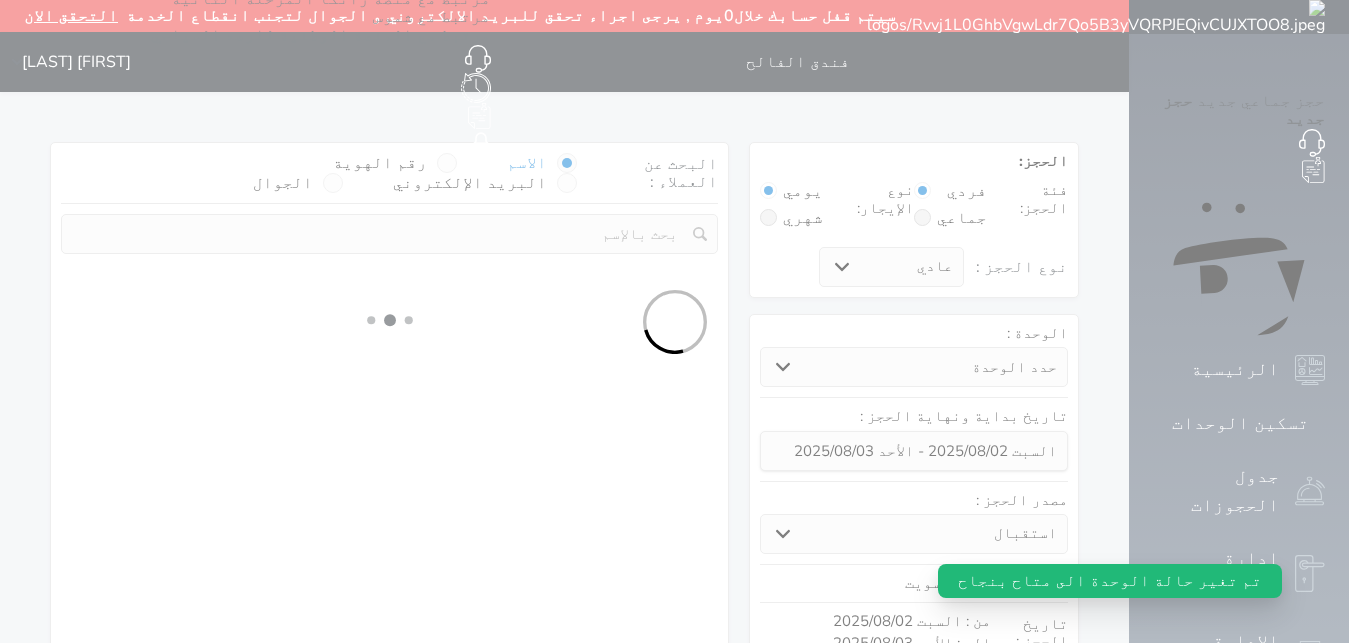 select 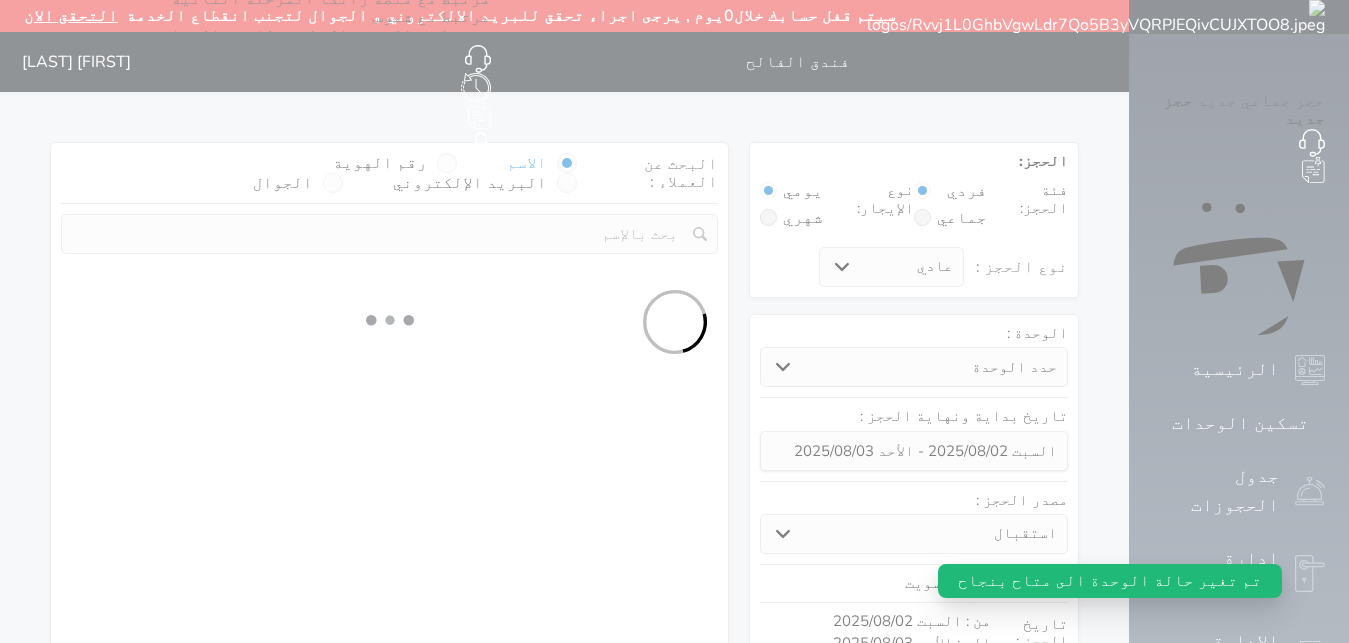 select on "113" 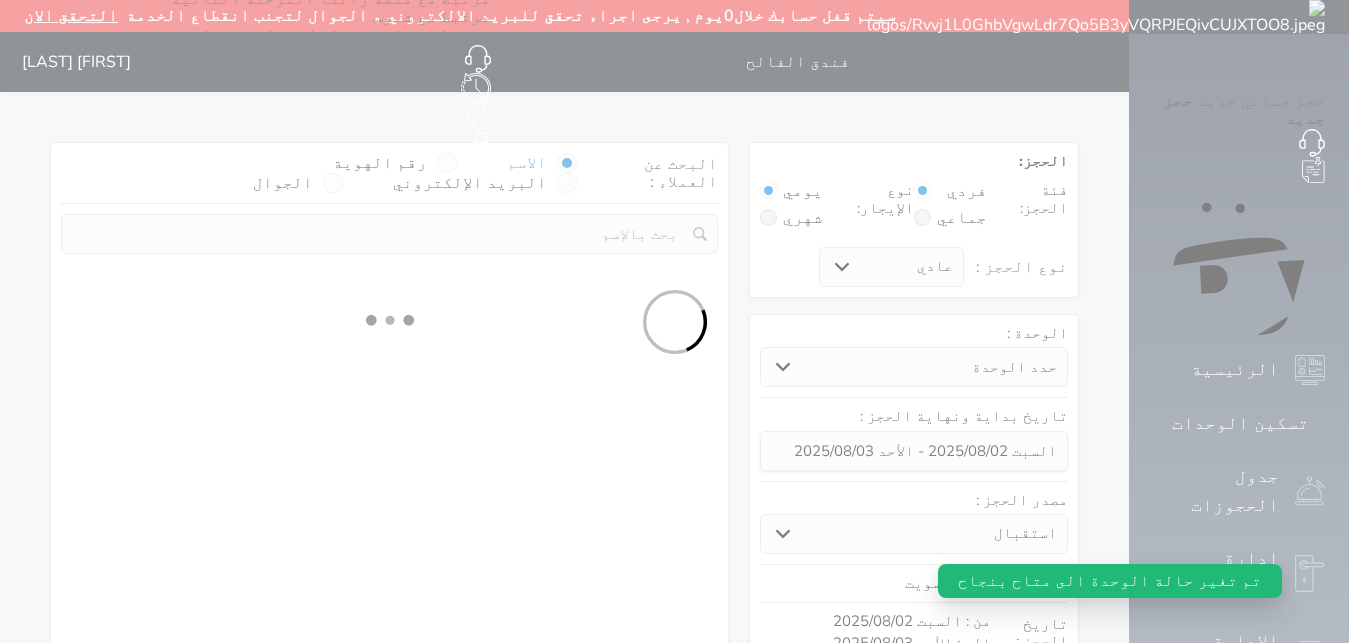 select on "1" 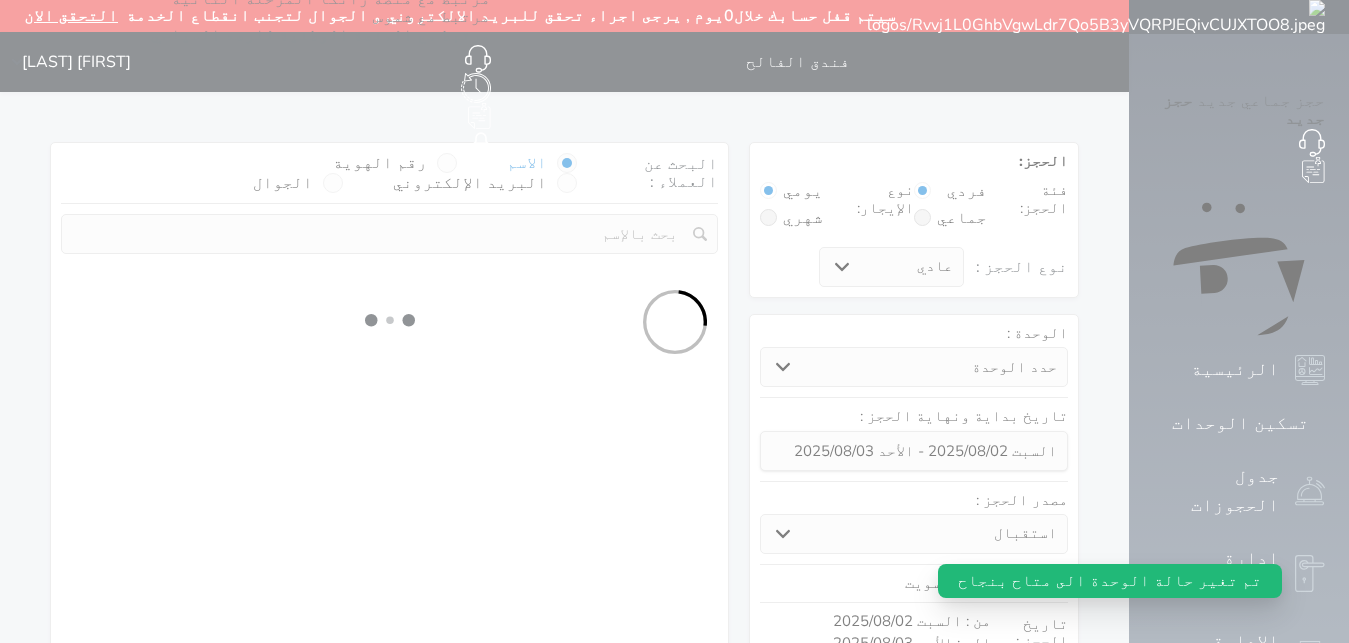 select 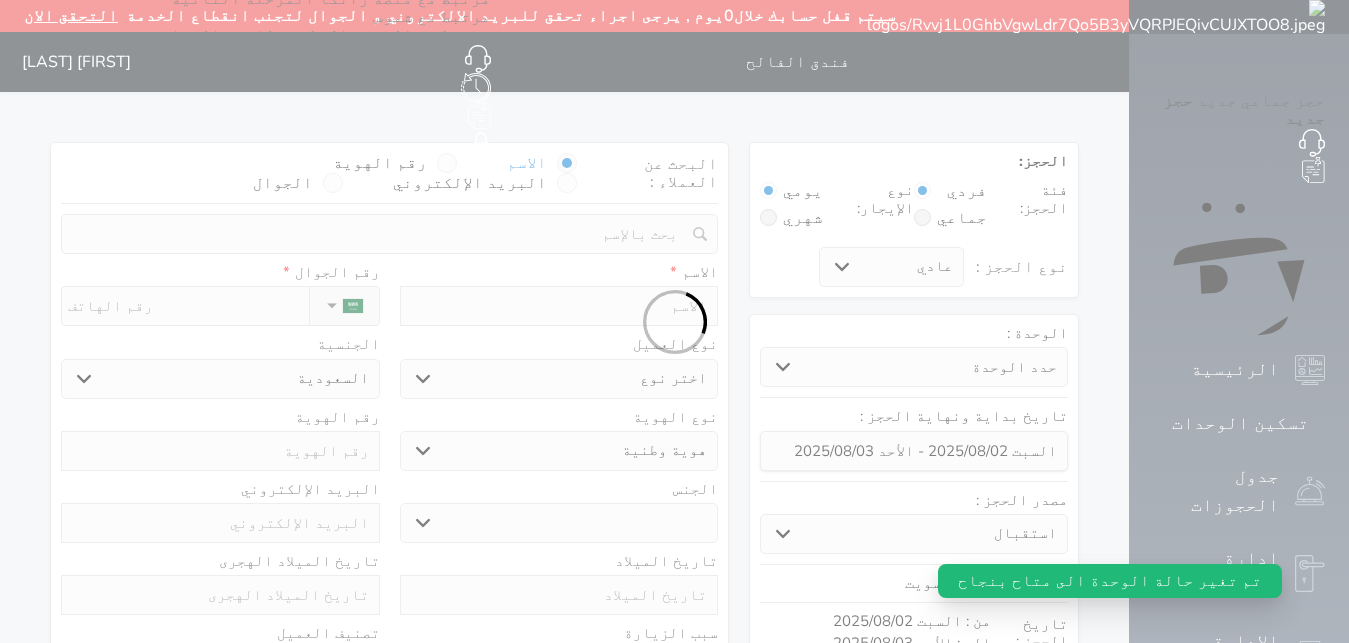 select 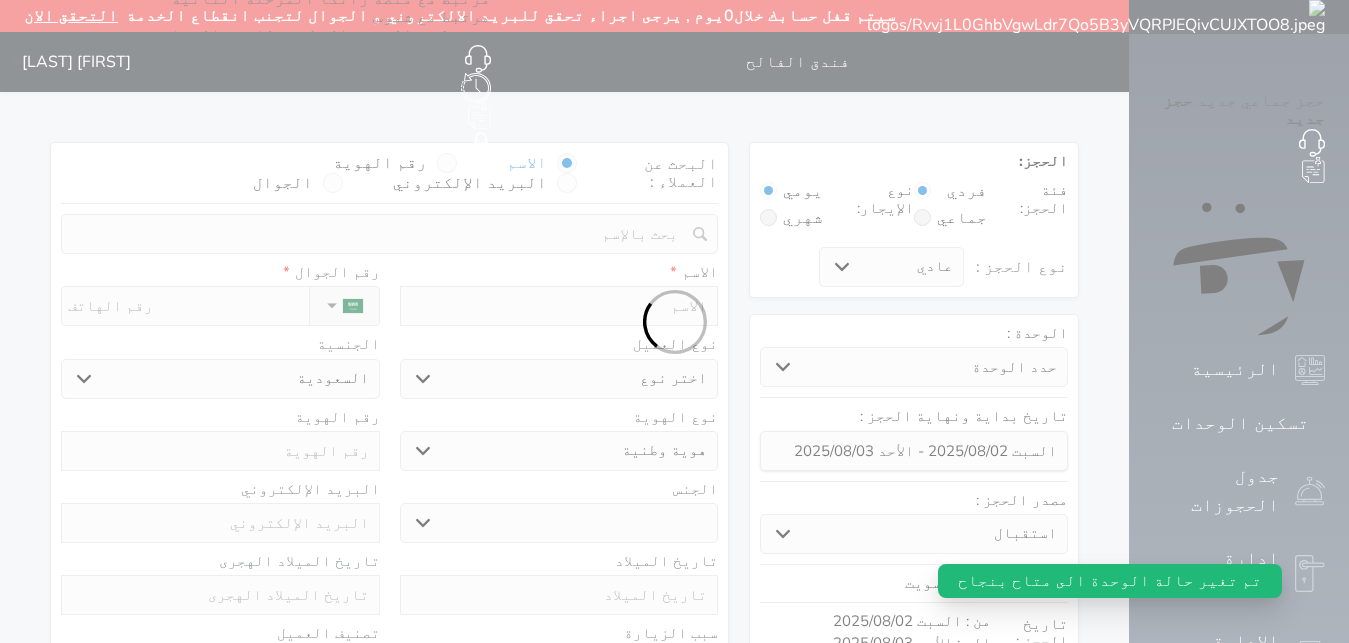 select 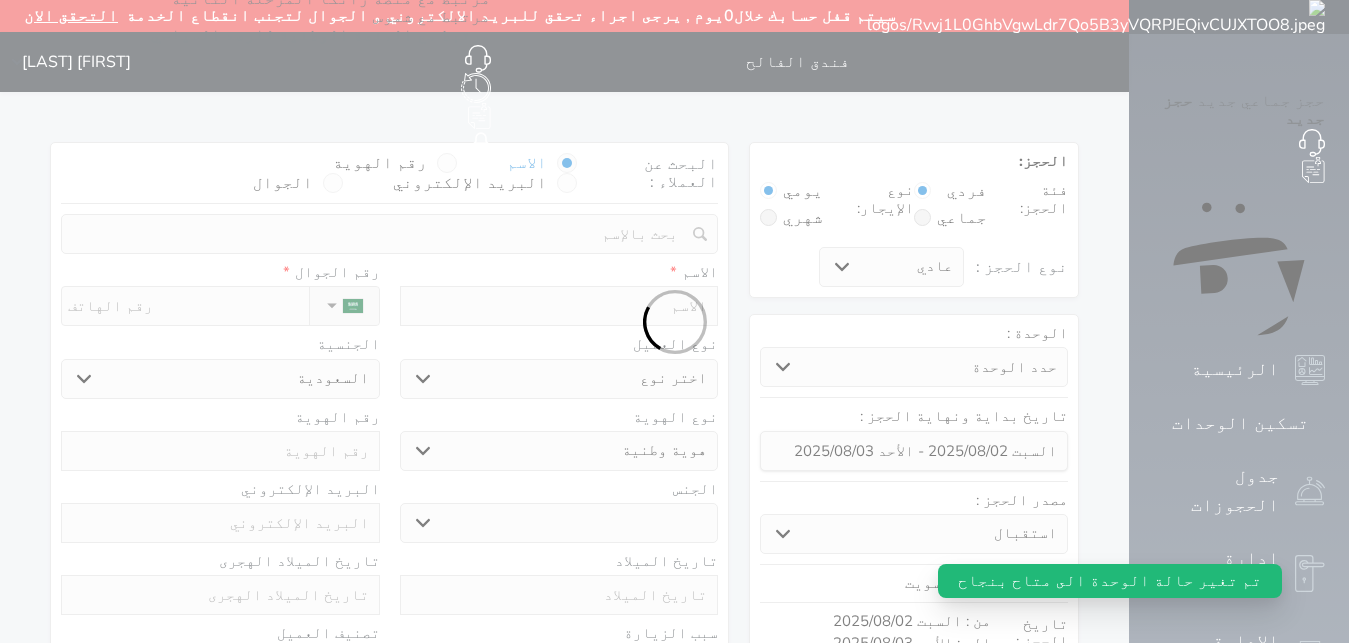 select 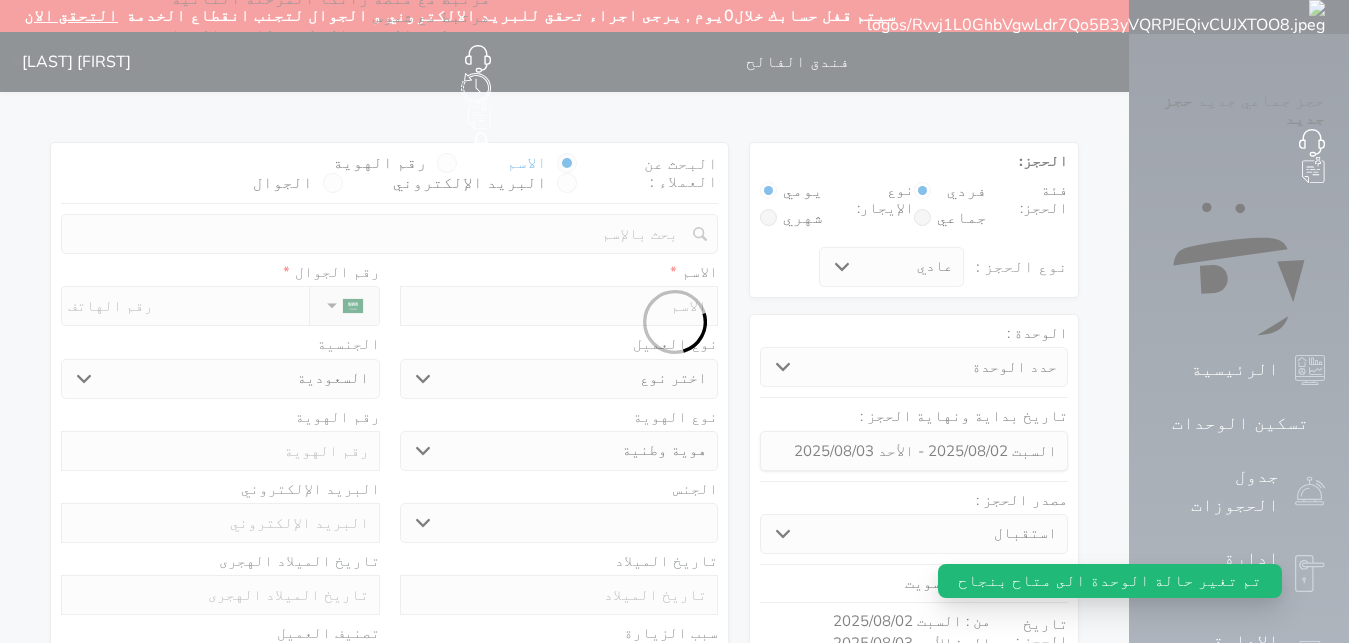 click on "رقم الهوية" at bounding box center (380, 163) 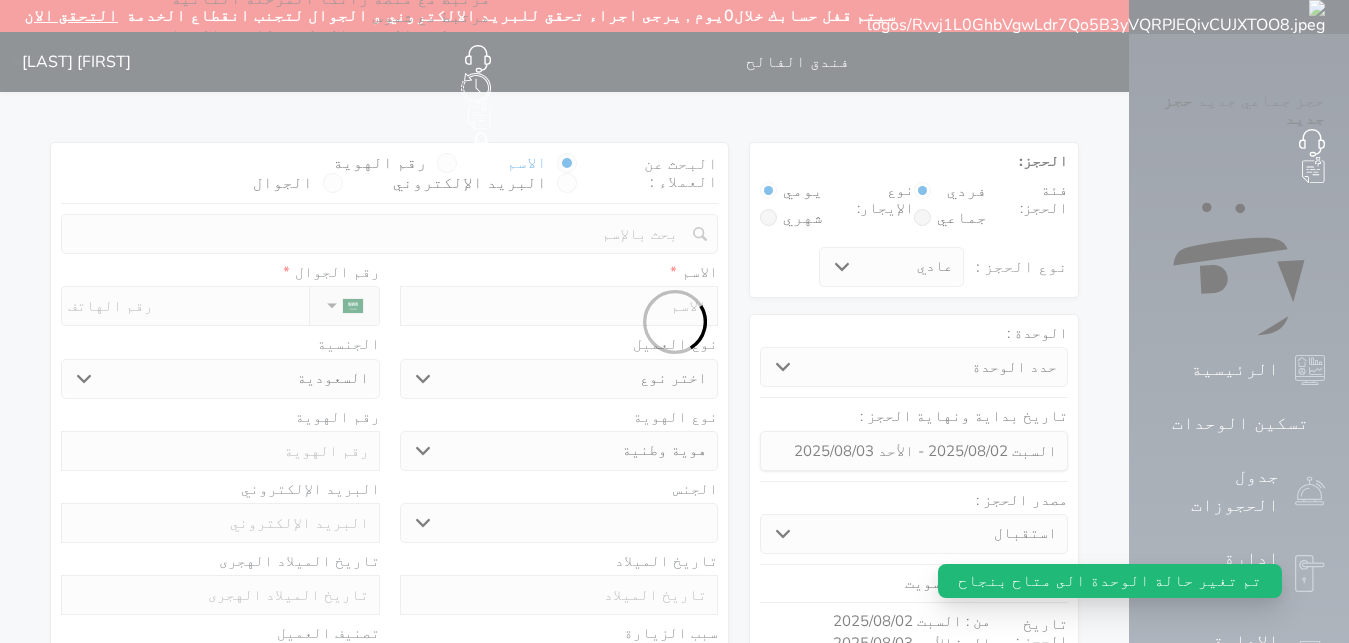 click on "رقم الهوية" at bounding box center [427, 173] 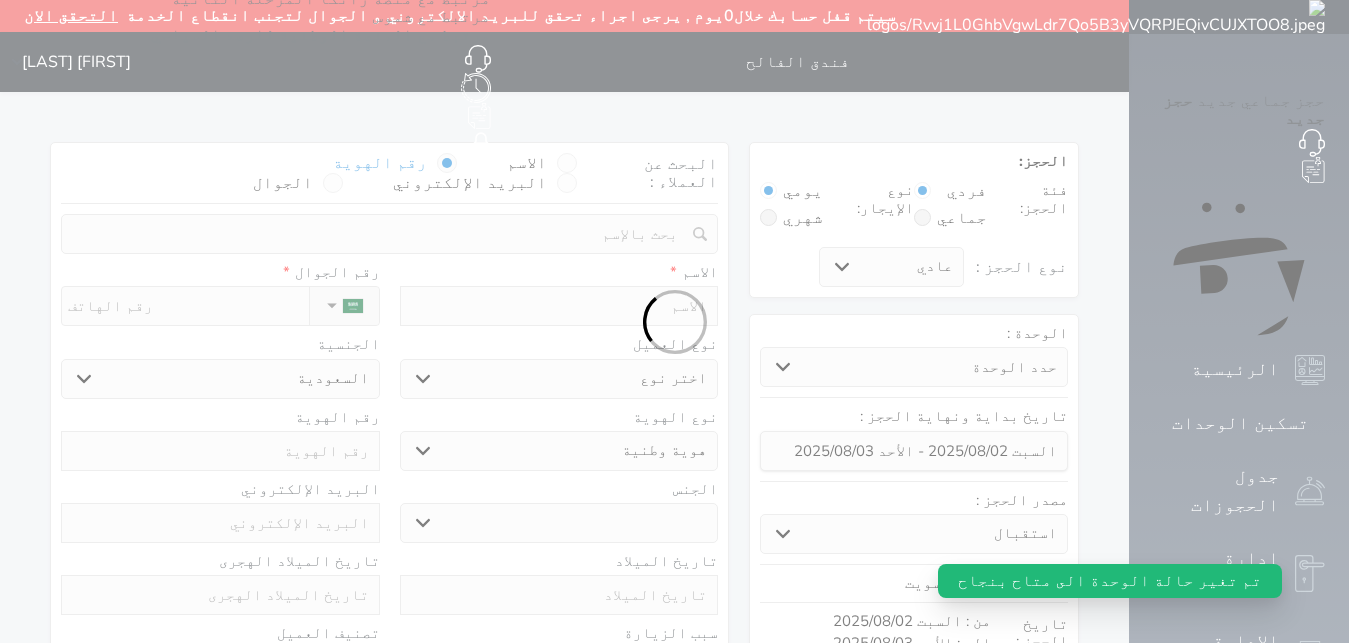 select 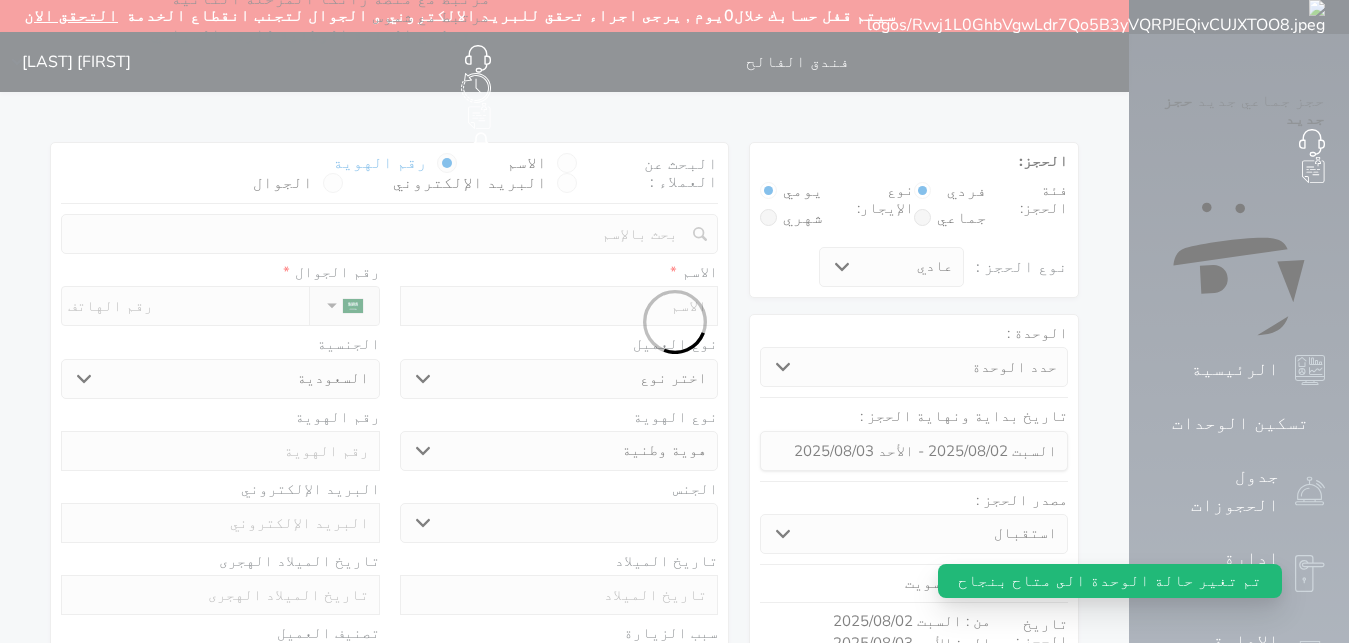select on "1" 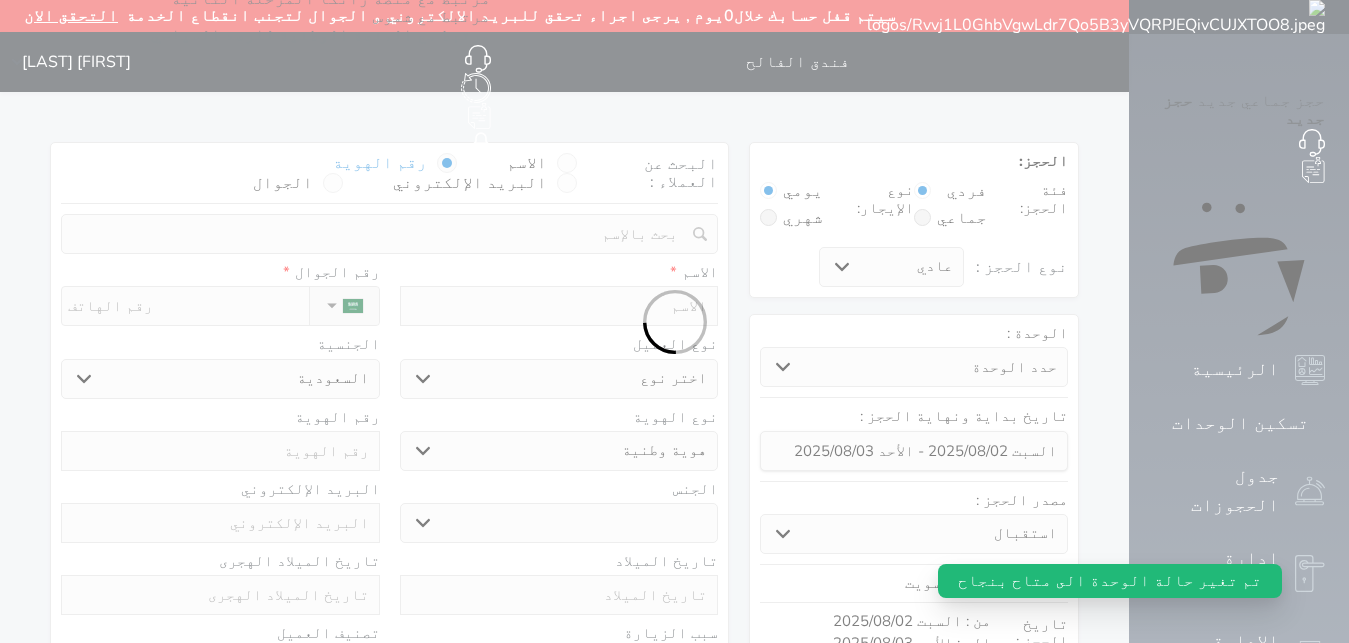 select on "7" 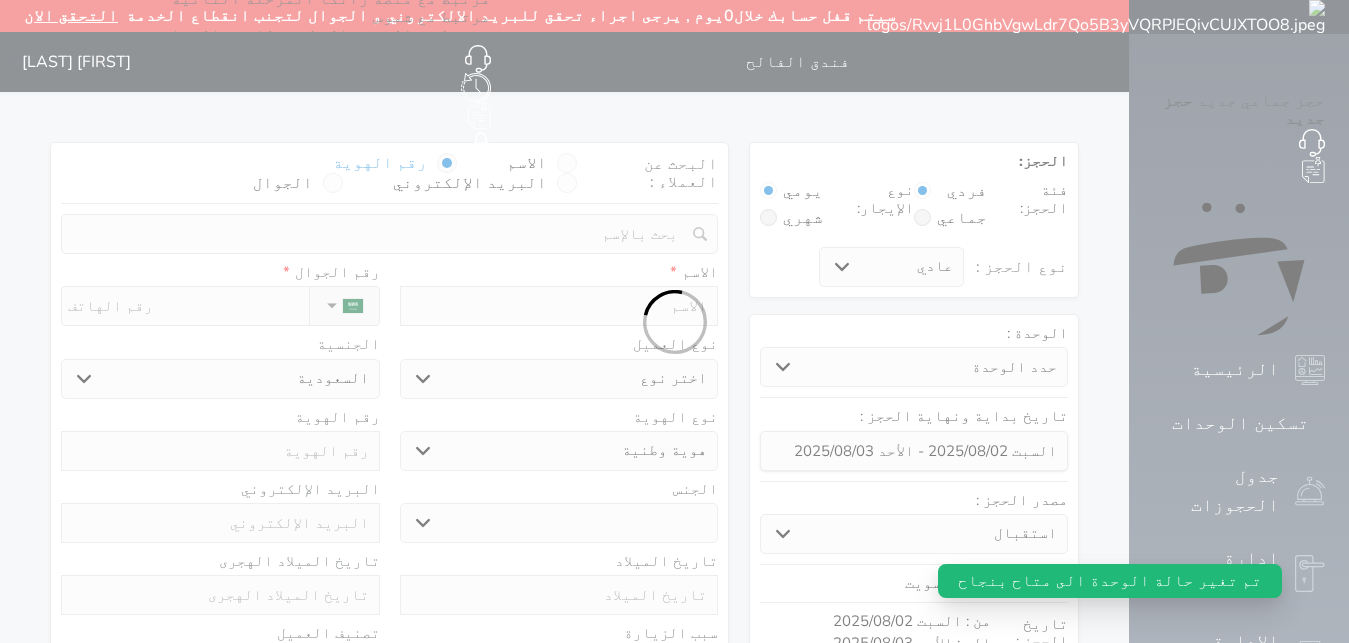 select 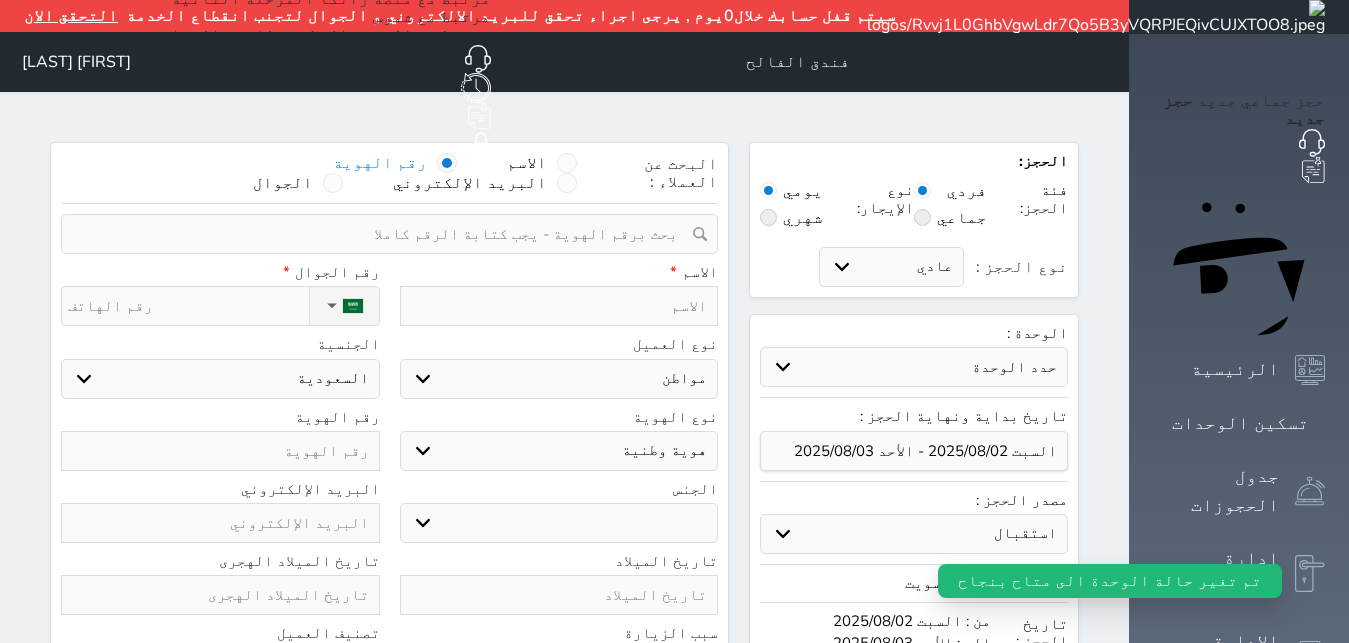 click at bounding box center [382, 234] 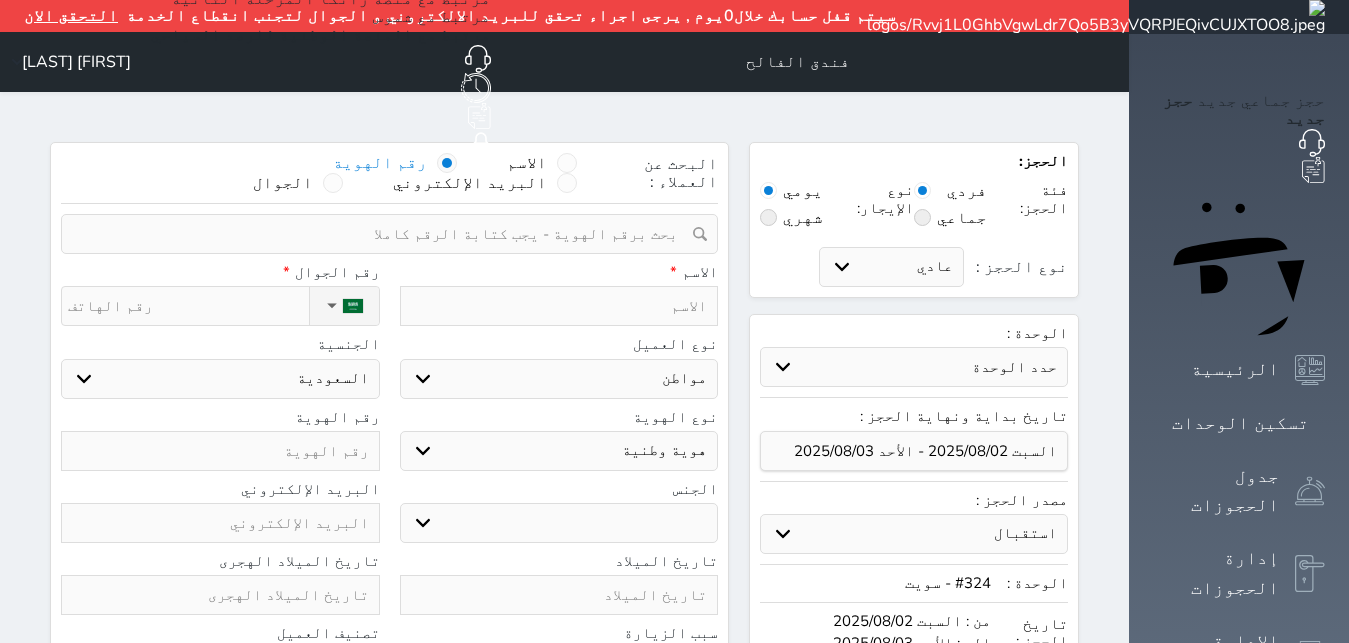 click at bounding box center (382, 234) 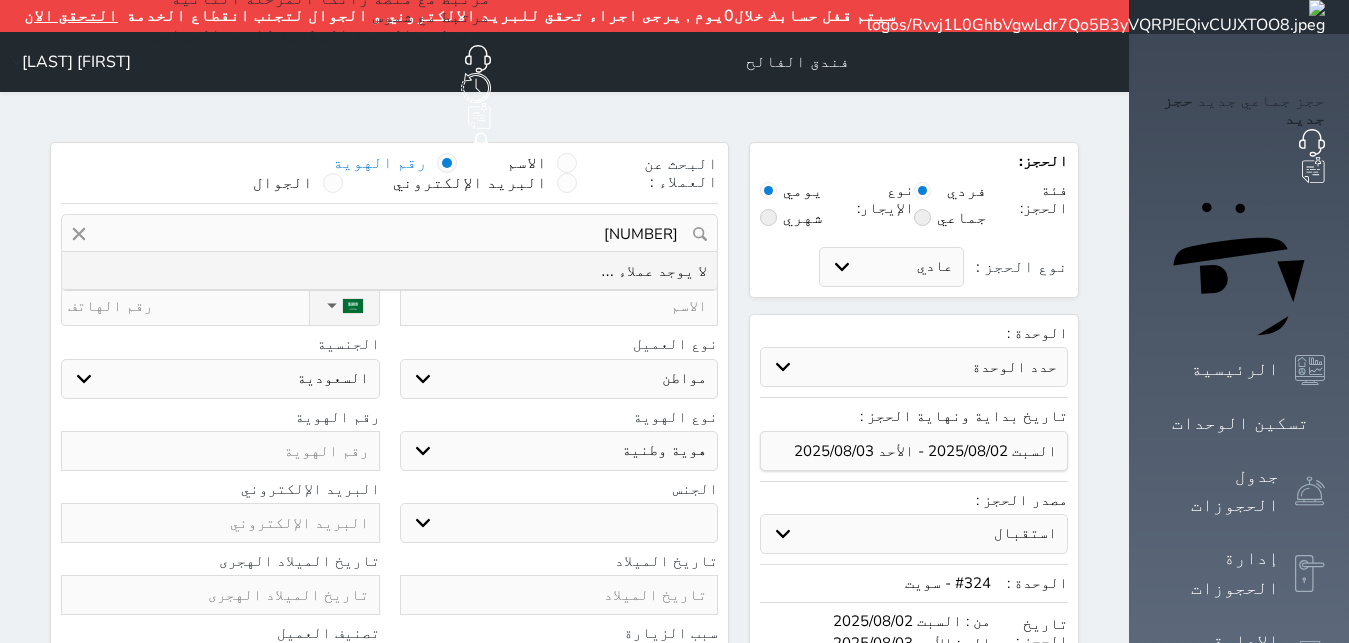type on "1070045289" 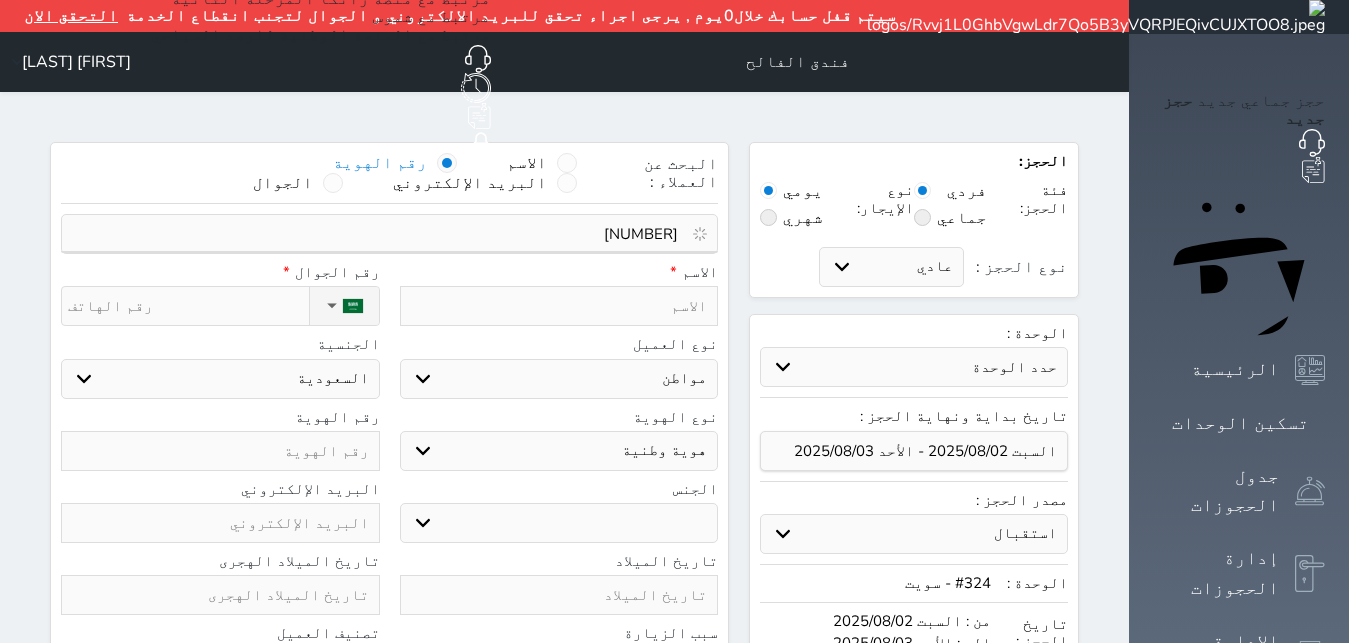 type 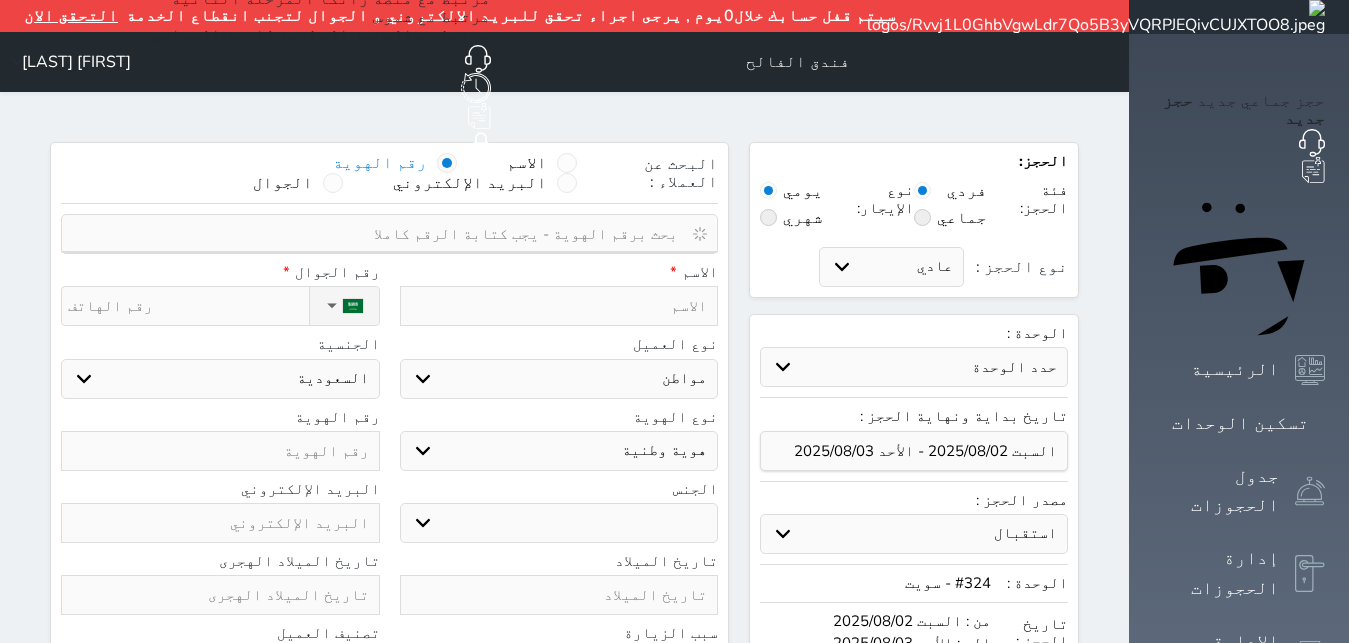 click on "نوع العميل" at bounding box center (559, 344) 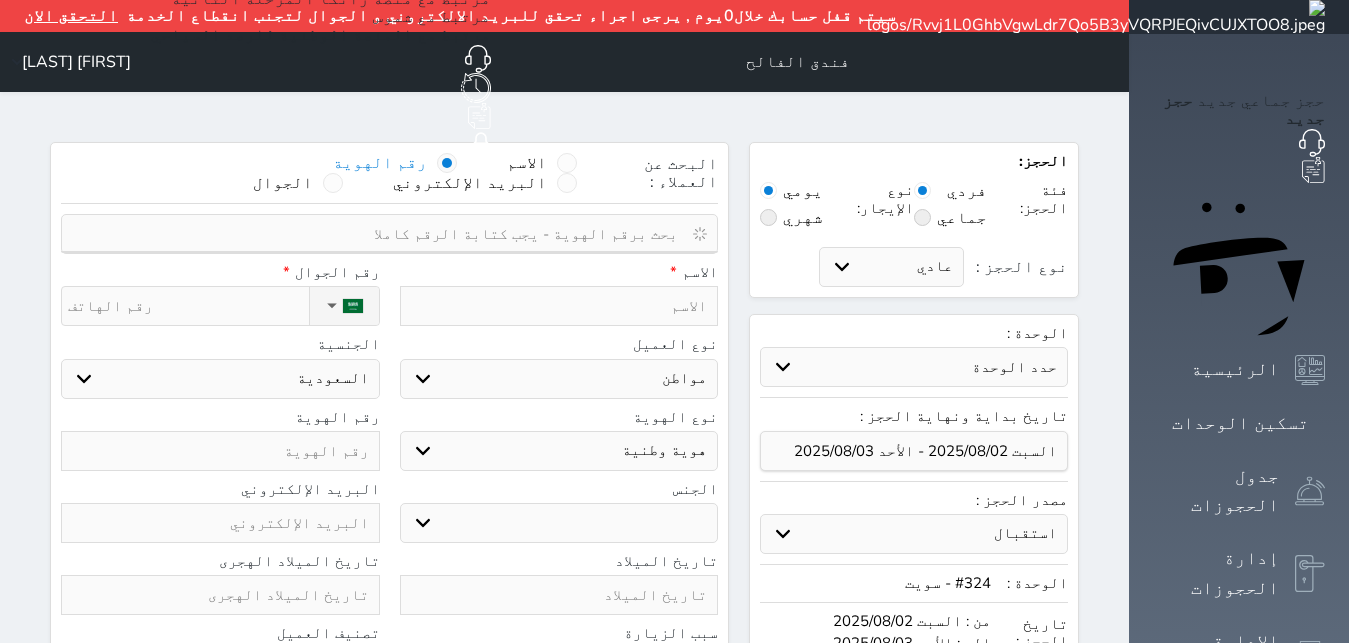 select 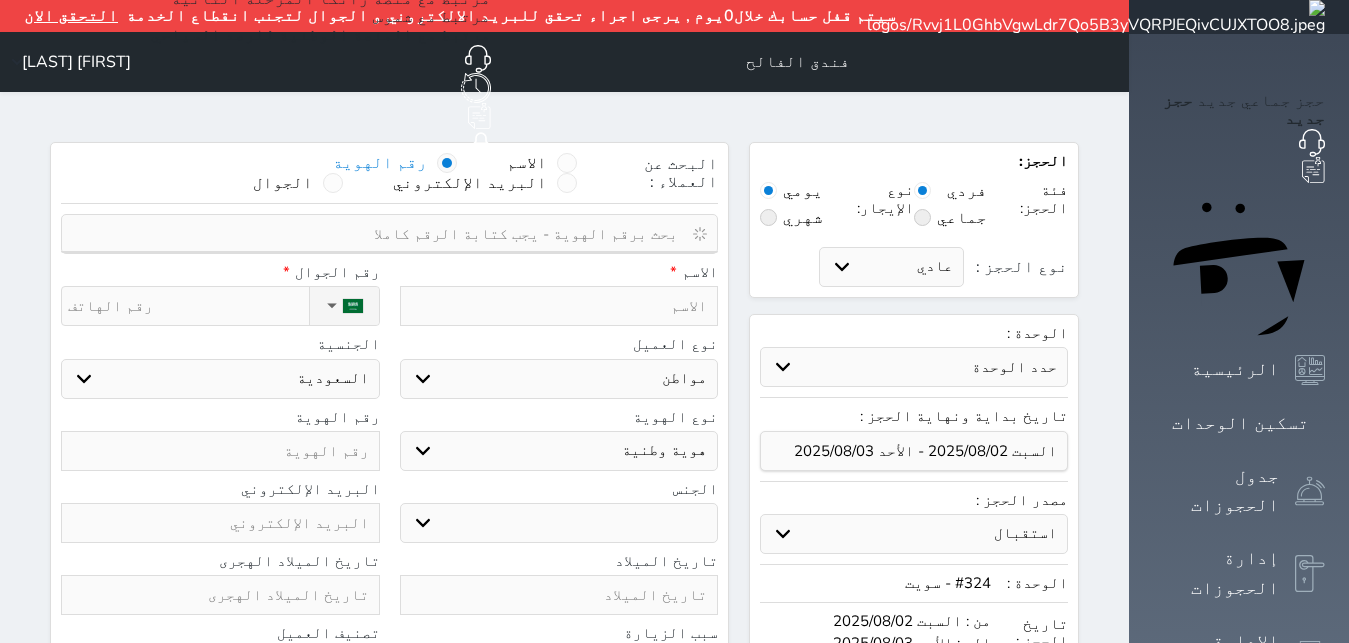 select 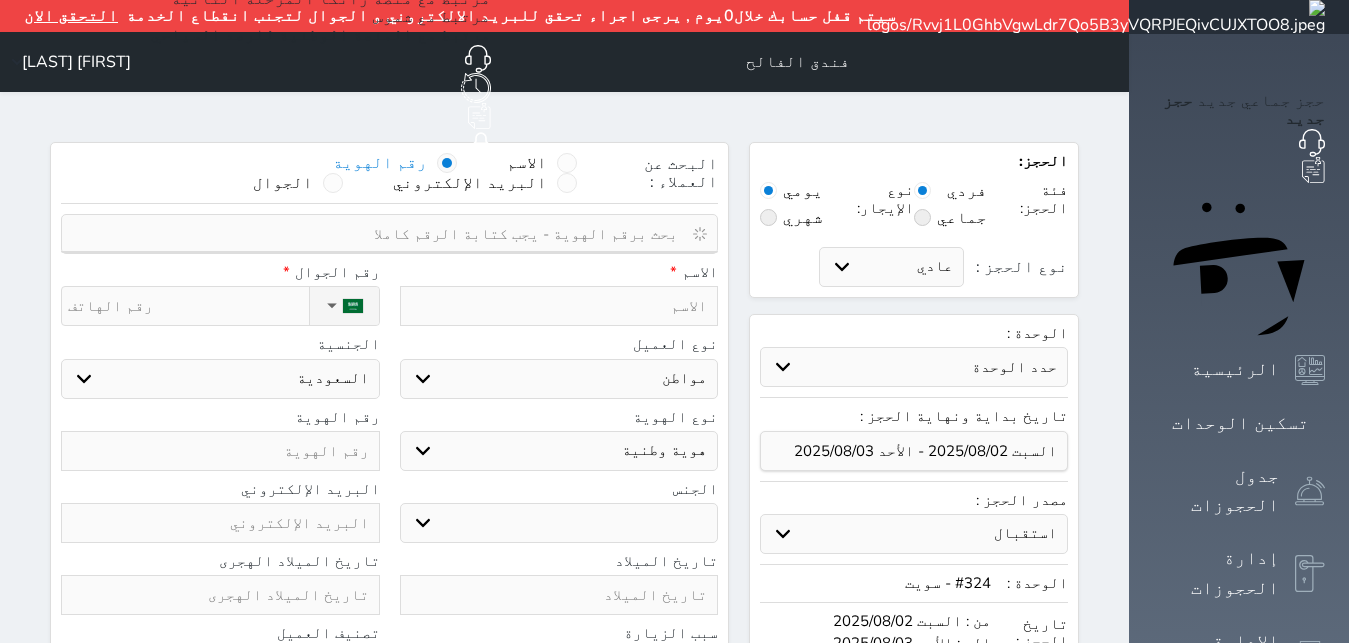 select 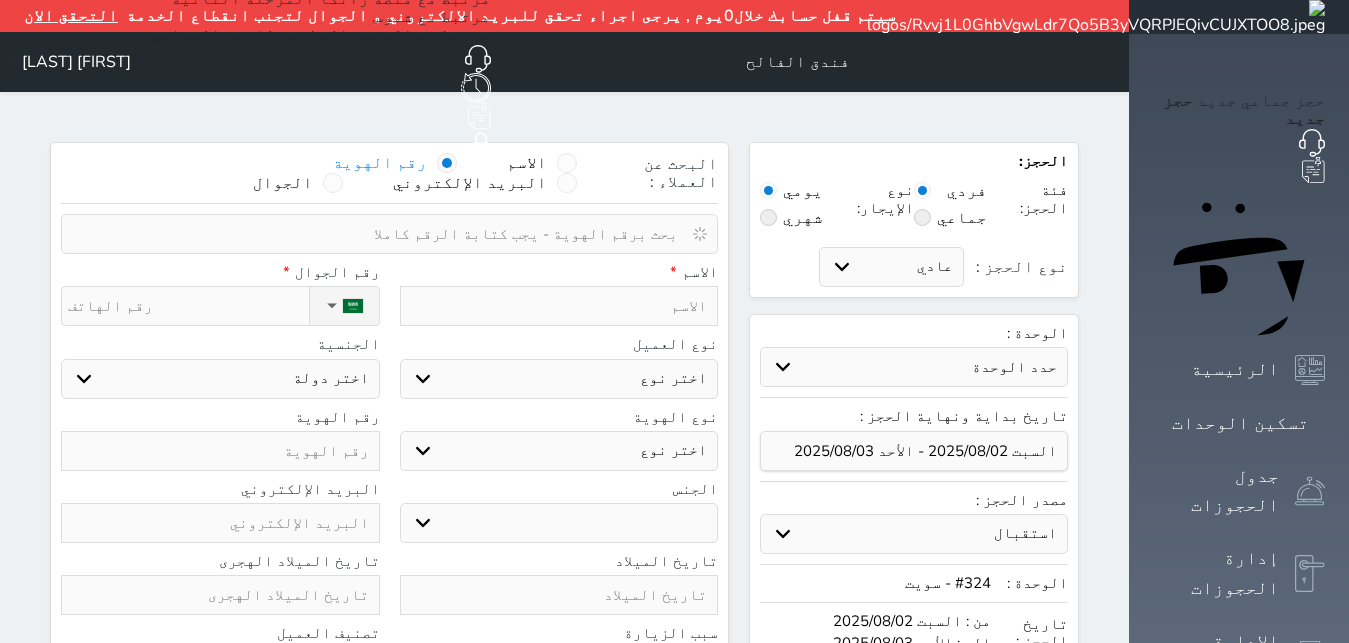 paste on "1070045289" 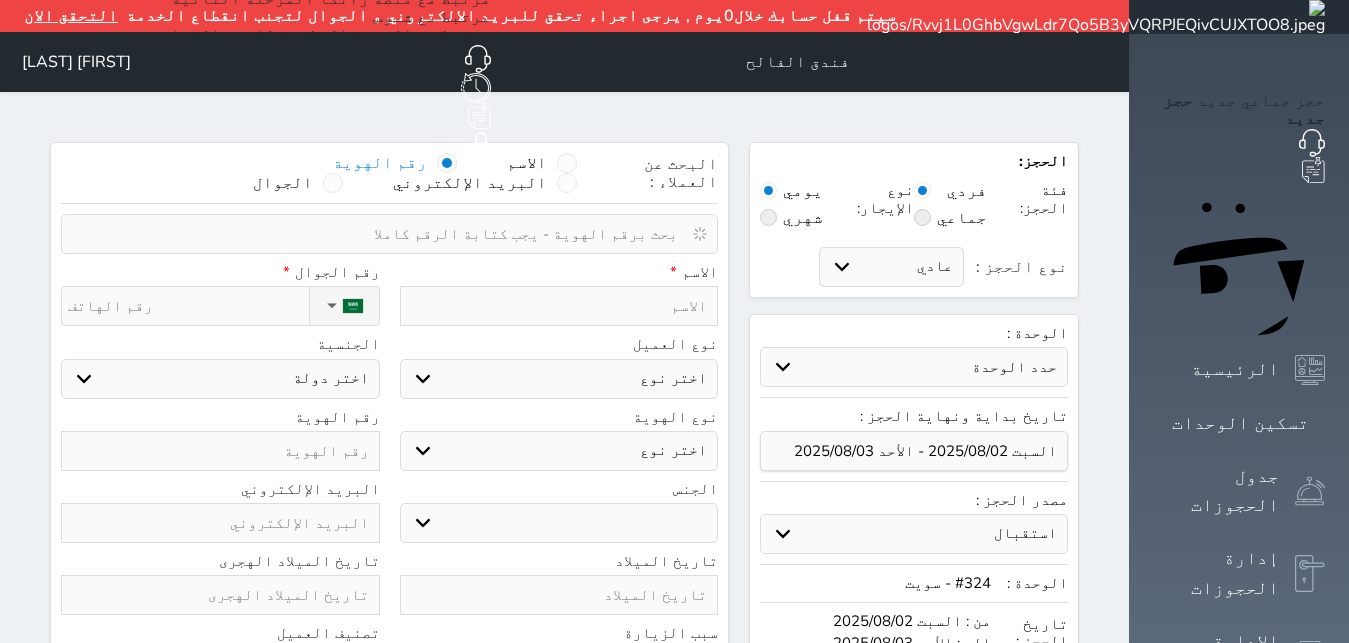 select 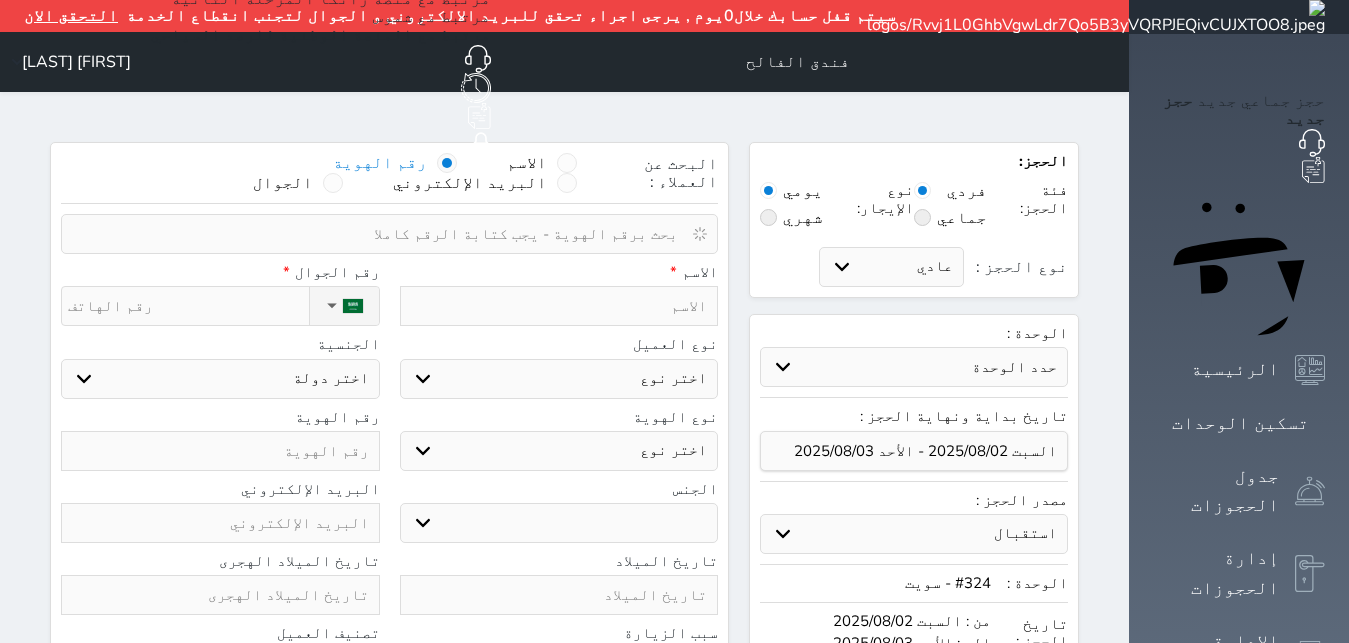 select 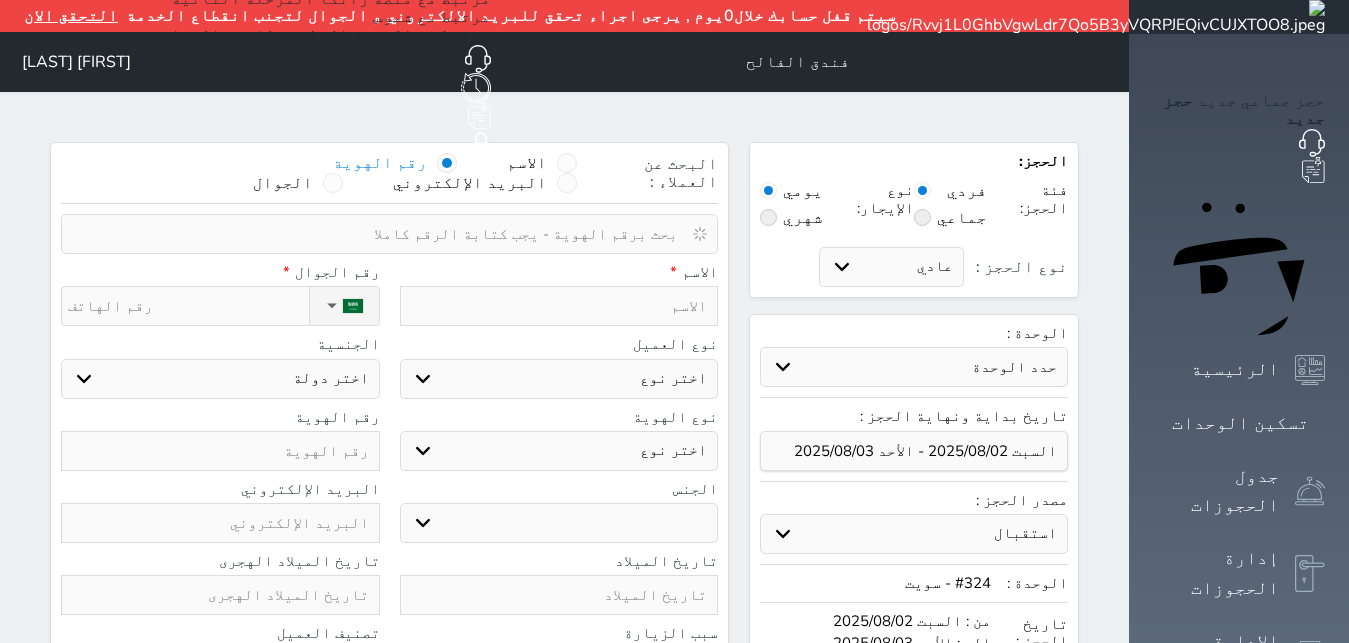 select 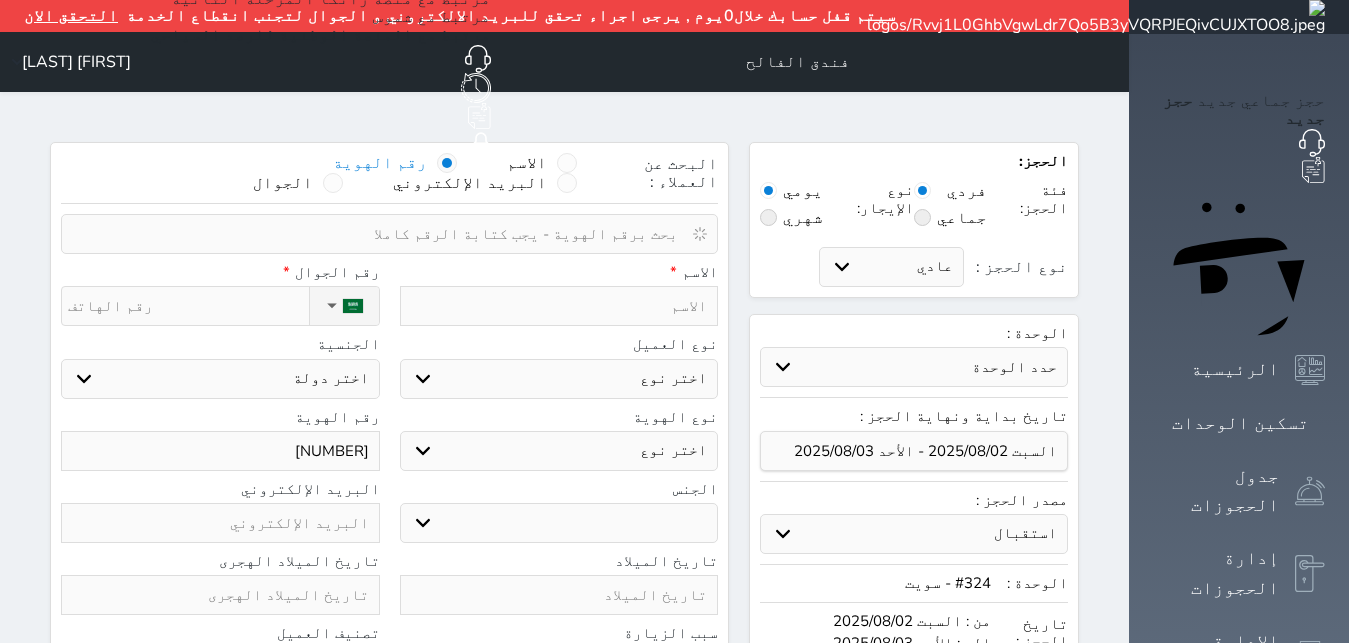type on "1070045289" 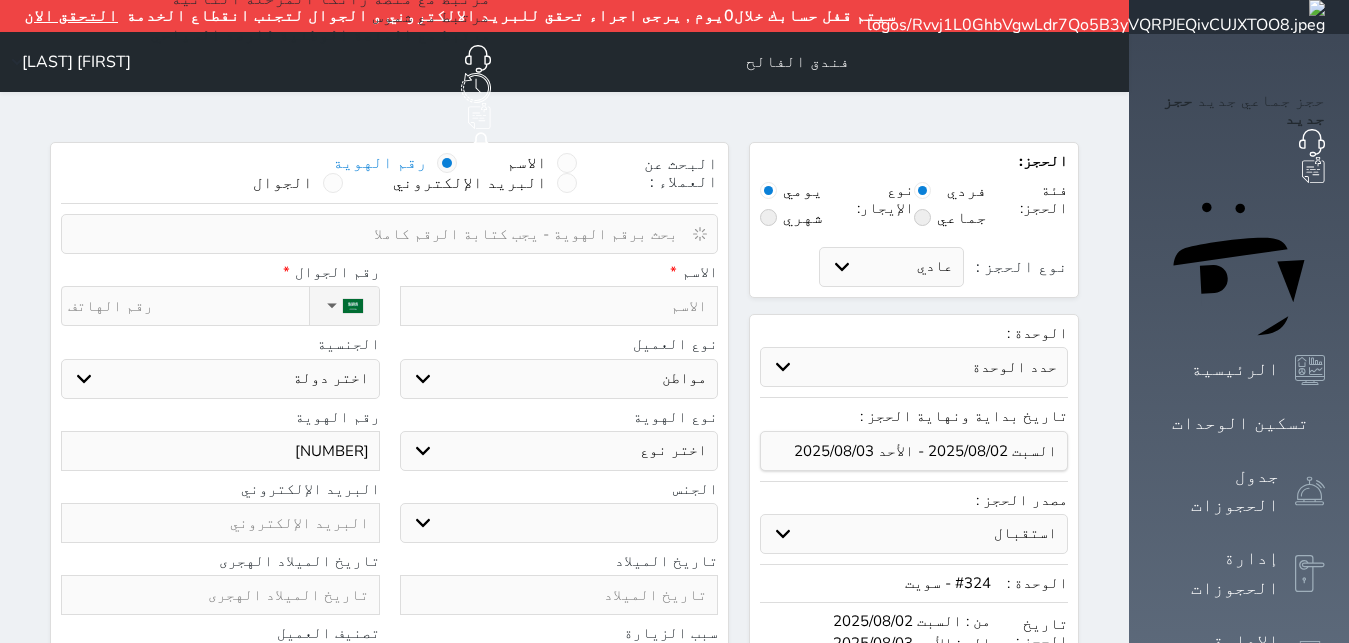 select on "113" 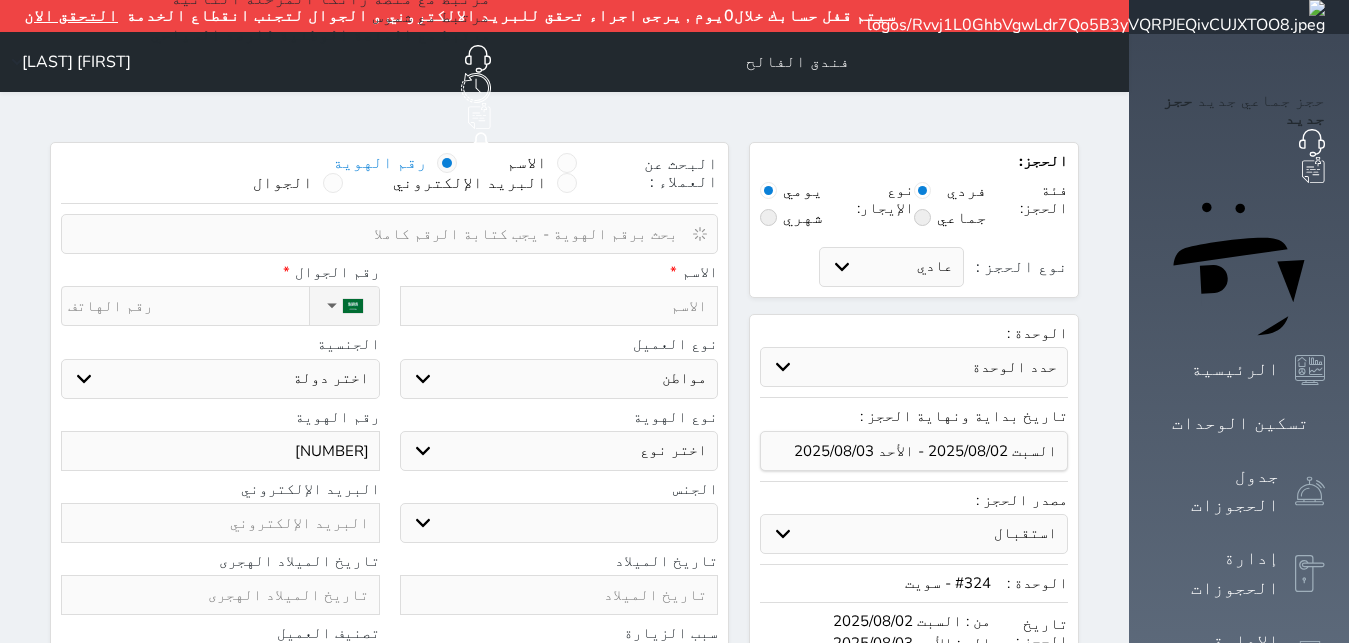 select 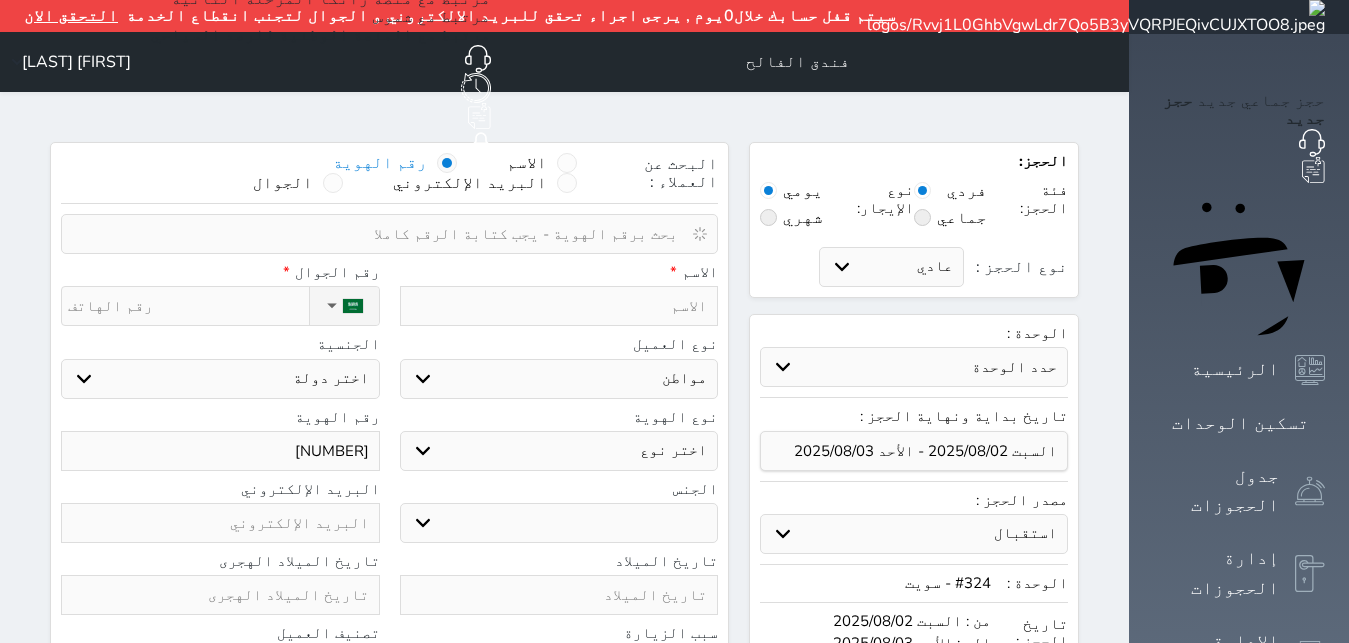 select 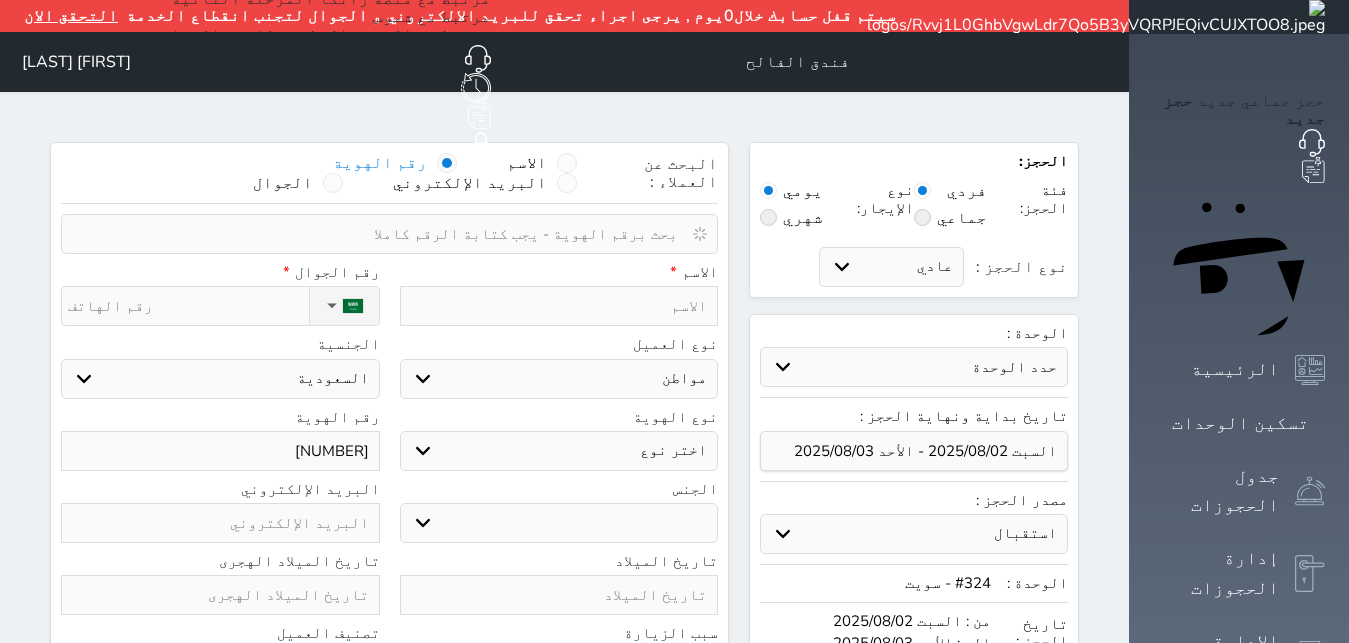click on "اختر نوع   هوية وطنية هوية عائلية جواز السفر" at bounding box center (559, 451) 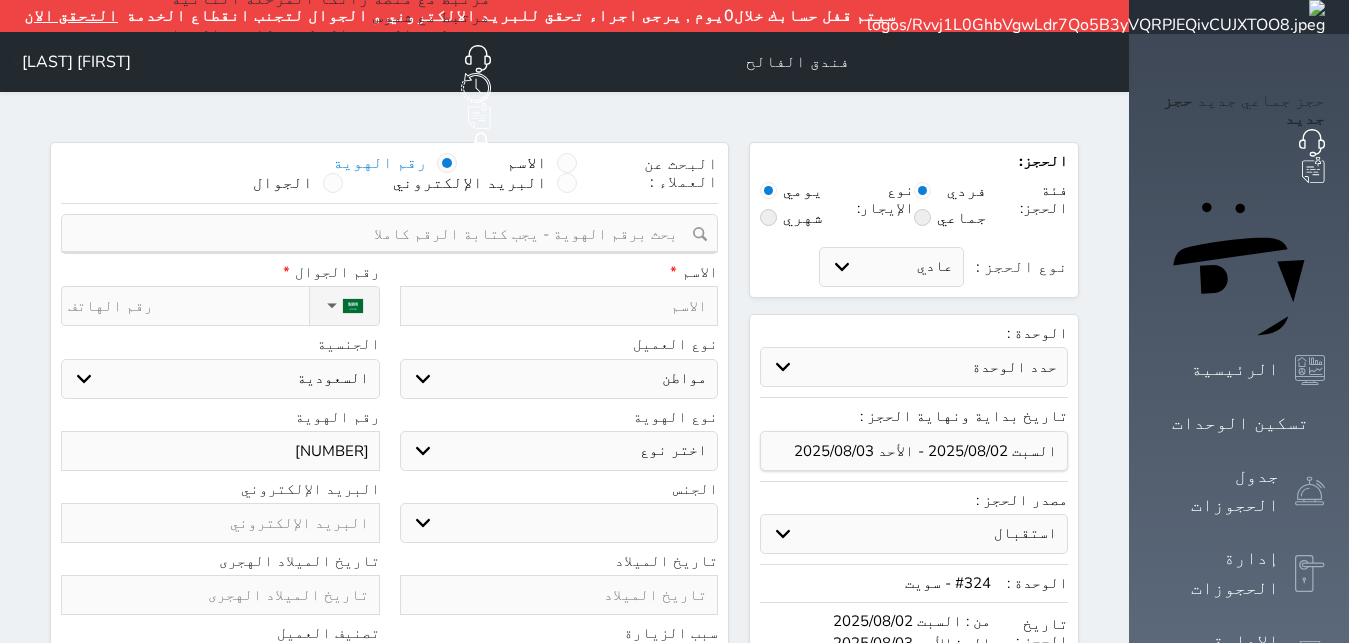 select on "2" 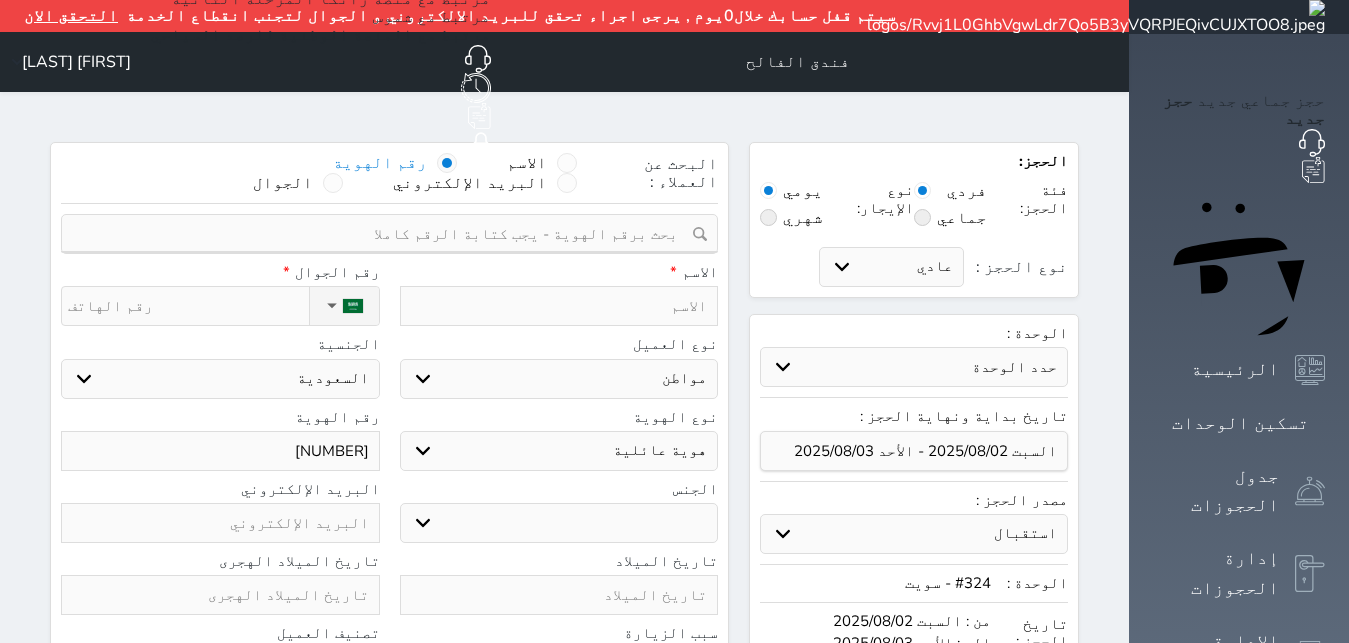 select 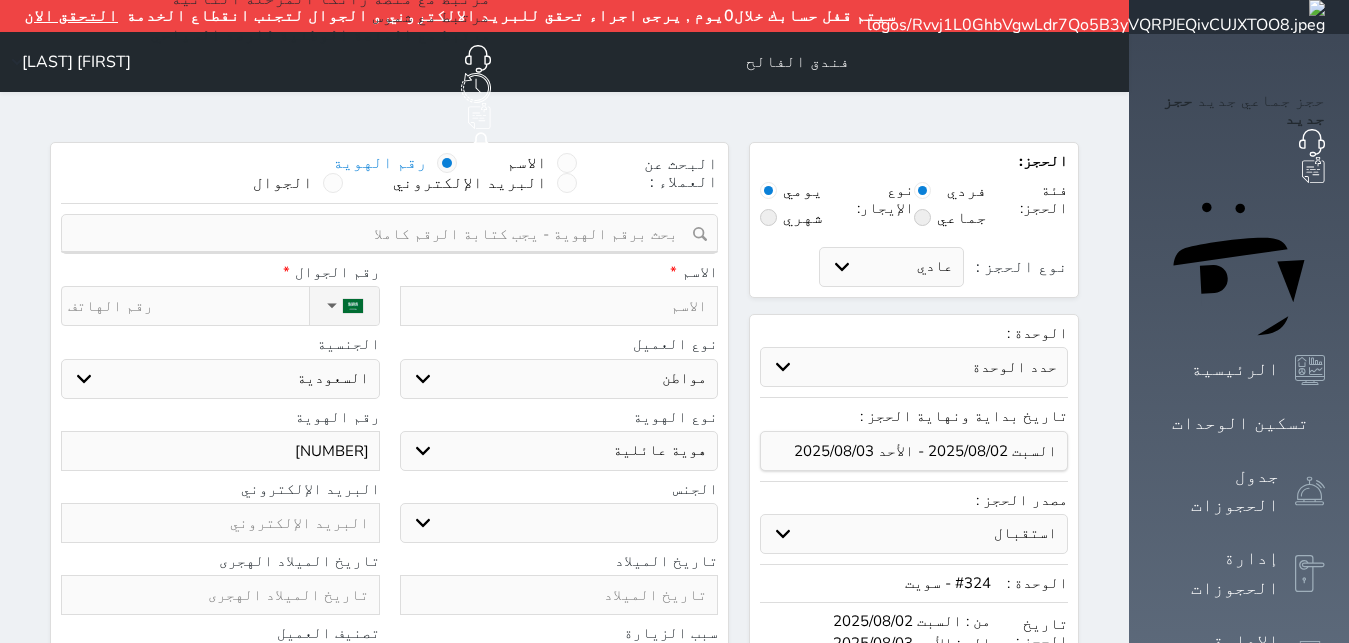 select 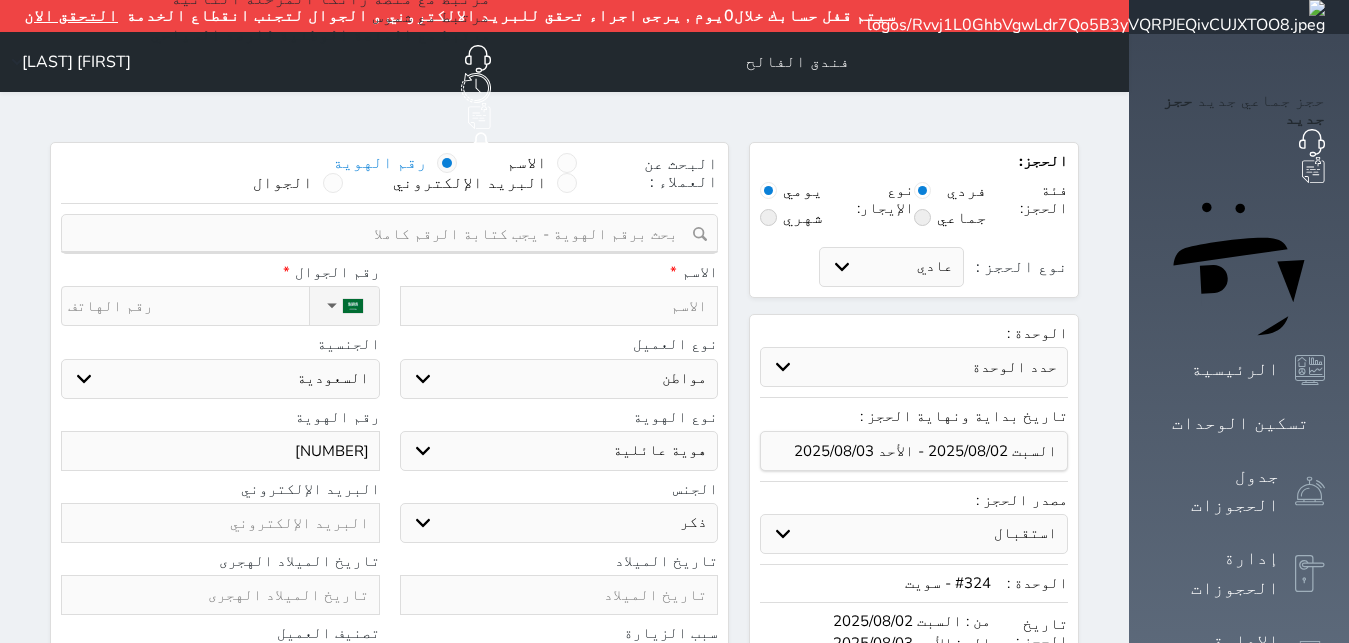 select 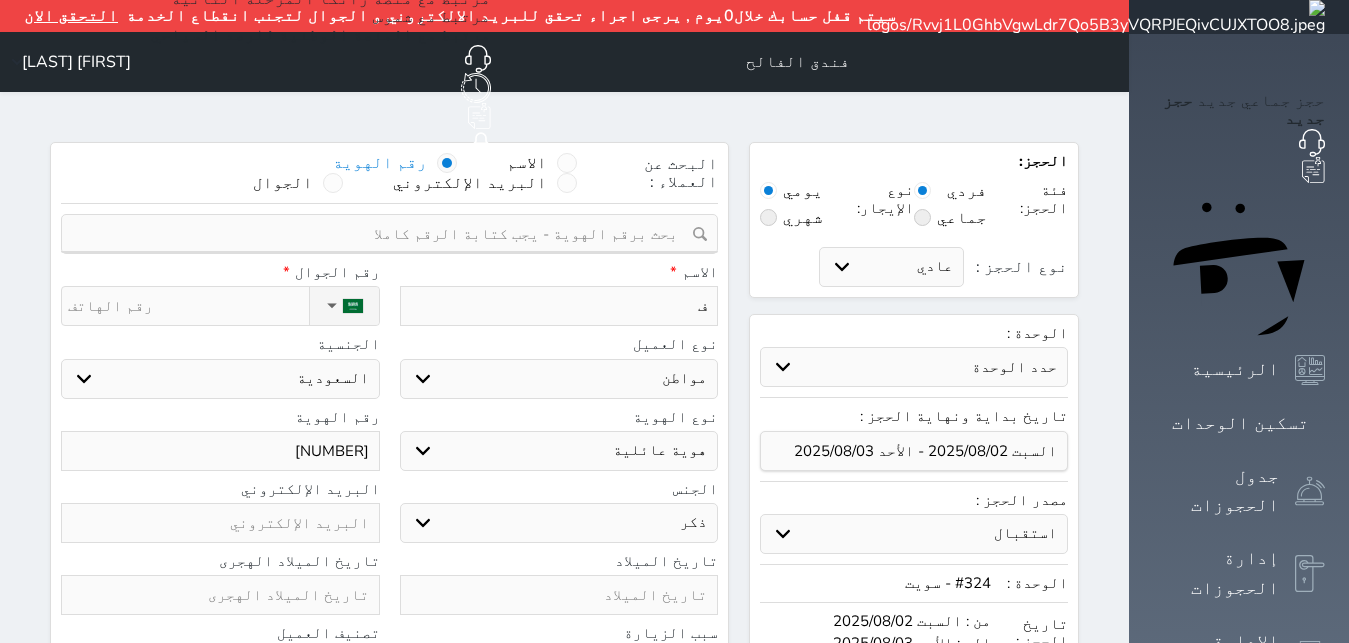 type on "فه" 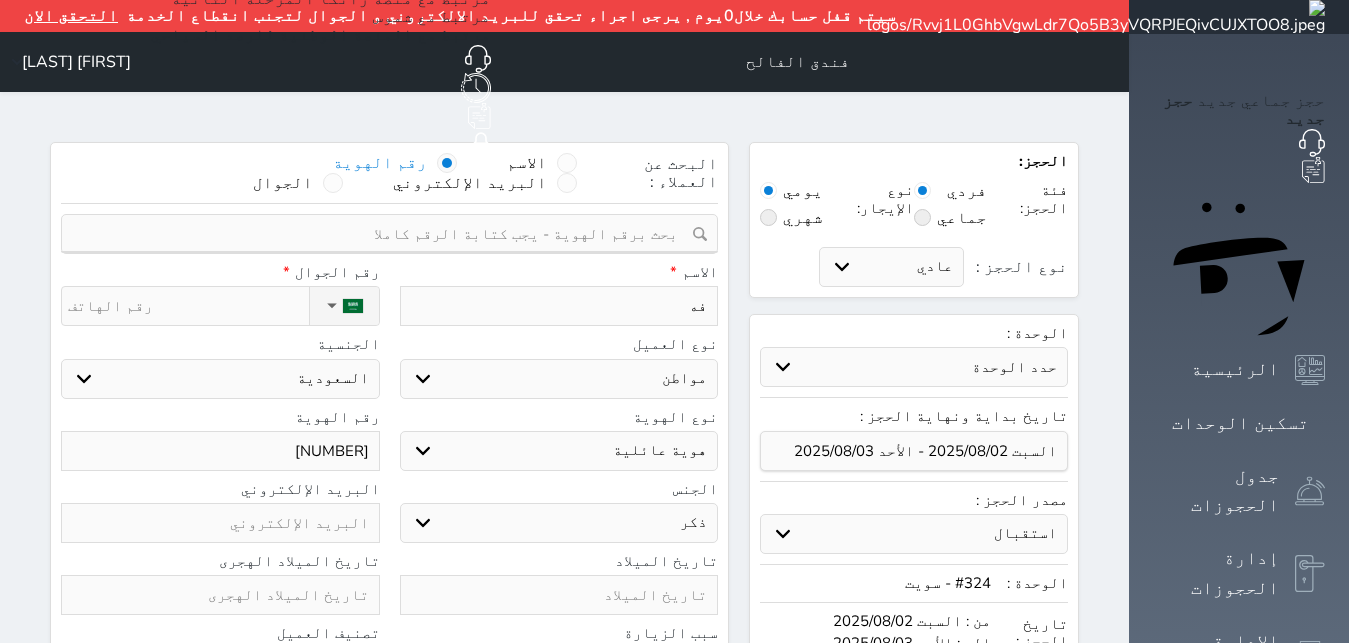 type on "فهي" 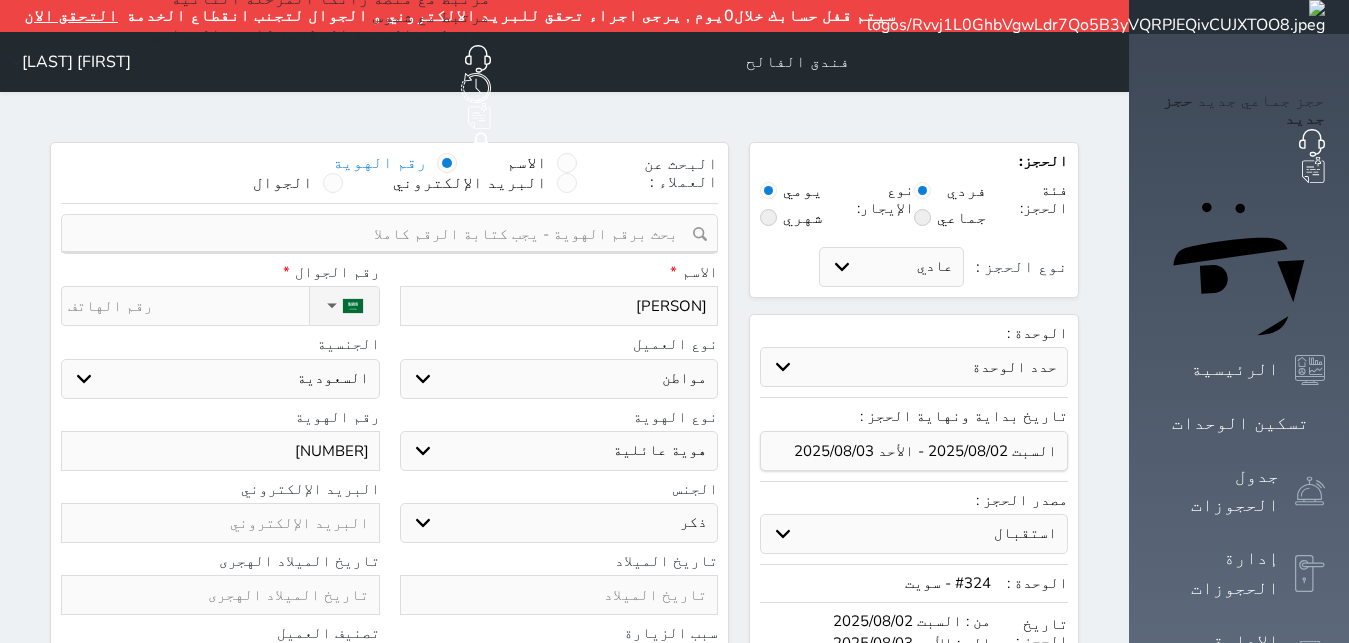type on "فهيد" 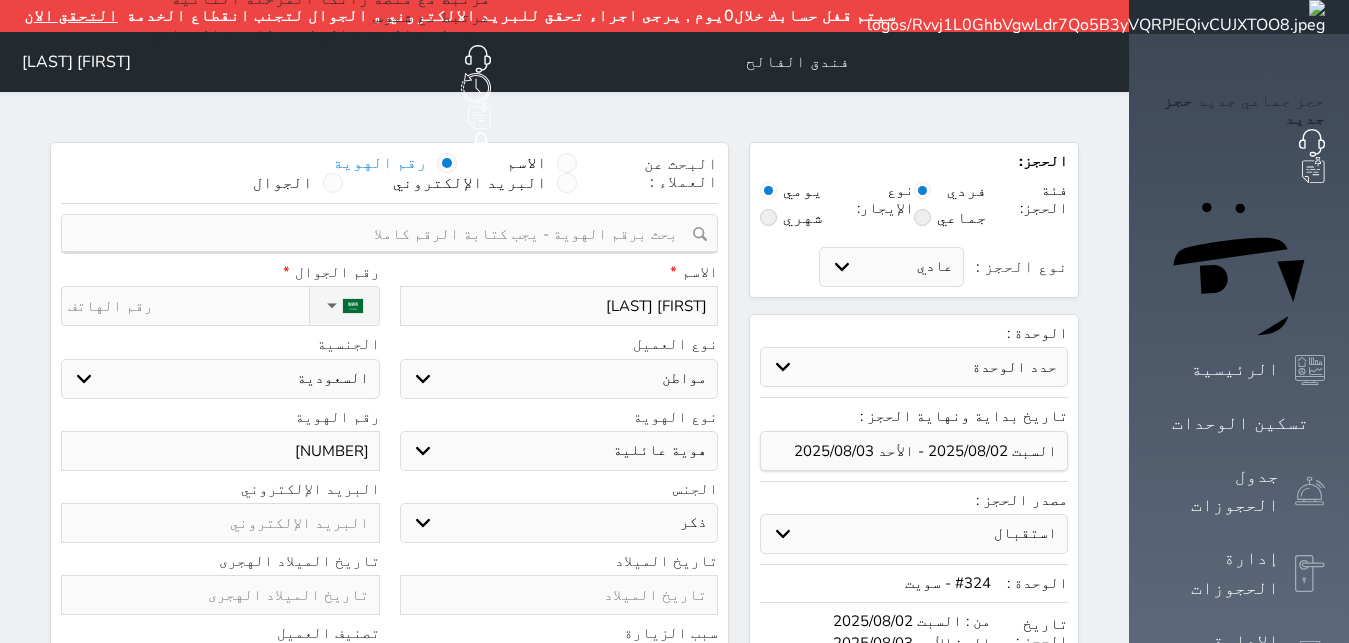 type on "فهيد الس" 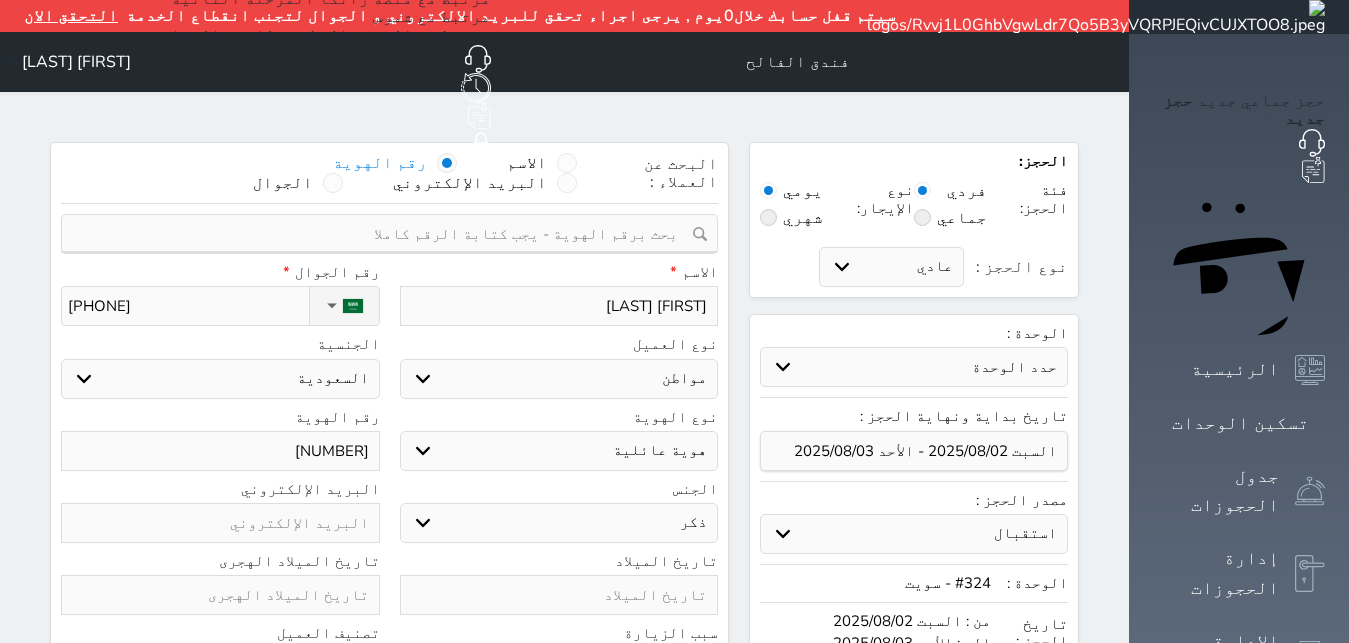 scroll, scrollTop: 408, scrollLeft: 0, axis: vertical 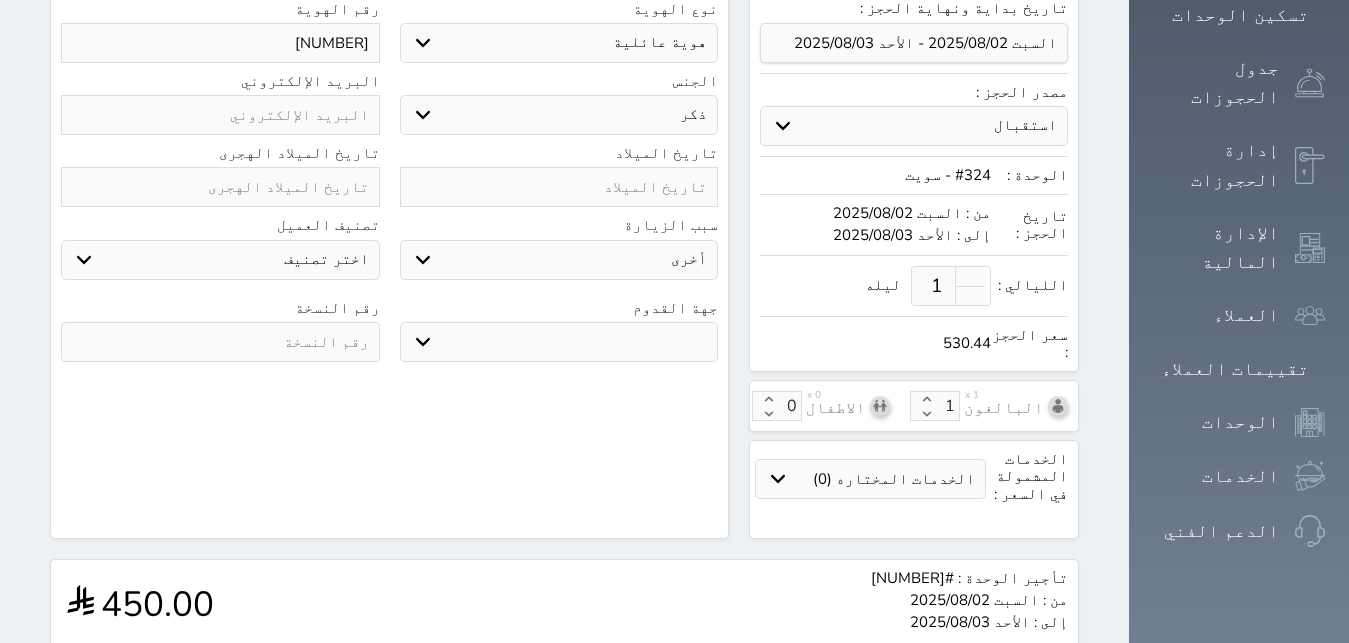 click on "جو بحر ارض" at bounding box center (559, 342) 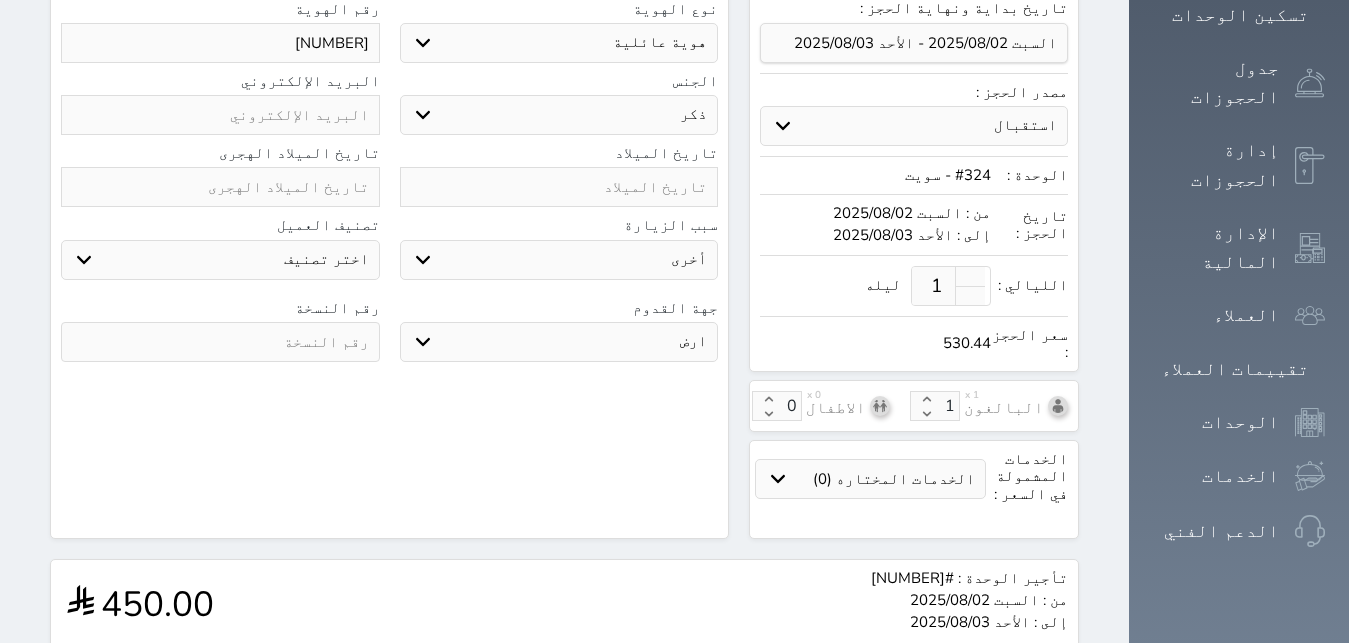 click at bounding box center (220, 342) 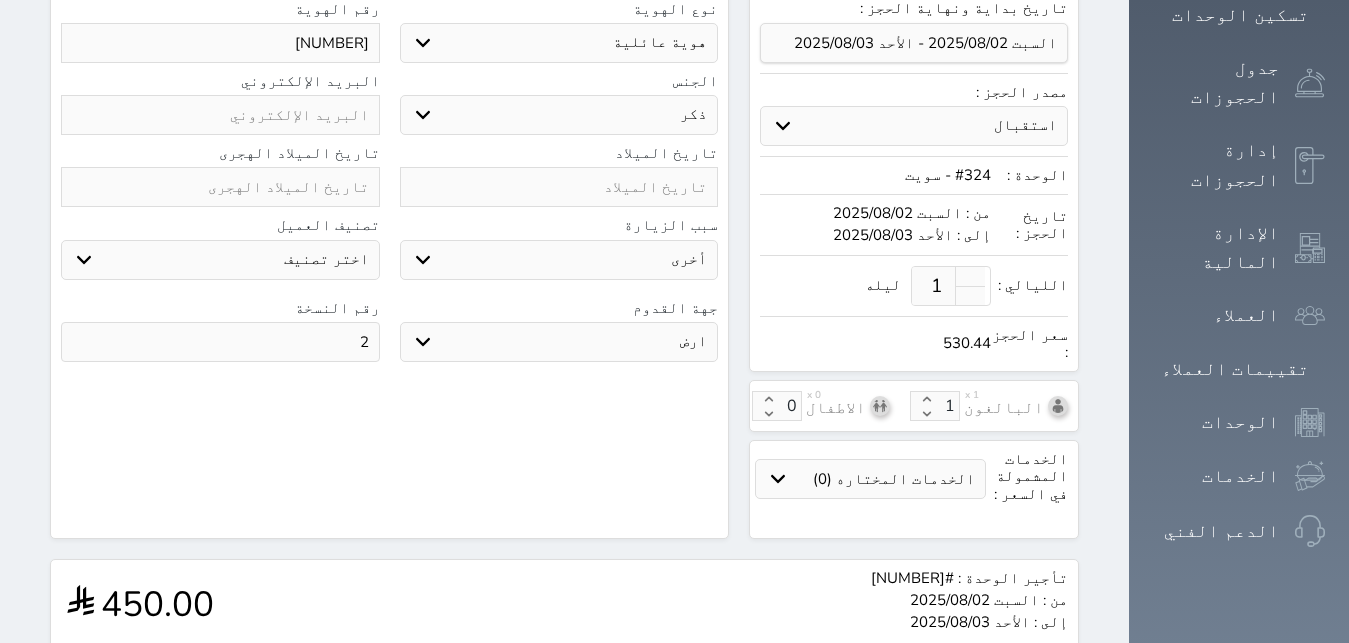 click on "البحث عن العملاء :        الاسم       رقم الهوية       البريد الإلكتروني       الجوال           تغيير العميل                      ملاحظات                           سجل حجوزات العميل فهيد السبيعي                   إجمالى رصيد العميل : 0 ريال     رقم الحجز   الوحدة   من   إلى   نوع الحجز   الرصيد   الاجرائات         النتائج  : من (  ) - إلى  (  )   العدد  :              سجل الكمبيالات الغير محصلة على العميل فهيد السبيعي                 رقم الحجز   المبلغ الكلى    المبلغ المحصل    المبلغ المتبقى    تاريخ الإستحقاق         النتائج  : من (  ) - إلى  (  )   العدد  :      الاسم *   فهيد السبيعي   رقم الجوال *       ▼     Afghanistan (‫افغانستان‬‎)   +93   Albania (Shqipëri)   +355" at bounding box center [389, 136] 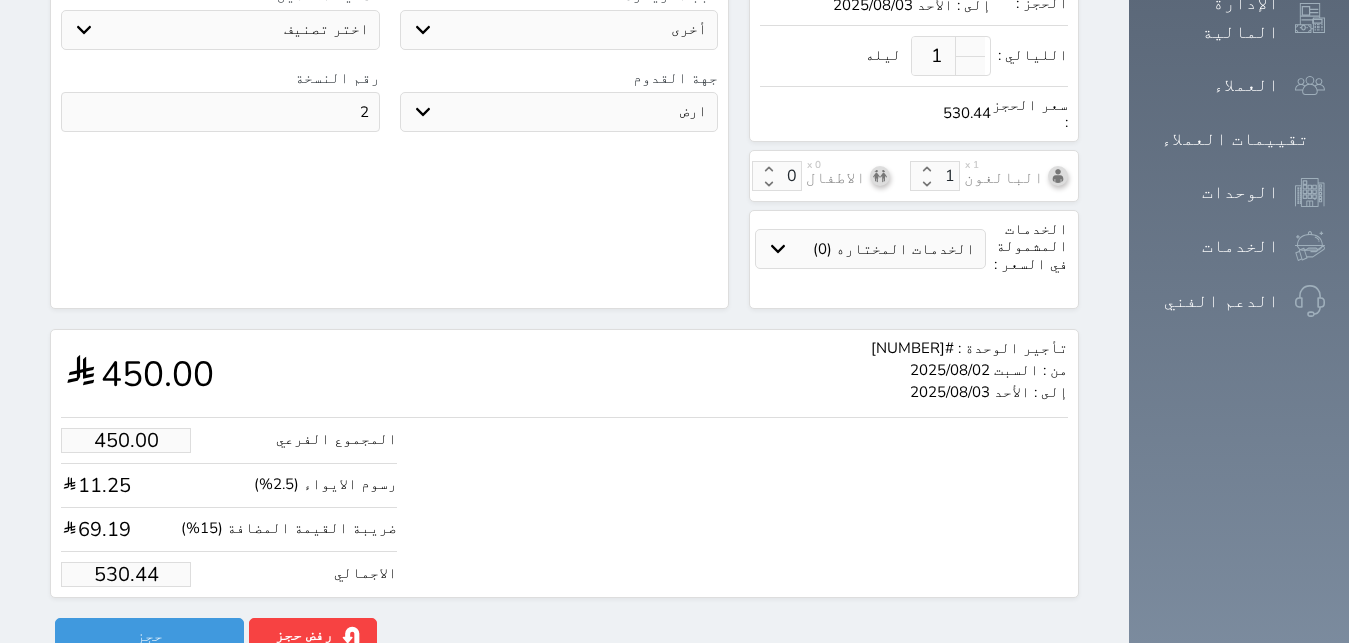 click on "المجموع الفرعي   450.00   رسوم الايواء (2.5%)    11.25    ضريبة القيمة المضافة (15%)    69.19      الاجمالي   530.44" at bounding box center [229, 507] 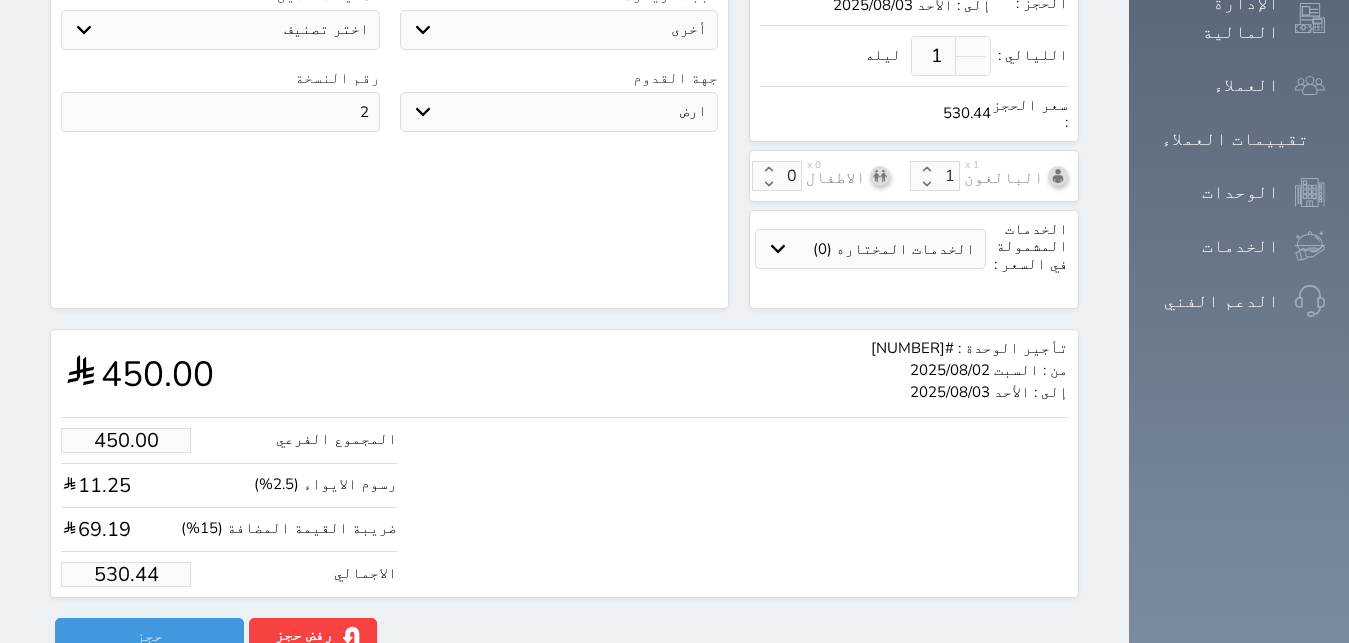 click on "المجموع الفرعي   450.00   رسوم الايواء (2.5%)    11.25    ضريبة القيمة المضافة (15%)    69.19      الاجمالي   530.44" at bounding box center (229, 507) 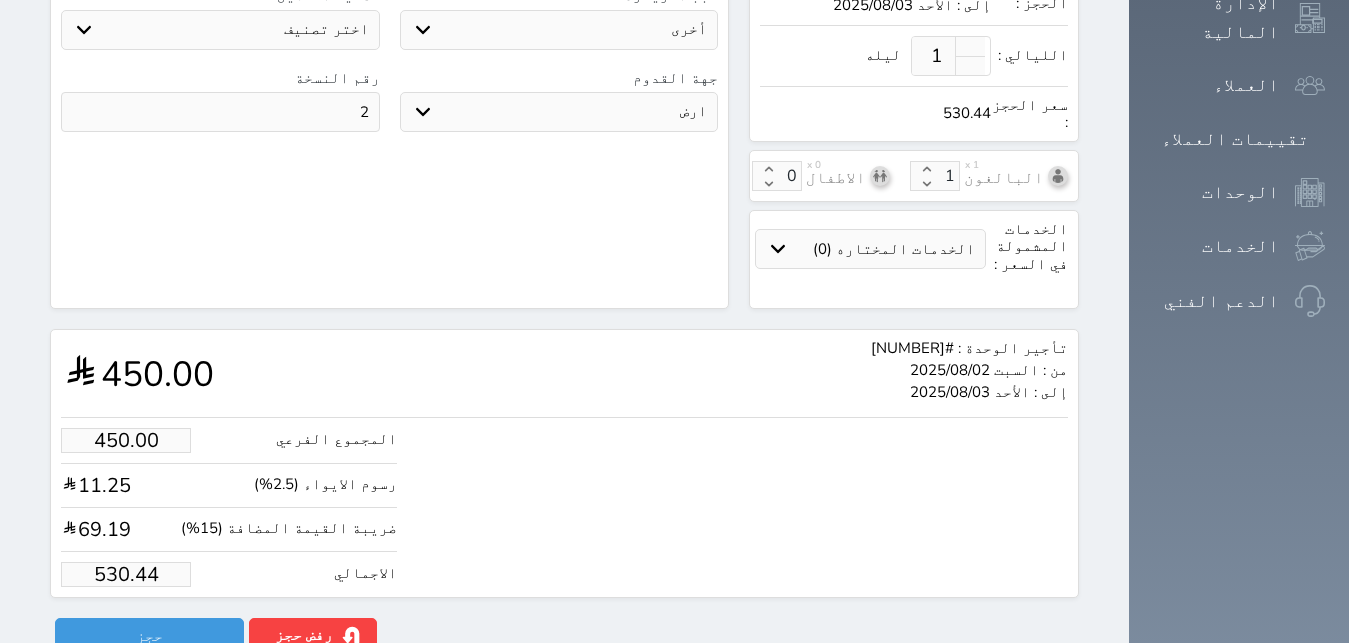 click on "530.44" at bounding box center (126, 574) 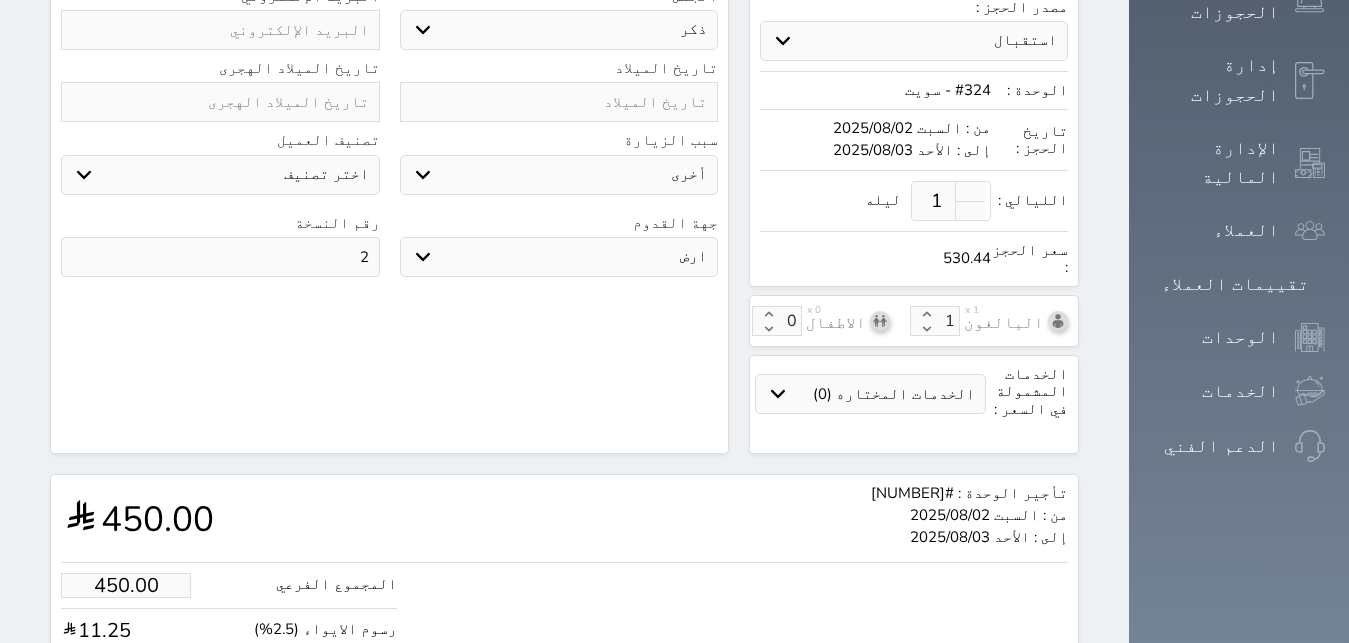 scroll, scrollTop: 612, scrollLeft: 0, axis: vertical 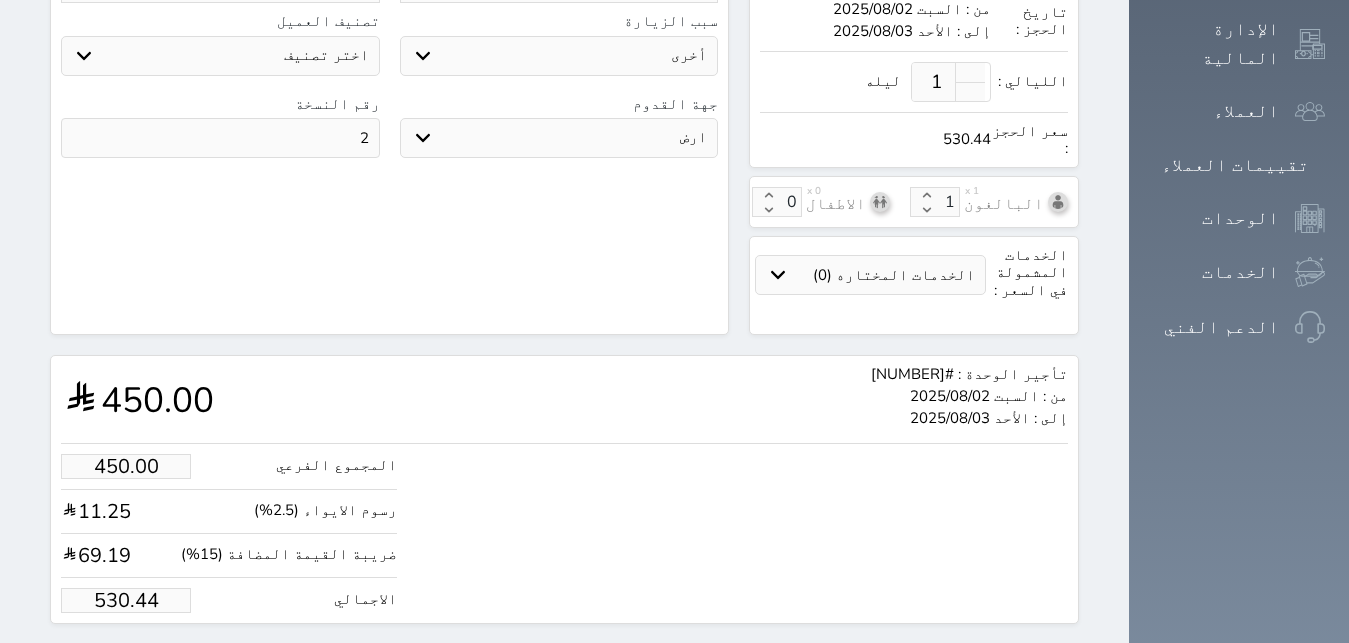click on "530.44" at bounding box center (126, 600) 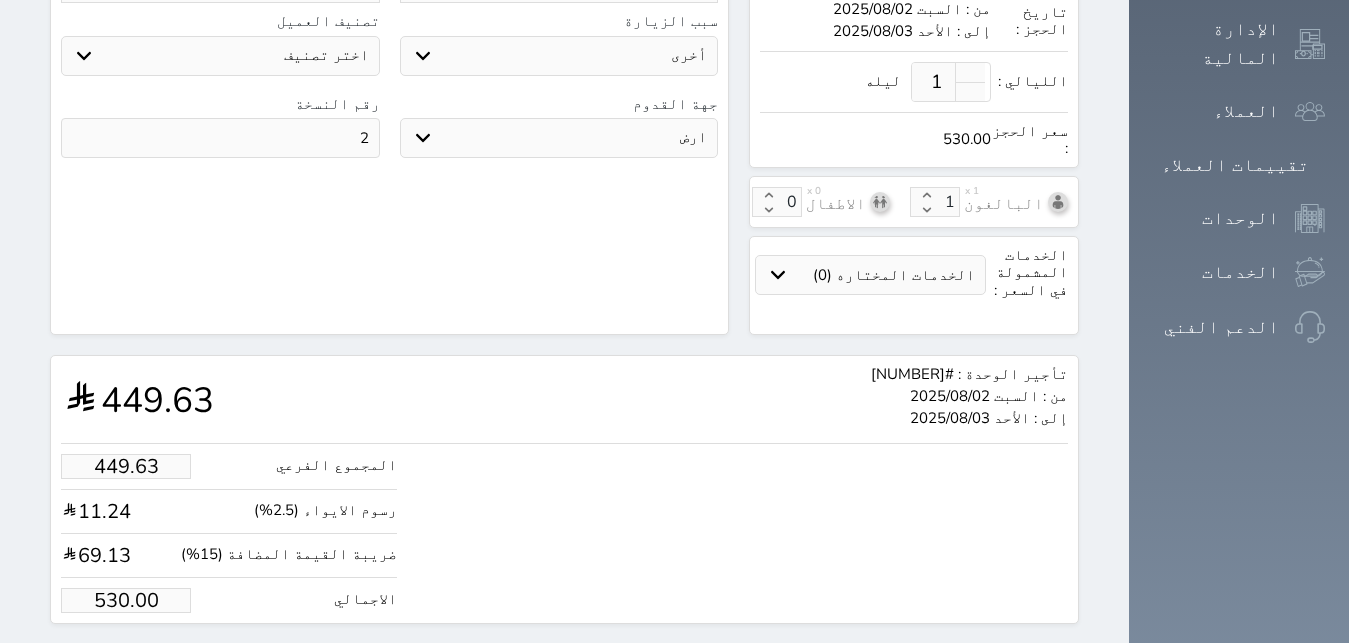 click on "ضريبة القيمة المضافة (15%)    69.13" at bounding box center (229, 561) 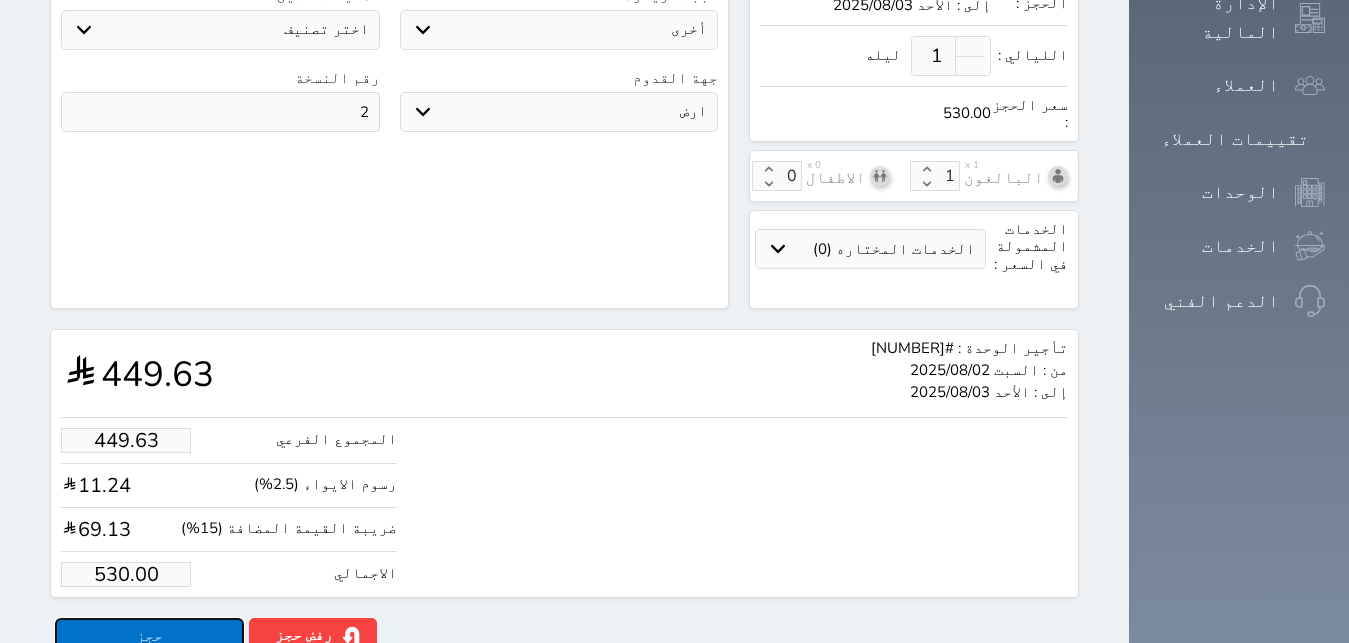 click on "حجز" at bounding box center (149, 635) 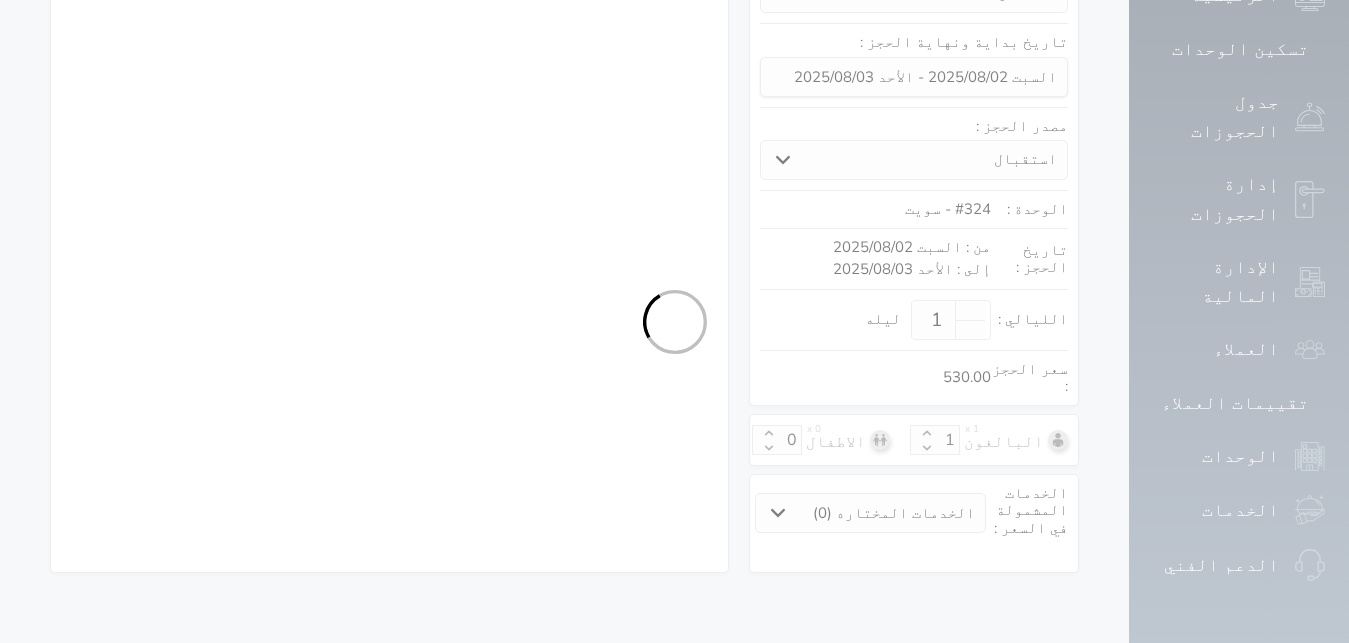 scroll, scrollTop: 299, scrollLeft: 0, axis: vertical 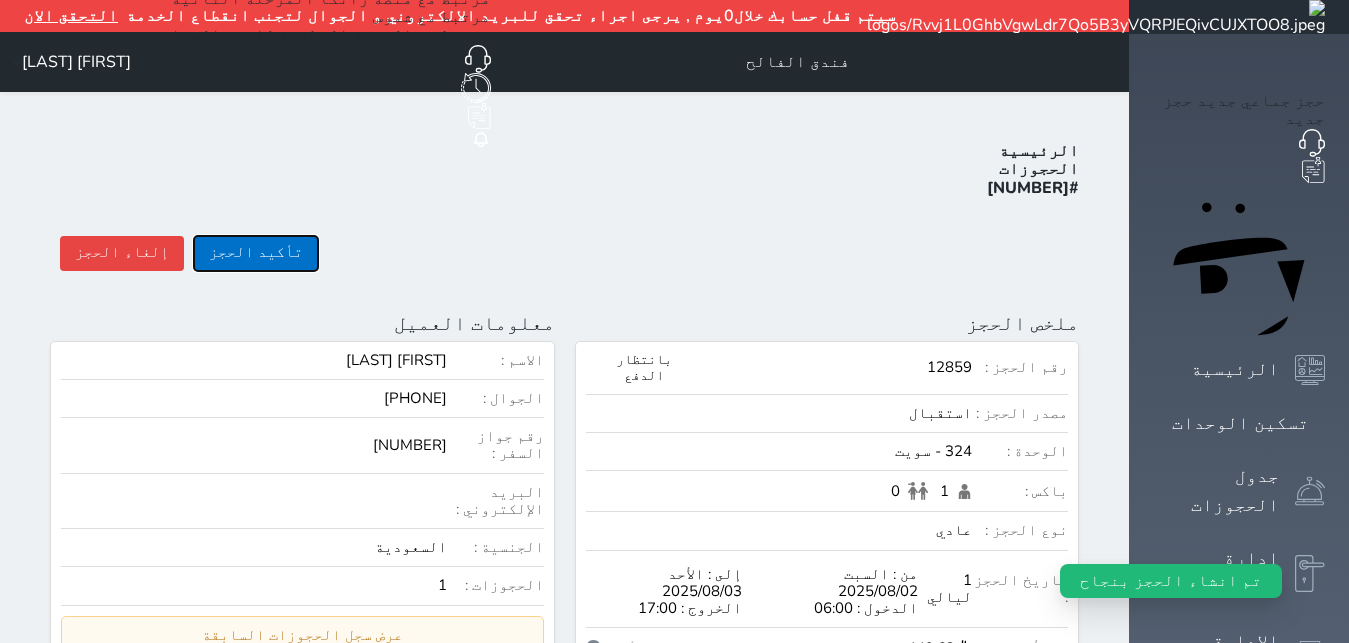 click on "تأكيد الحجز" at bounding box center [256, 253] 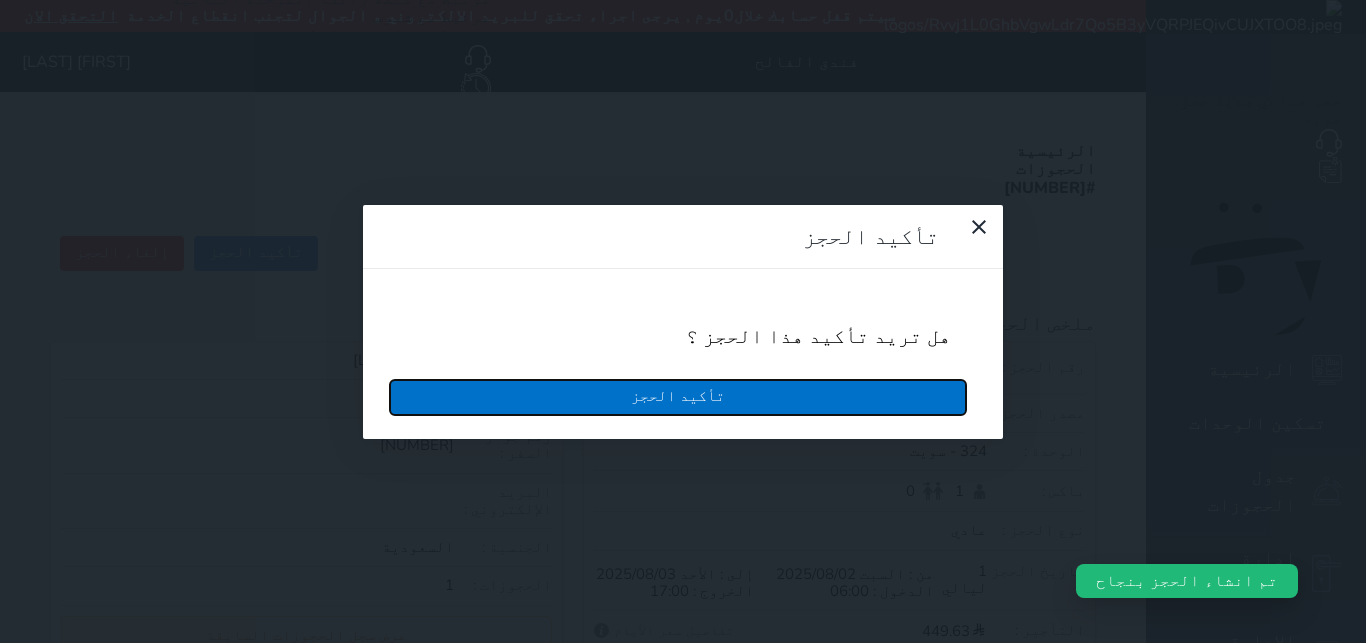 click on "تأكيد الحجز" at bounding box center [678, 397] 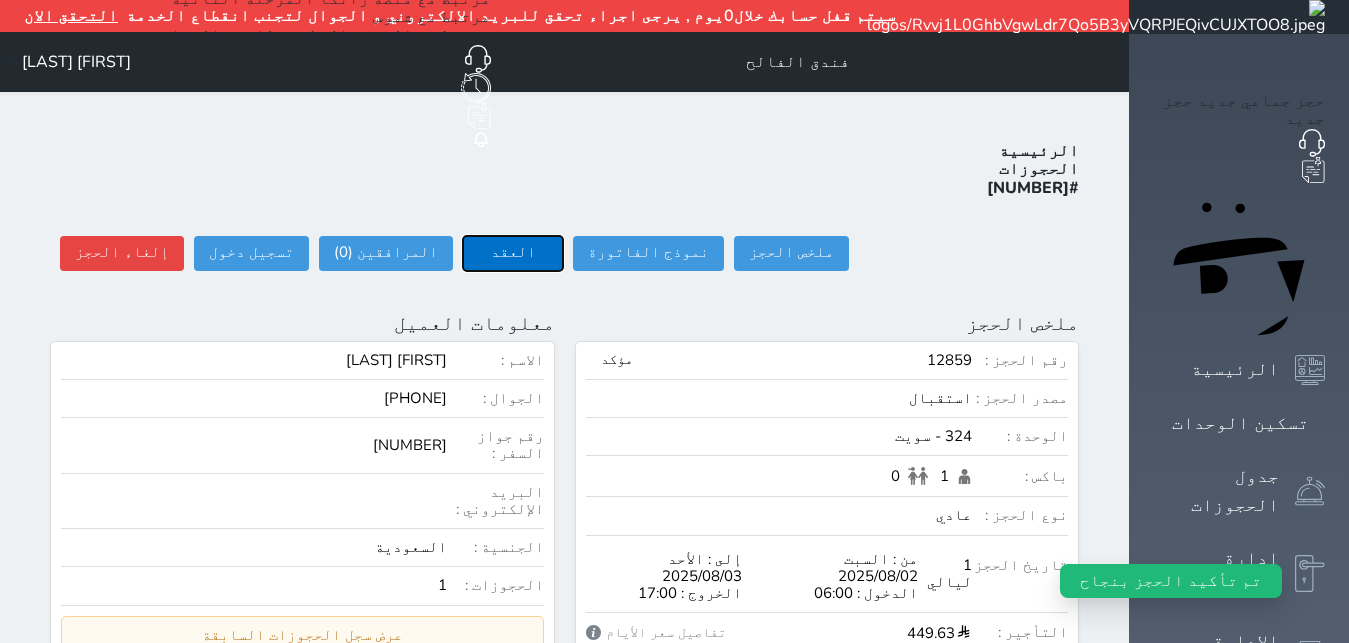 click on "العقد" at bounding box center (513, 253) 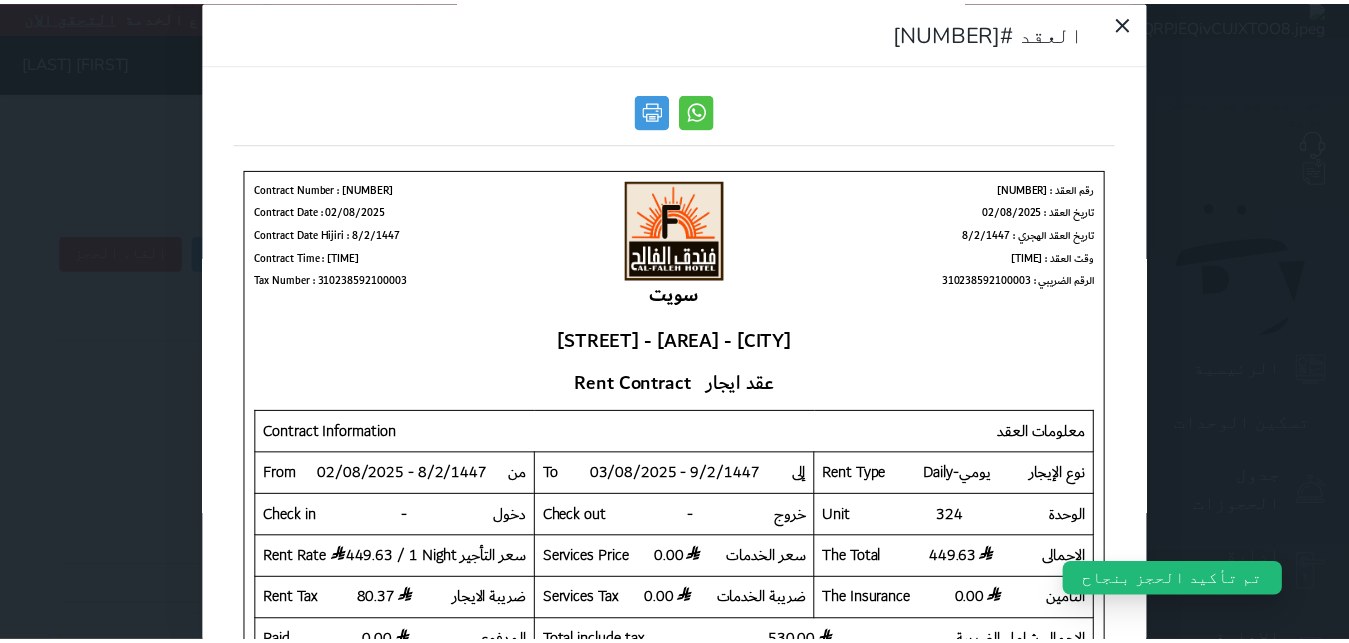scroll, scrollTop: 0, scrollLeft: 0, axis: both 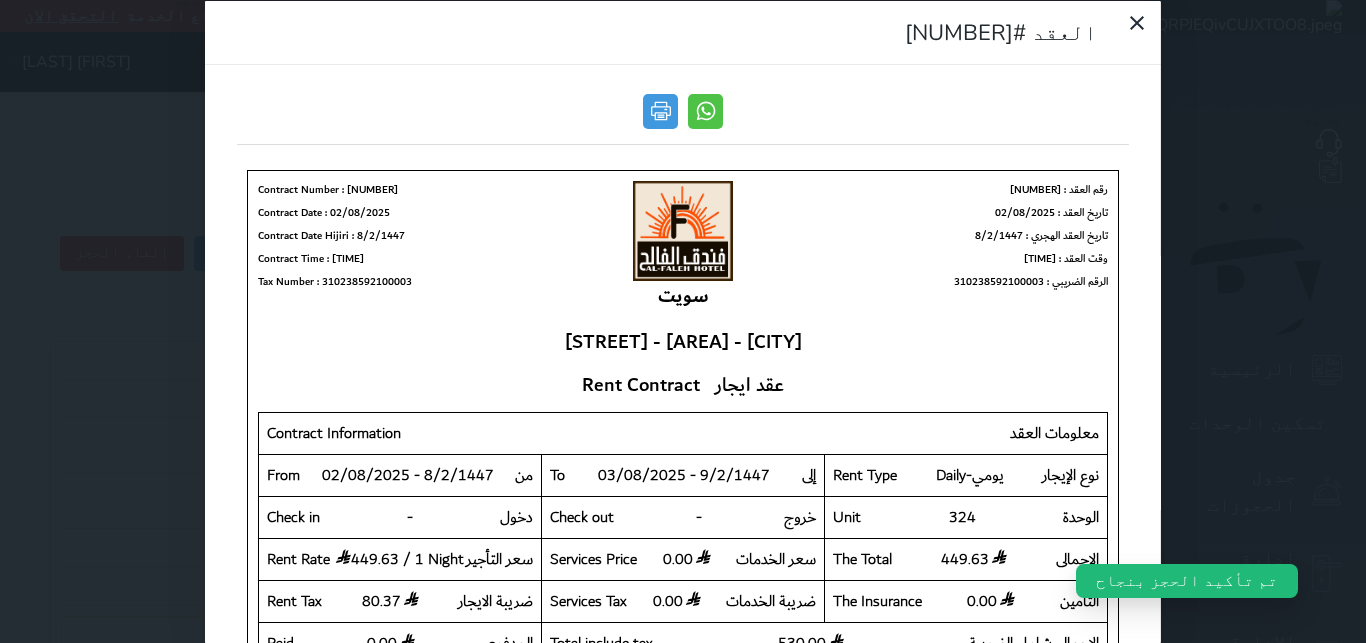 click at bounding box center (683, 116) 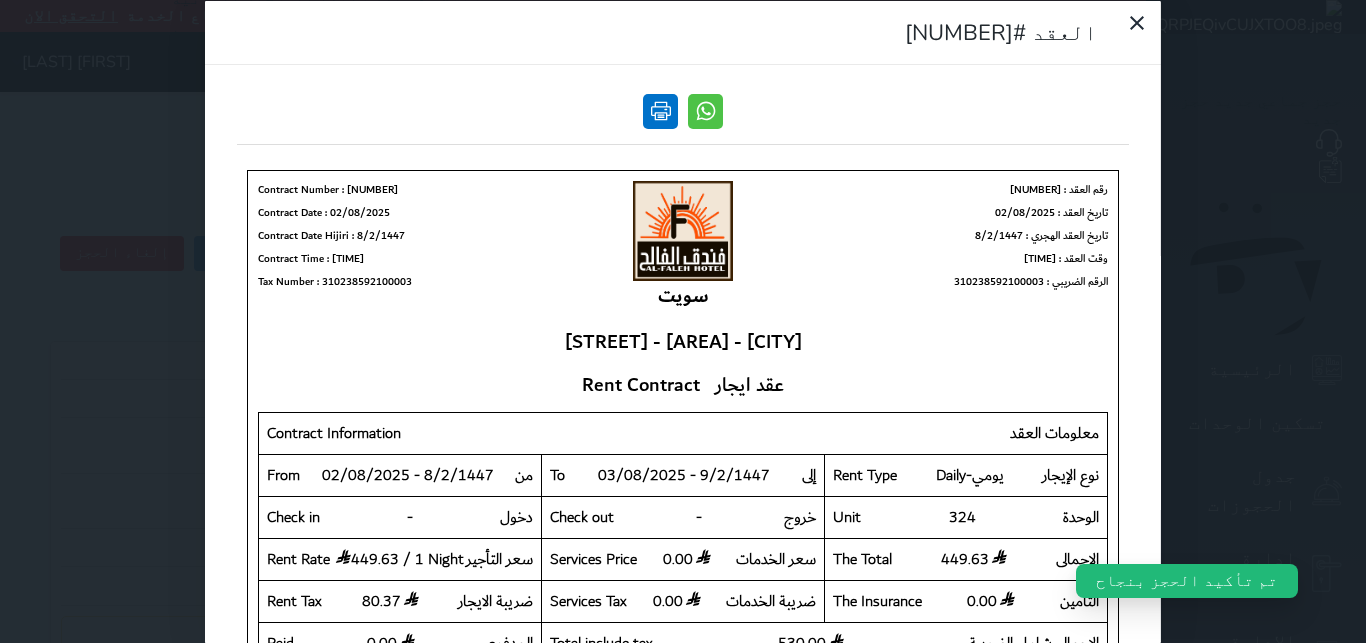 click at bounding box center [660, 110] 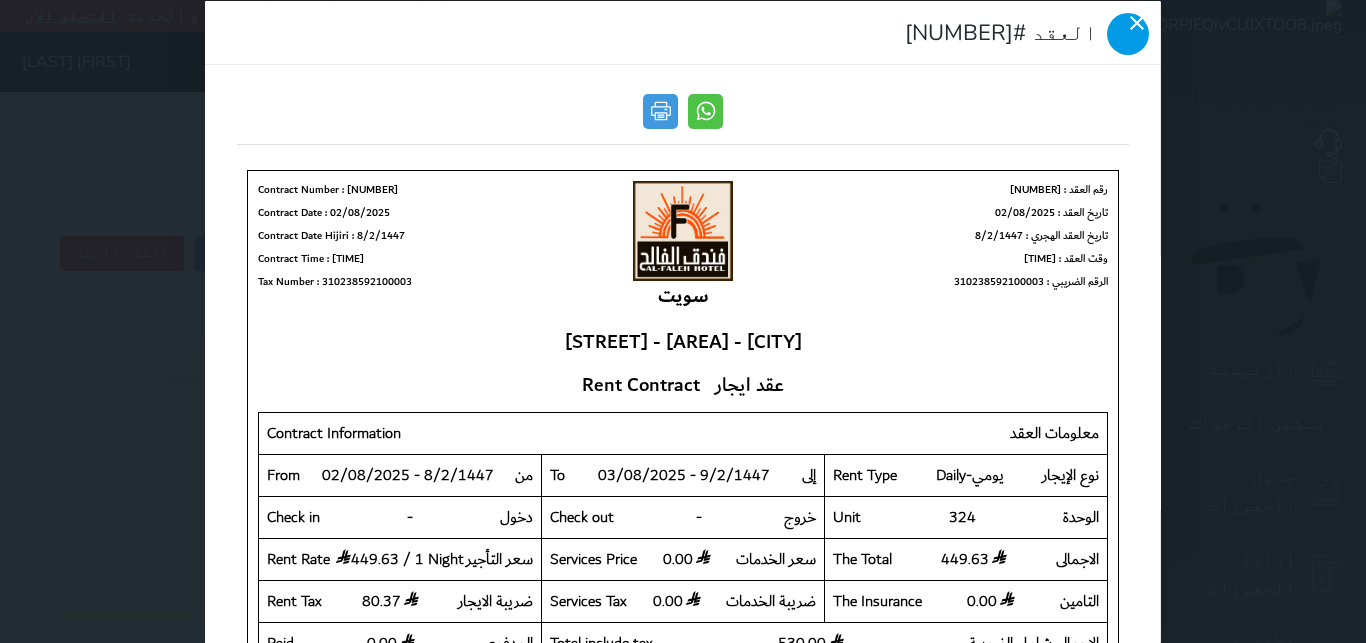 click 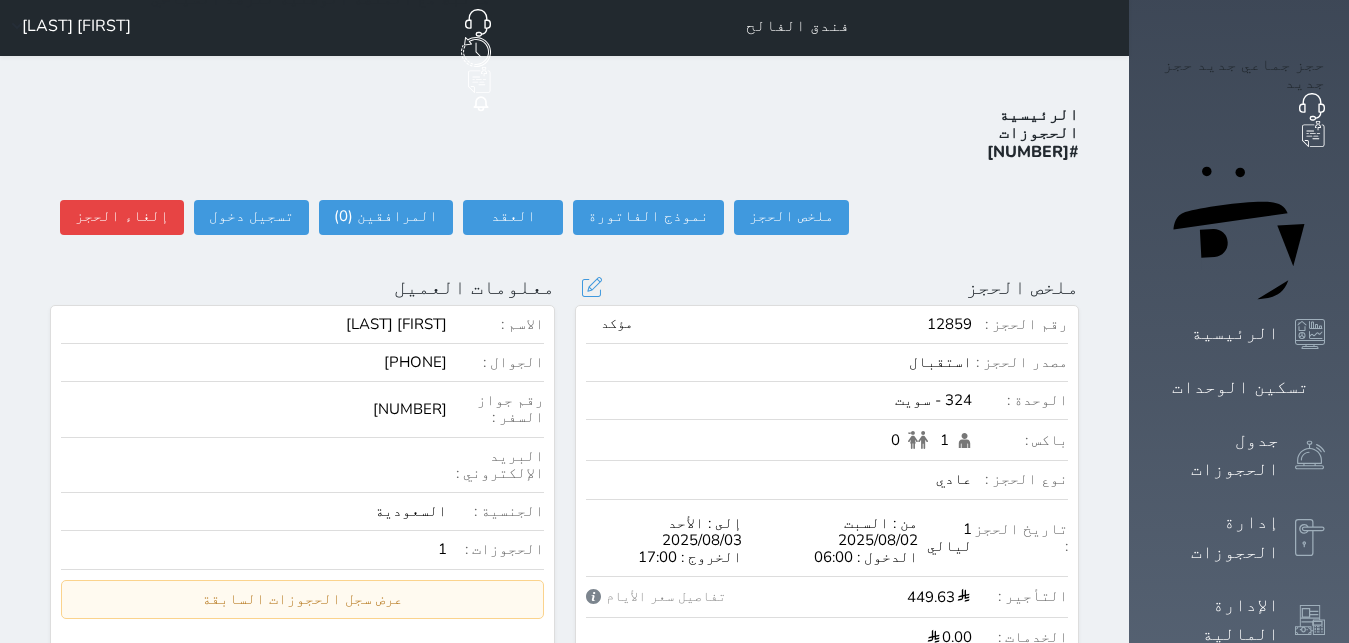scroll, scrollTop: 609, scrollLeft: 0, axis: vertical 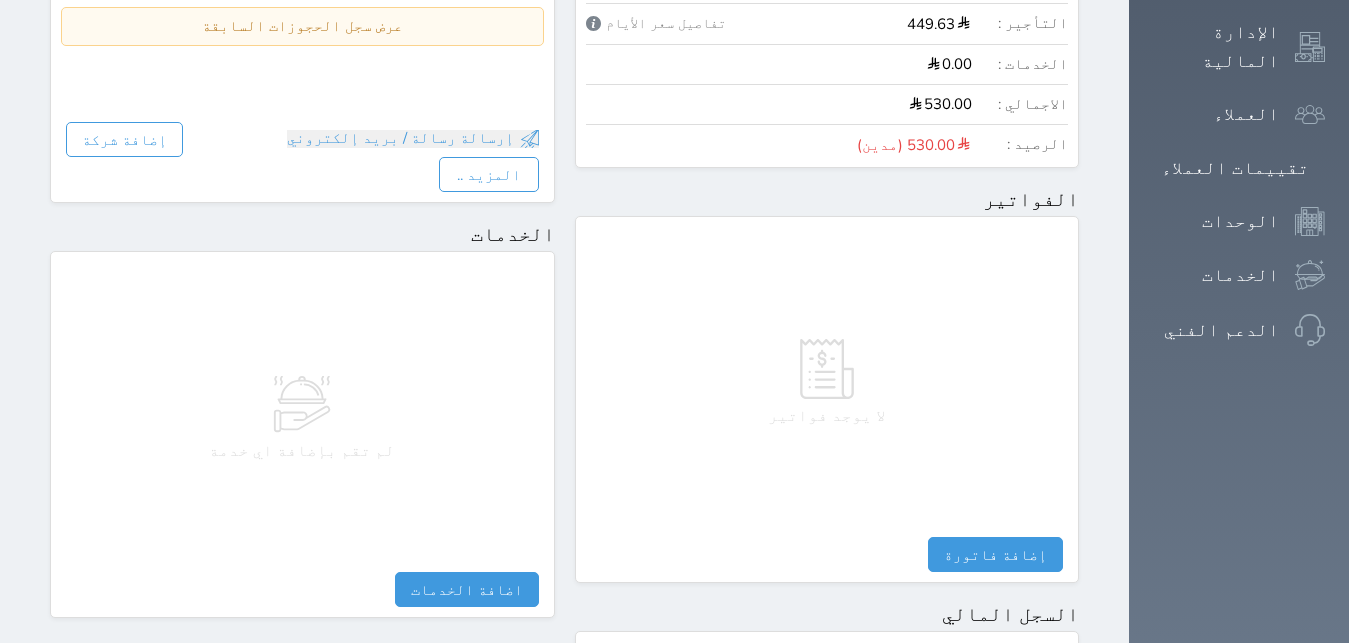 click on "لا يوجد فواتير" at bounding box center (827, 382) 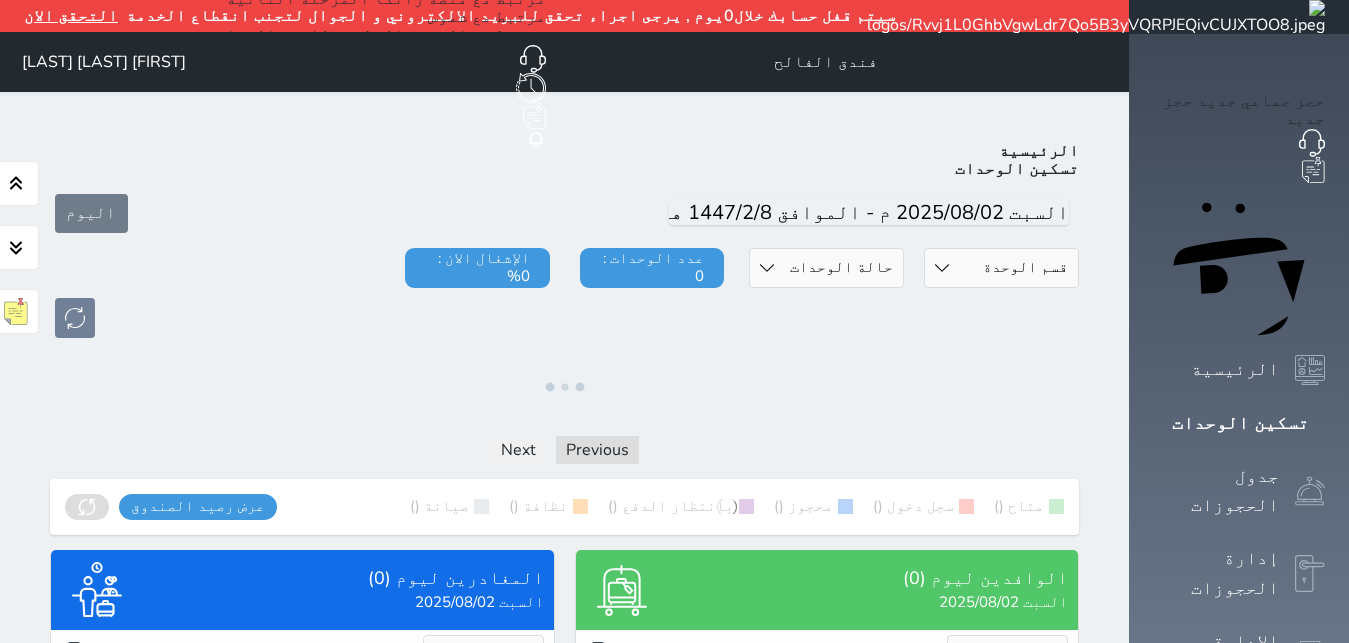 scroll, scrollTop: 0, scrollLeft: 0, axis: both 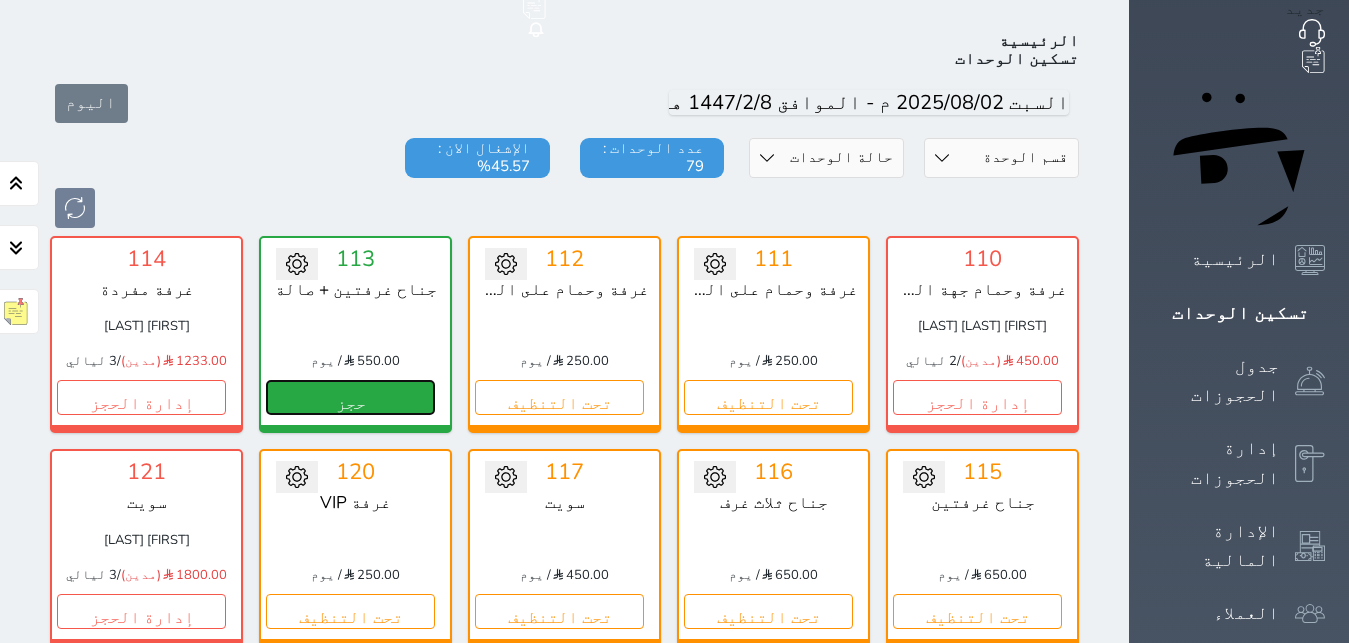 click on "حجز" at bounding box center (350, 397) 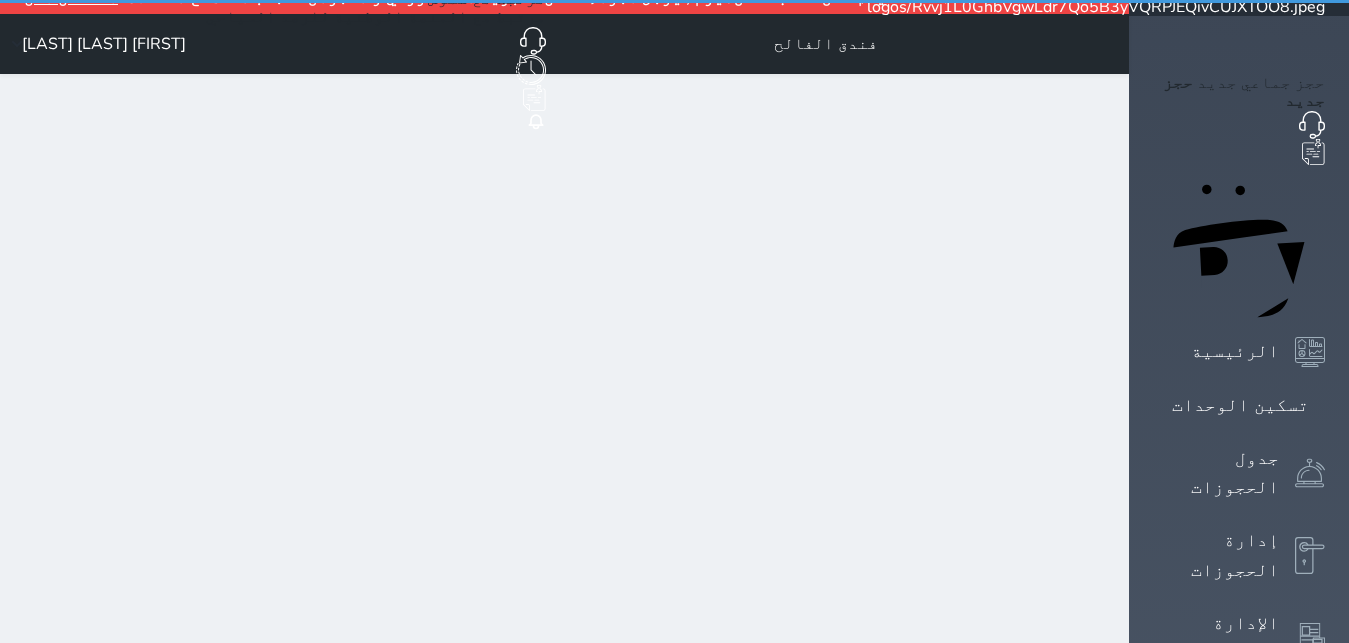 scroll, scrollTop: 0, scrollLeft: 0, axis: both 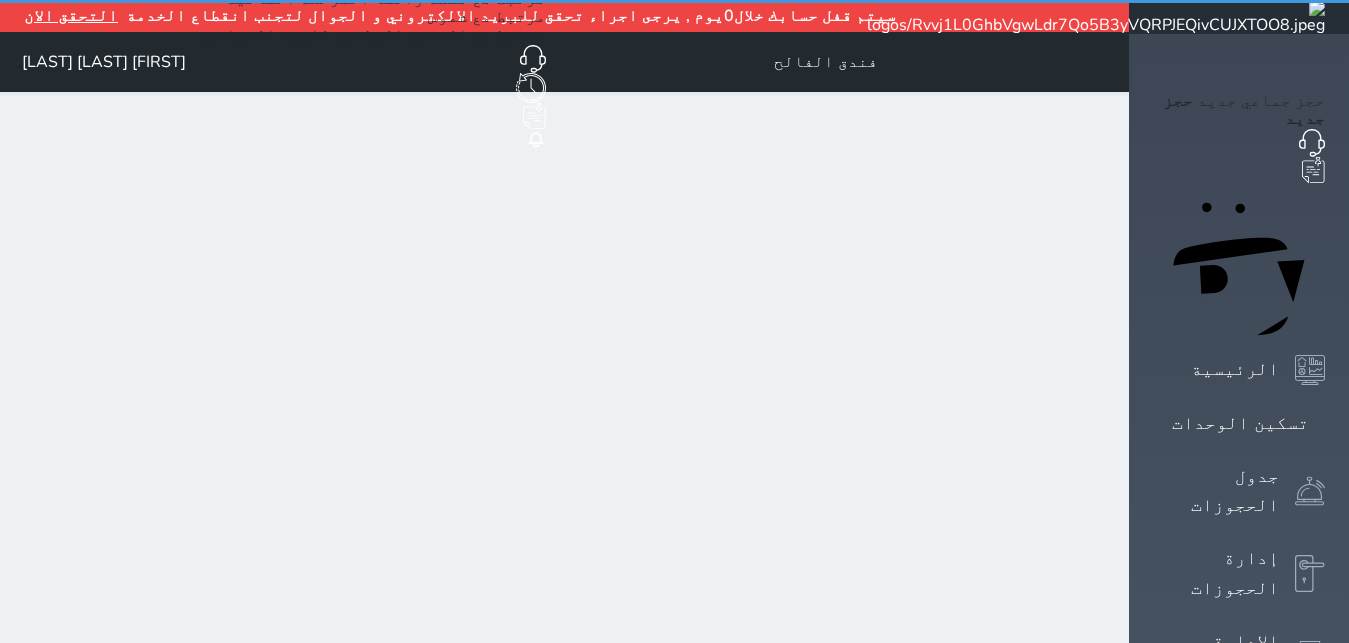 select on "1" 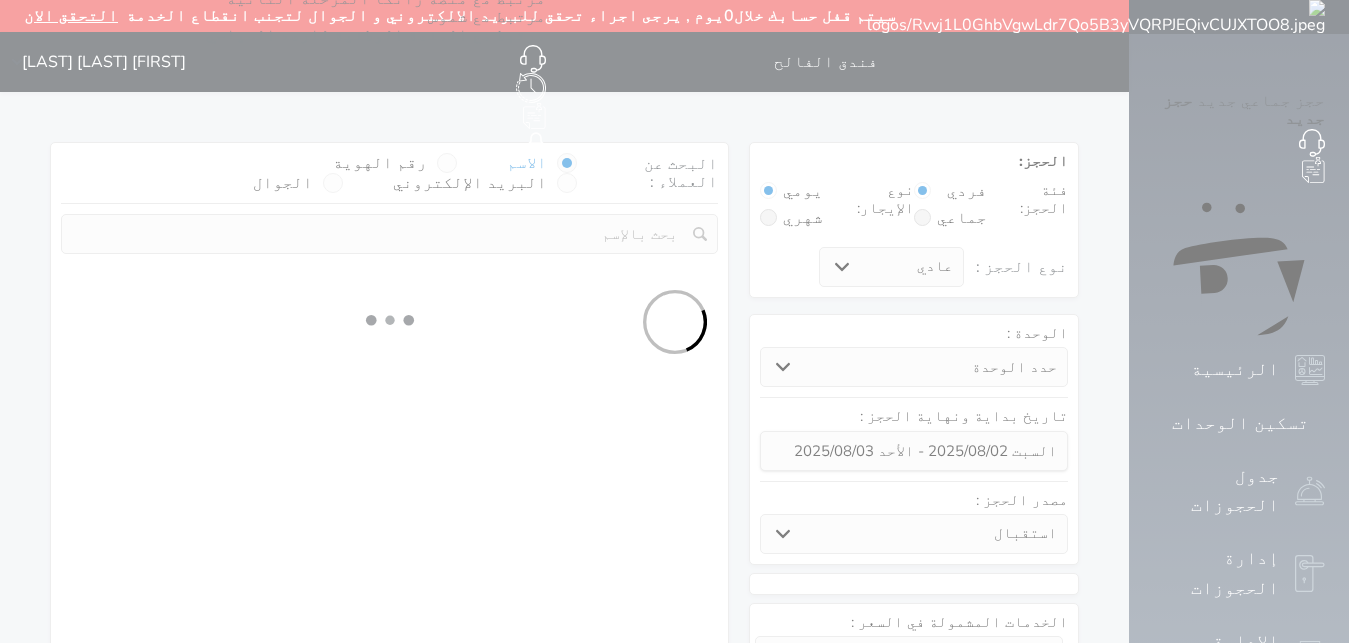 select 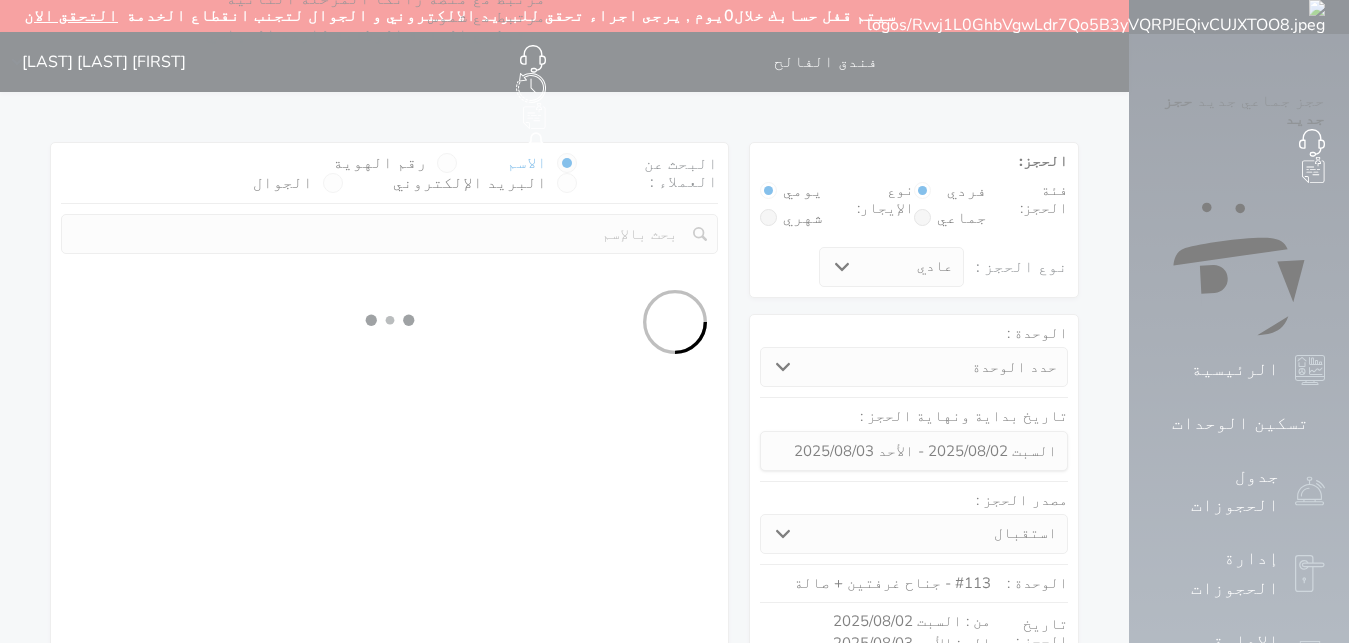 select on "113" 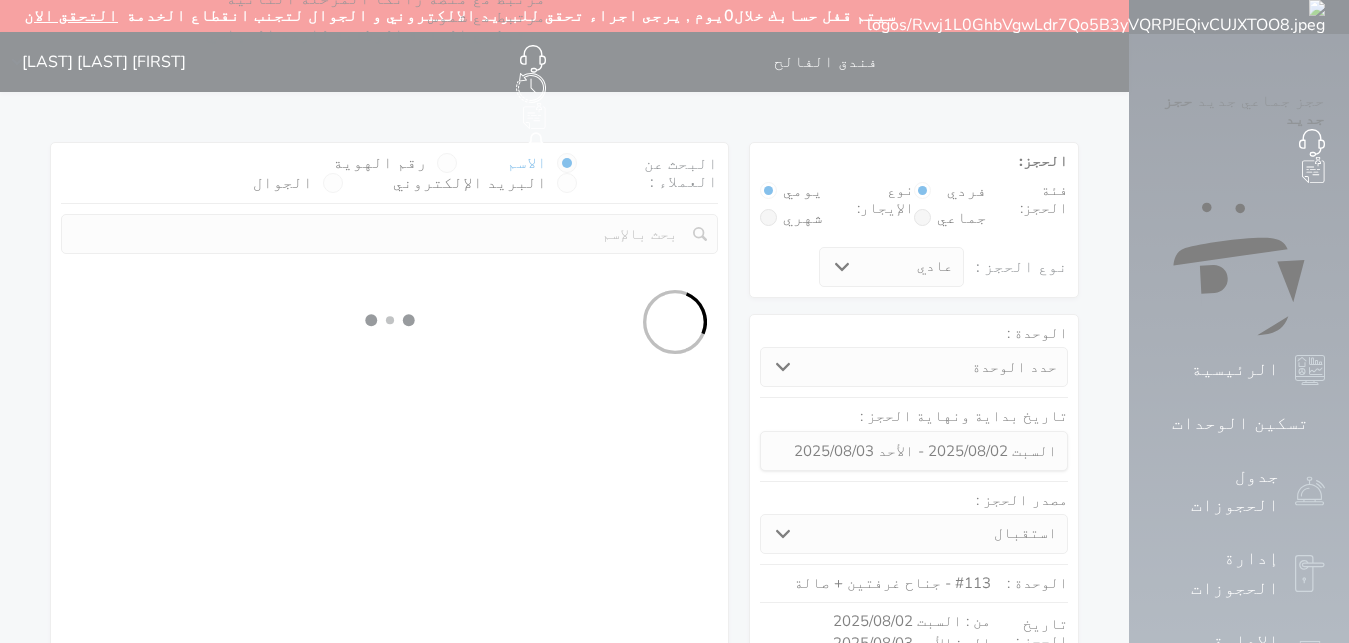 select on "1" 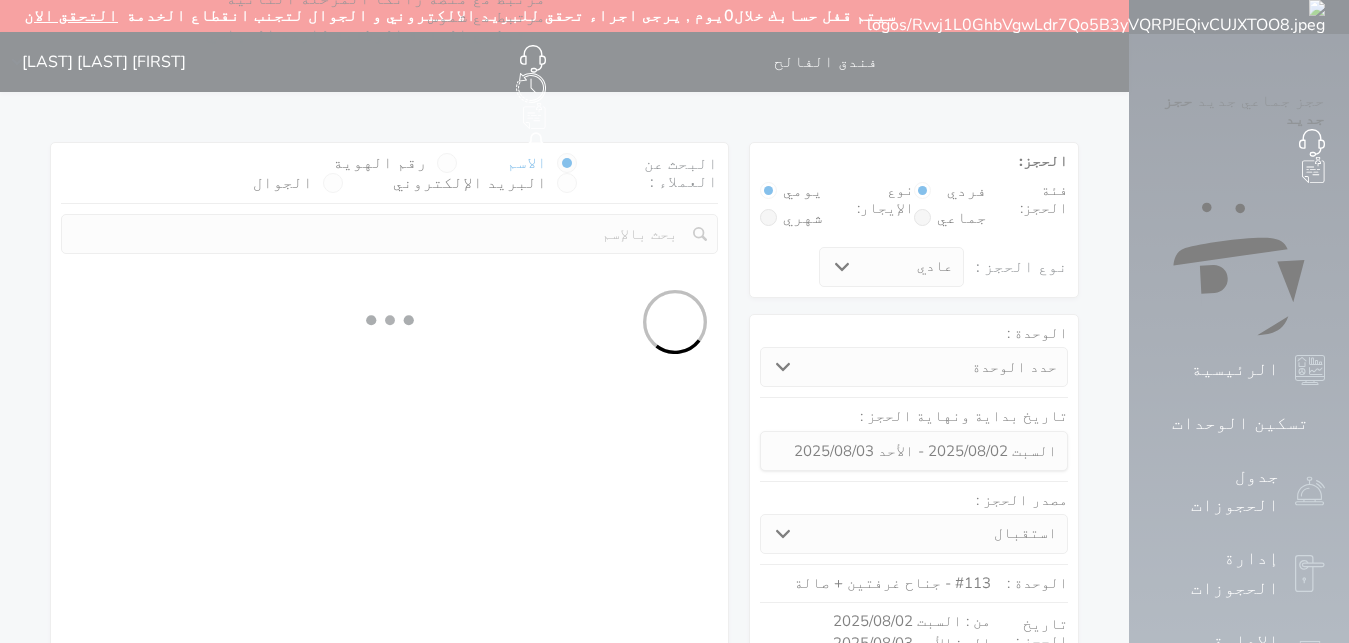 select 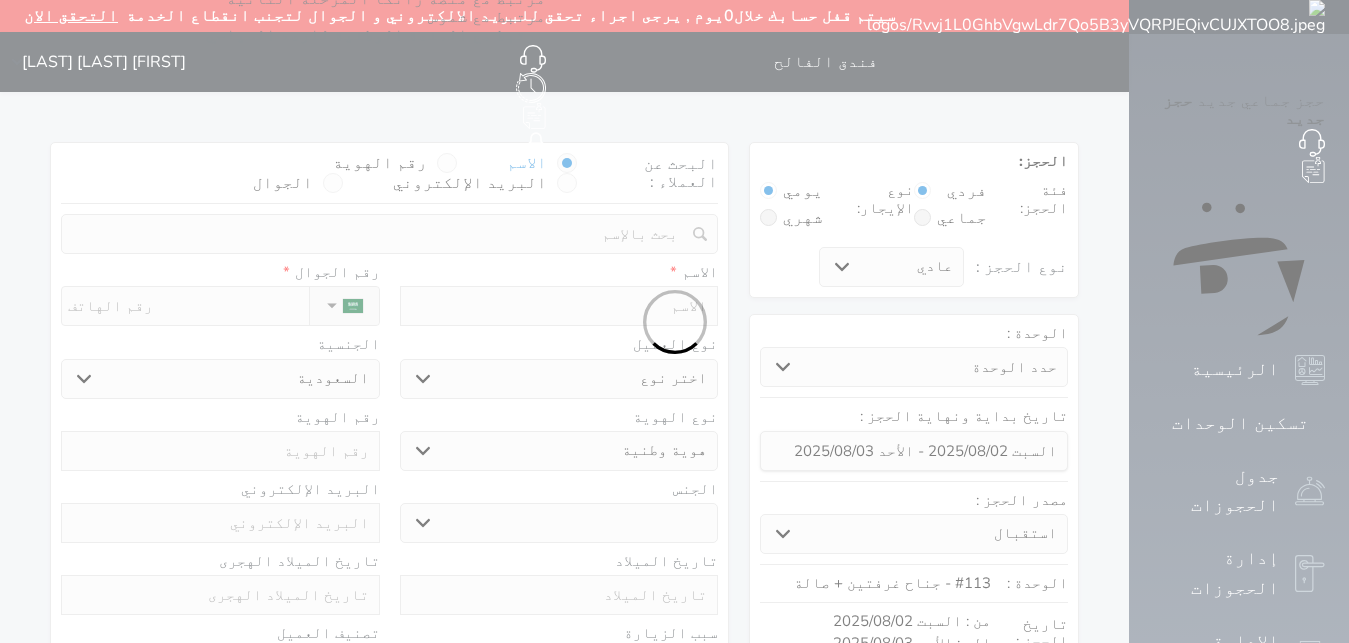 select 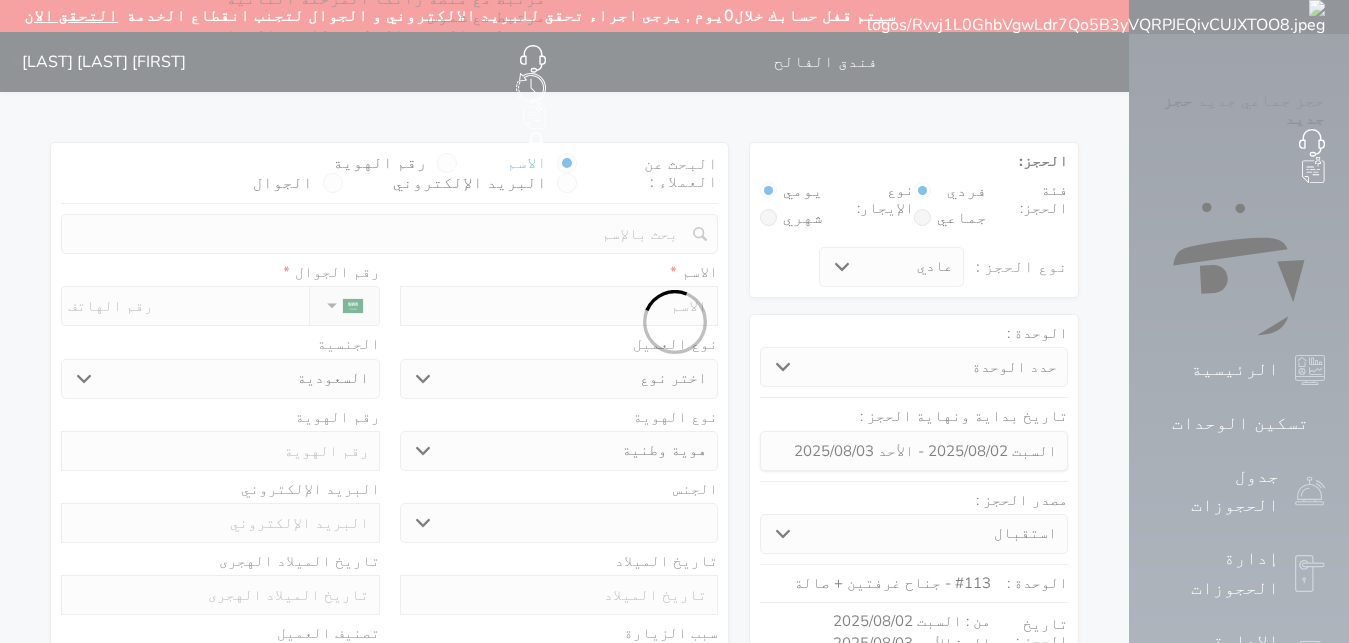 select 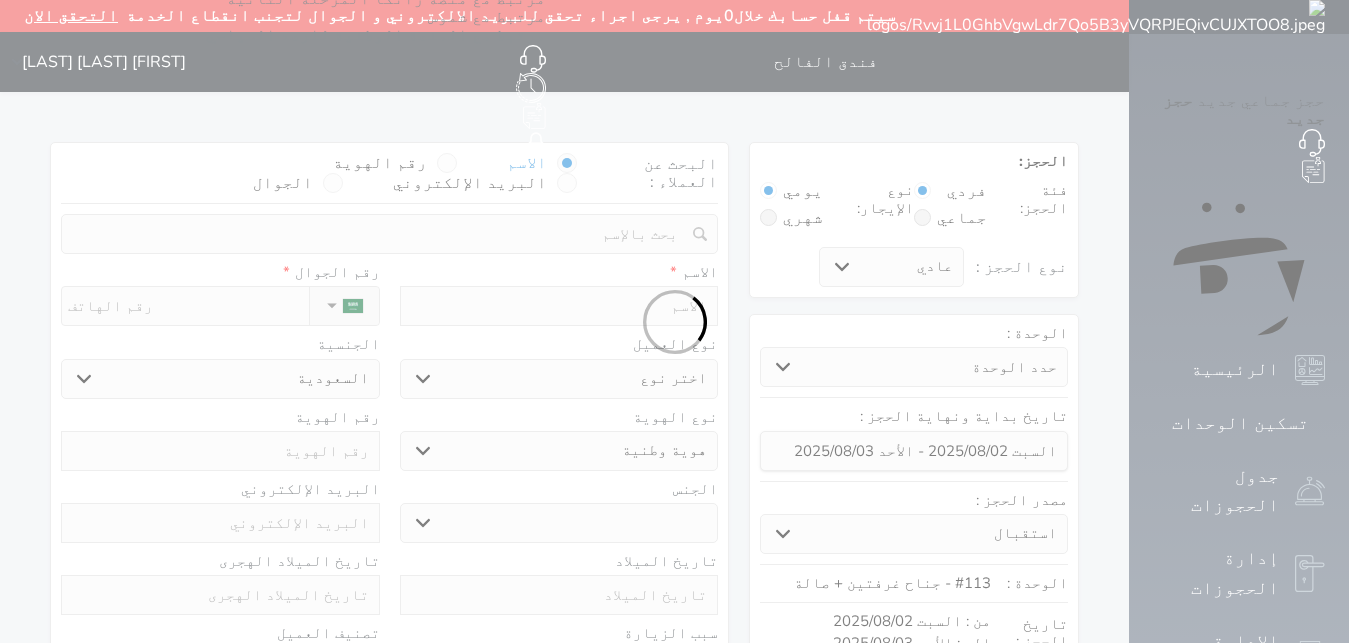 select 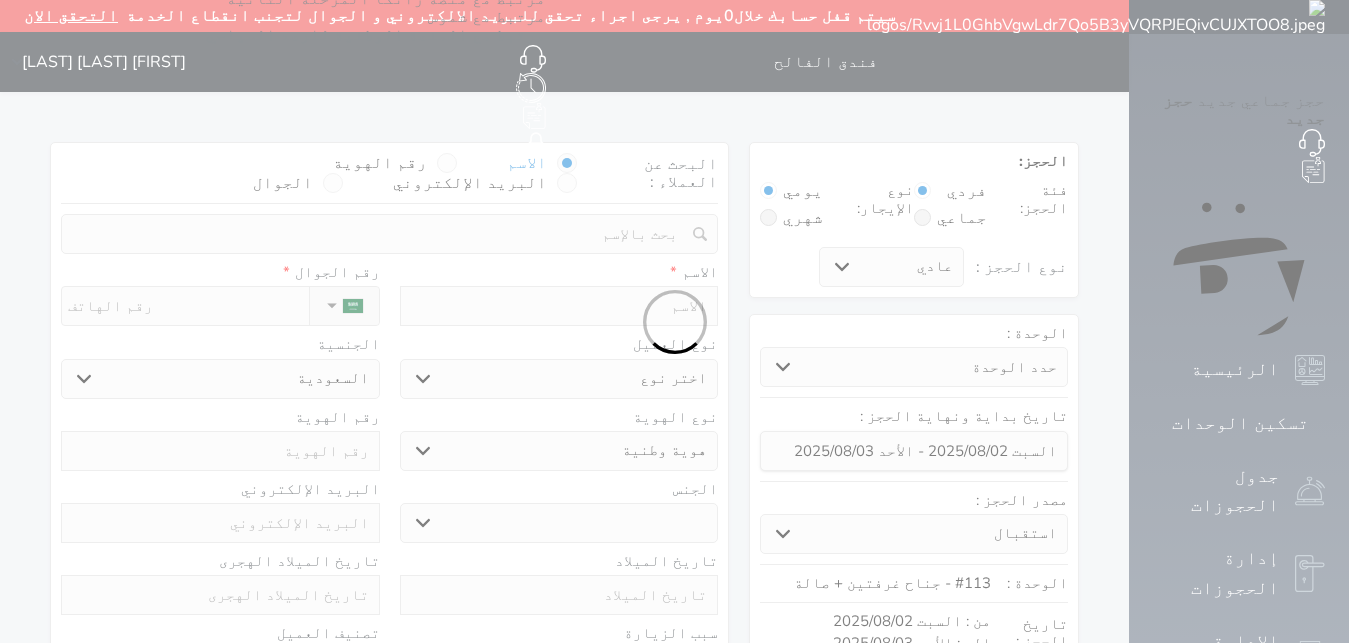 select 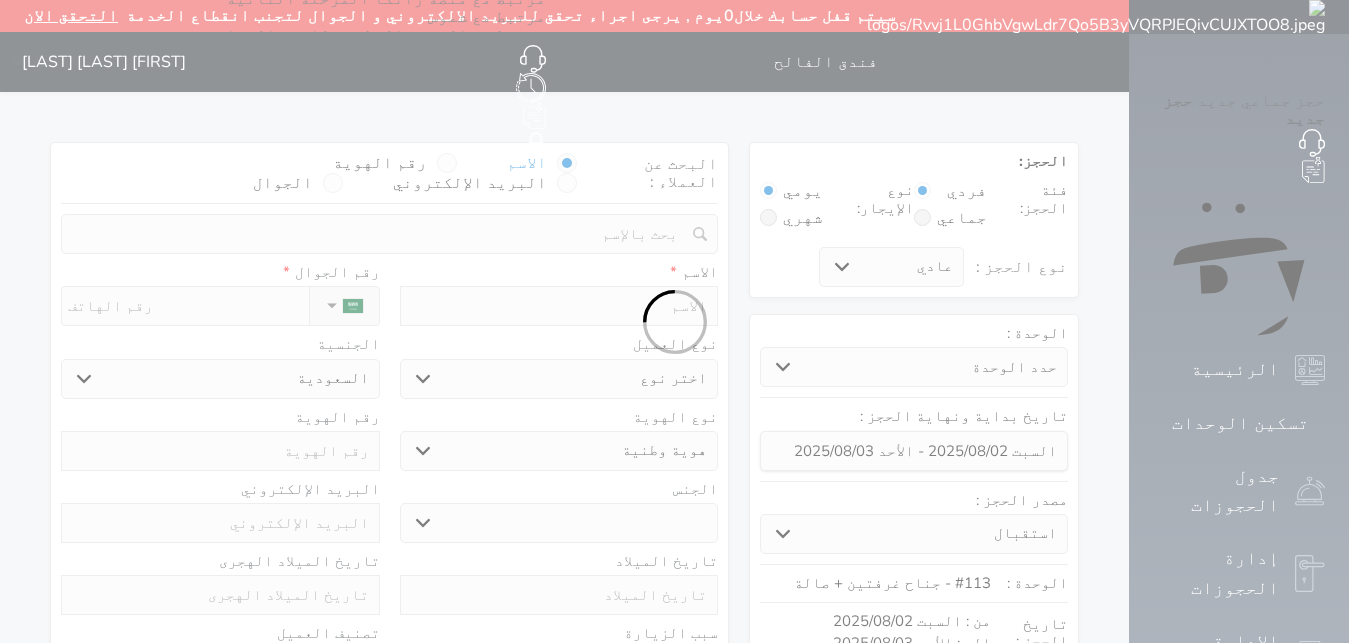 select 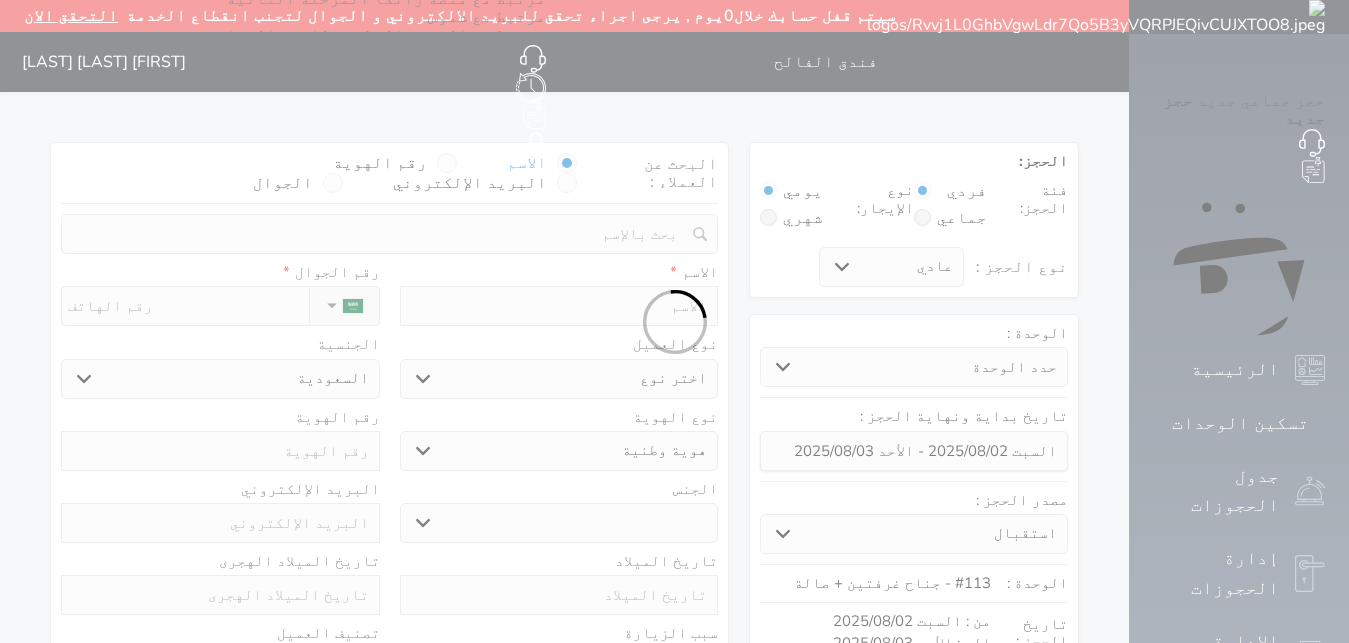 select on "1" 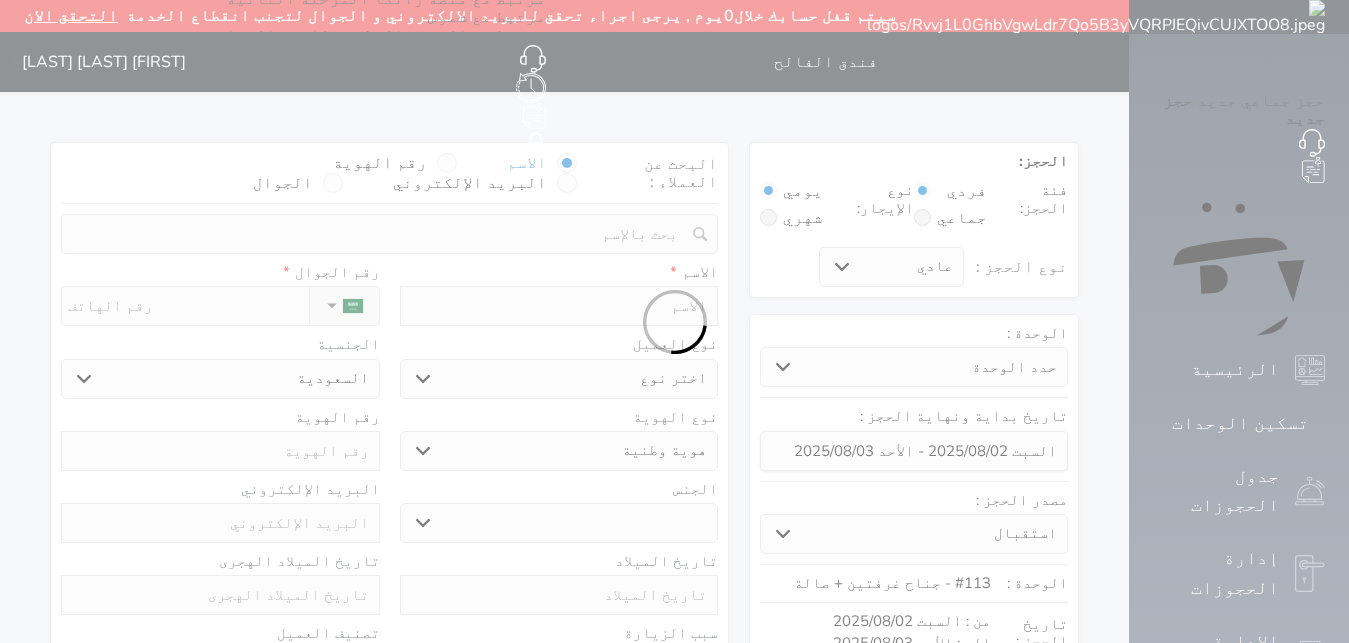 select on "7" 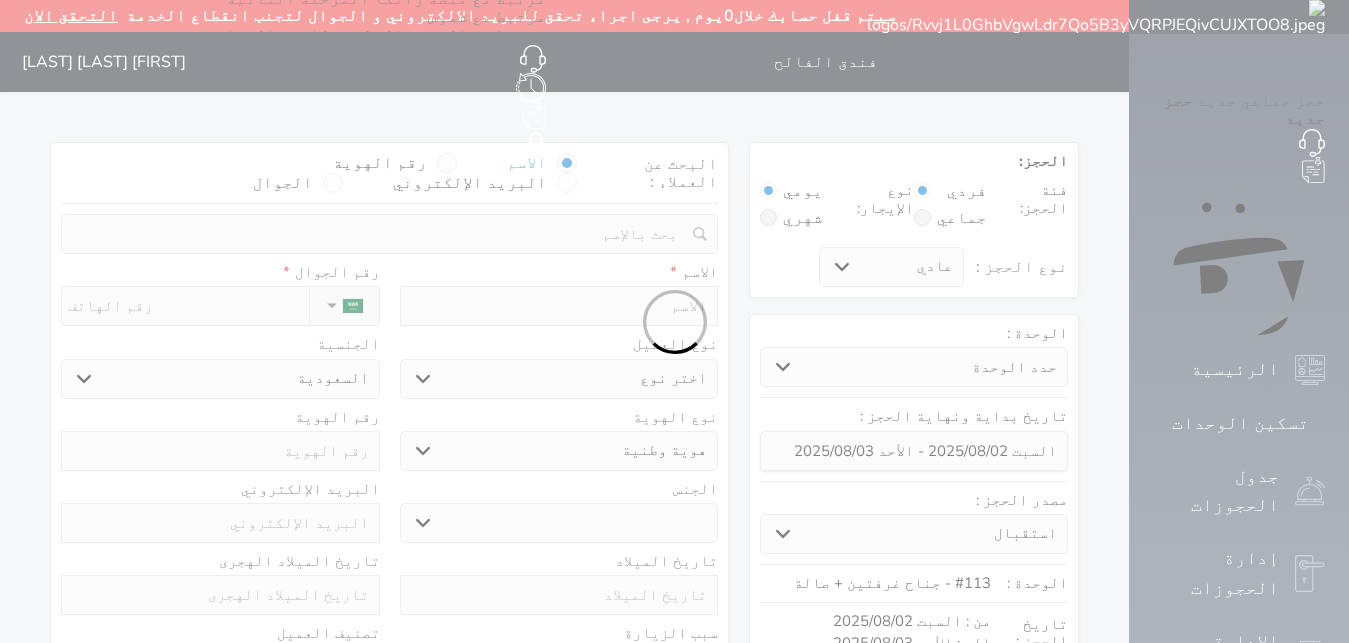 select 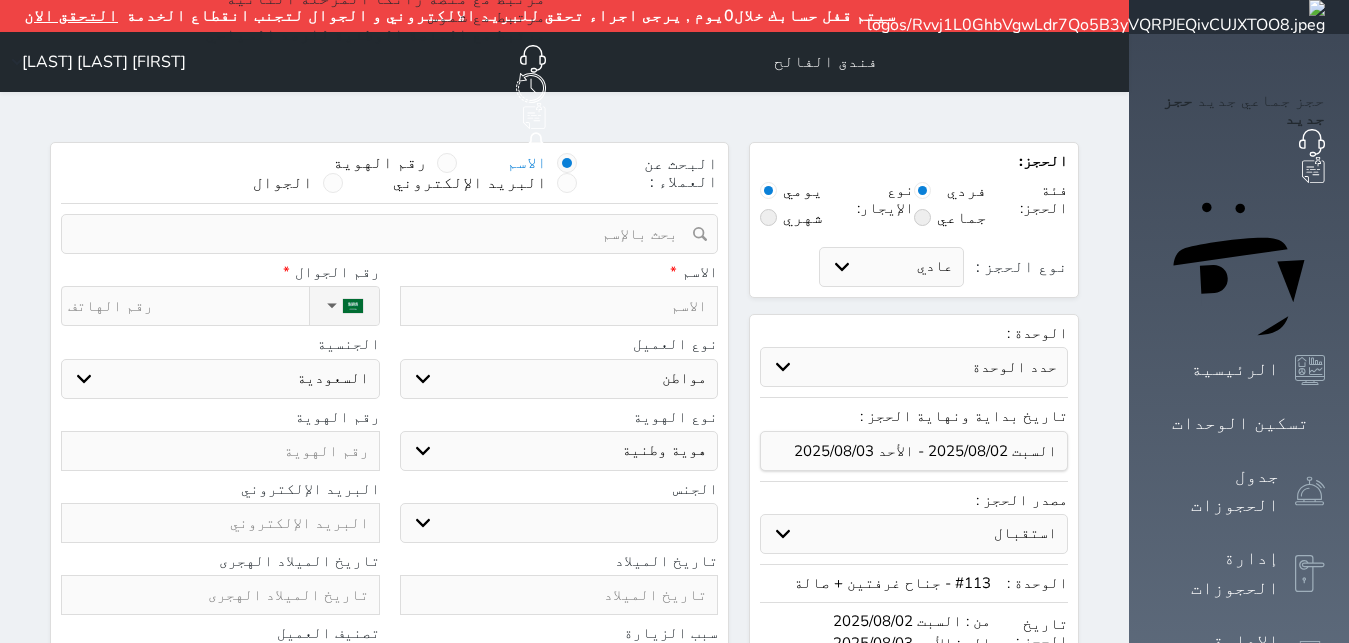 select 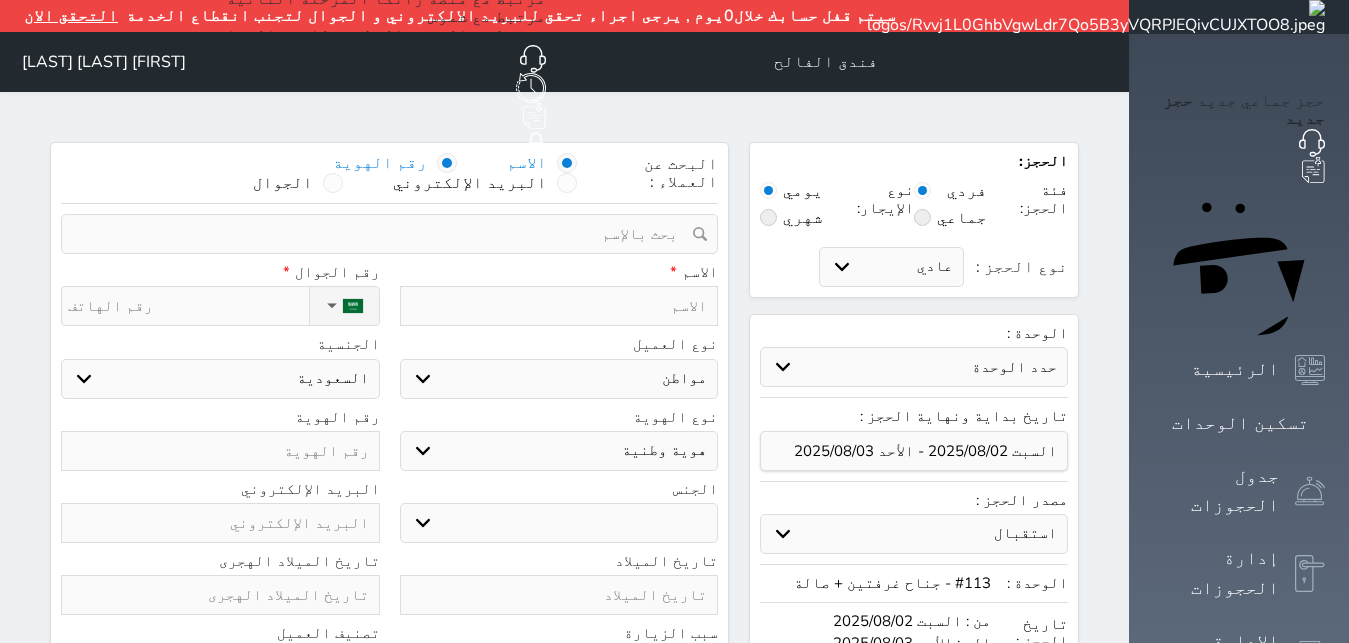 select 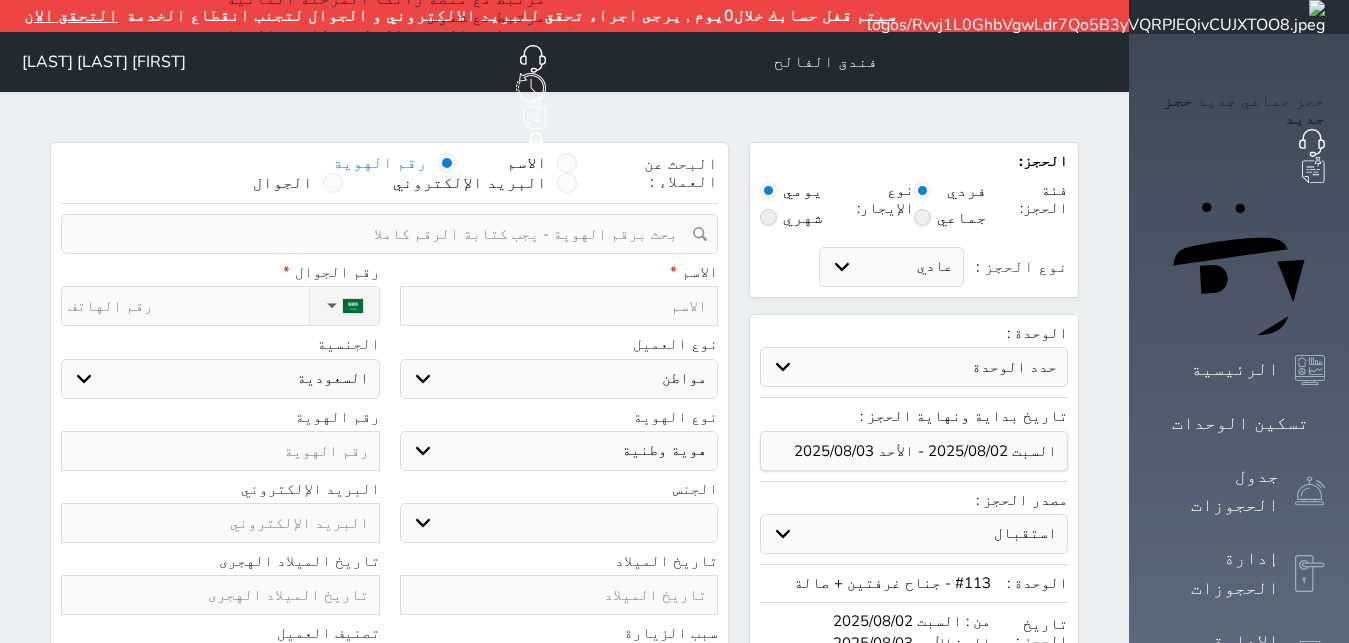 click at bounding box center [382, 234] 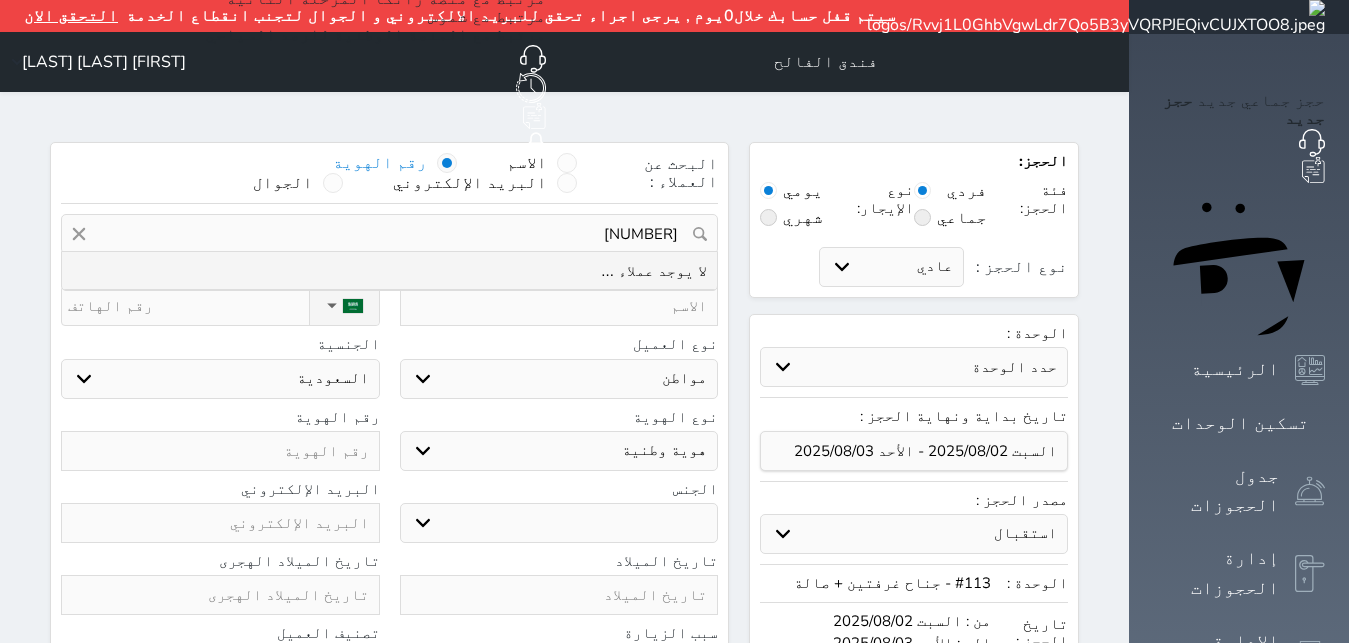 type on "1082094325" 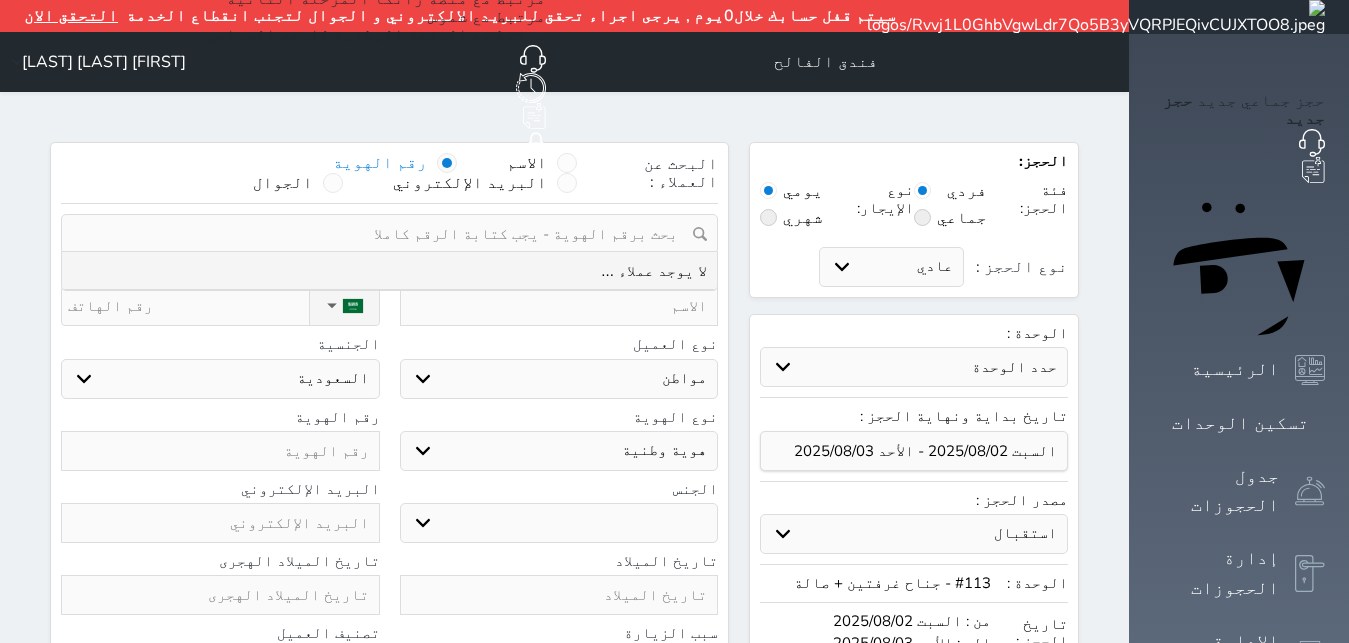 click on "نوع العميل
اختر نوع   مواطن مواطن خليجي زائر مقيم" at bounding box center [559, 367] 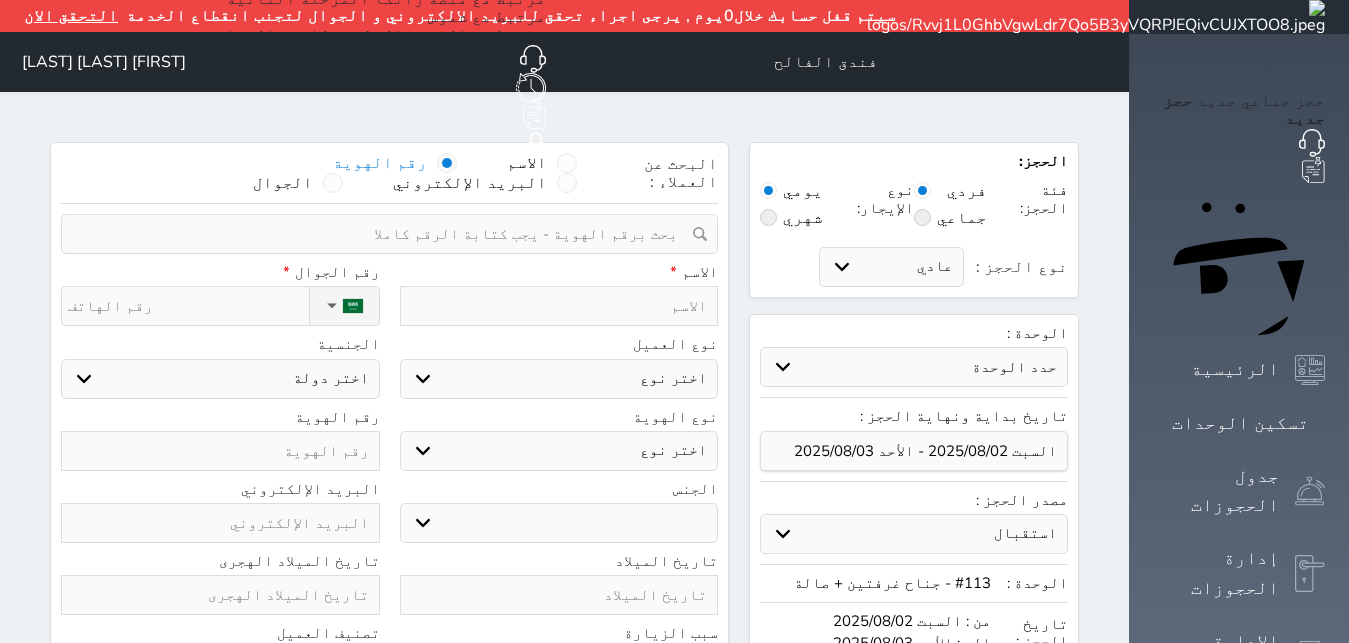 click at bounding box center [220, 451] 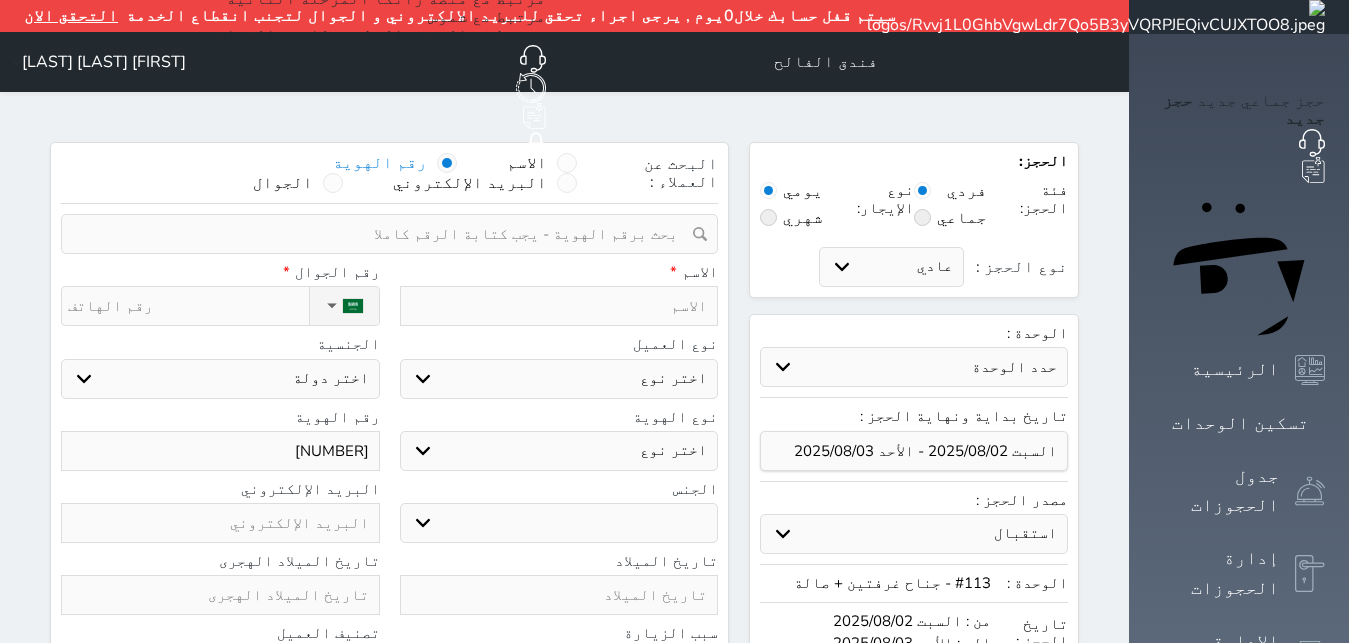 type on "1082094325" 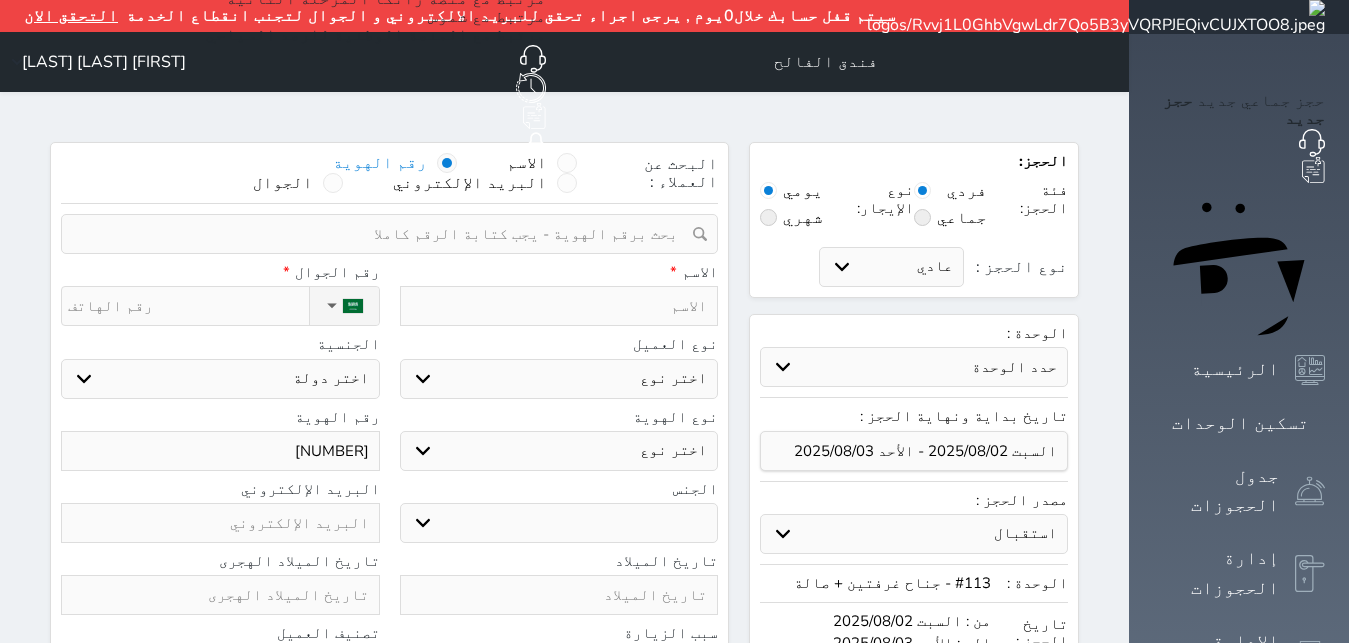 click on "اختر نوع   مواطن مواطن خليجي زائر مقيم" at bounding box center (559, 379) 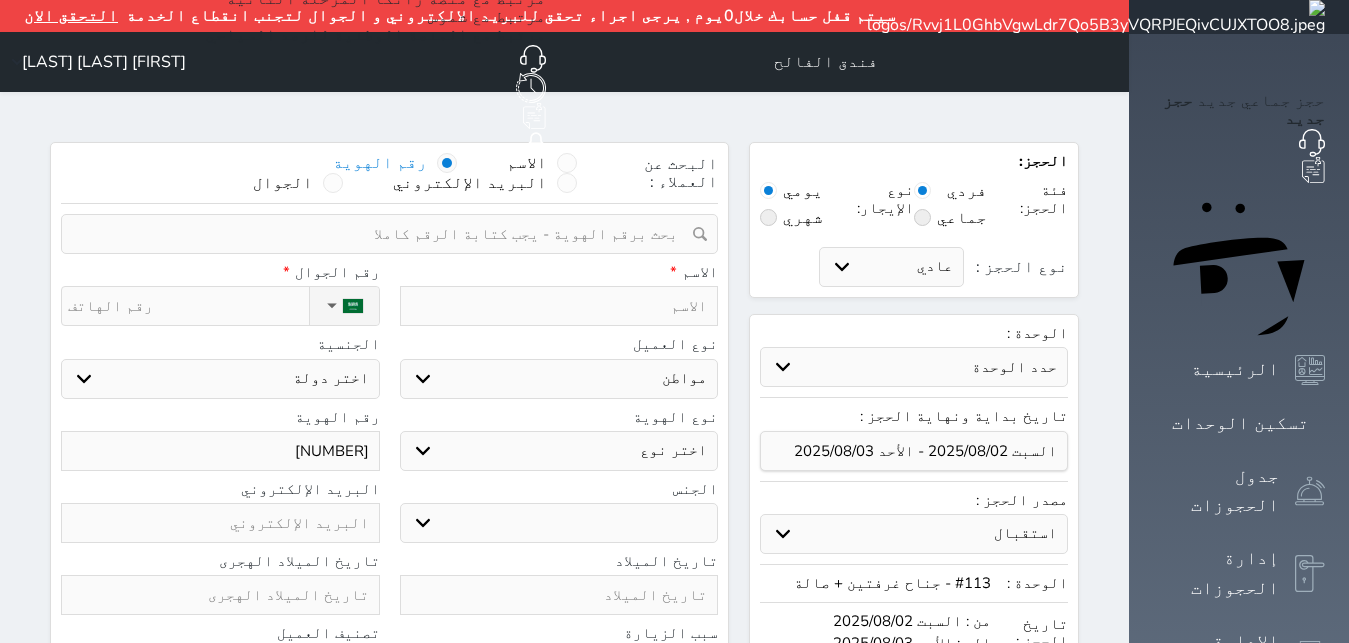 select on "113" 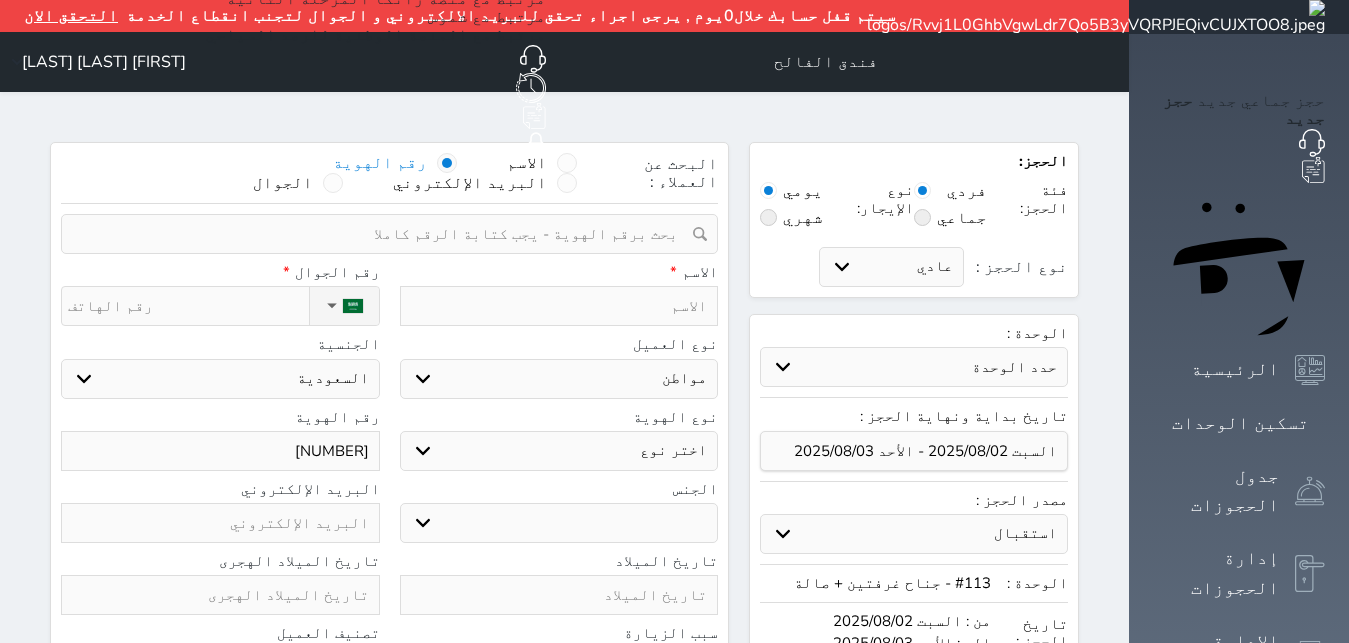 click on "اختر نوع   هوية وطنية هوية عائلية جواز السفر" at bounding box center (559, 451) 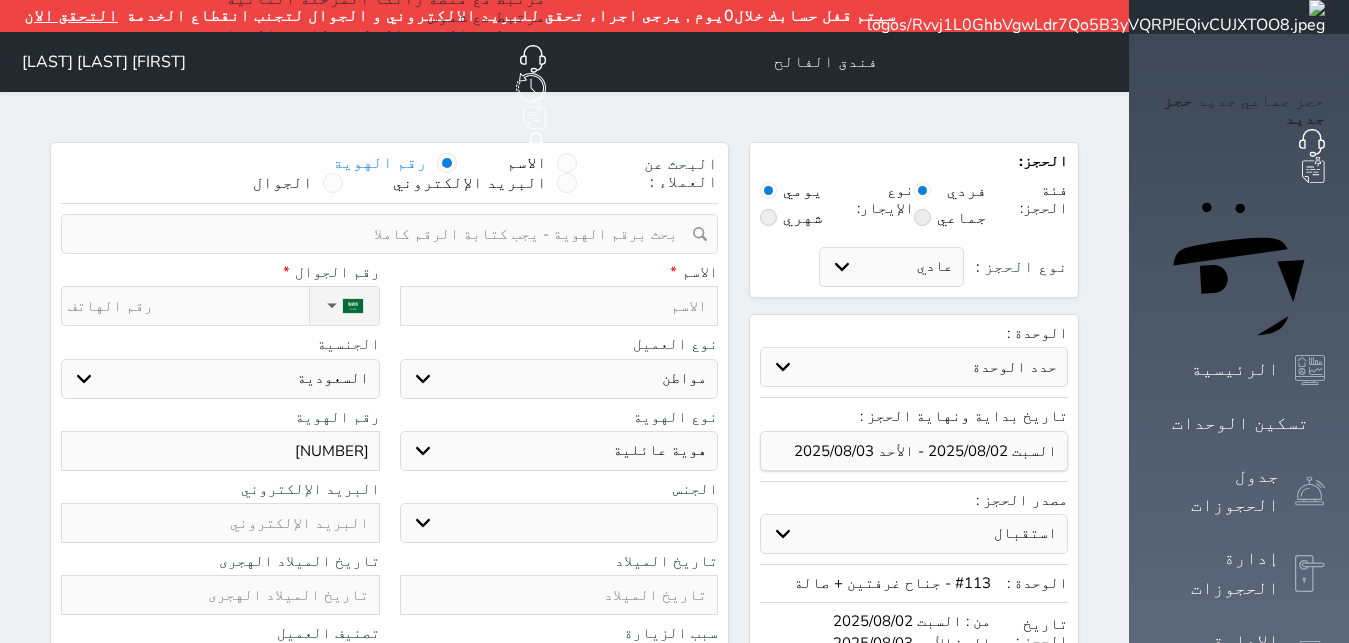 click on "هوية عائلية" at bounding box center [0, 0] 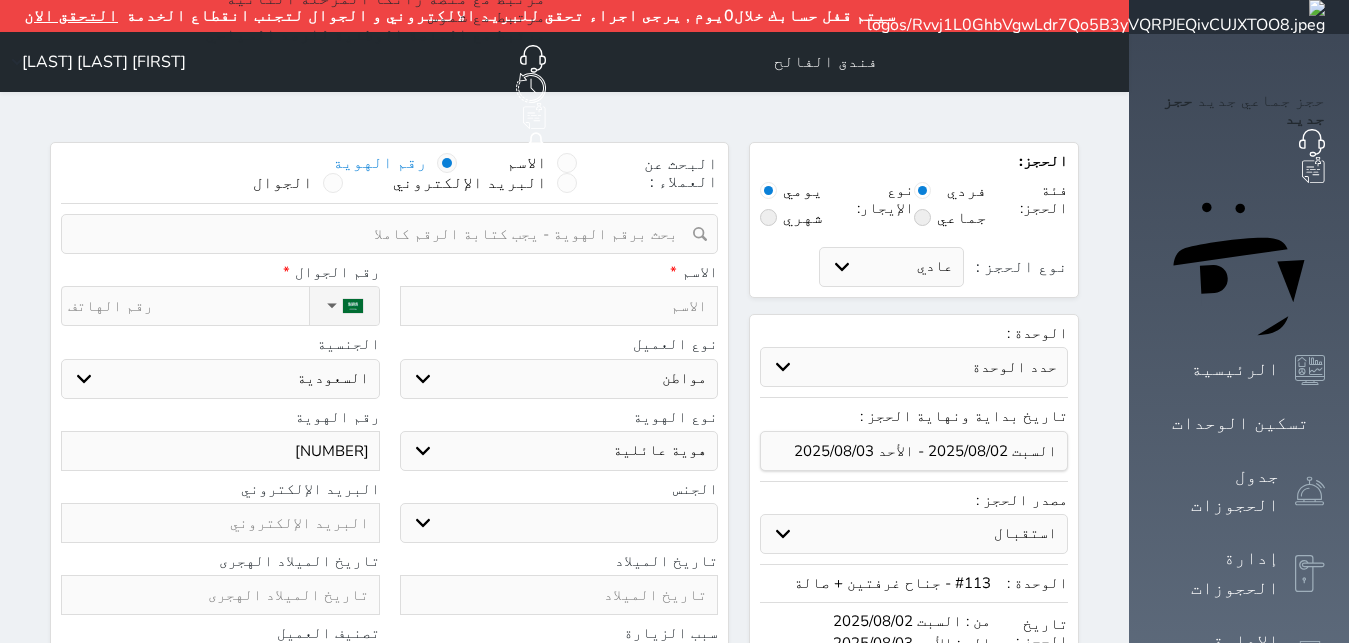 click on "ذكر   انثى" at bounding box center [559, 523] 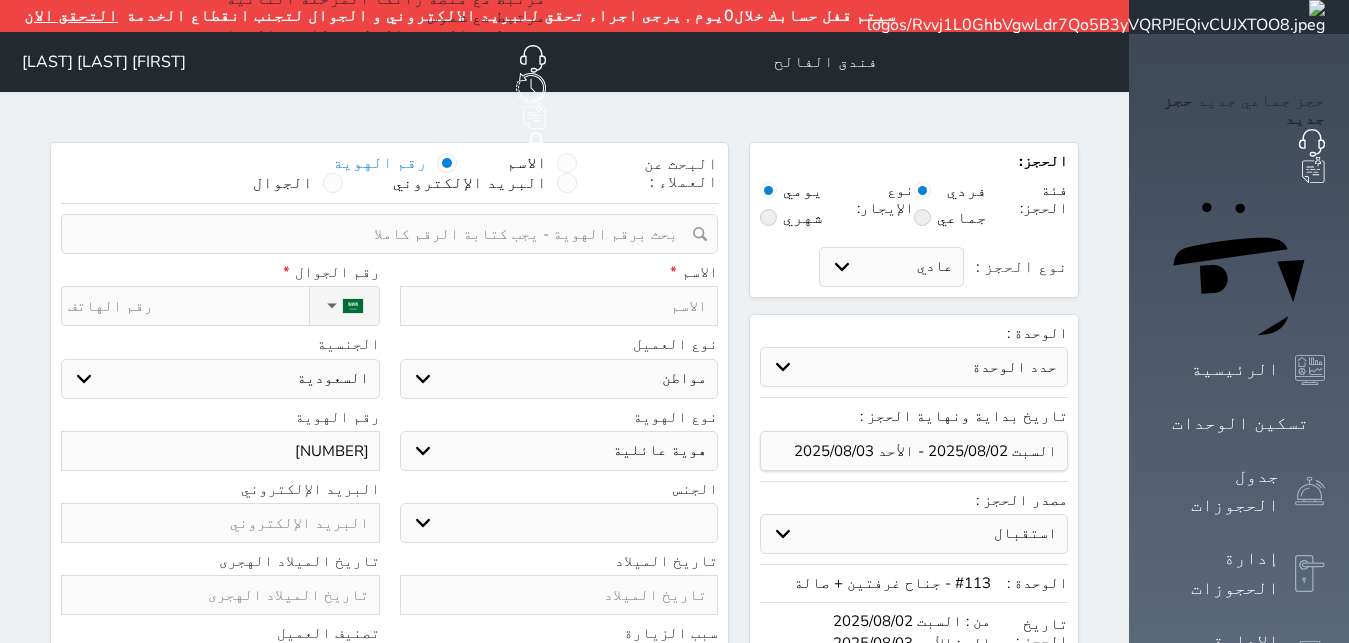 select on "male" 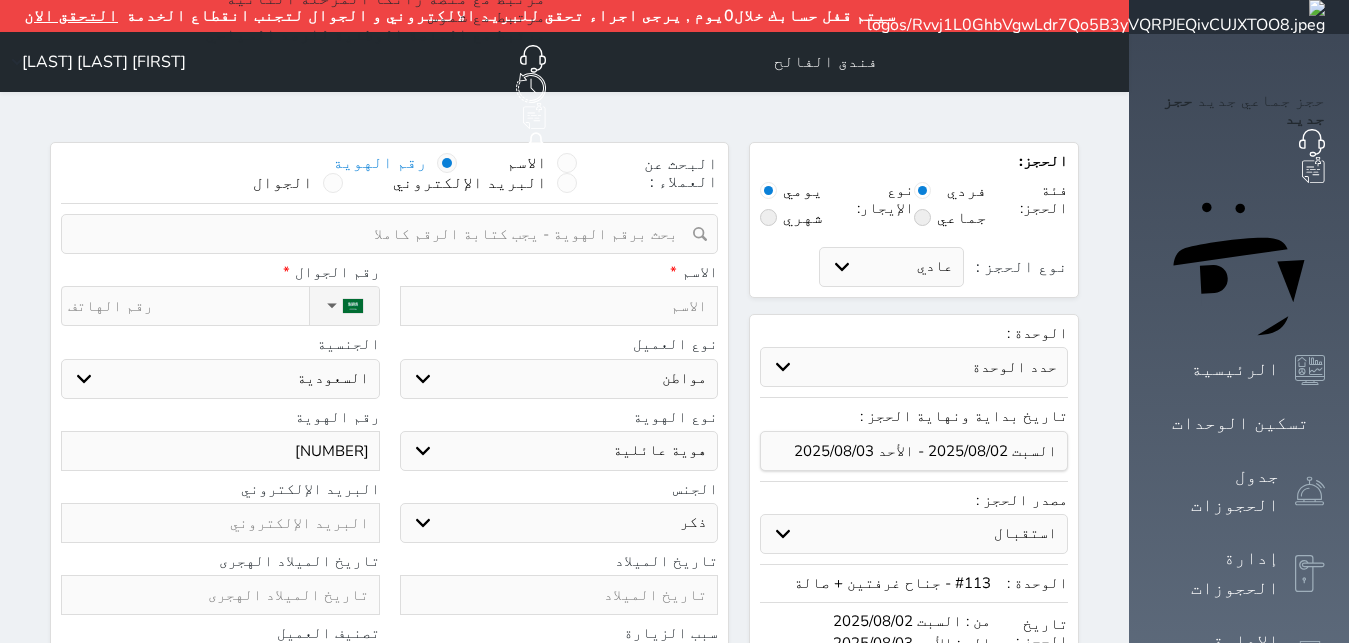 click on "ذكر" at bounding box center (0, 0) 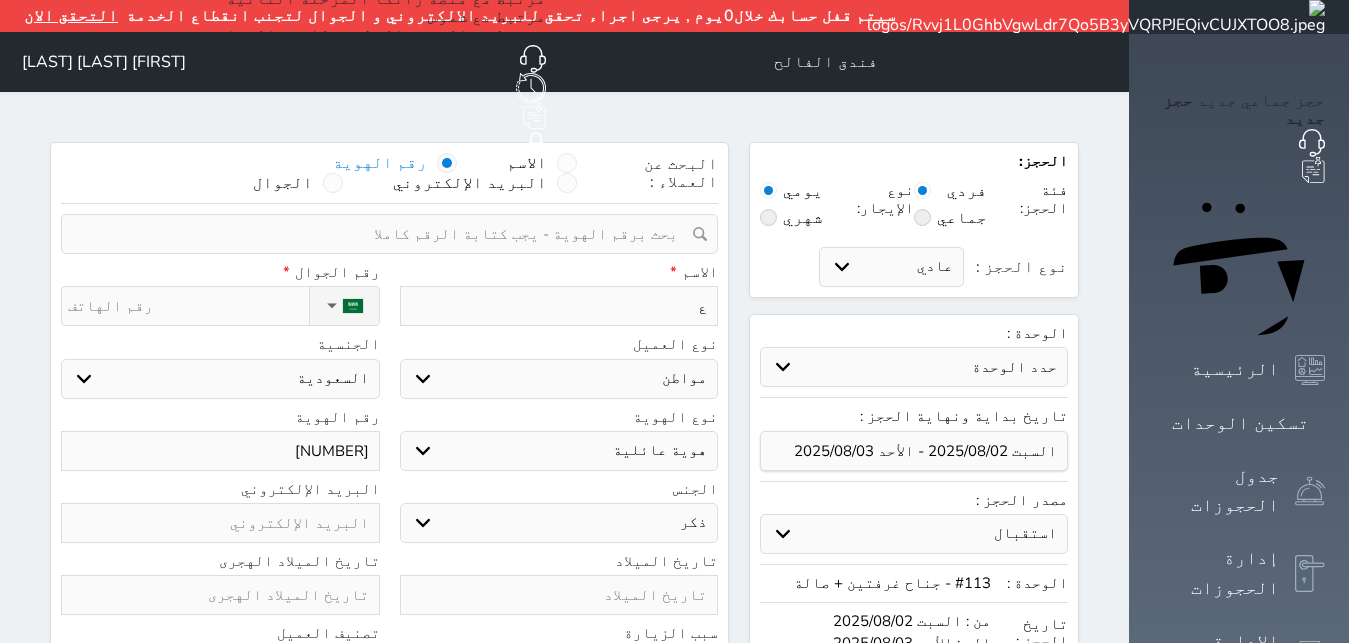 type on "عب" 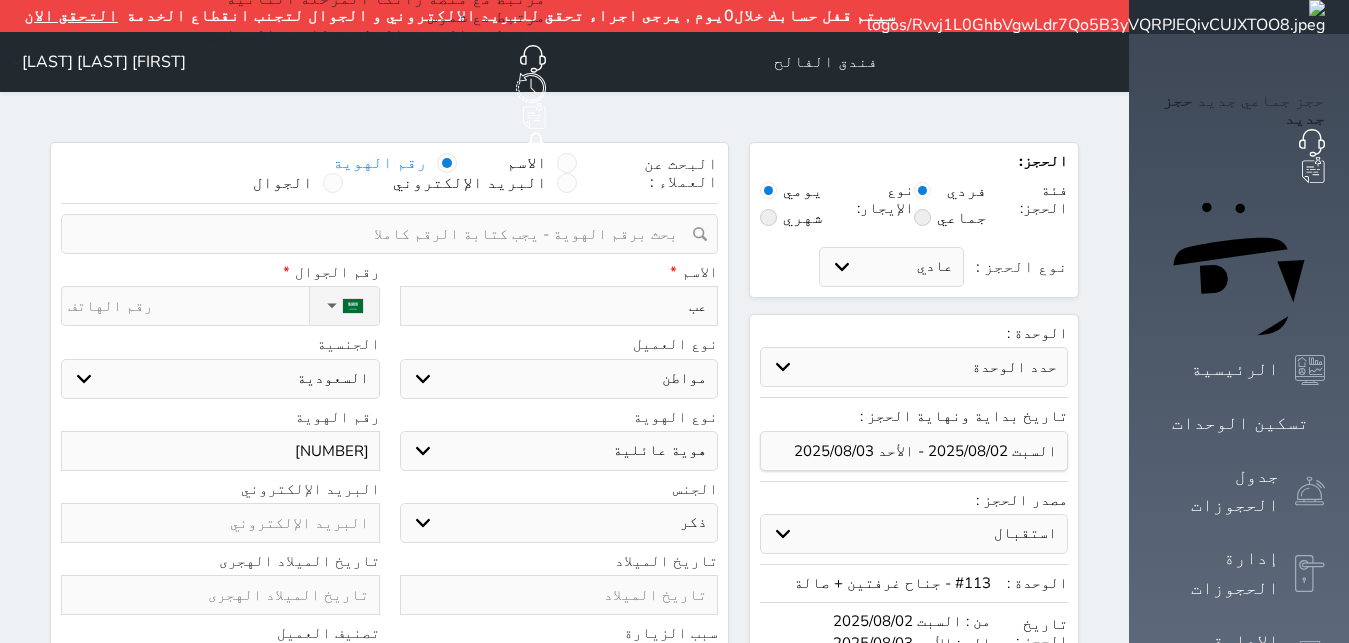 type on "عبد" 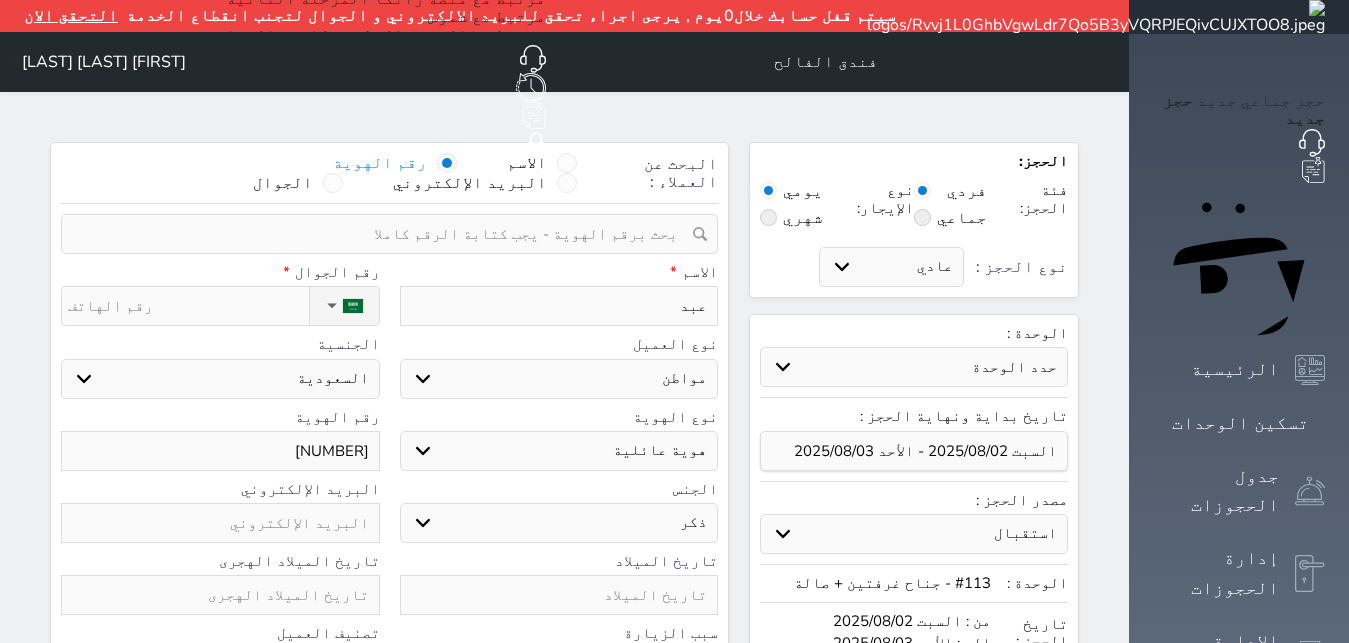 type on "عبدا" 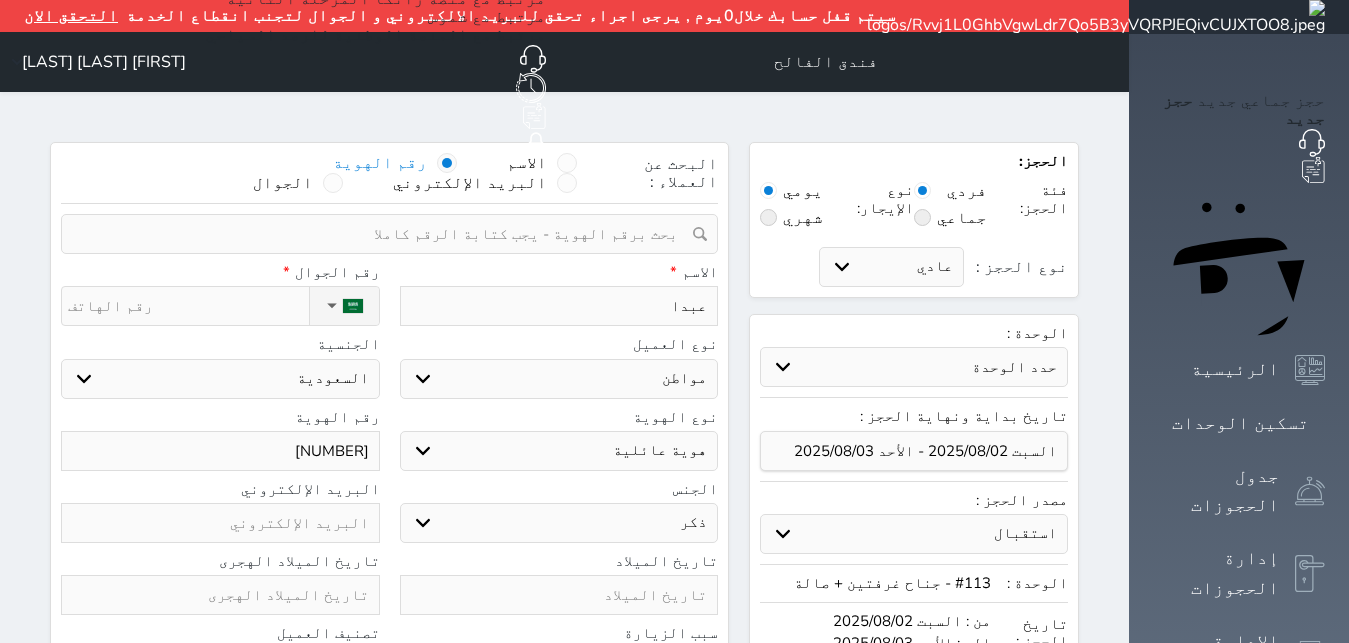 type on "عبدال" 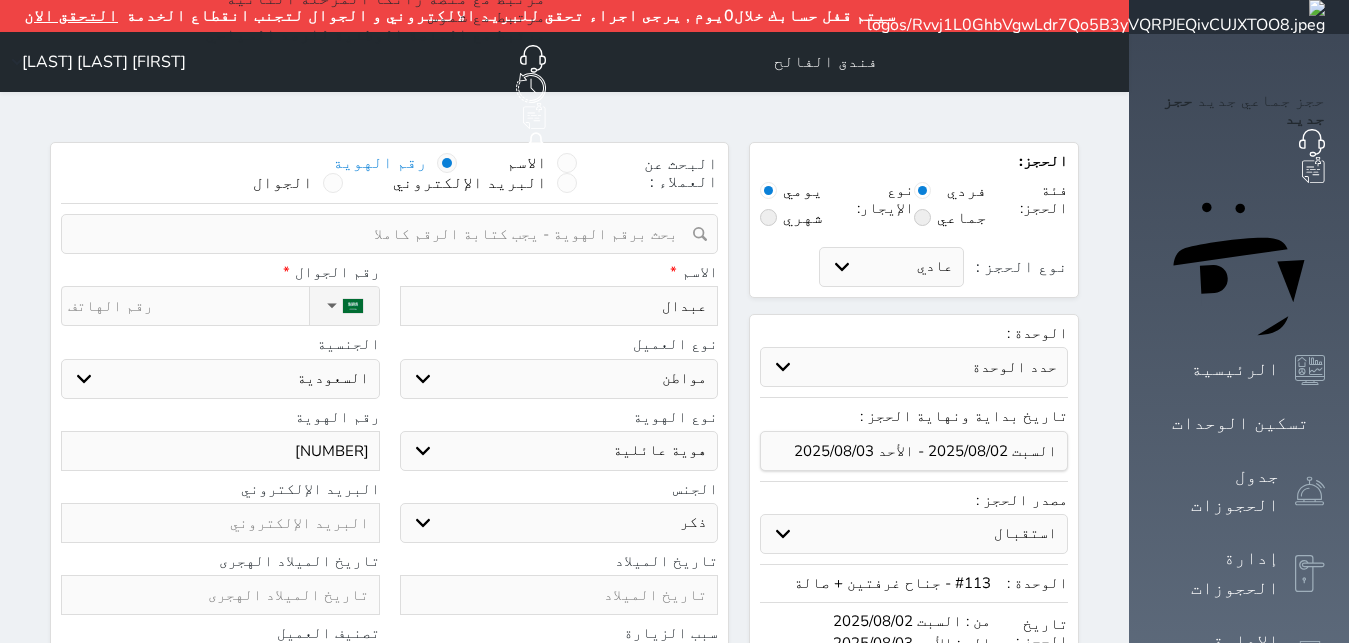 type on "عبدالر" 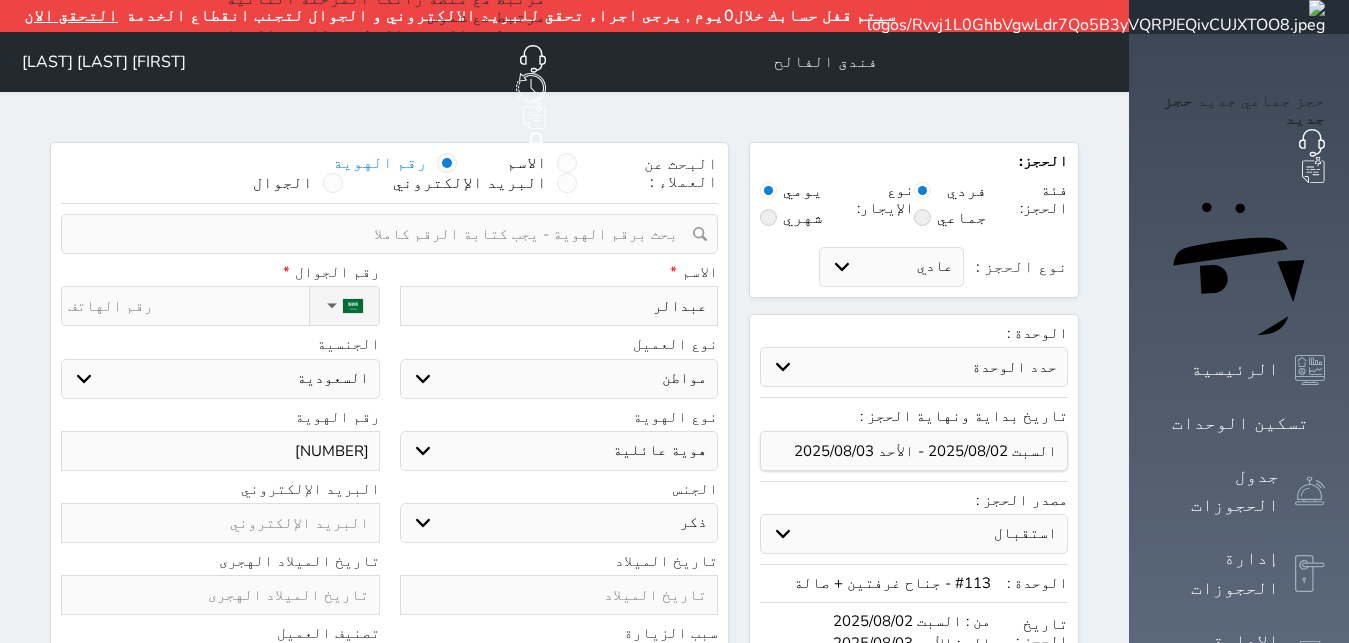type on "عبدالر" 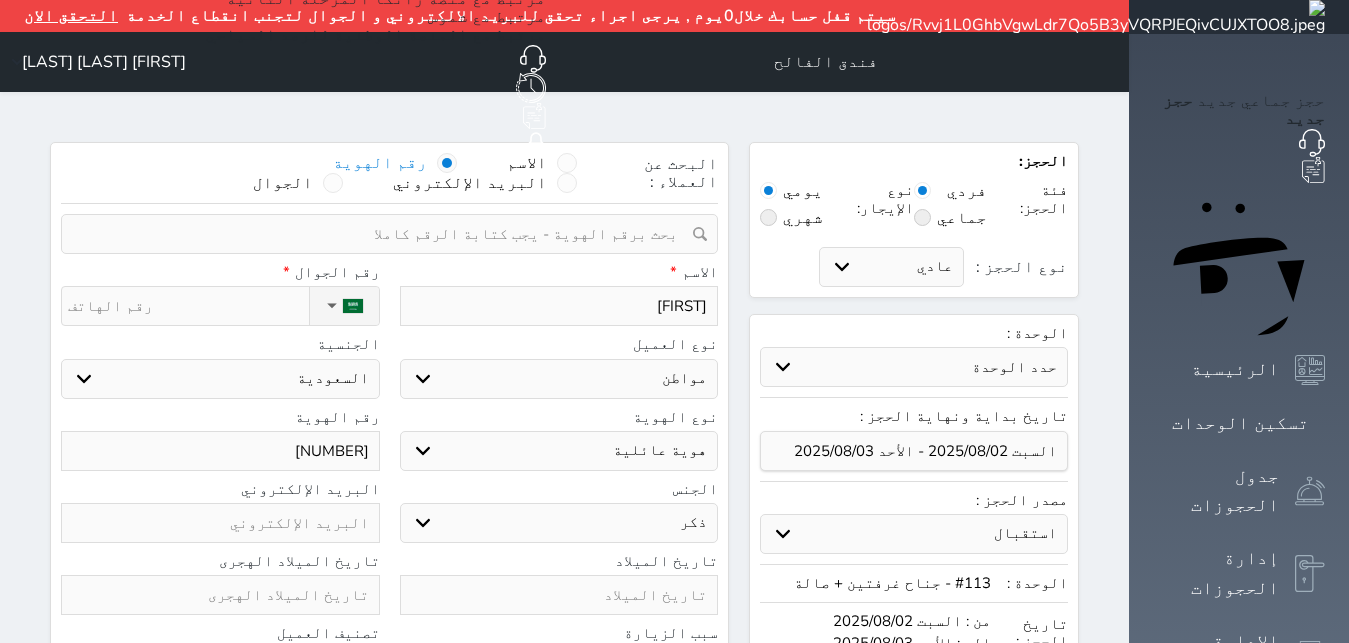 type on "عبدالرزا" 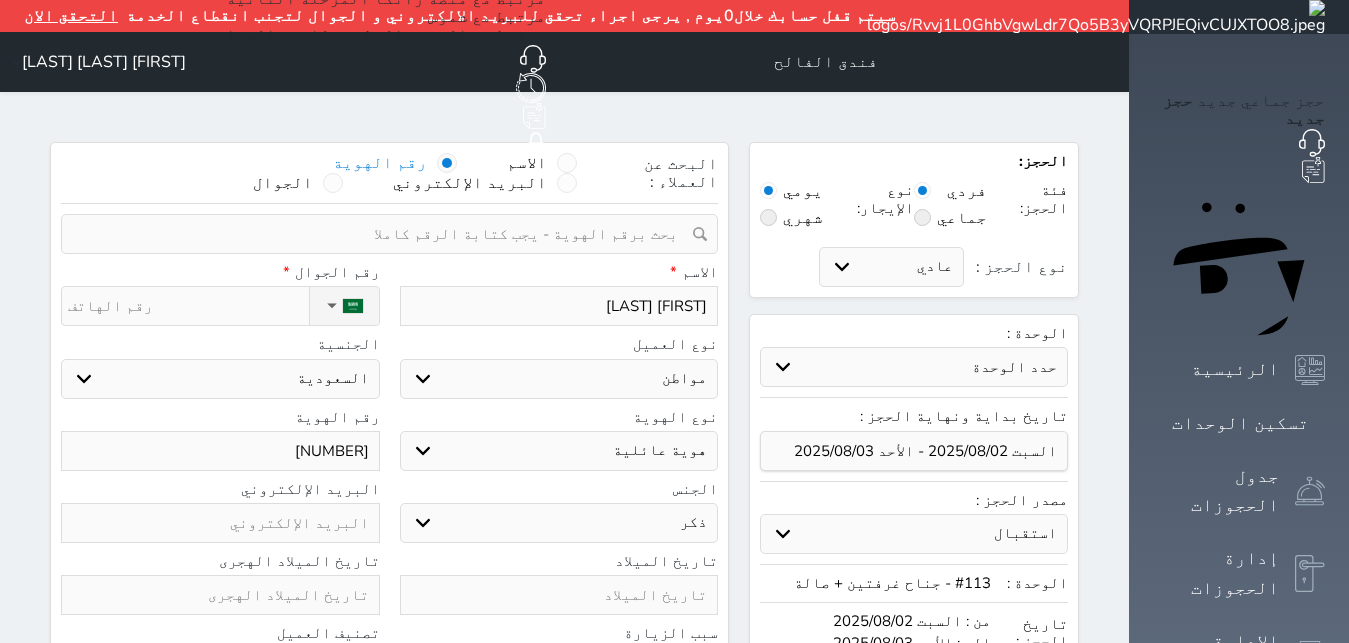 select 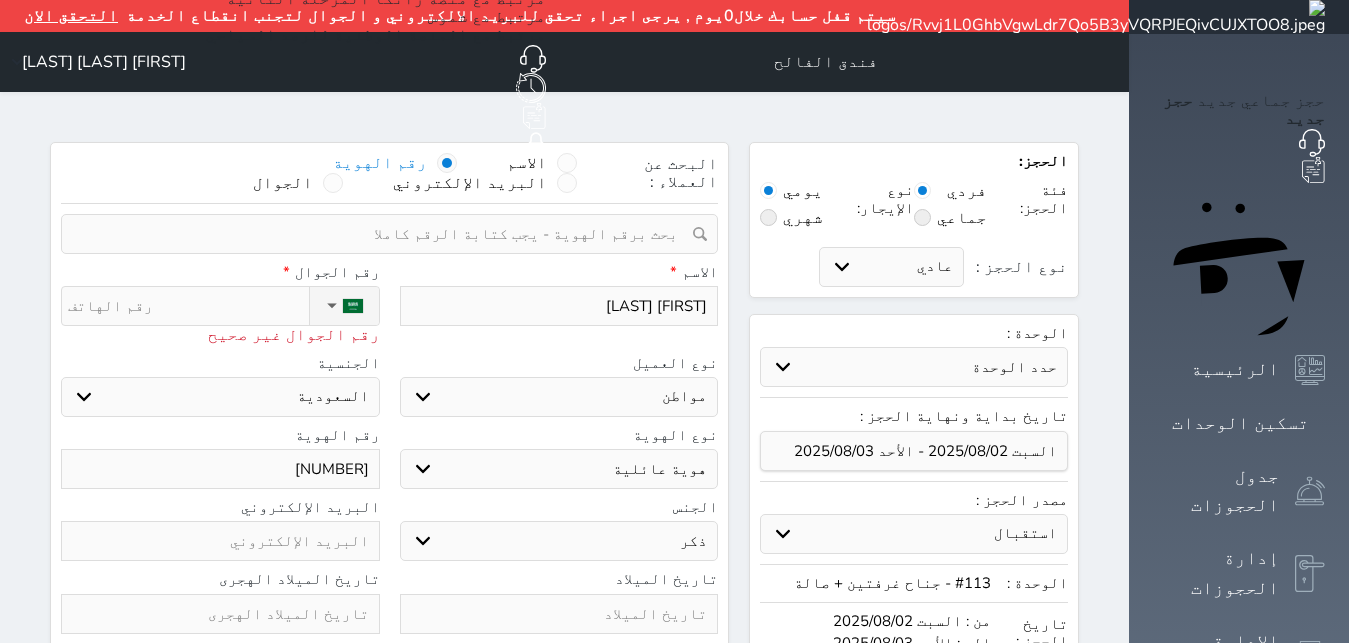 type on "0" 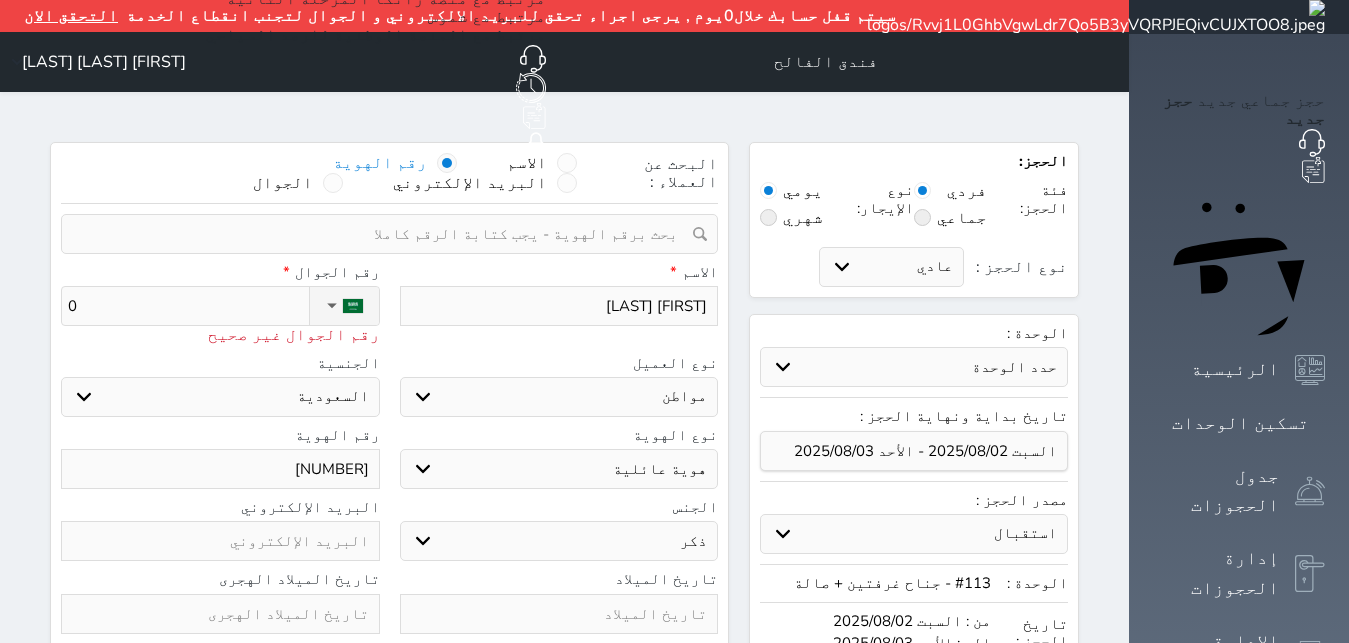 type on "05" 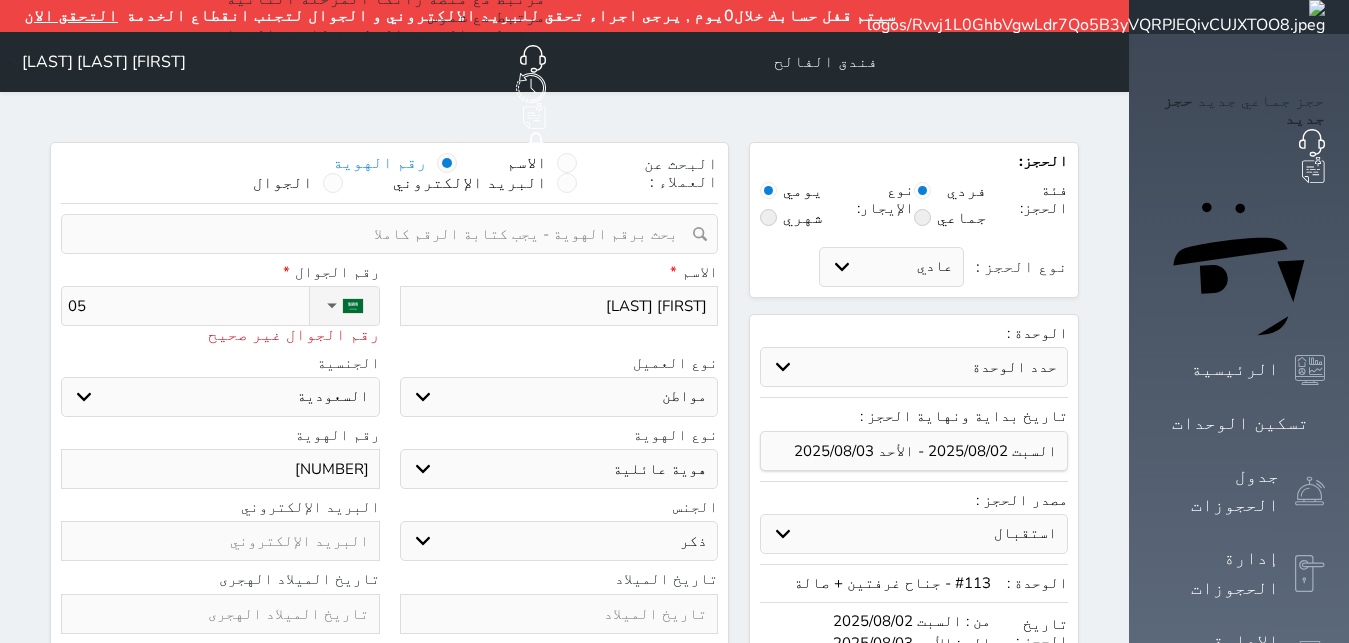 click at bounding box center [382, 234] 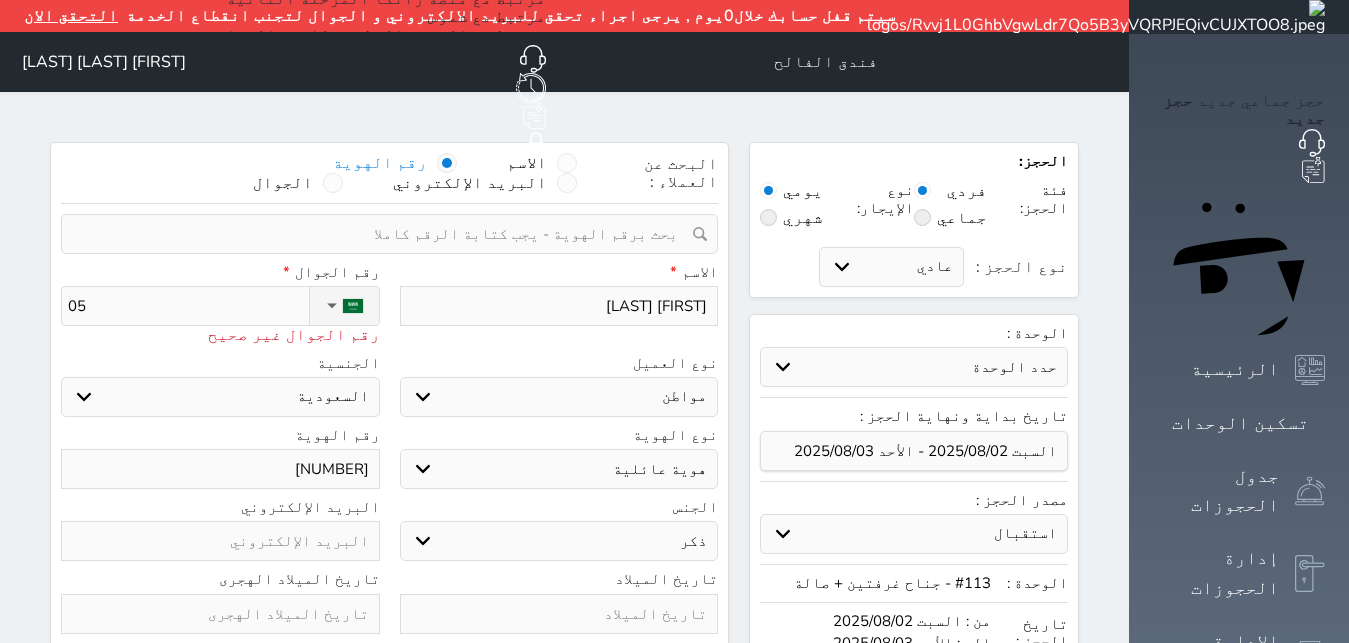 type on "505" 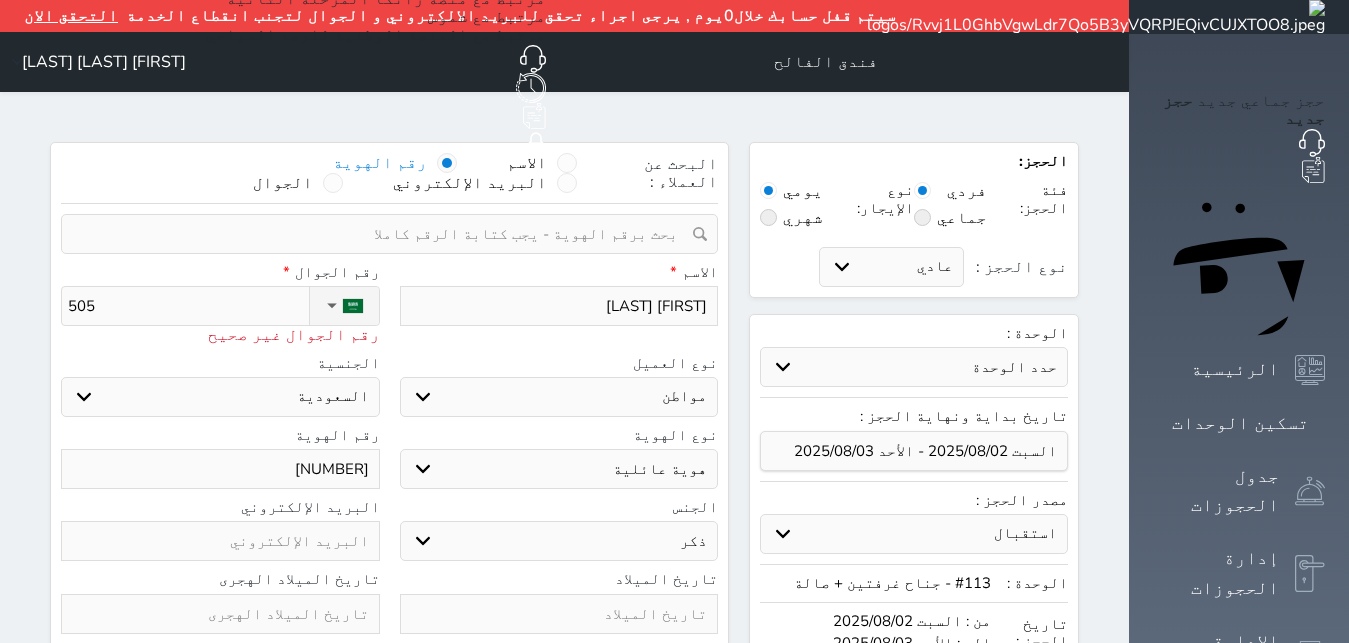 type on "05" 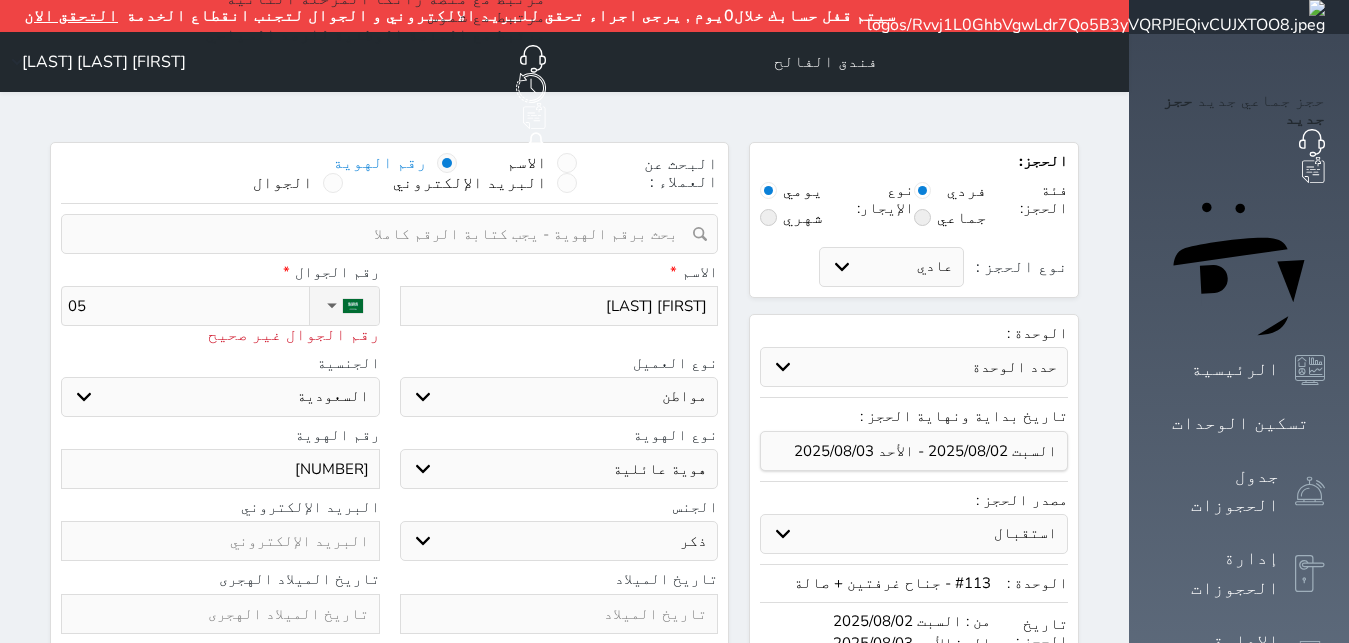 click on "05" at bounding box center (188, 306) 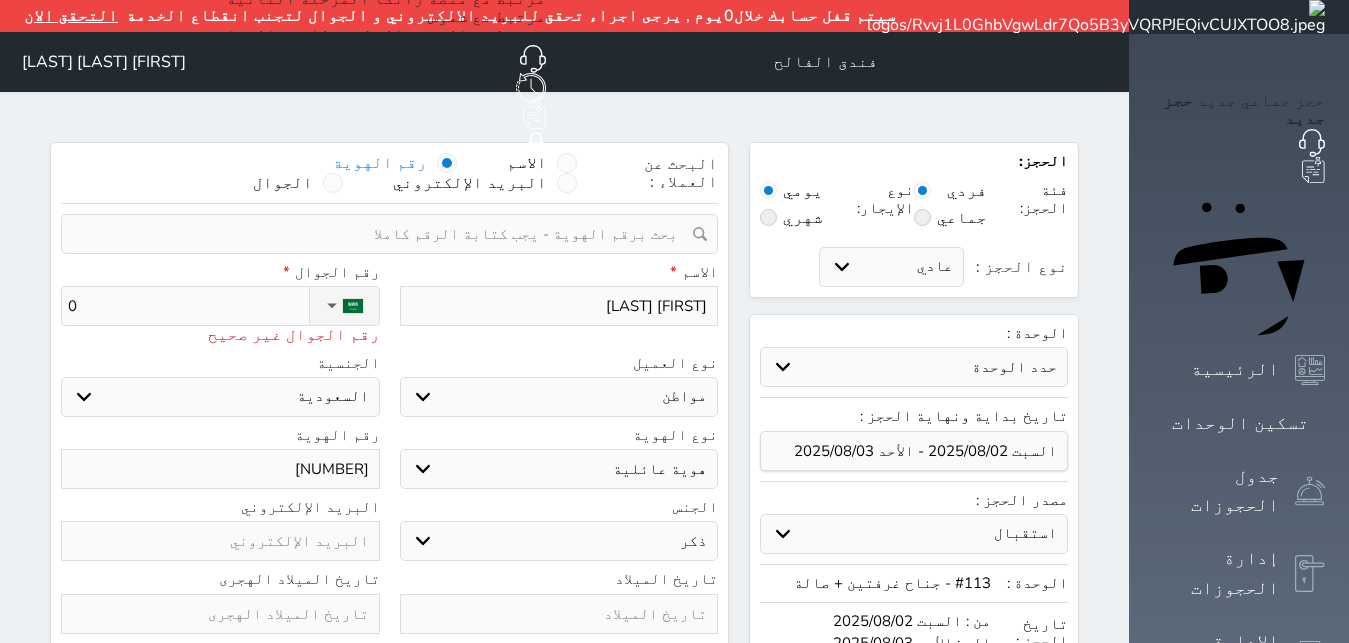 type on "05" 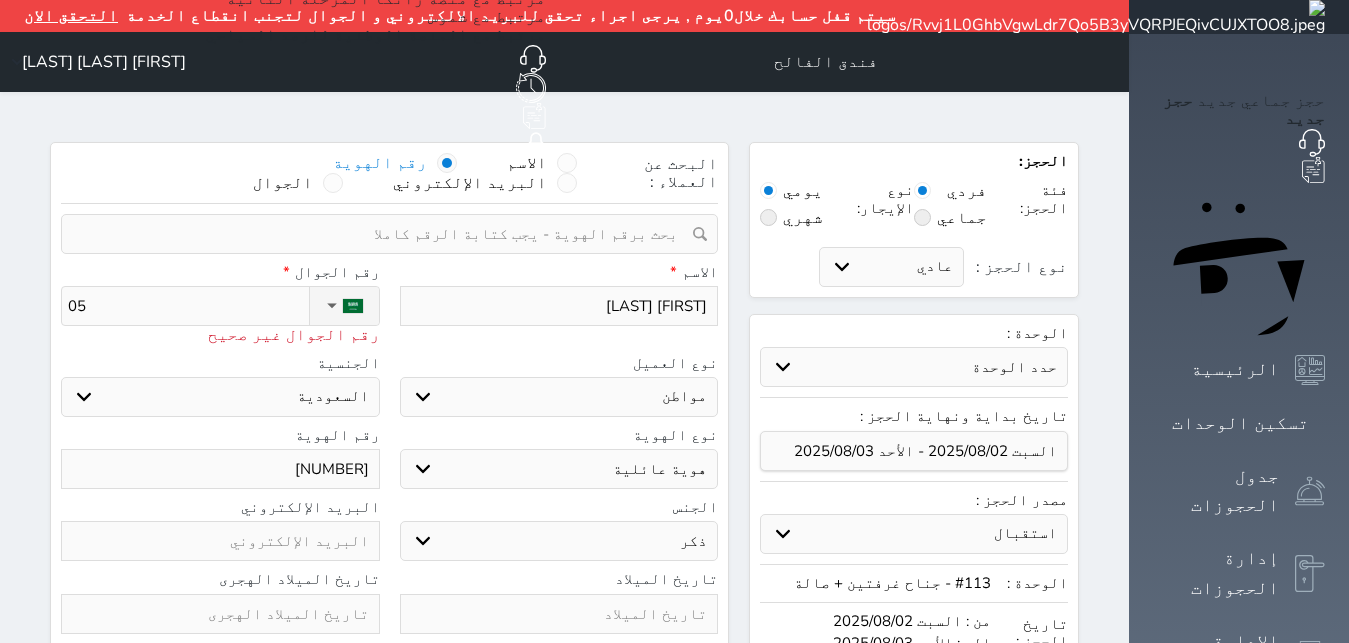 type on "055" 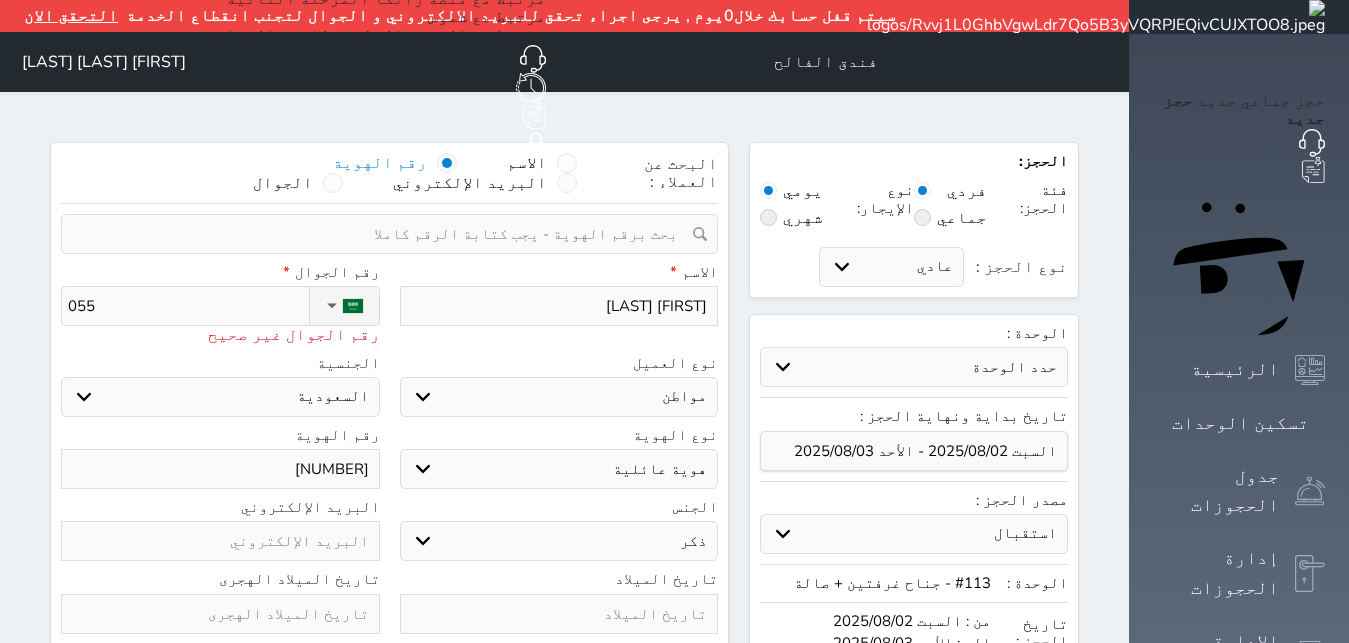 type on "0558" 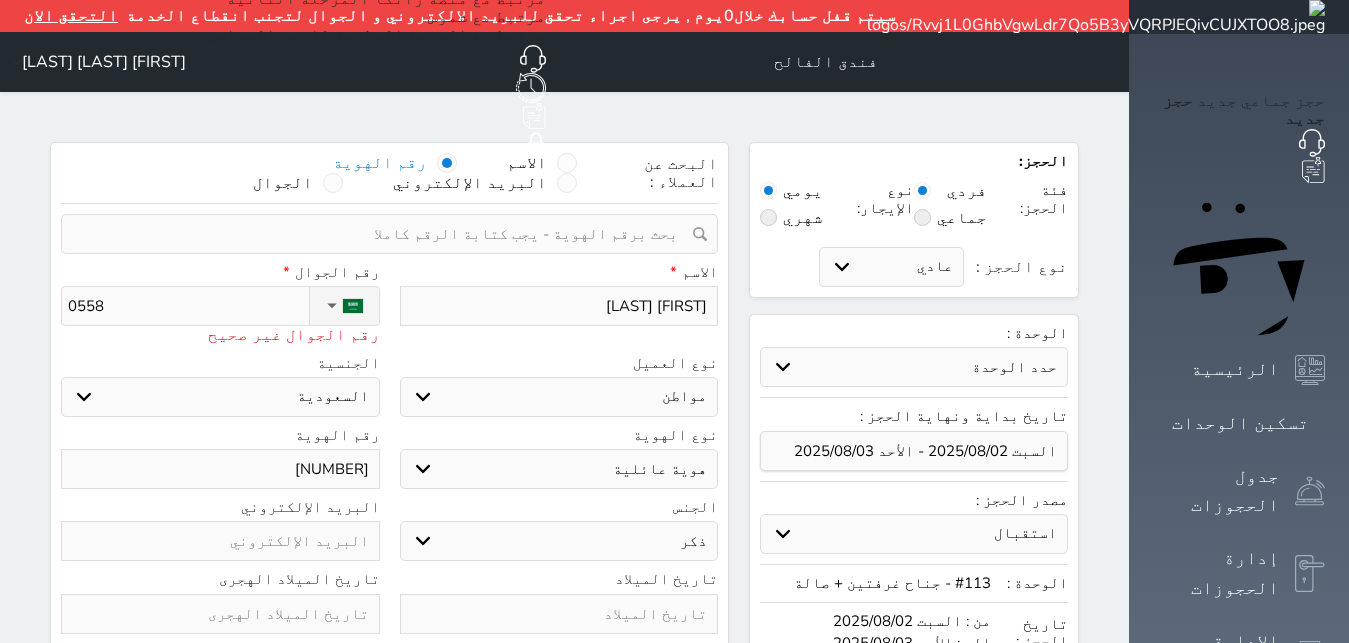 type on "05586" 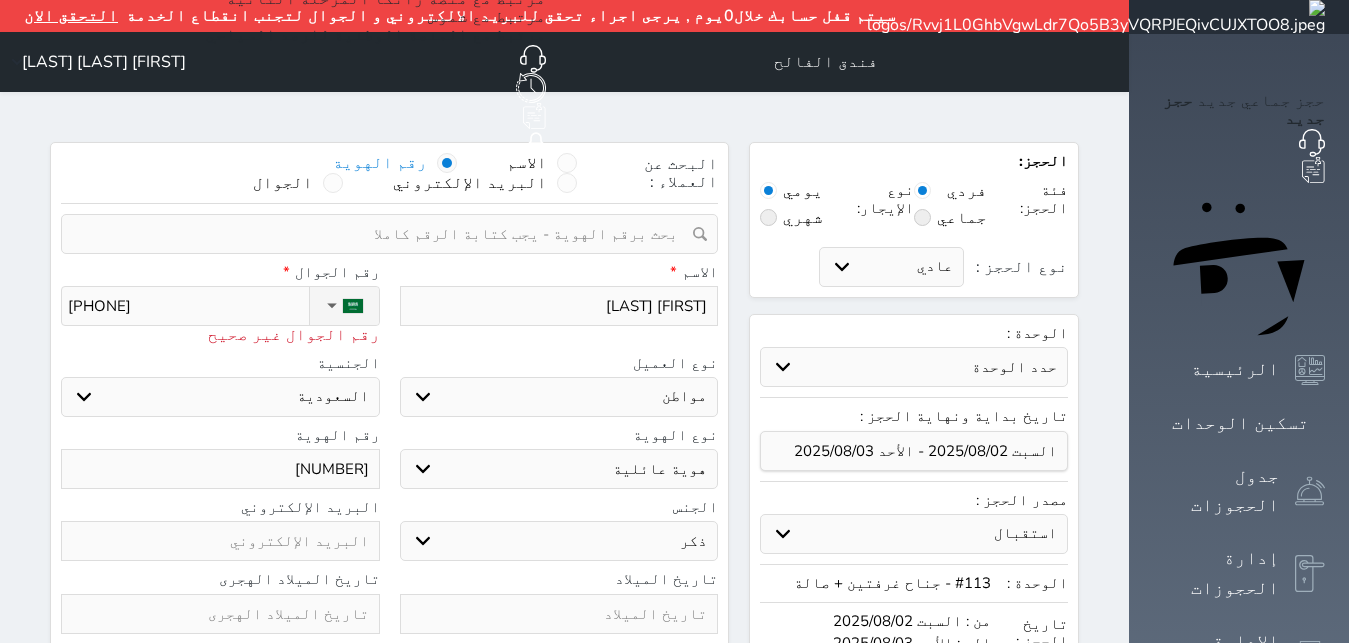 type on "055866" 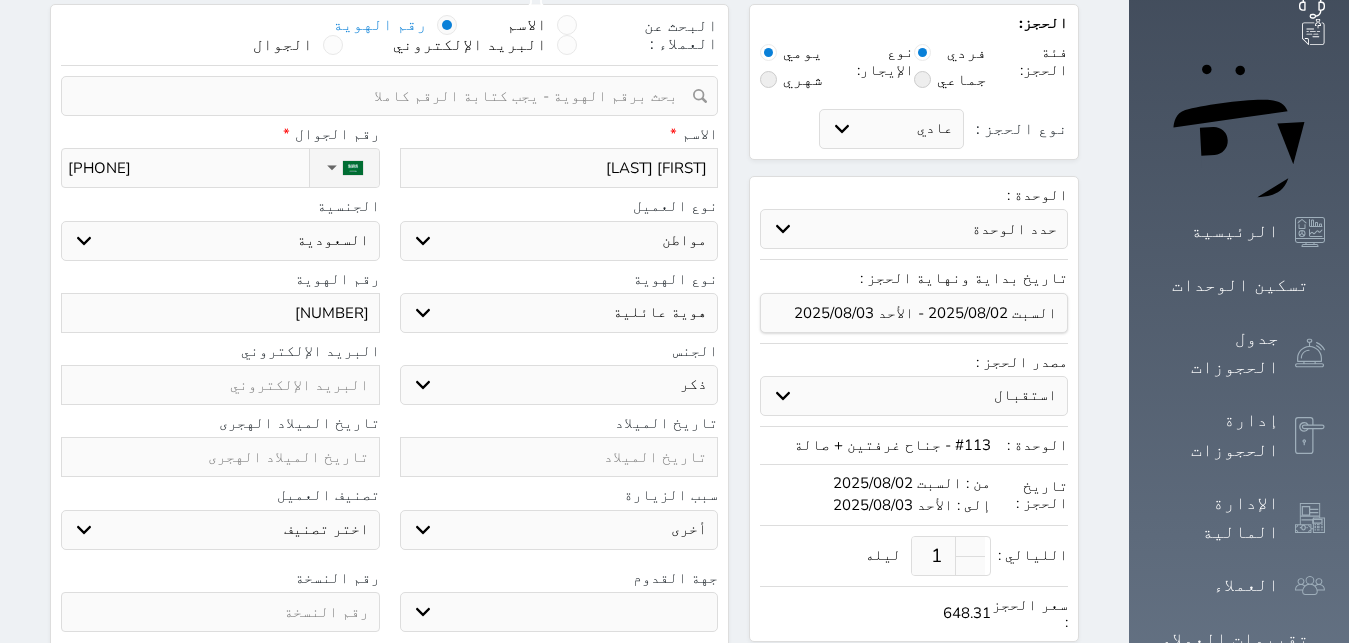 scroll, scrollTop: 204, scrollLeft: 0, axis: vertical 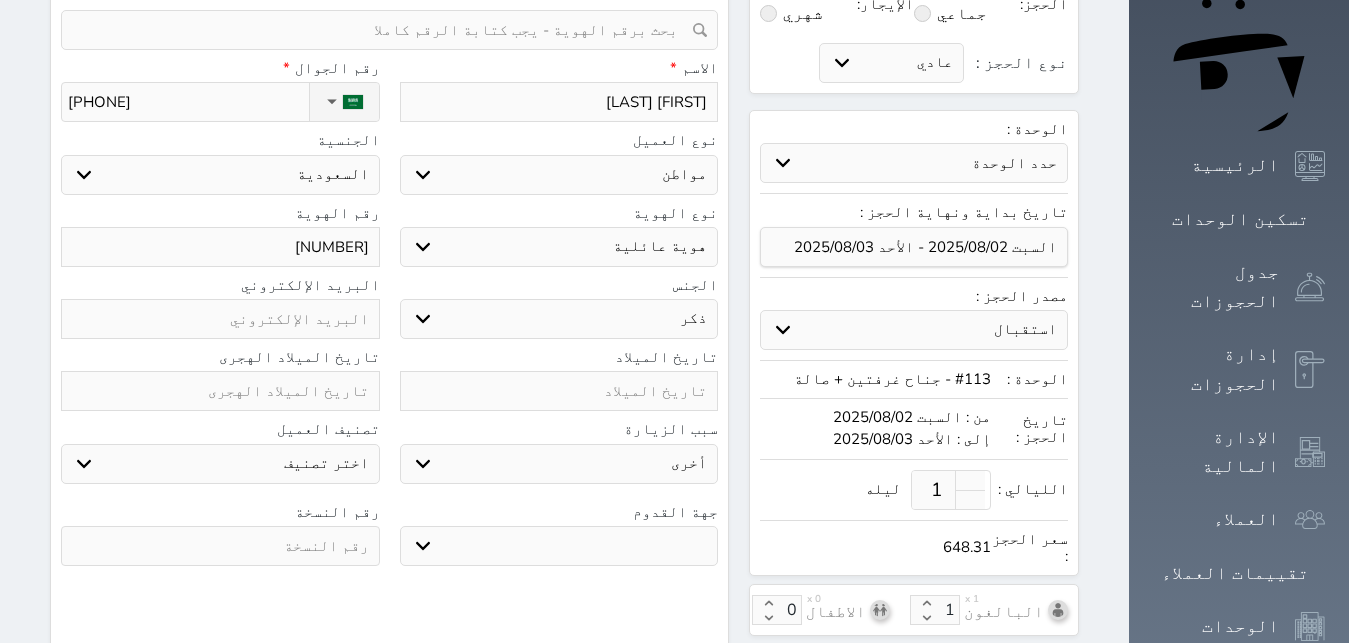 type on "+966 55 866 1400" 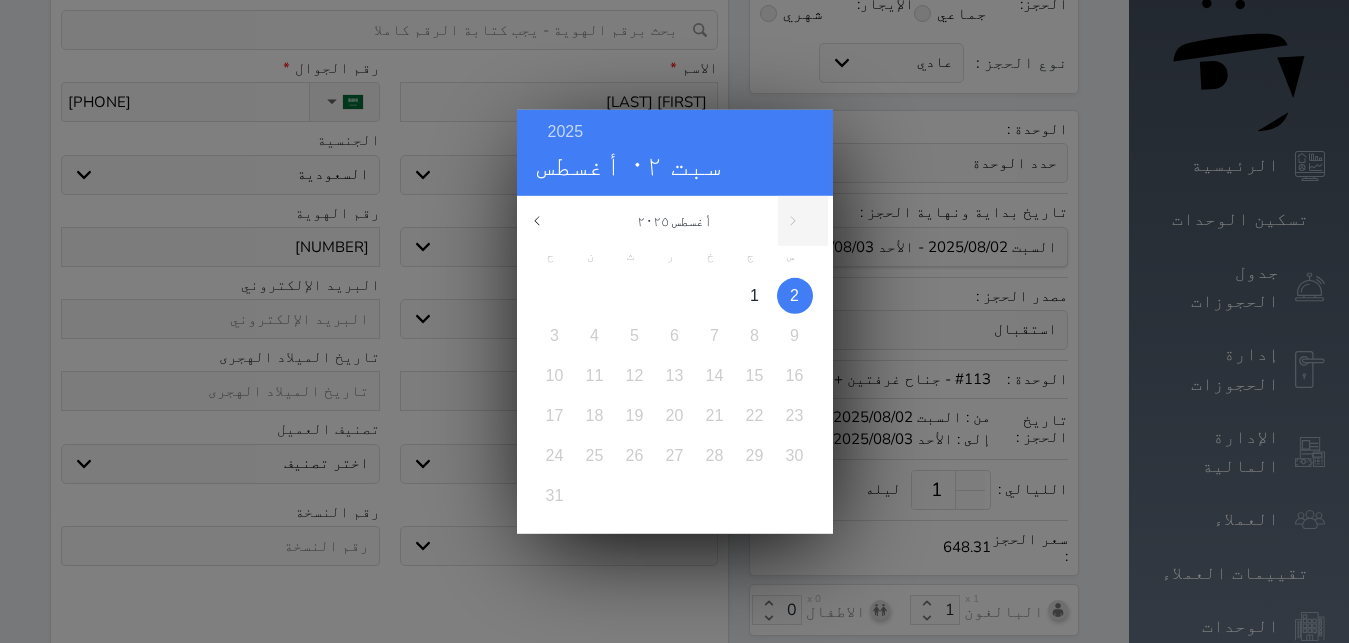 click on "2025   سبت ٠٢ أغسطس         أغسطس ٢٠٢٥
ح
ن
ث
ر
خ
ج
س
1   2   3   4   5   6   7   8   9   10   11   12   13   14   15   16   17   18   19   20   21   22   23   24   25   26   27   28   29   30   31
يناير
فبراير
مارس
أبريل
مايو
يونيو
يوليو
أغسطس
سبتمبر
أكتوبر" at bounding box center [674, 321] 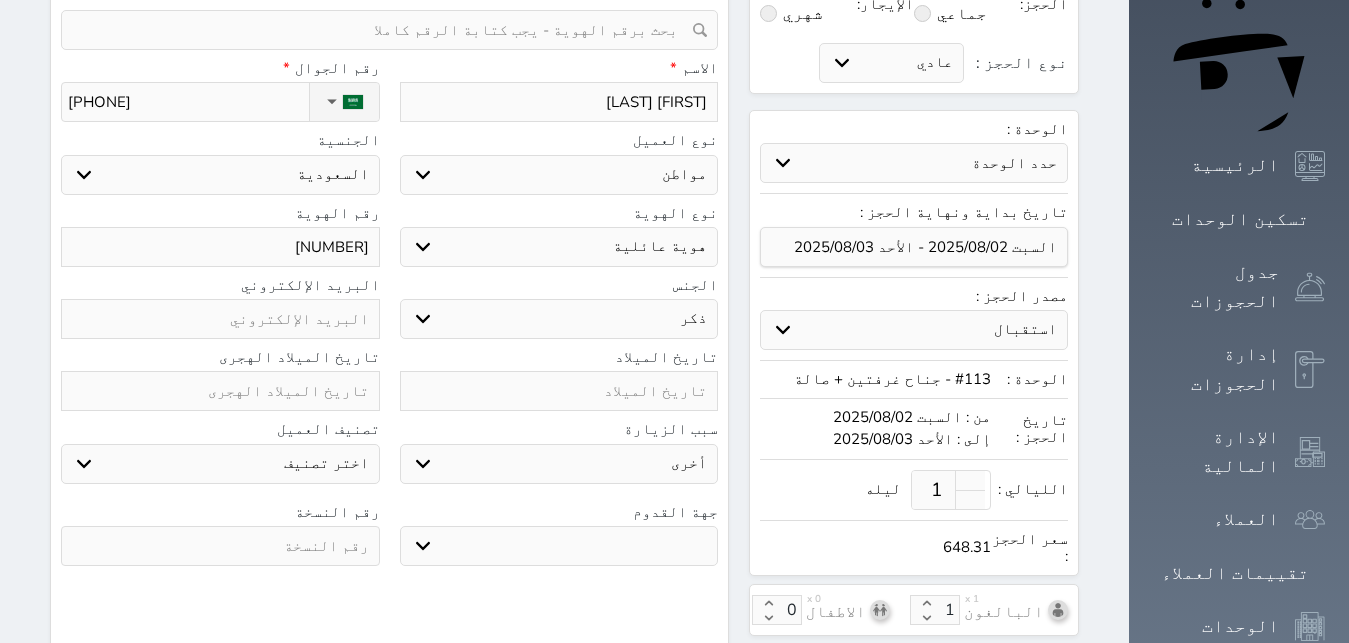 click on "جو بحر ارض" at bounding box center [559, 546] 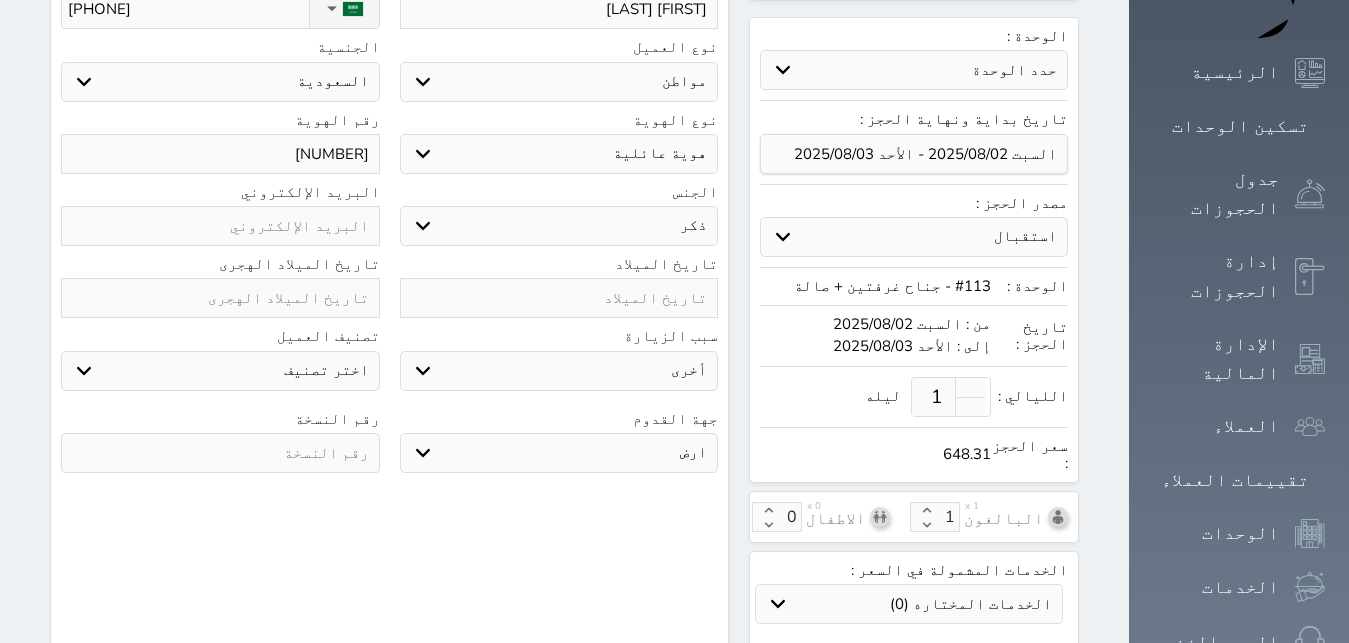 scroll, scrollTop: 644, scrollLeft: 0, axis: vertical 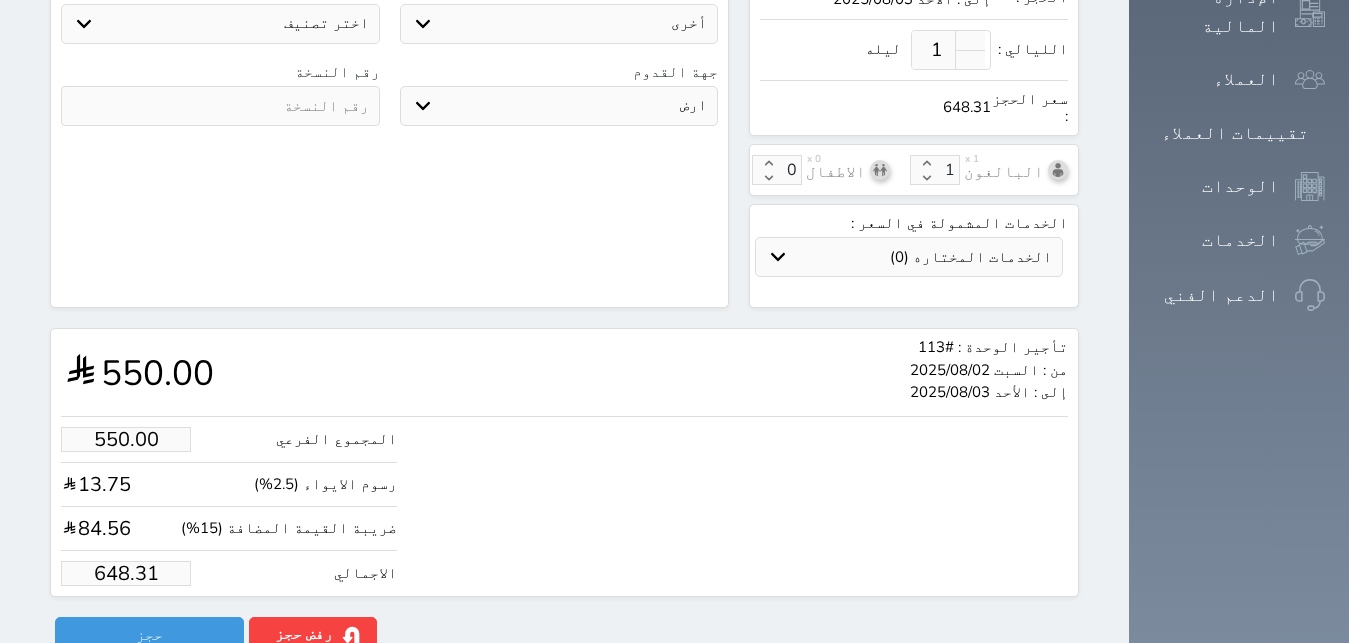 click on "648.31" at bounding box center (126, 573) 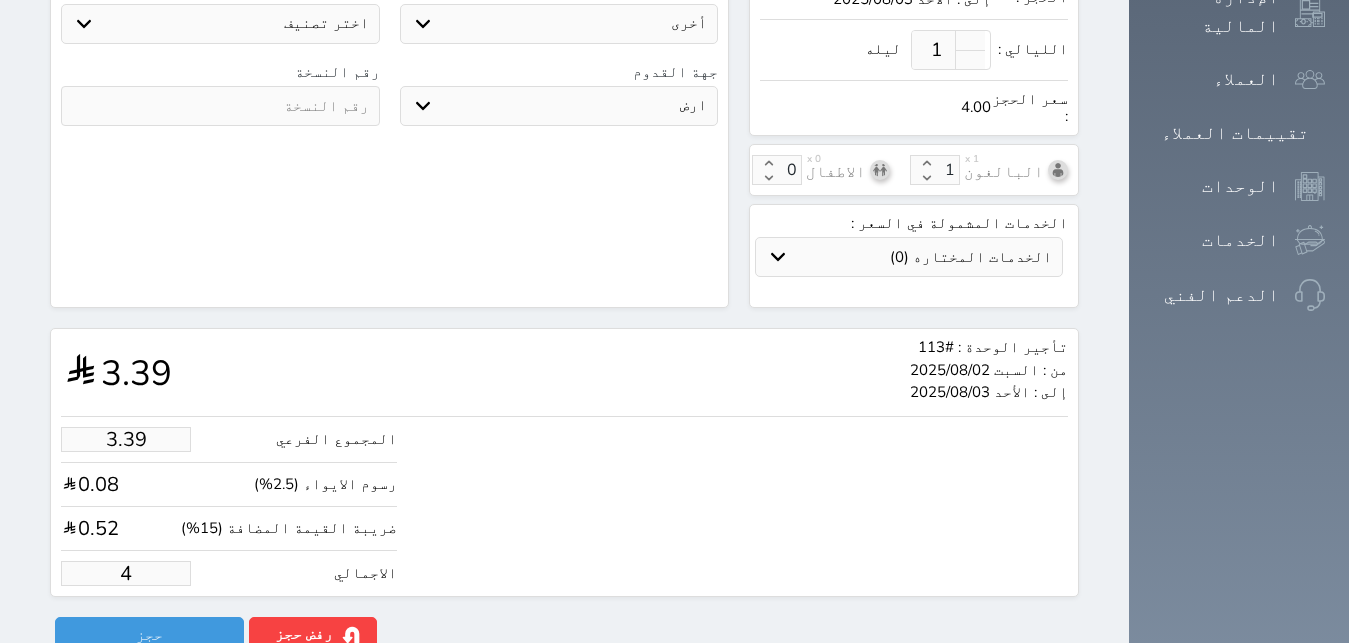 type on "1.00" 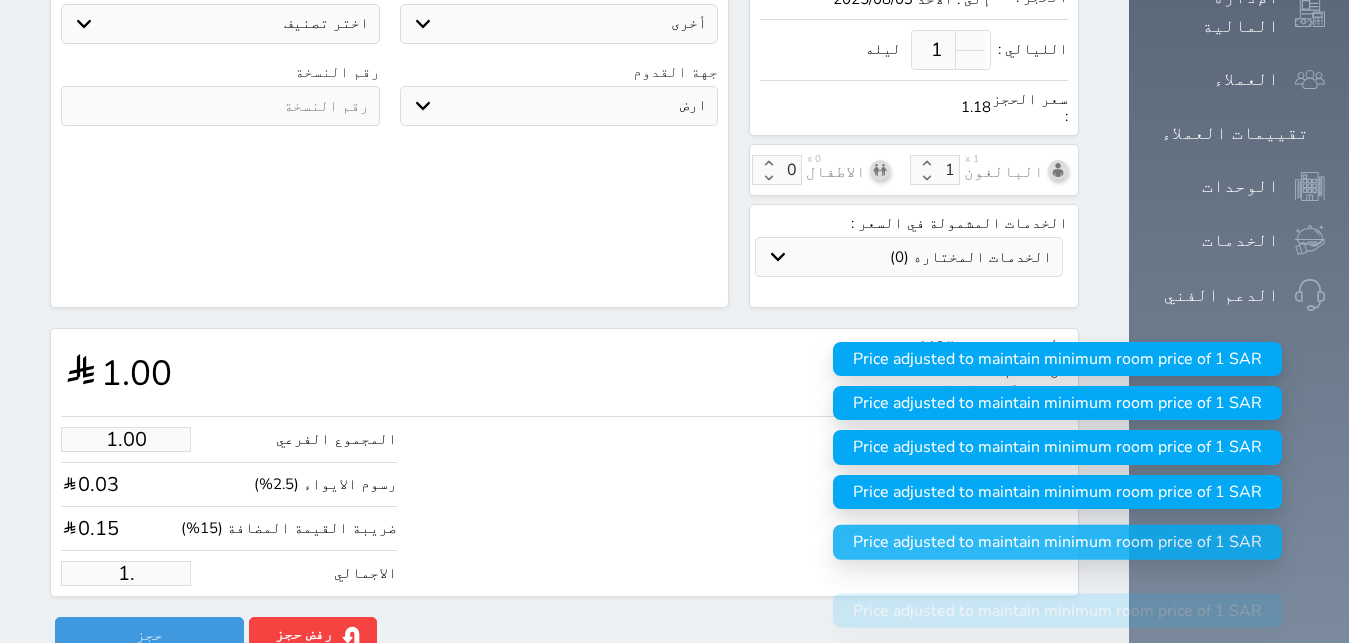 type on "1" 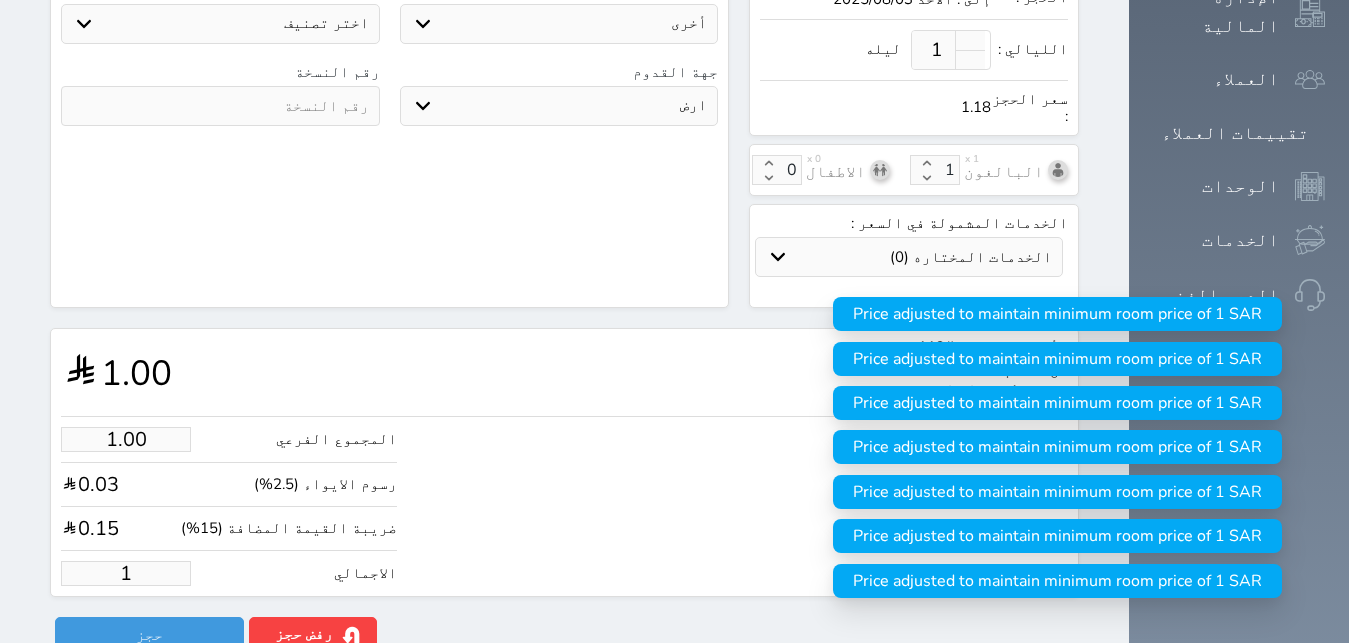type 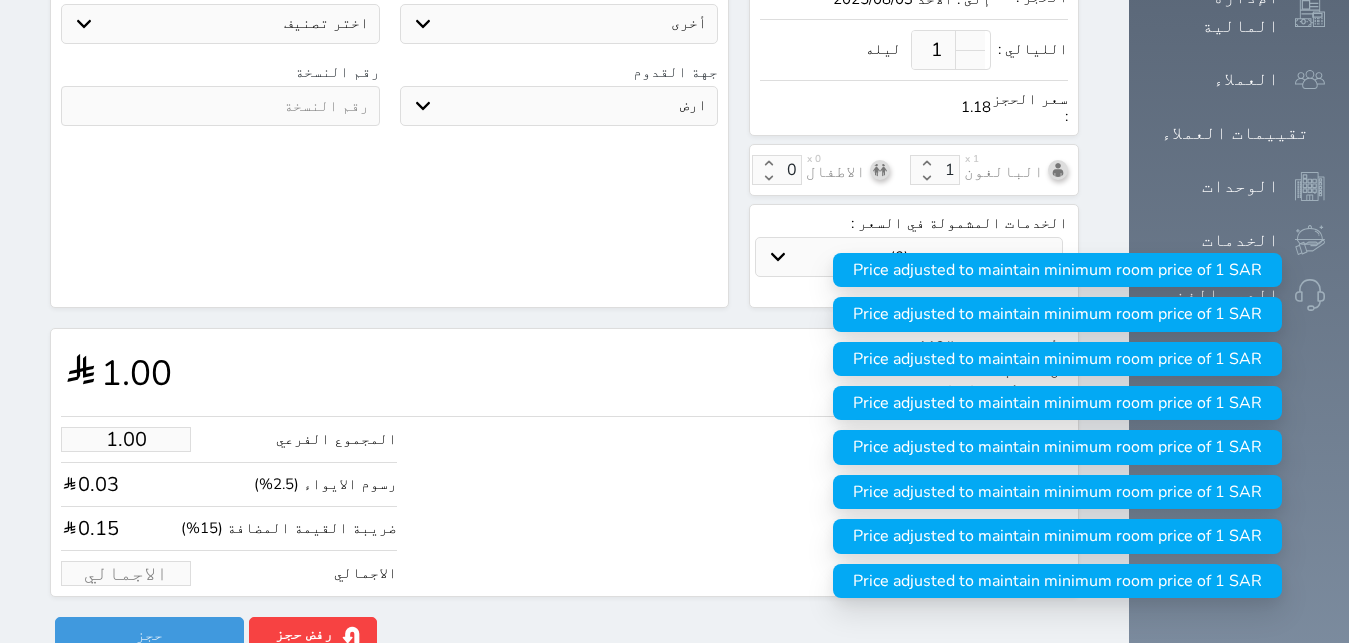 type on "5.94" 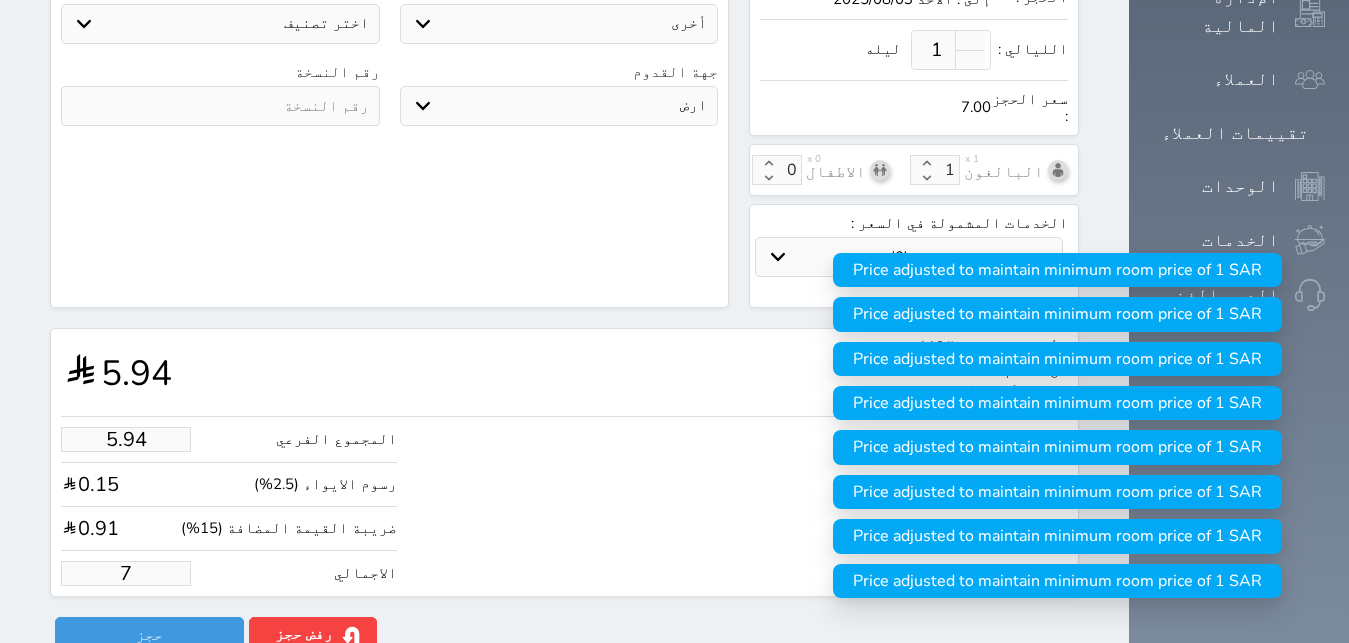 type on "59.38" 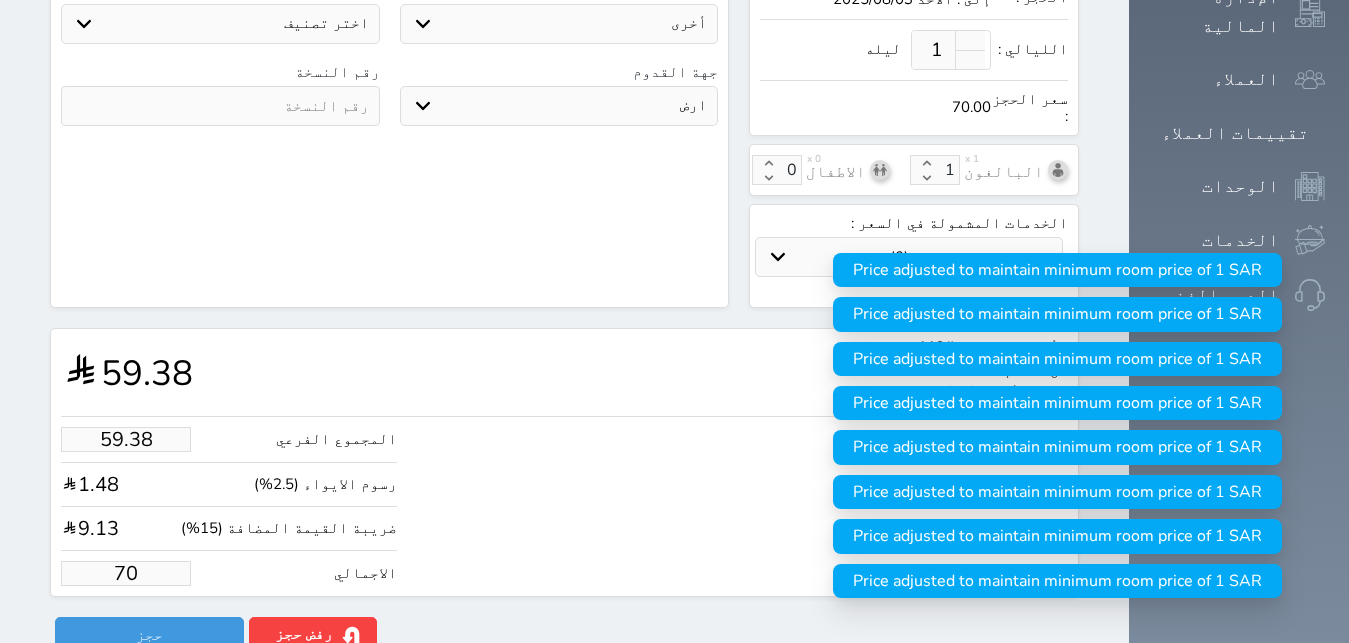 type on "593.85" 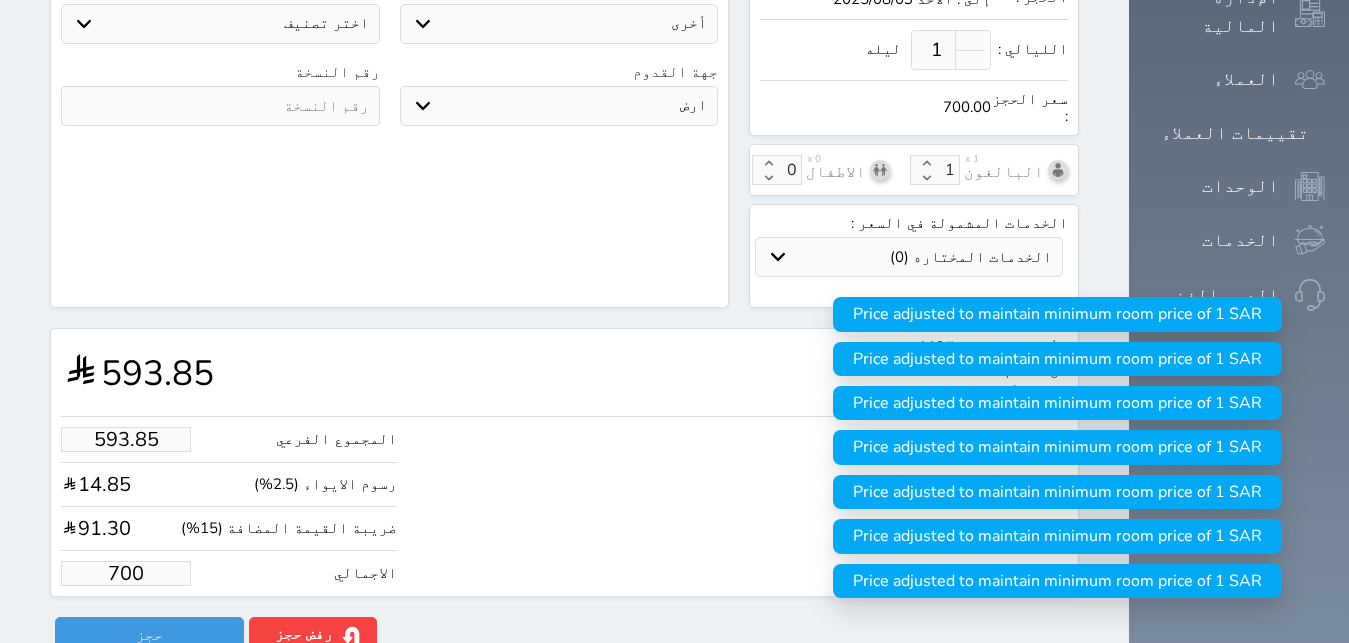 type on "700.00" 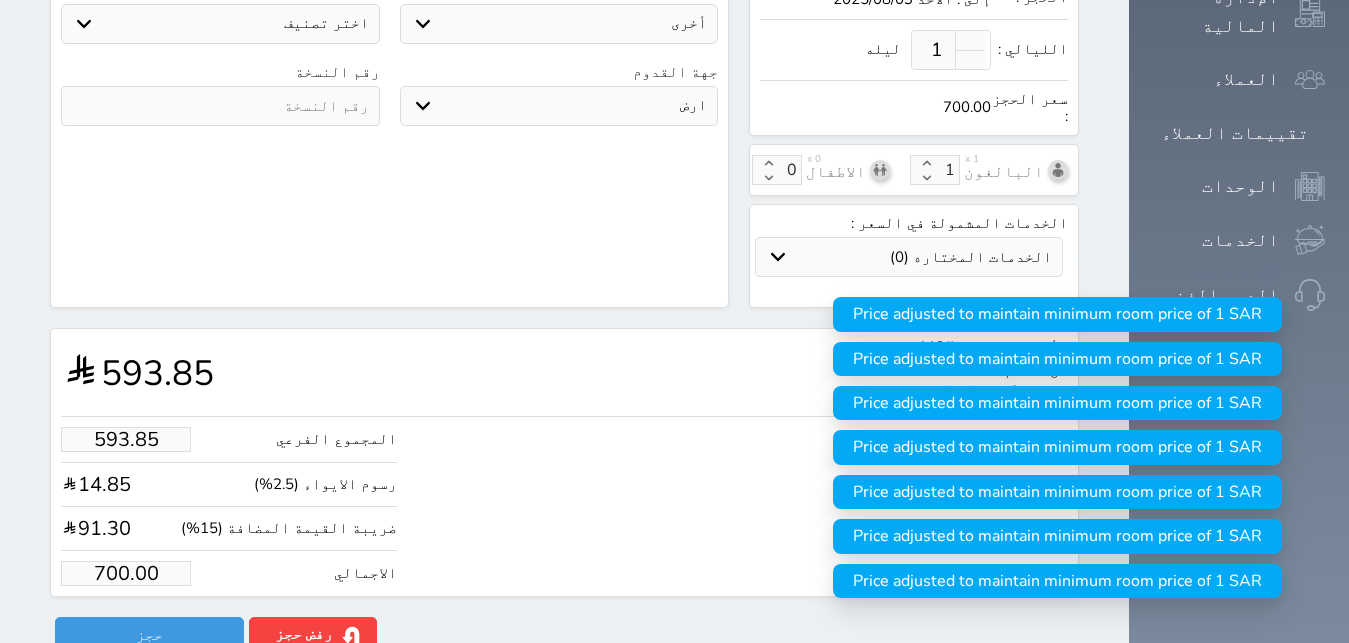 click on "الاجمالي   700.00" at bounding box center (229, 573) 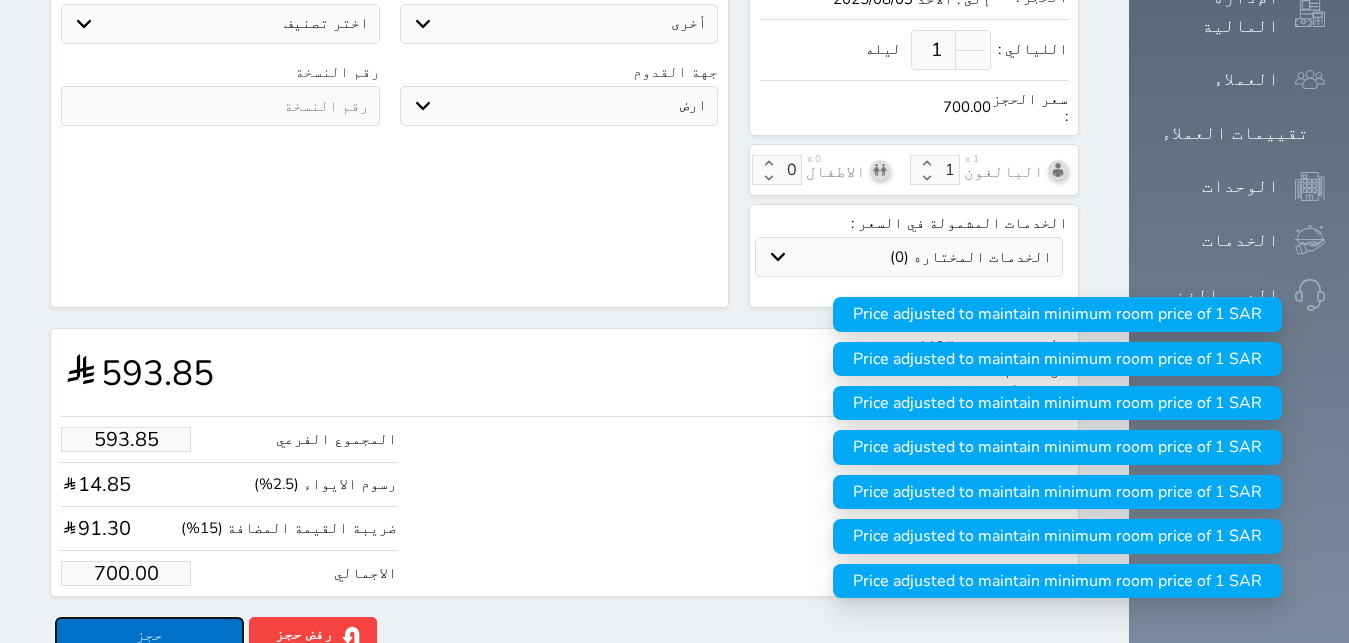 click on "حجز" at bounding box center (149, 634) 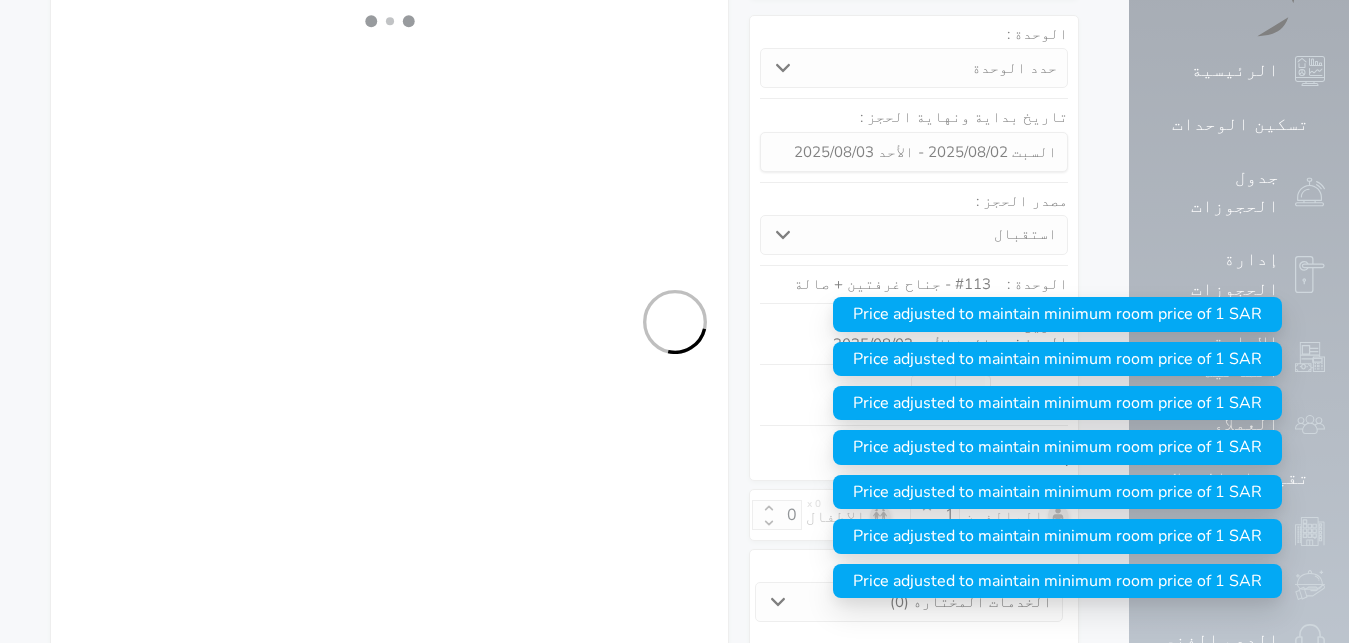 select on "1" 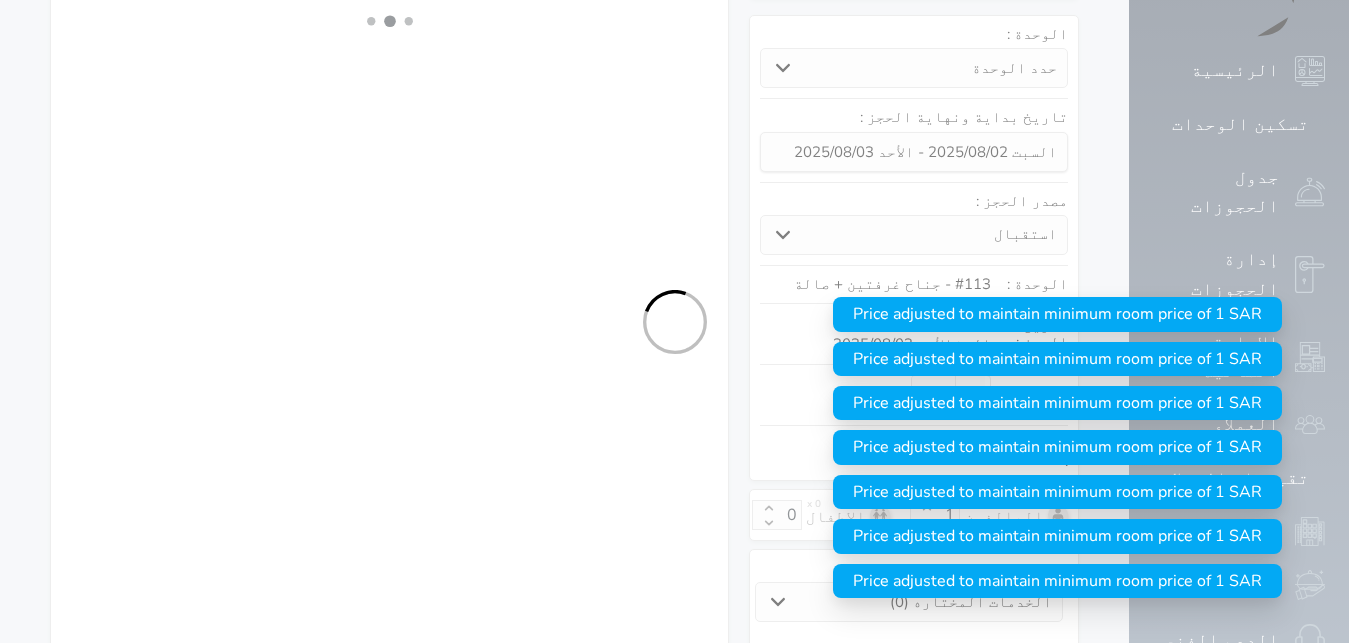 select on "113" 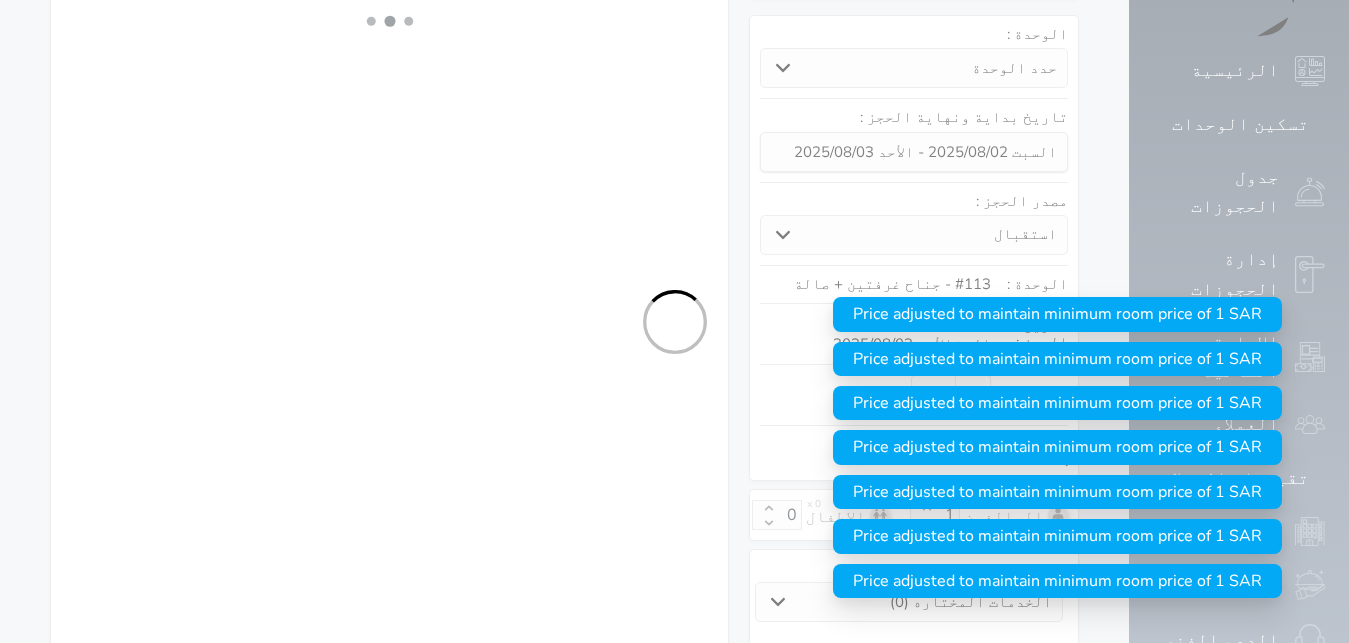 select on "2" 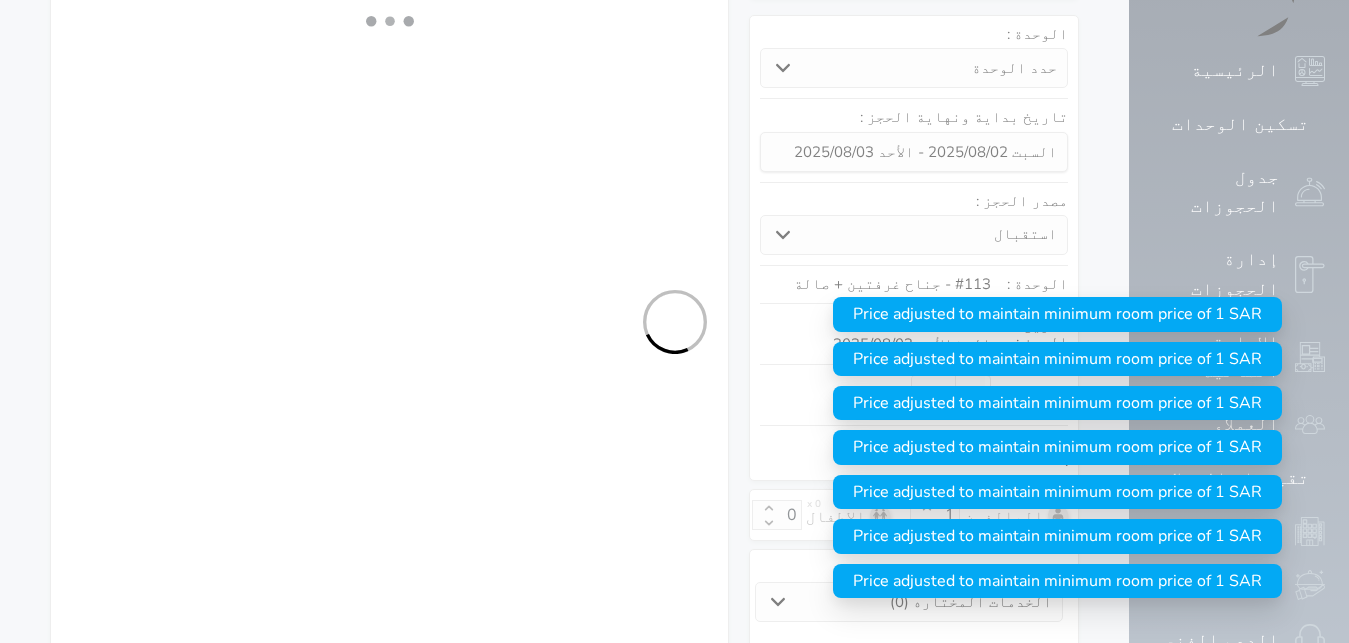 select on "7" 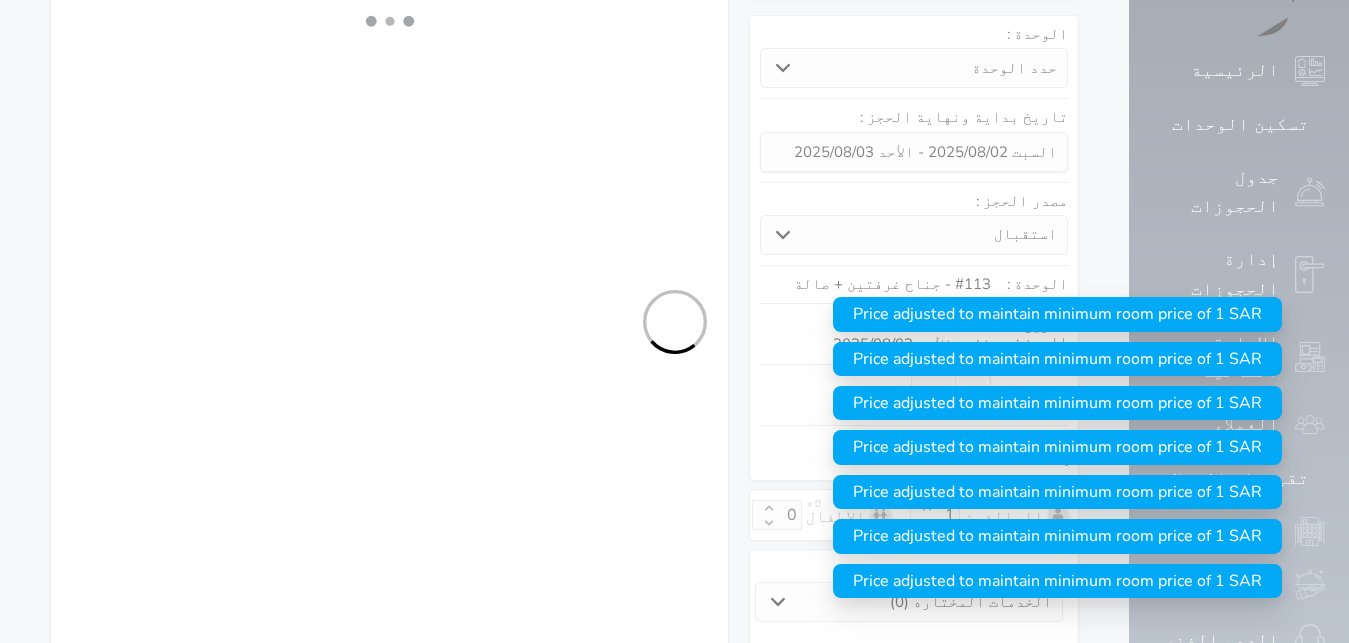 select on "9" 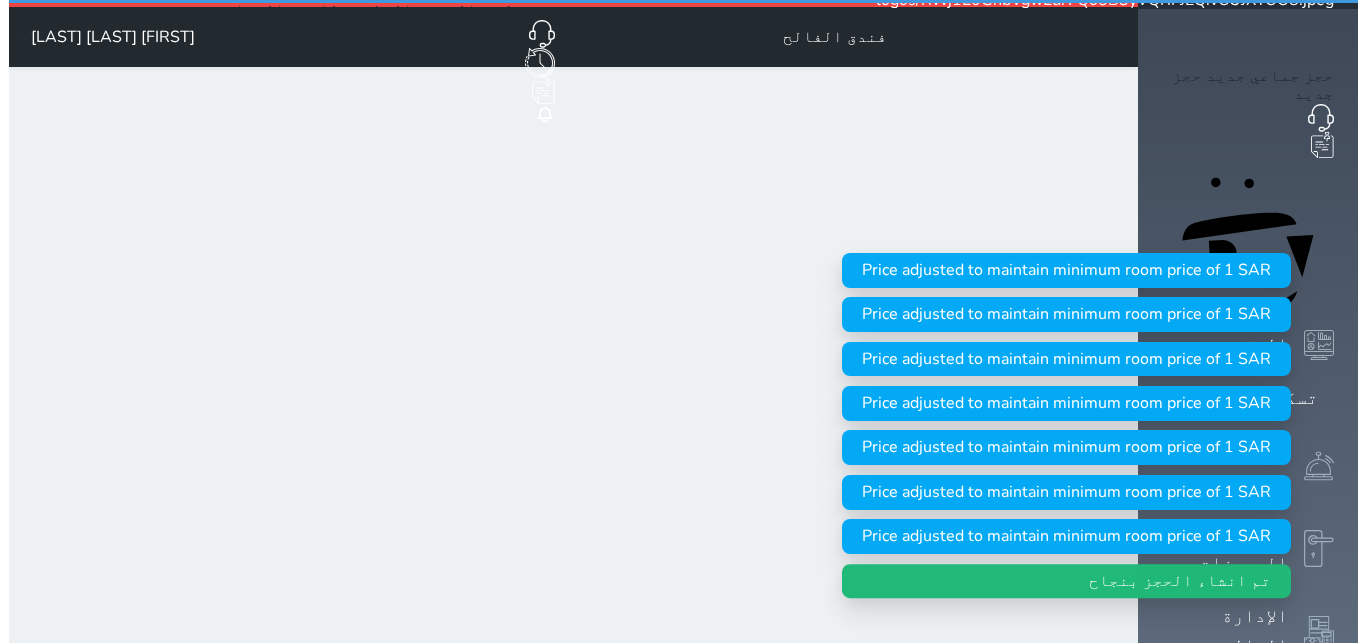 scroll, scrollTop: 0, scrollLeft: 0, axis: both 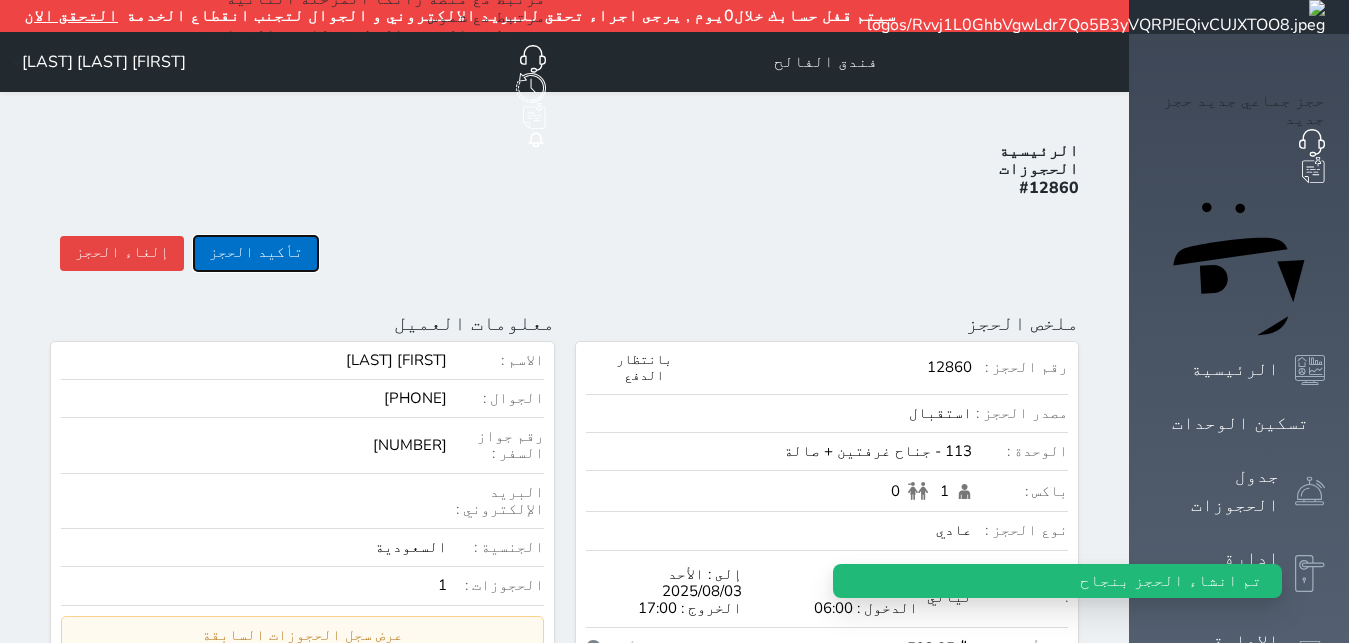 click on "تأكيد الحجز" at bounding box center (256, 253) 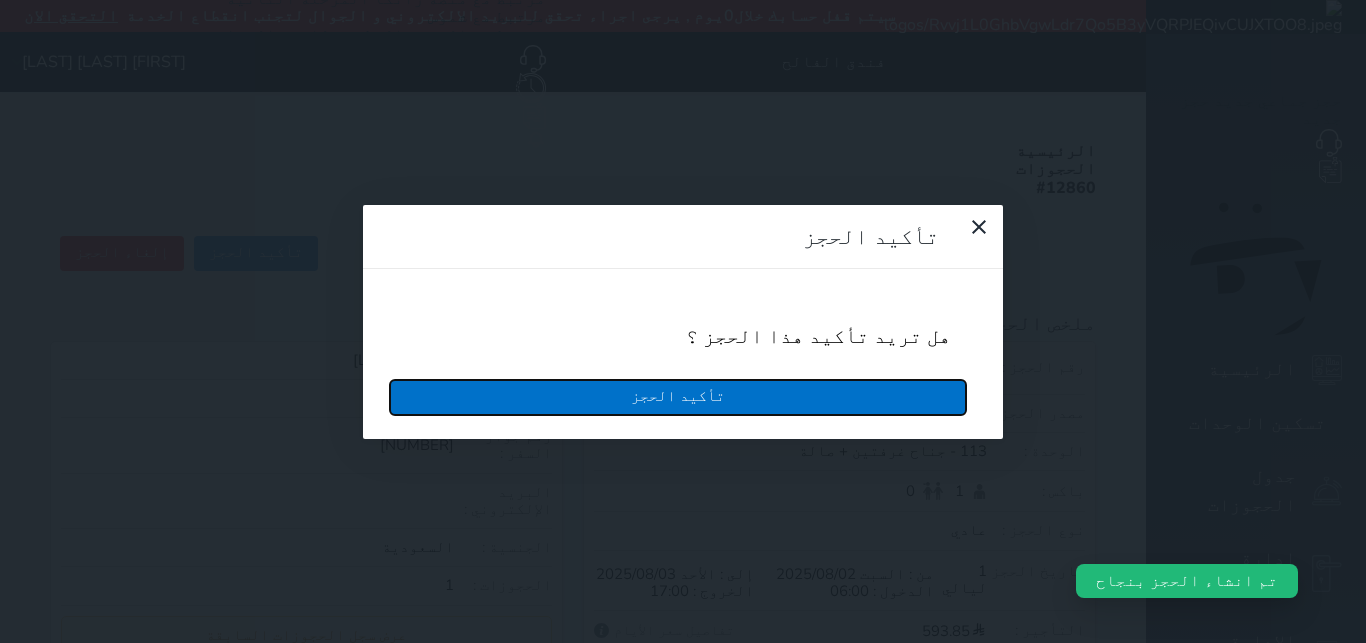 click on "تأكيد الحجز" at bounding box center (678, 397) 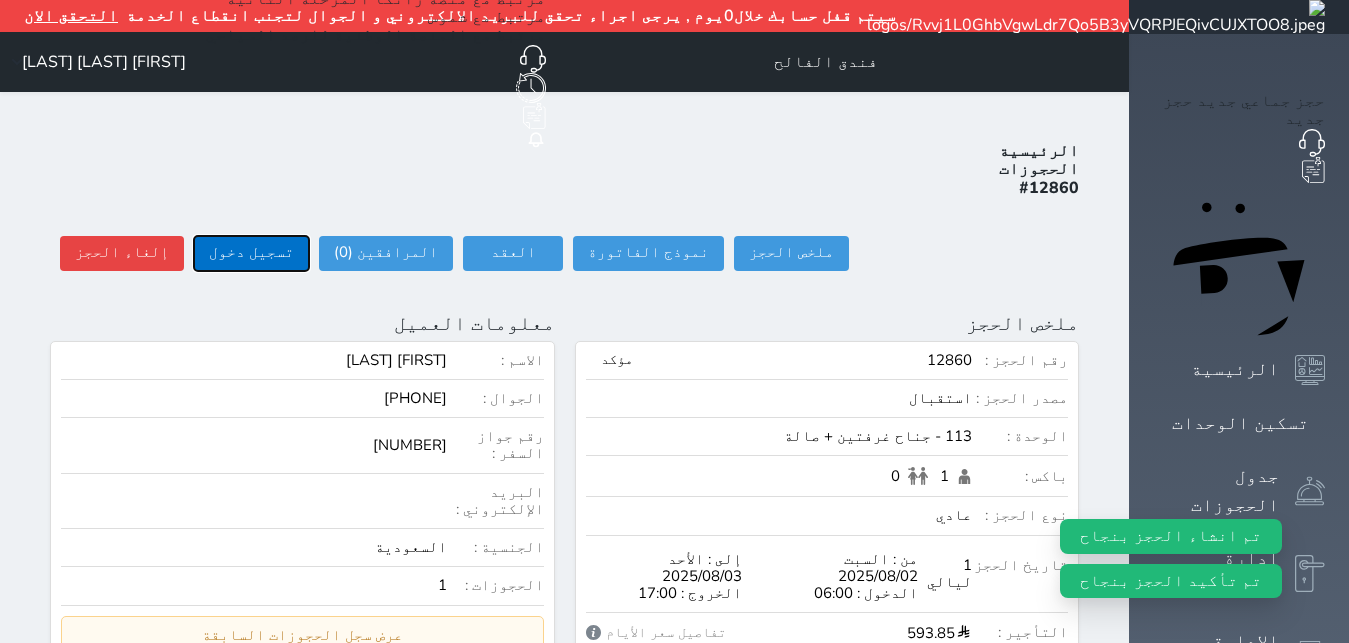 click on "تسجيل دخول" at bounding box center (251, 253) 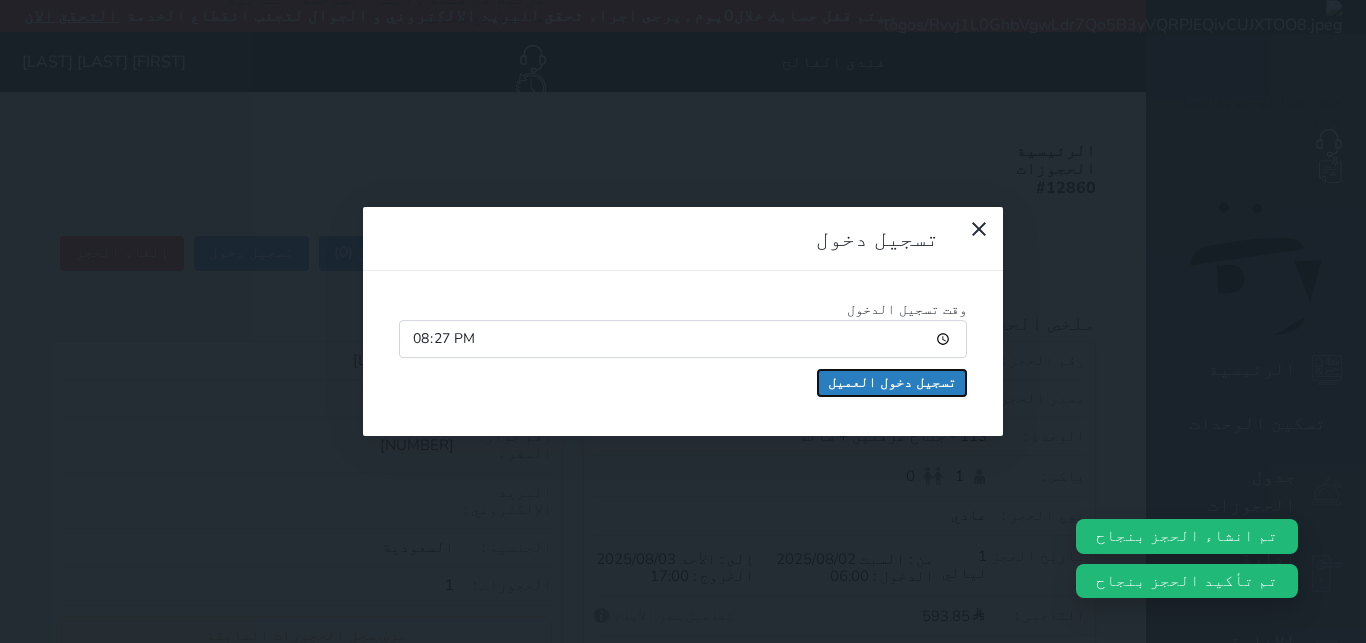 click on "تسجيل دخول العميل" at bounding box center (892, 383) 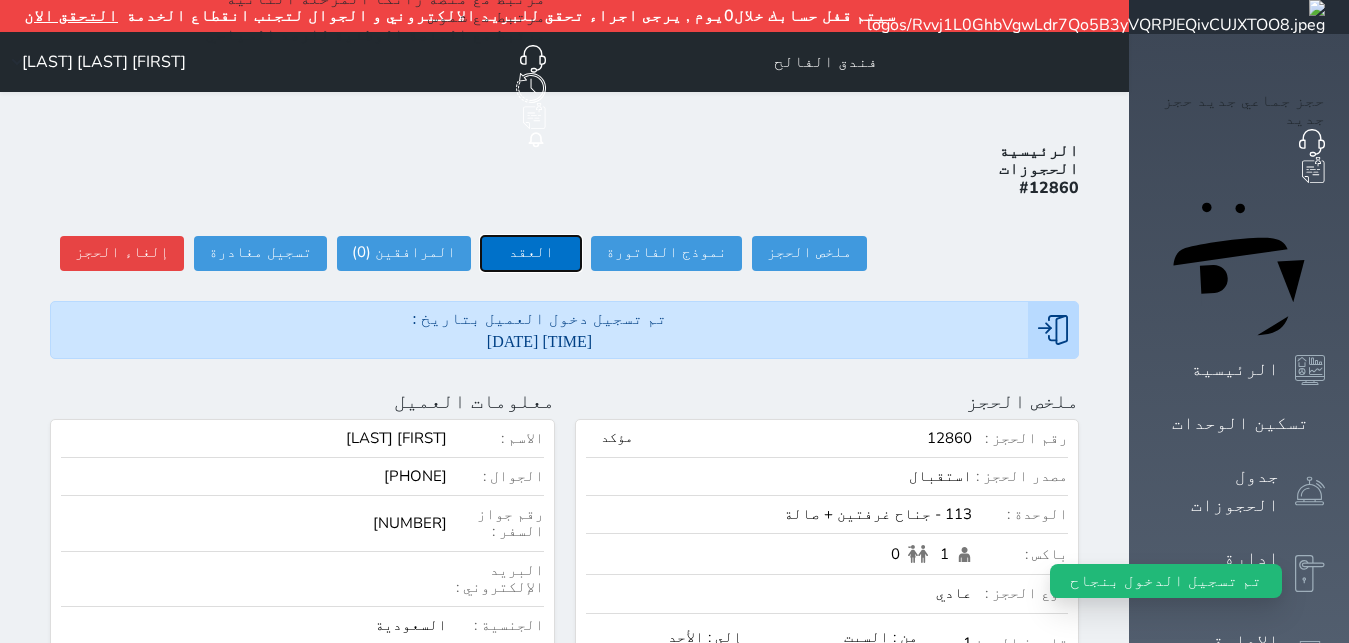 click on "العقد" at bounding box center (531, 253) 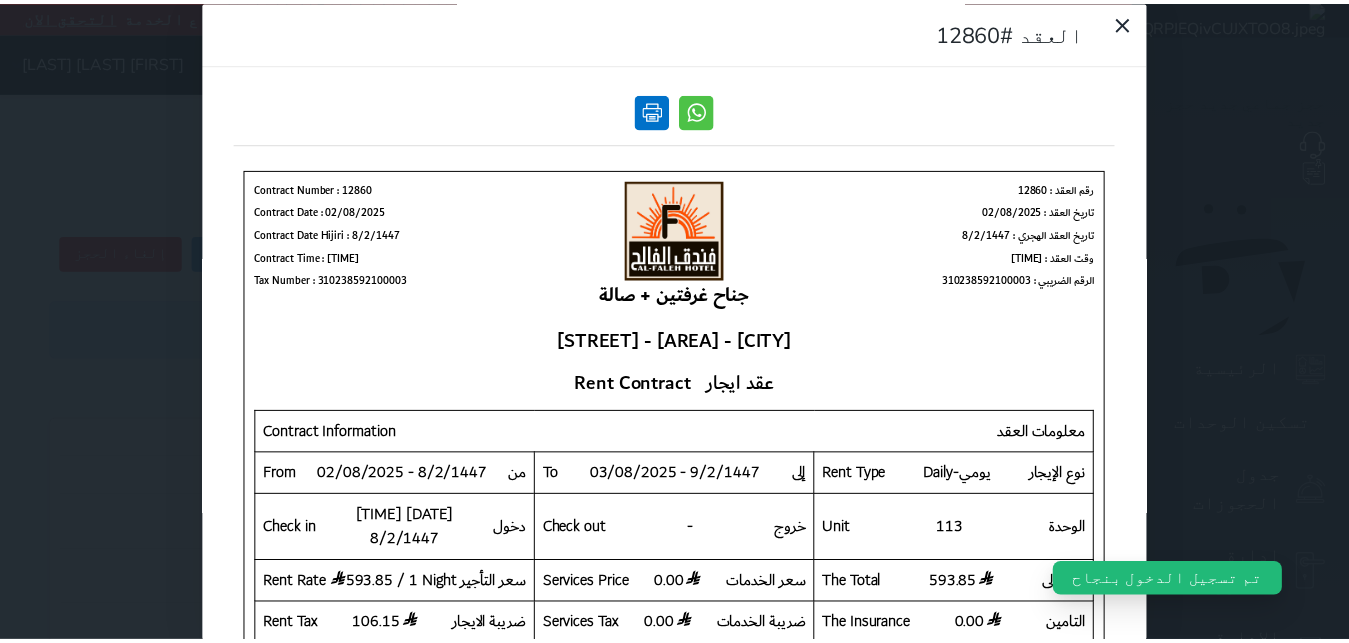 scroll, scrollTop: 0, scrollLeft: 0, axis: both 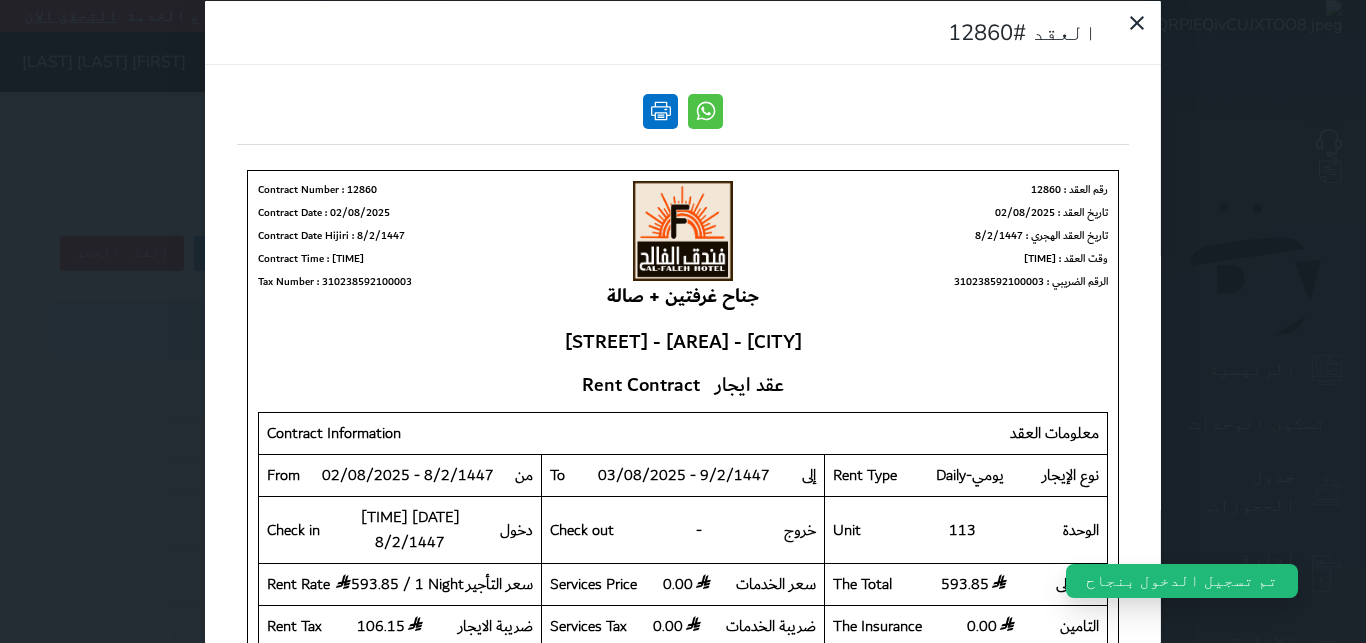click at bounding box center (660, 110) 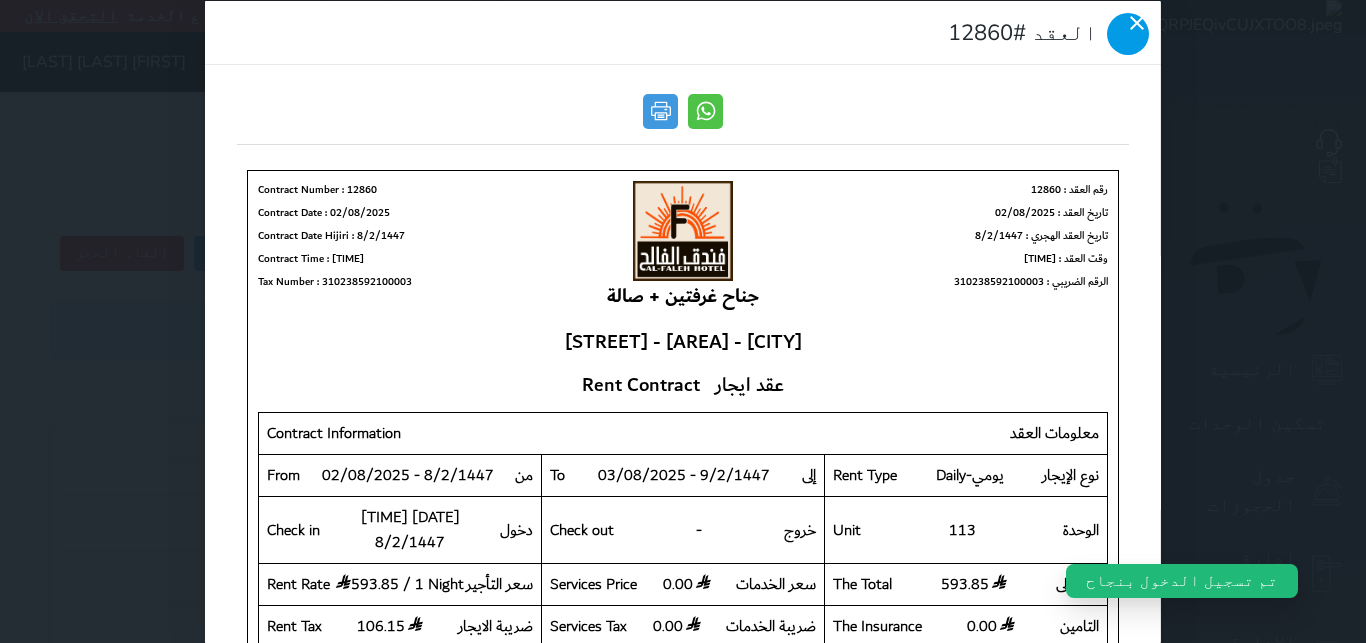 click 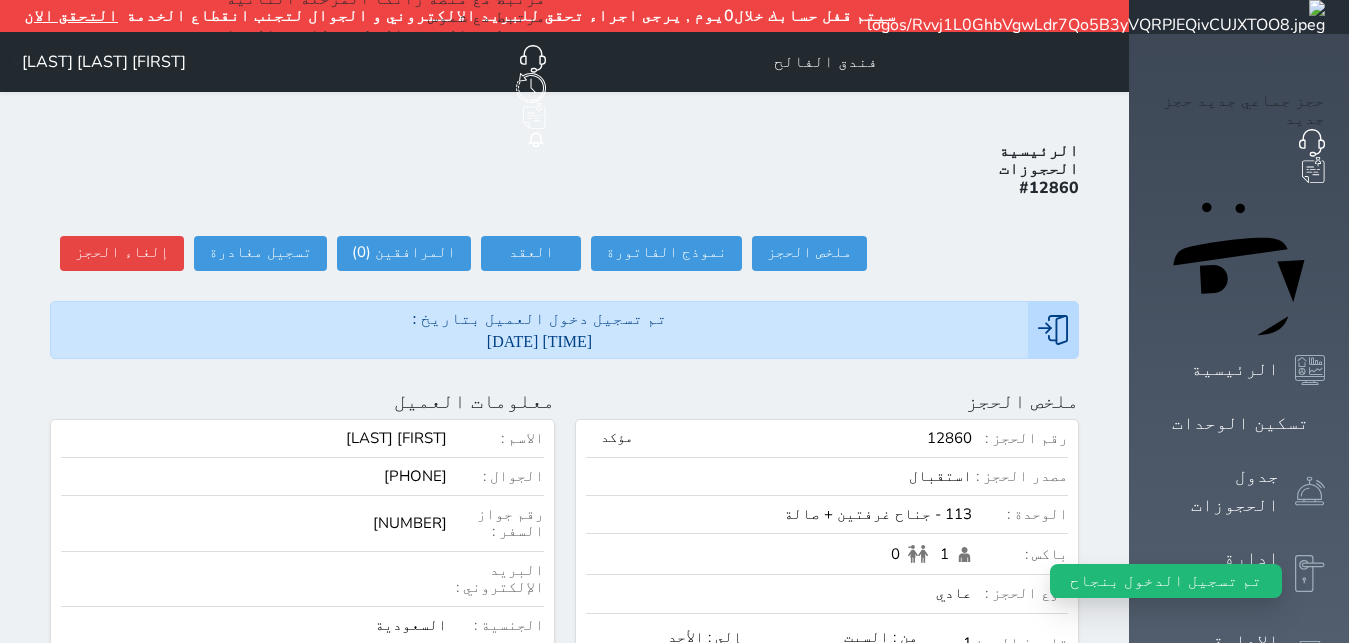 click on "2025-08-02 08:27 PM" at bounding box center [539, 341] 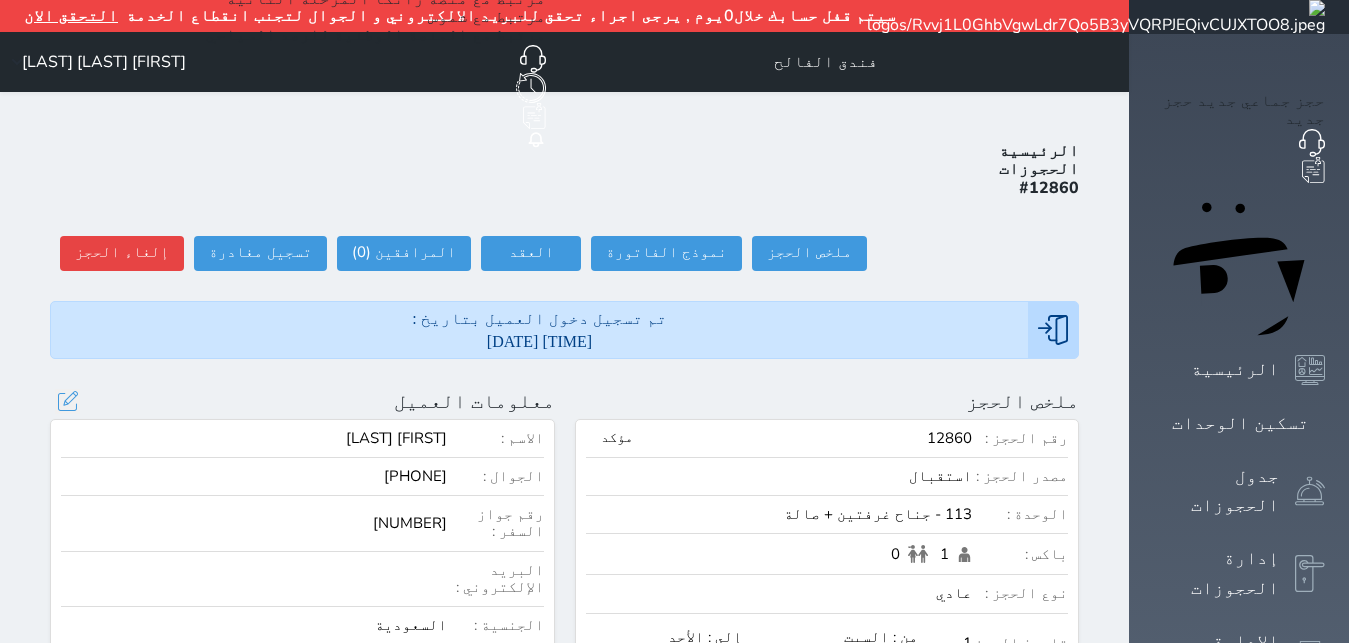 click on "الاسم :" at bounding box center (495, 438) 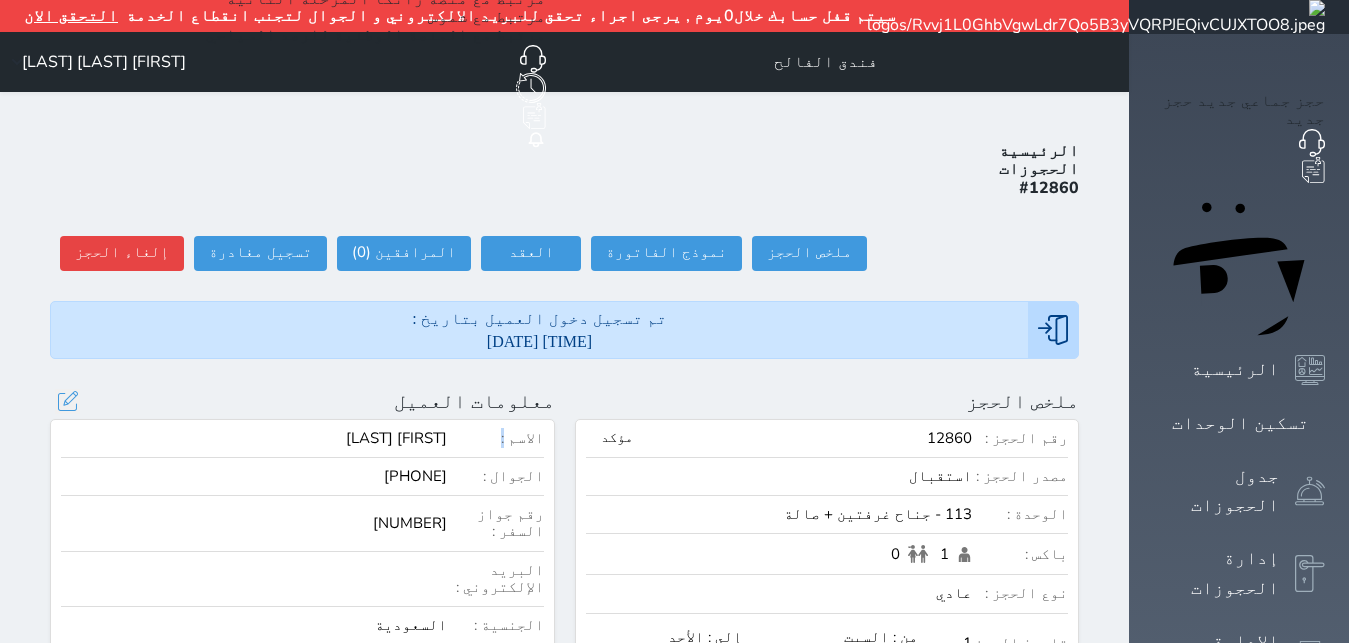 click on "الاسم :" at bounding box center (495, 438) 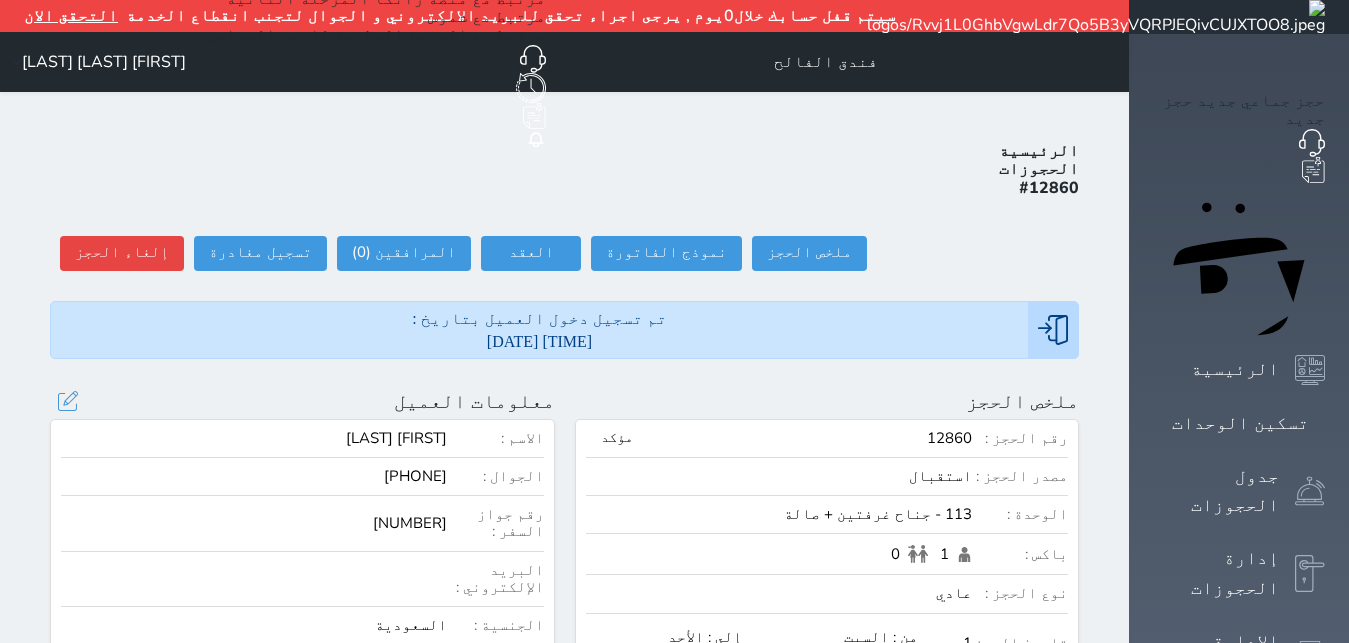 click on "الاسم :" at bounding box center (495, 438) 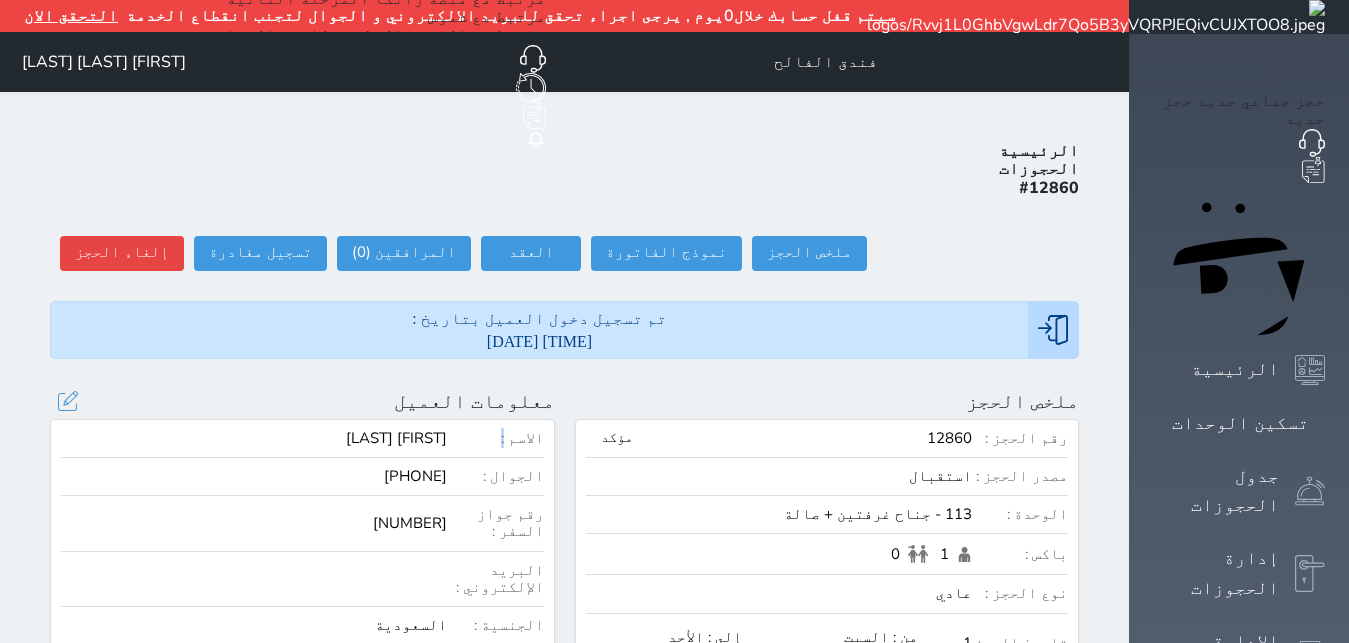 click on "الاسم :" at bounding box center [495, 438] 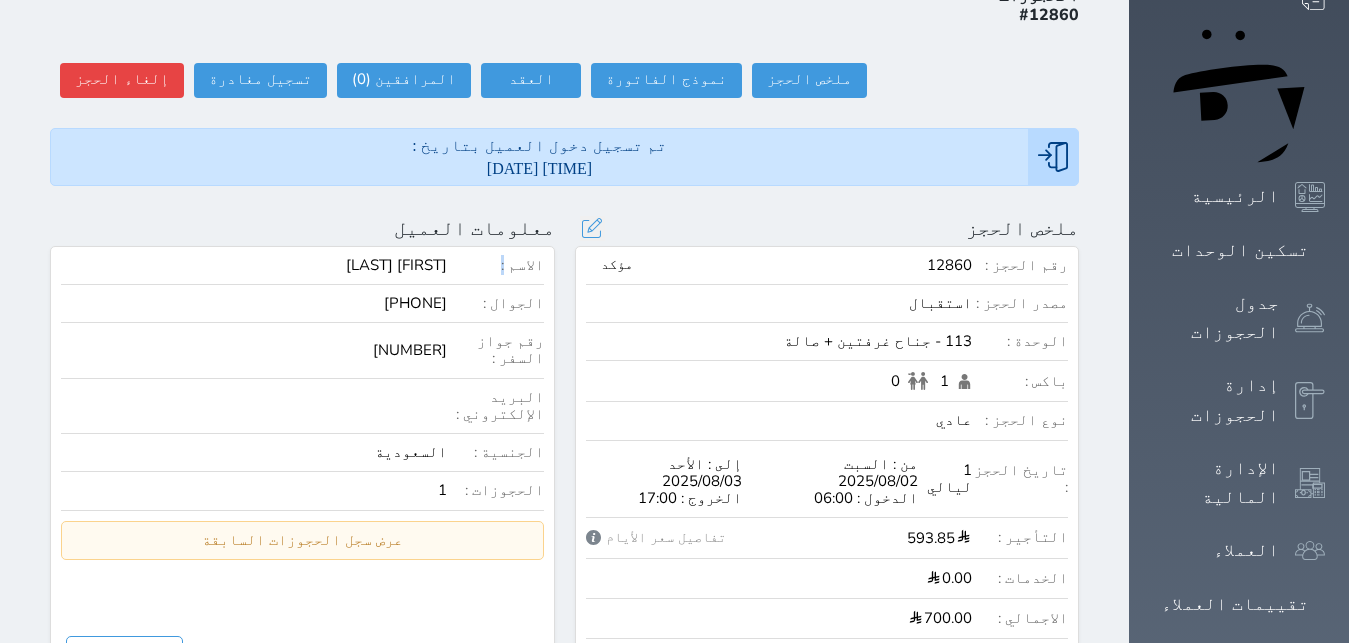 scroll, scrollTop: 204, scrollLeft: 0, axis: vertical 